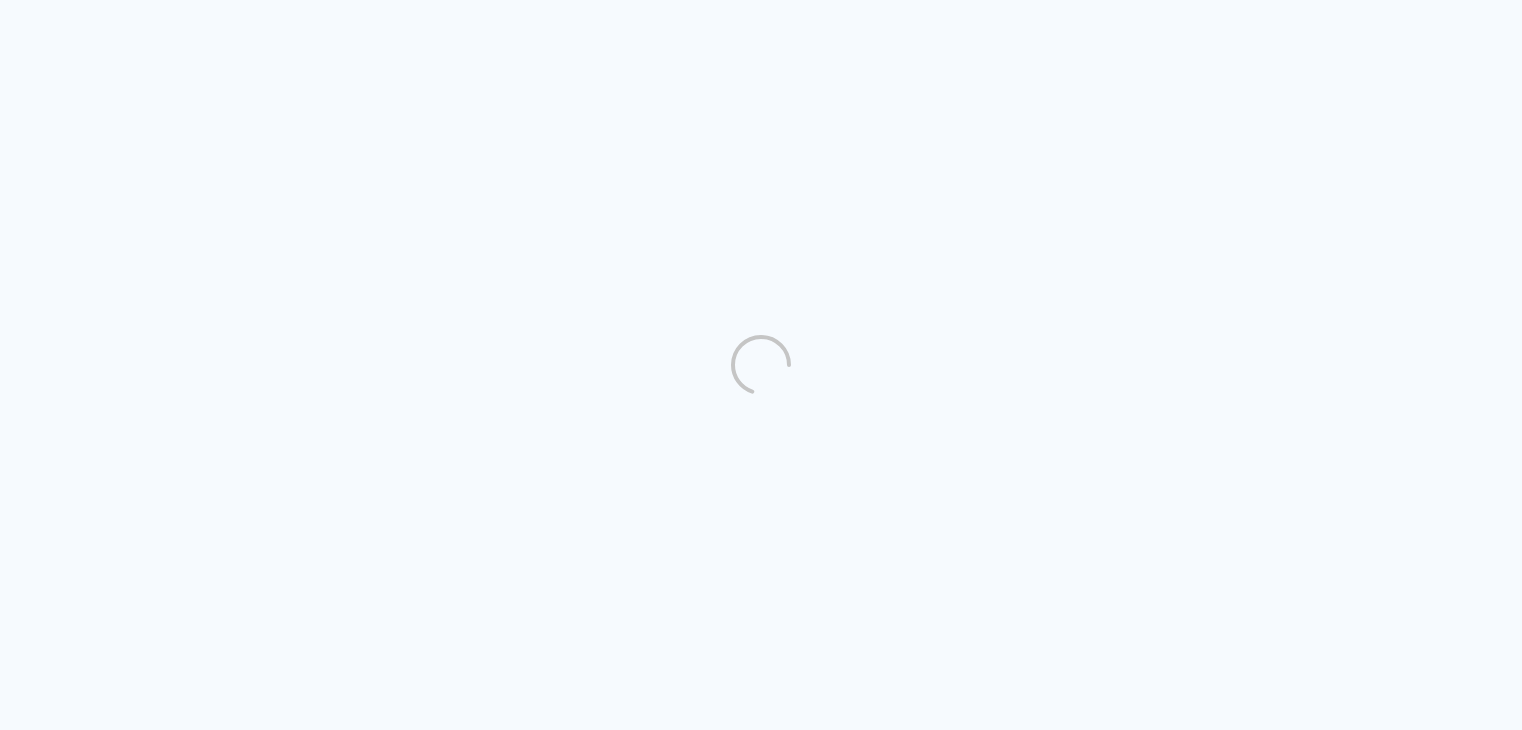 scroll, scrollTop: 0, scrollLeft: 0, axis: both 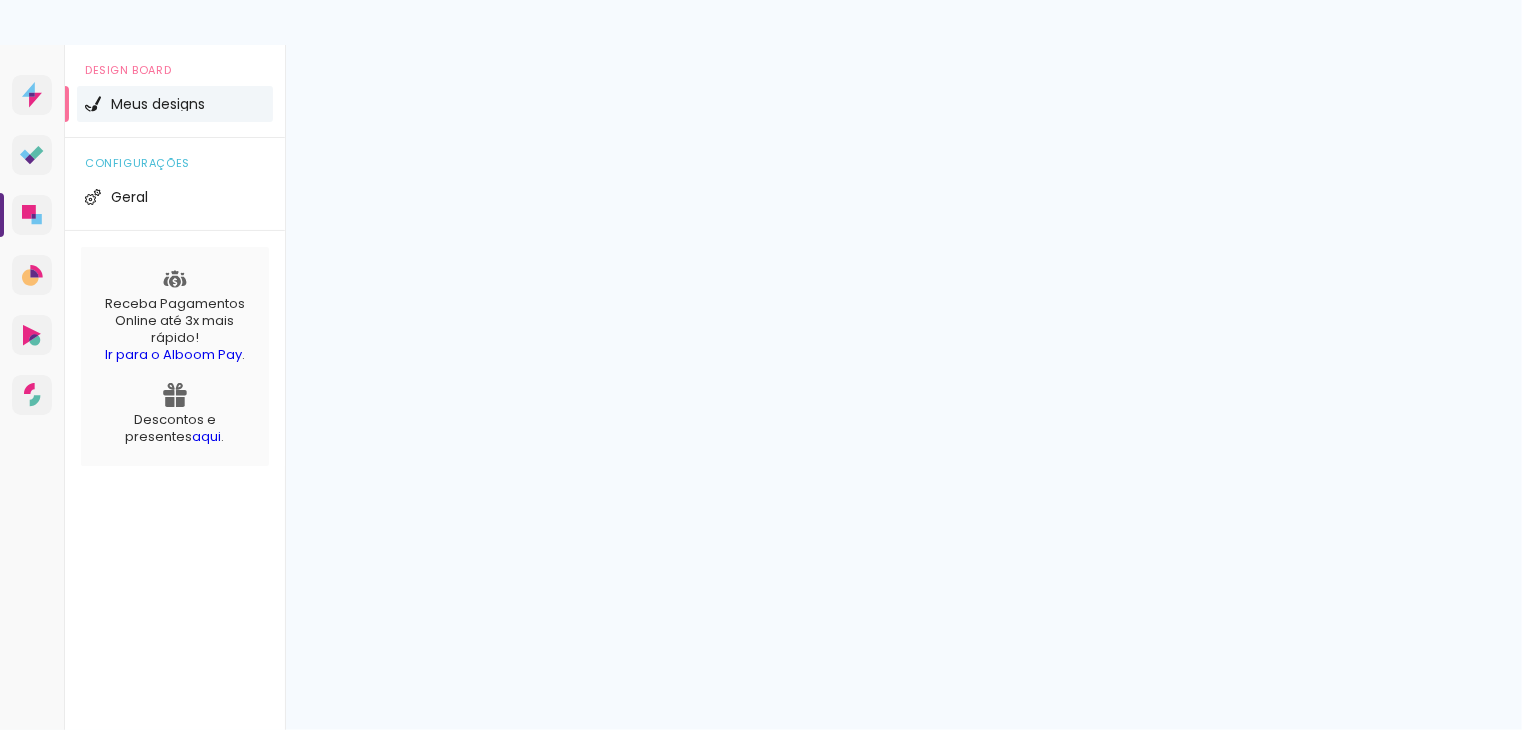 click on "Criar um design" 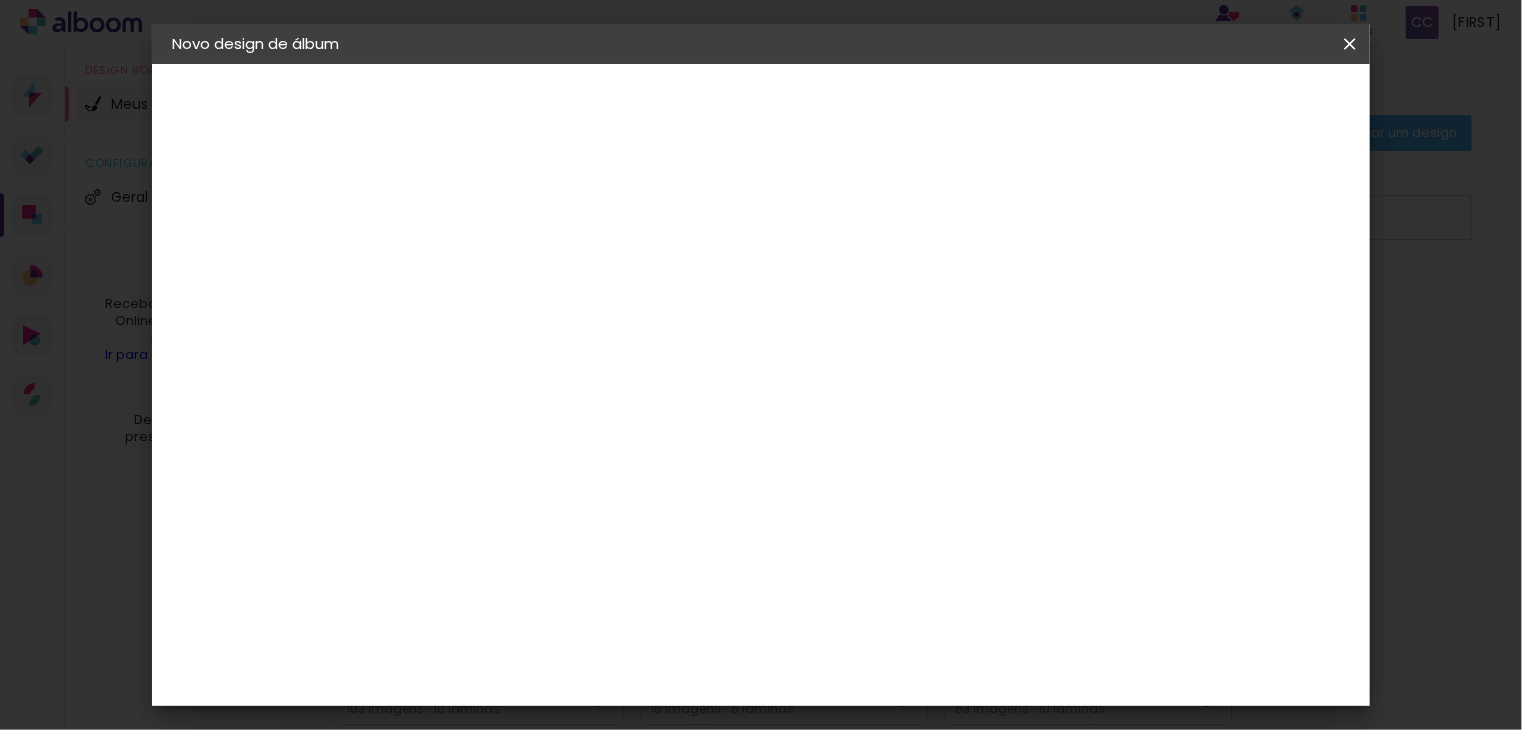 click at bounding box center (499, 268) 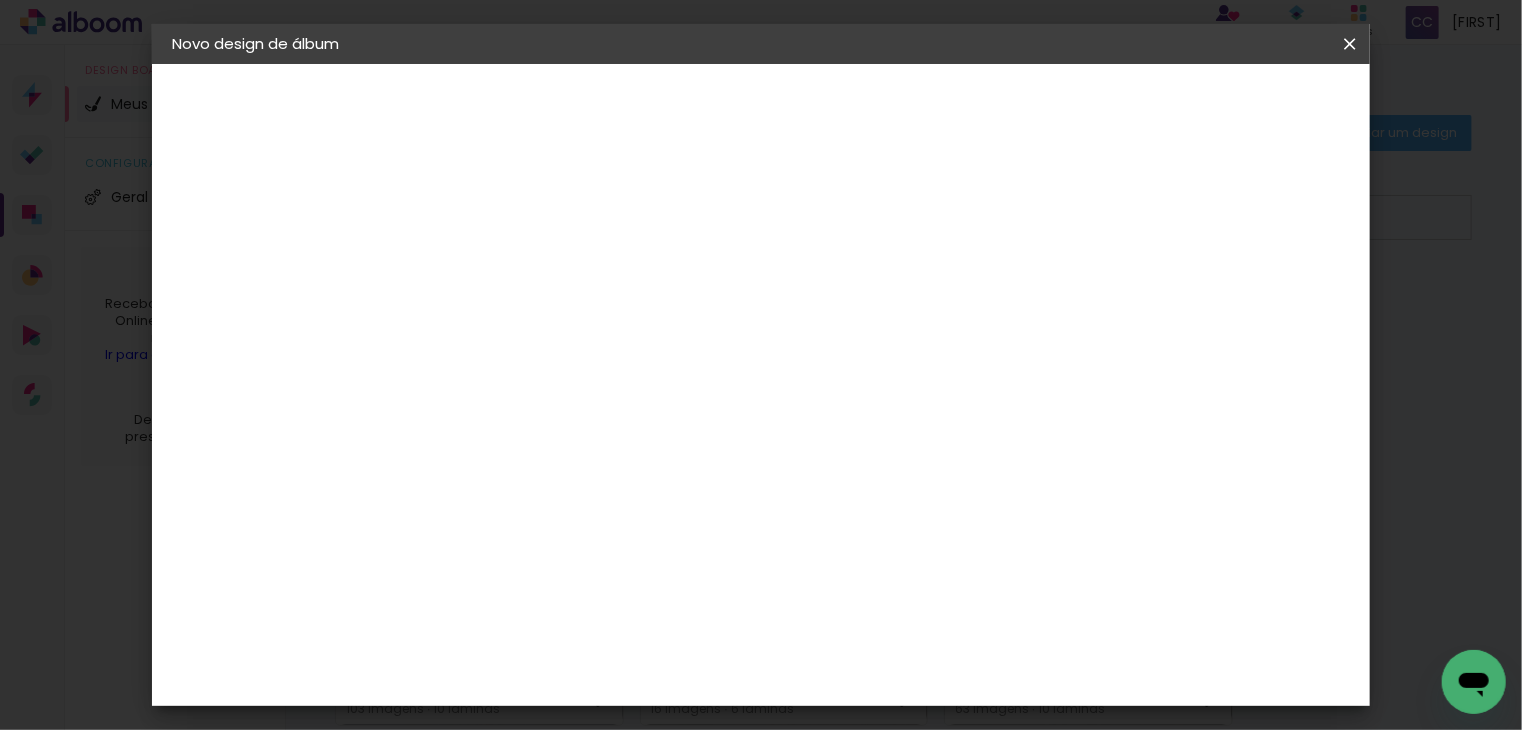 scroll, scrollTop: 0, scrollLeft: 0, axis: both 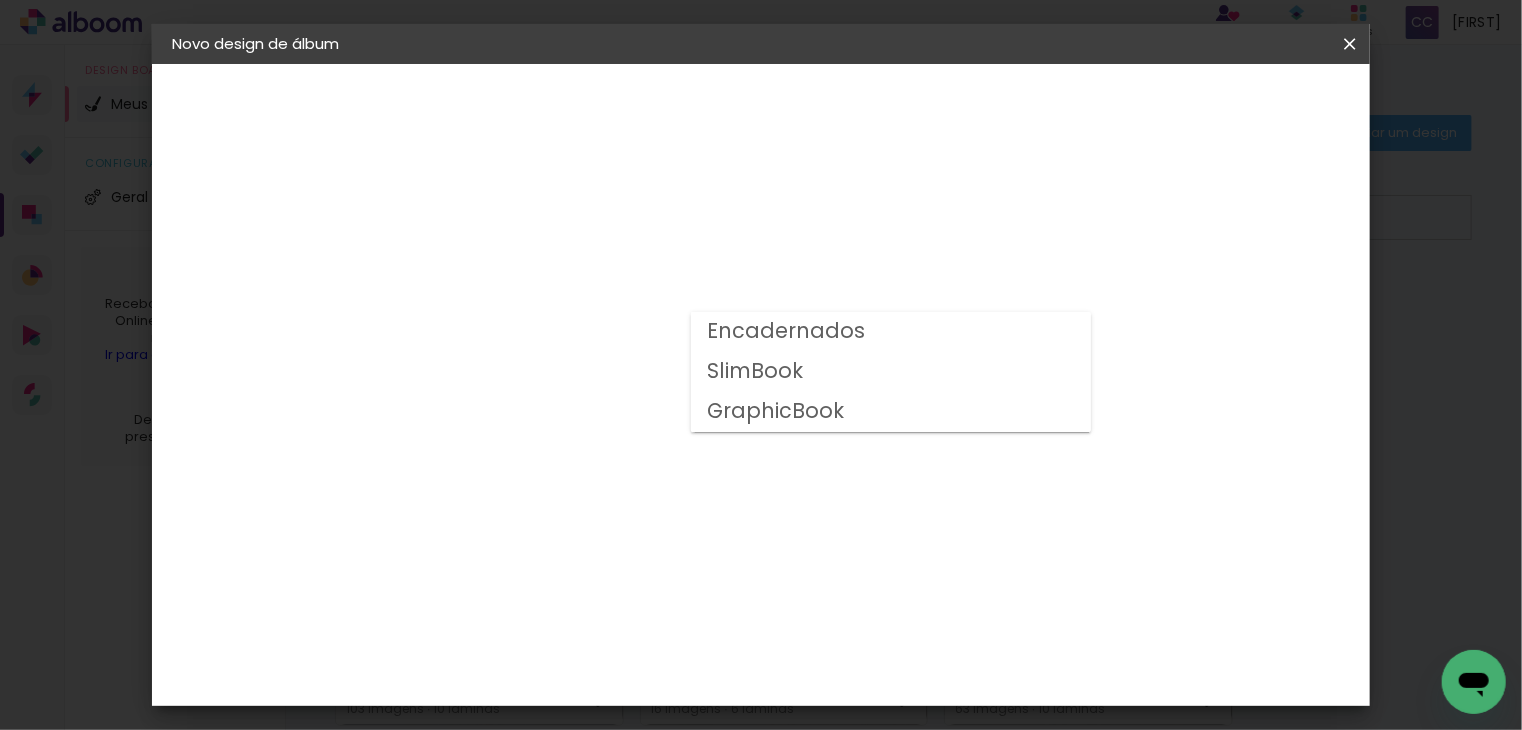 click on "SlimBook" at bounding box center [0, 0] 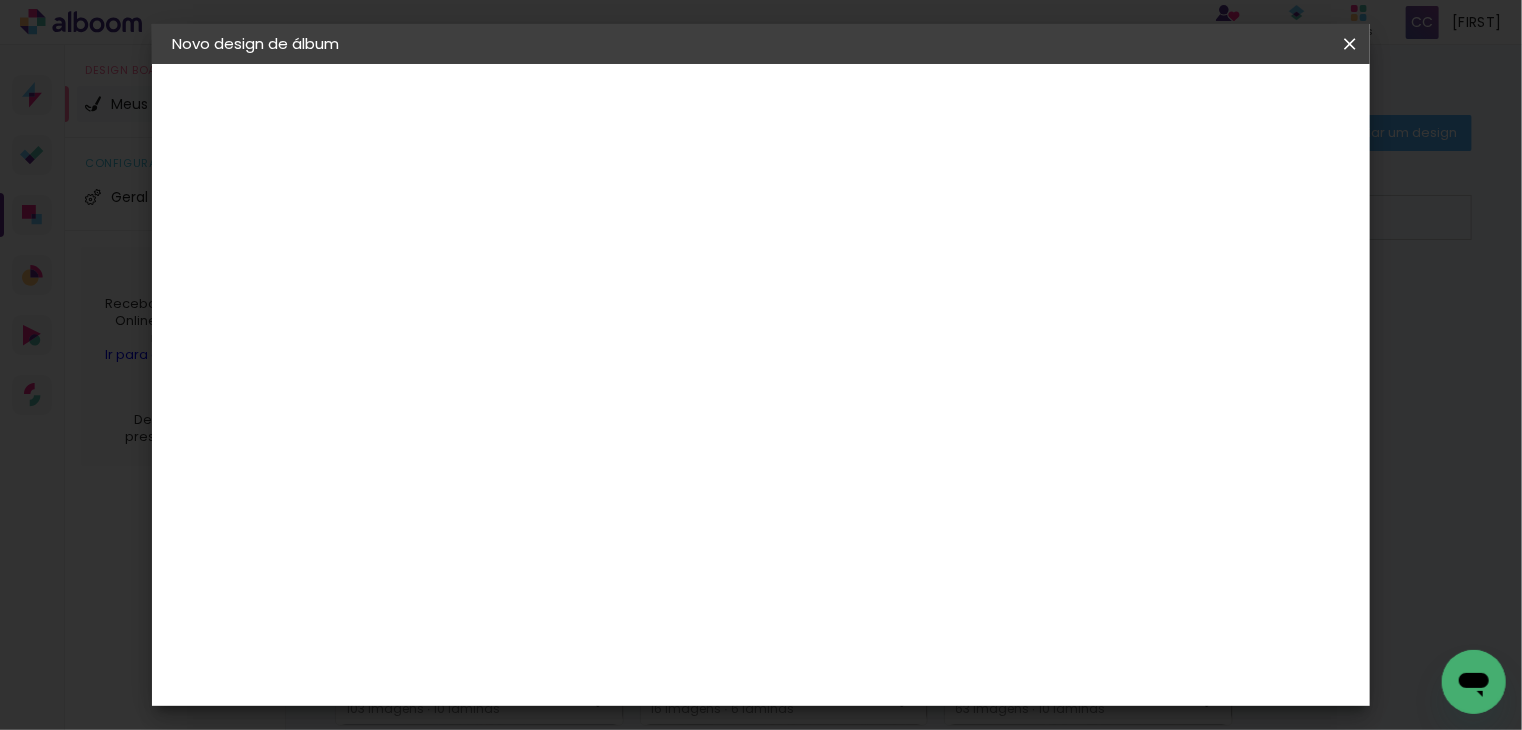 scroll, scrollTop: 100, scrollLeft: 0, axis: vertical 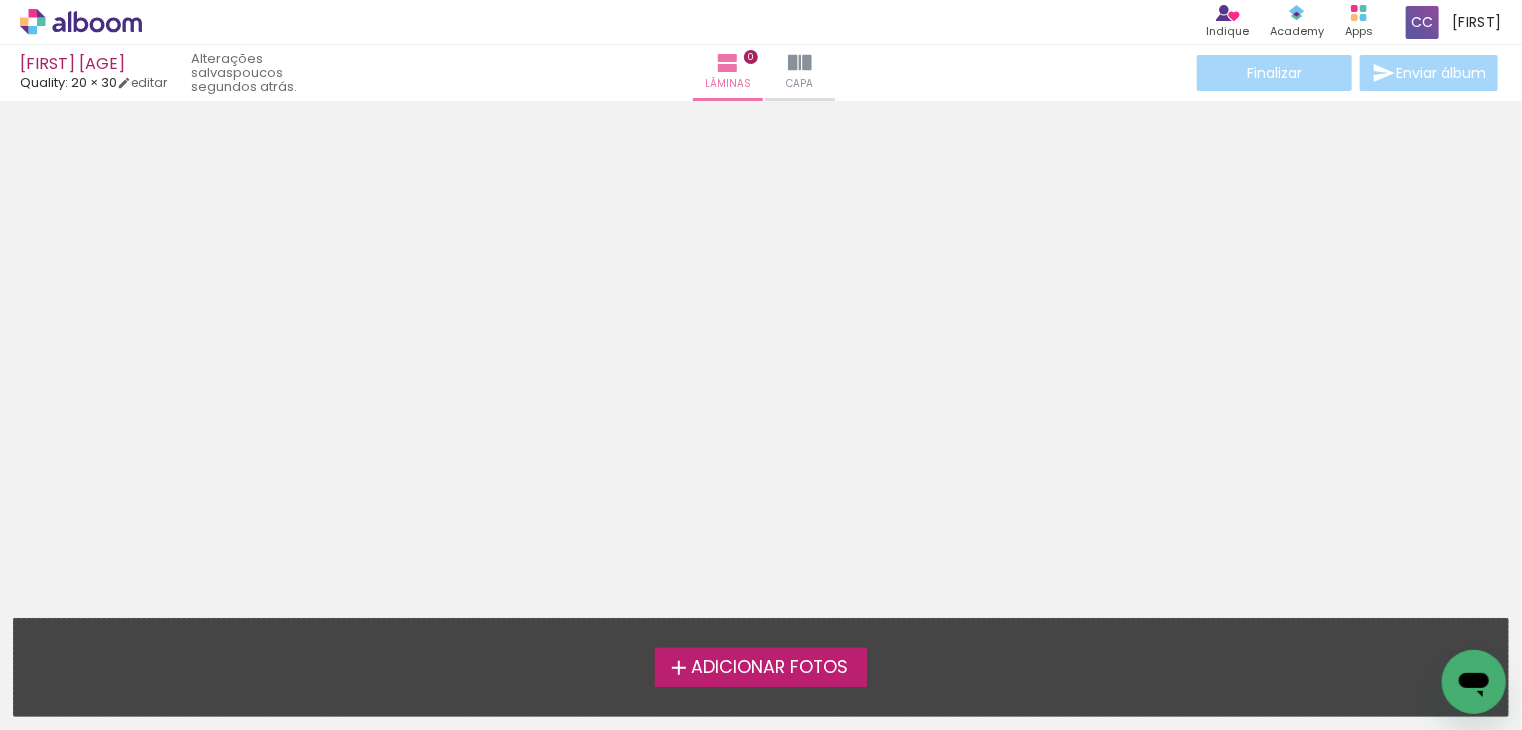 click on "Adicionar Fotos" at bounding box center (769, 668) 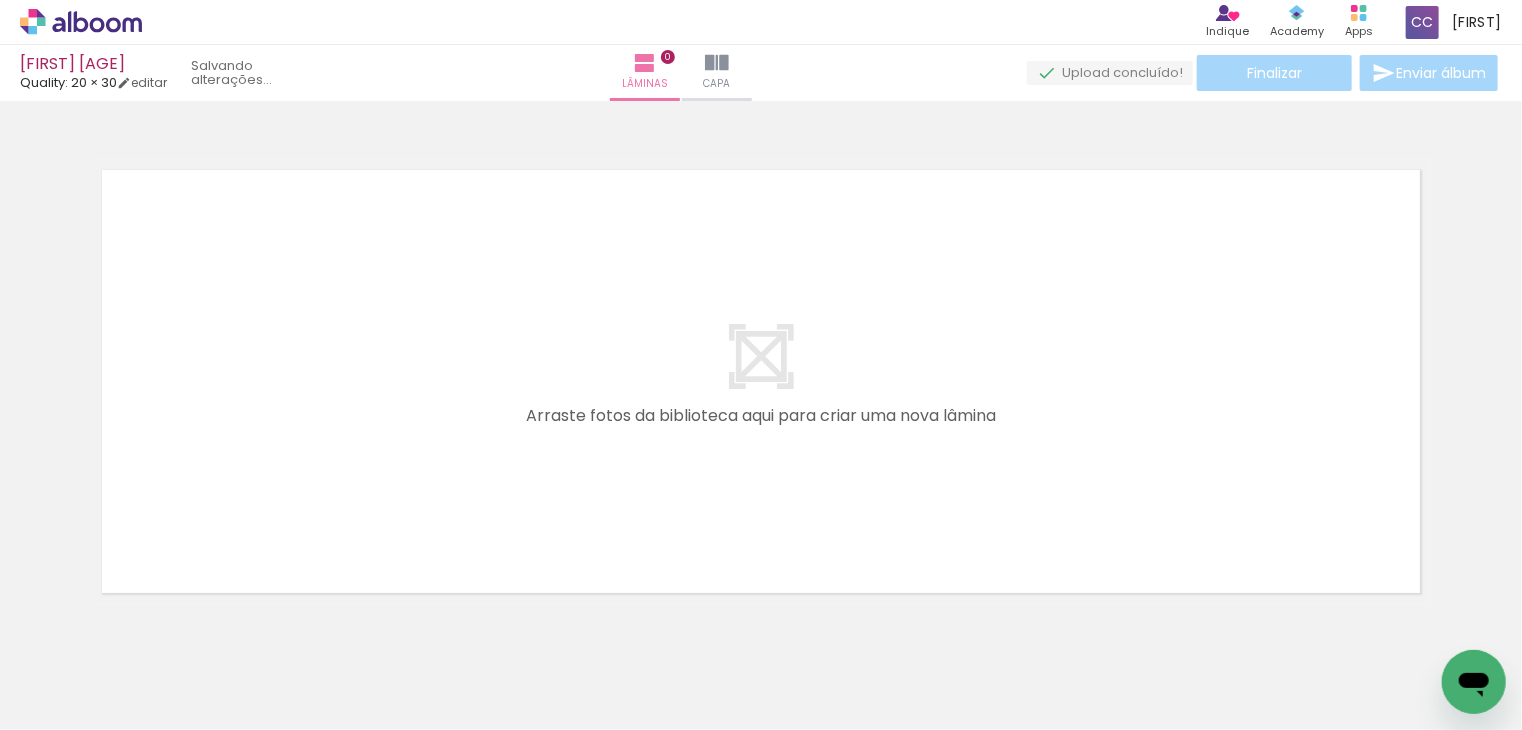 scroll, scrollTop: 28, scrollLeft: 0, axis: vertical 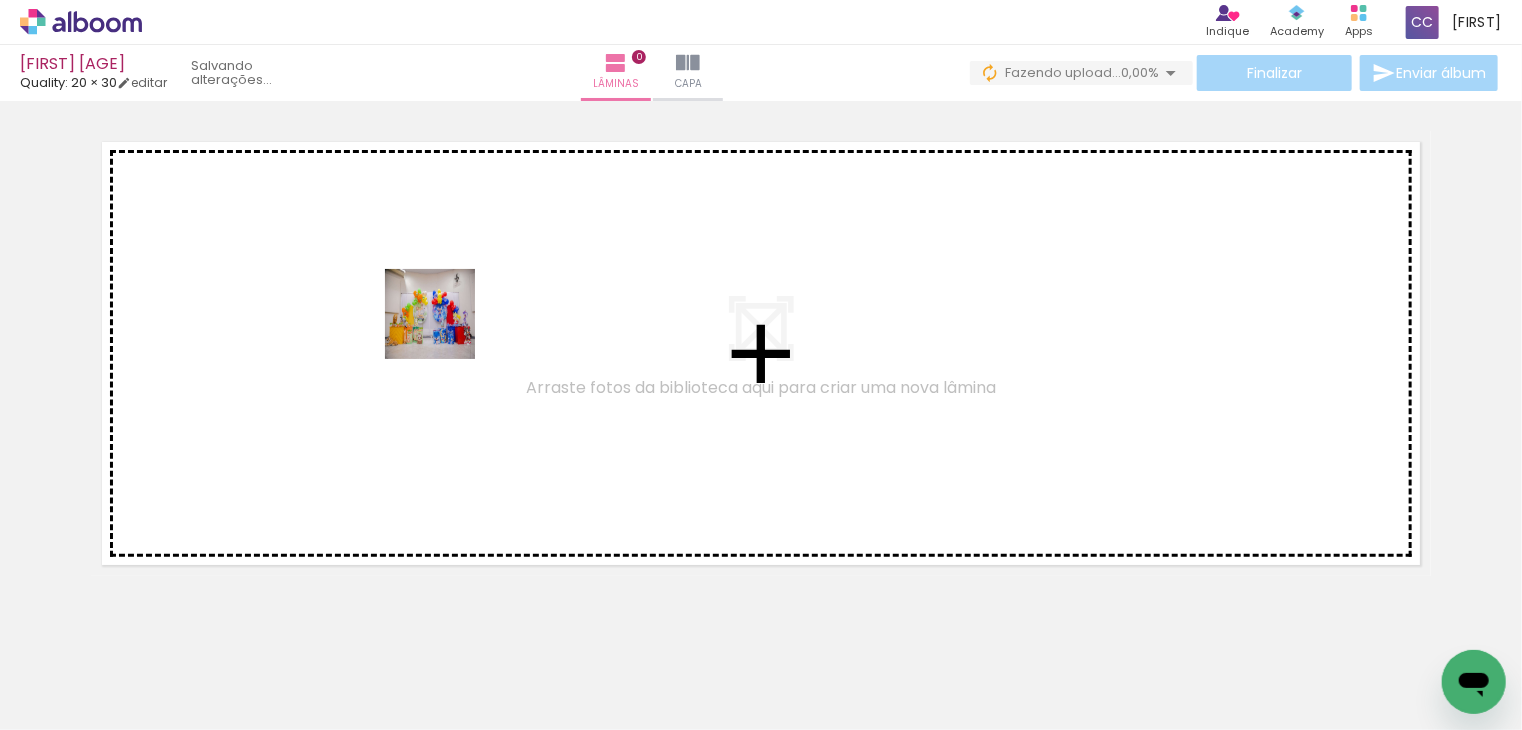 drag, startPoint x: 313, startPoint y: 668, endPoint x: 462, endPoint y: 310, distance: 387.76926 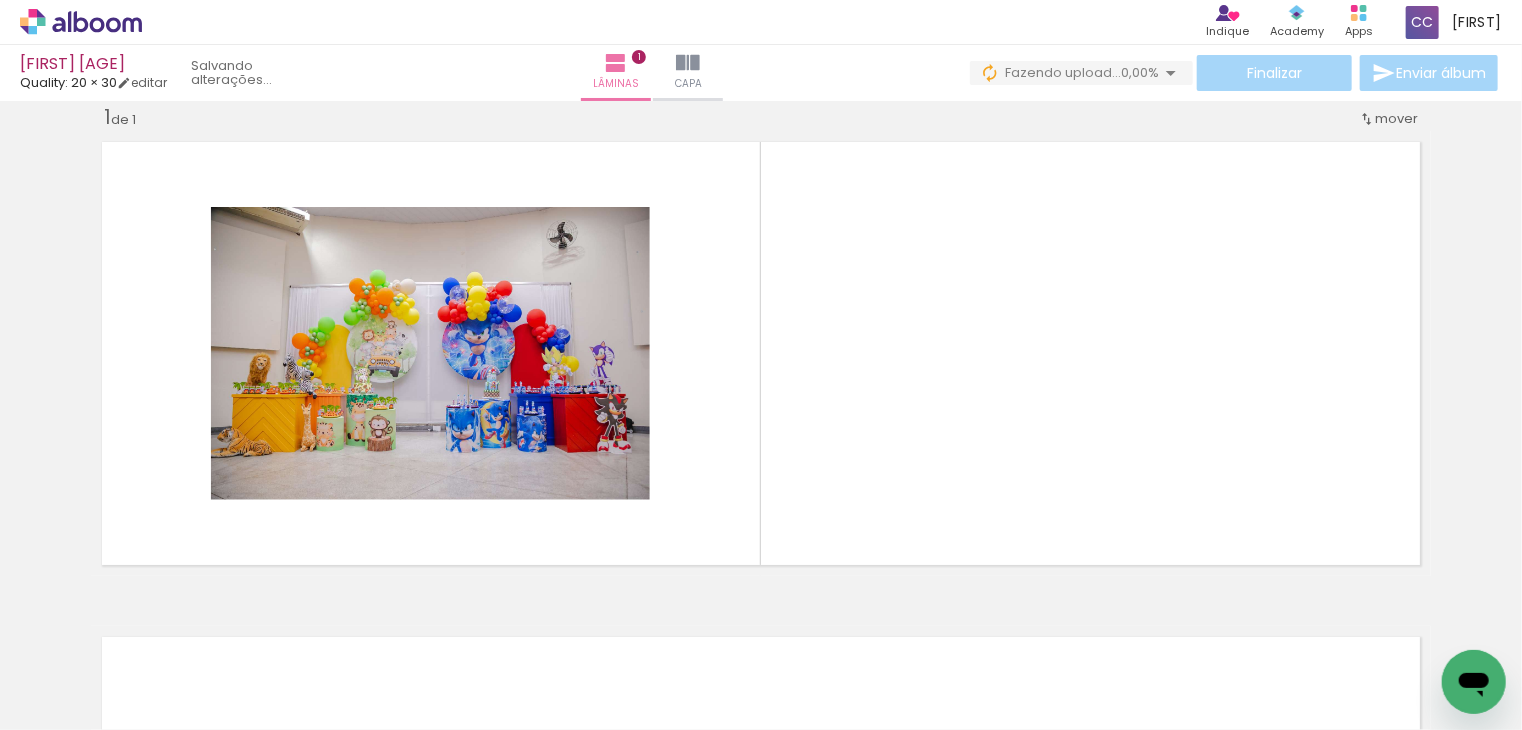 scroll, scrollTop: 28, scrollLeft: 0, axis: vertical 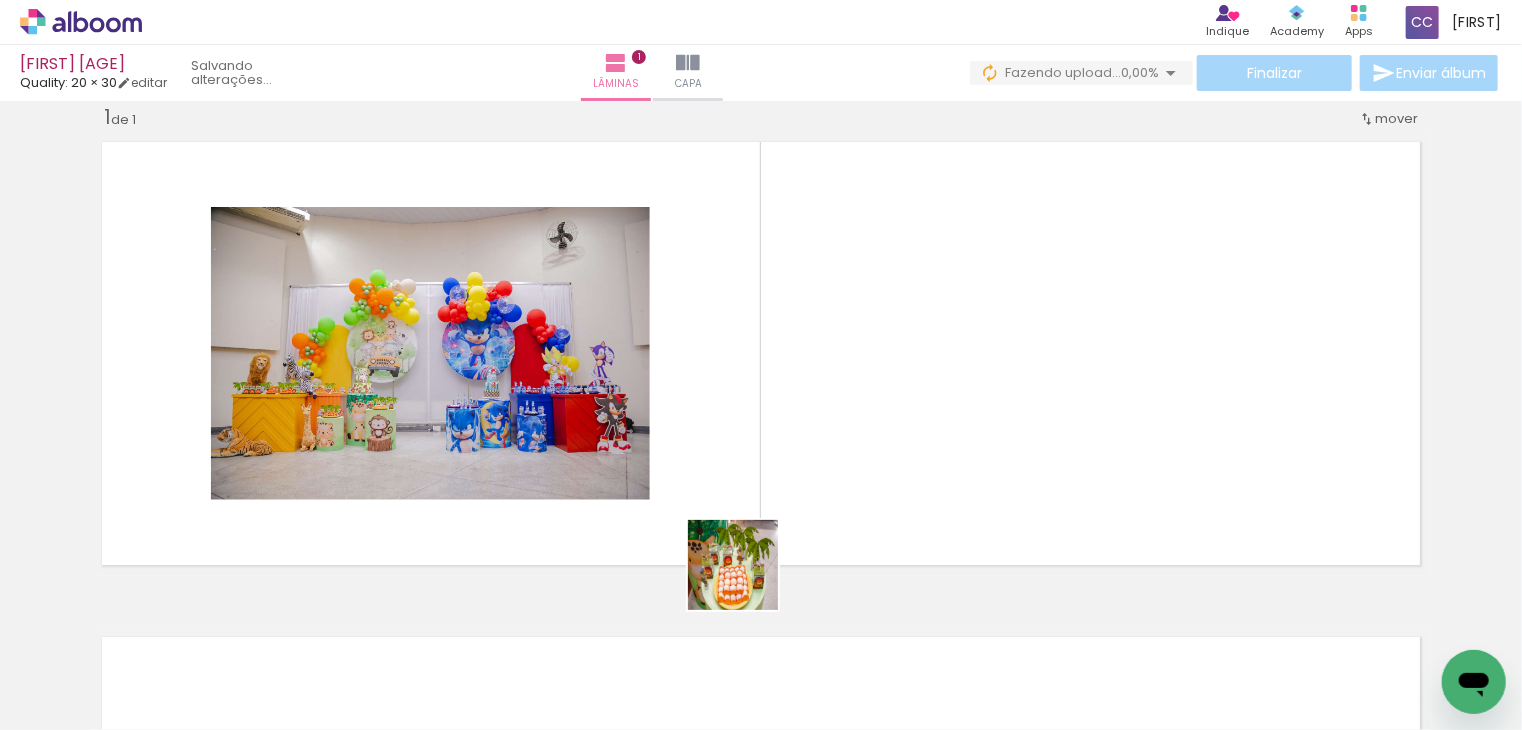 drag, startPoint x: 748, startPoint y: 647, endPoint x: 869, endPoint y: 728, distance: 145.60907 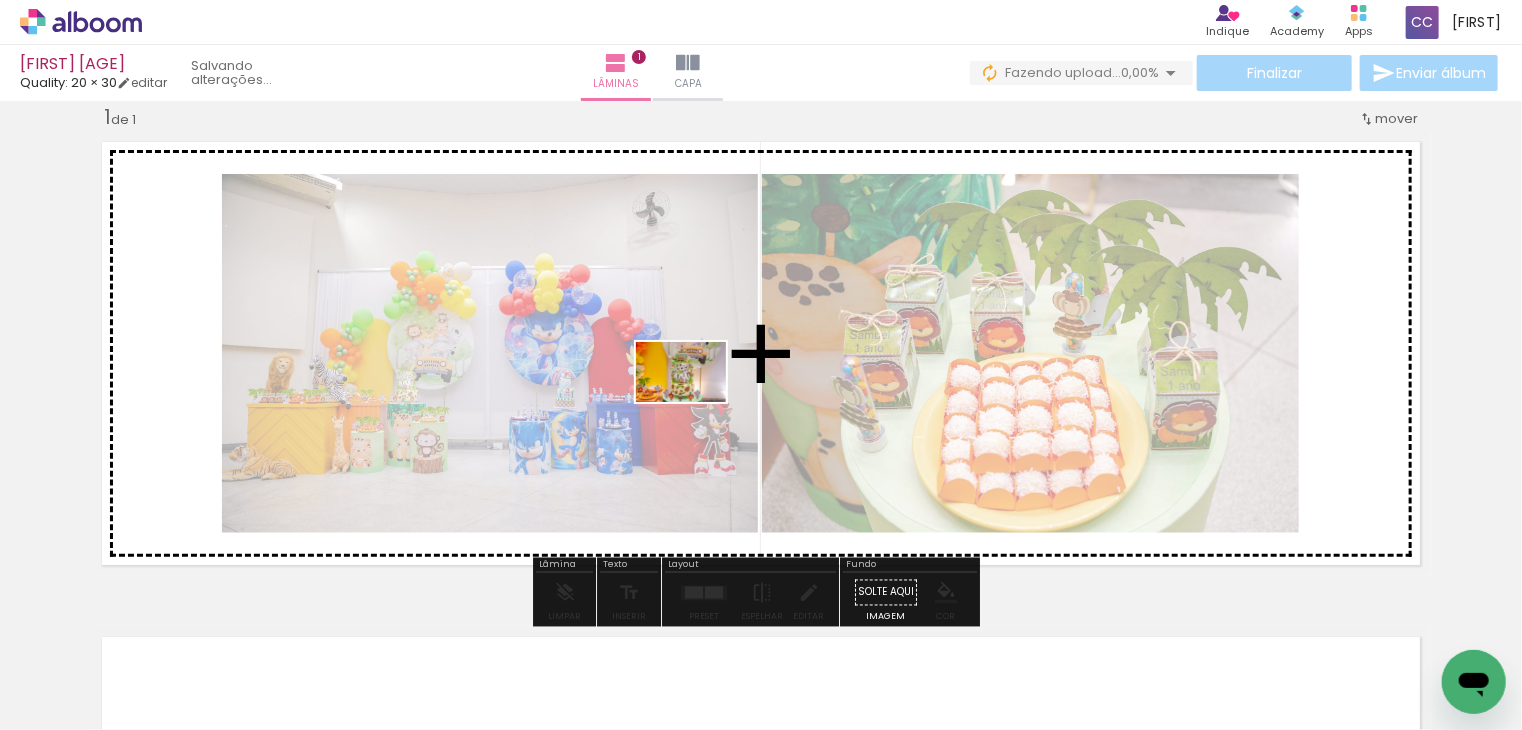 drag, startPoint x: 845, startPoint y: 675, endPoint x: 696, endPoint y: 402, distance: 311.01447 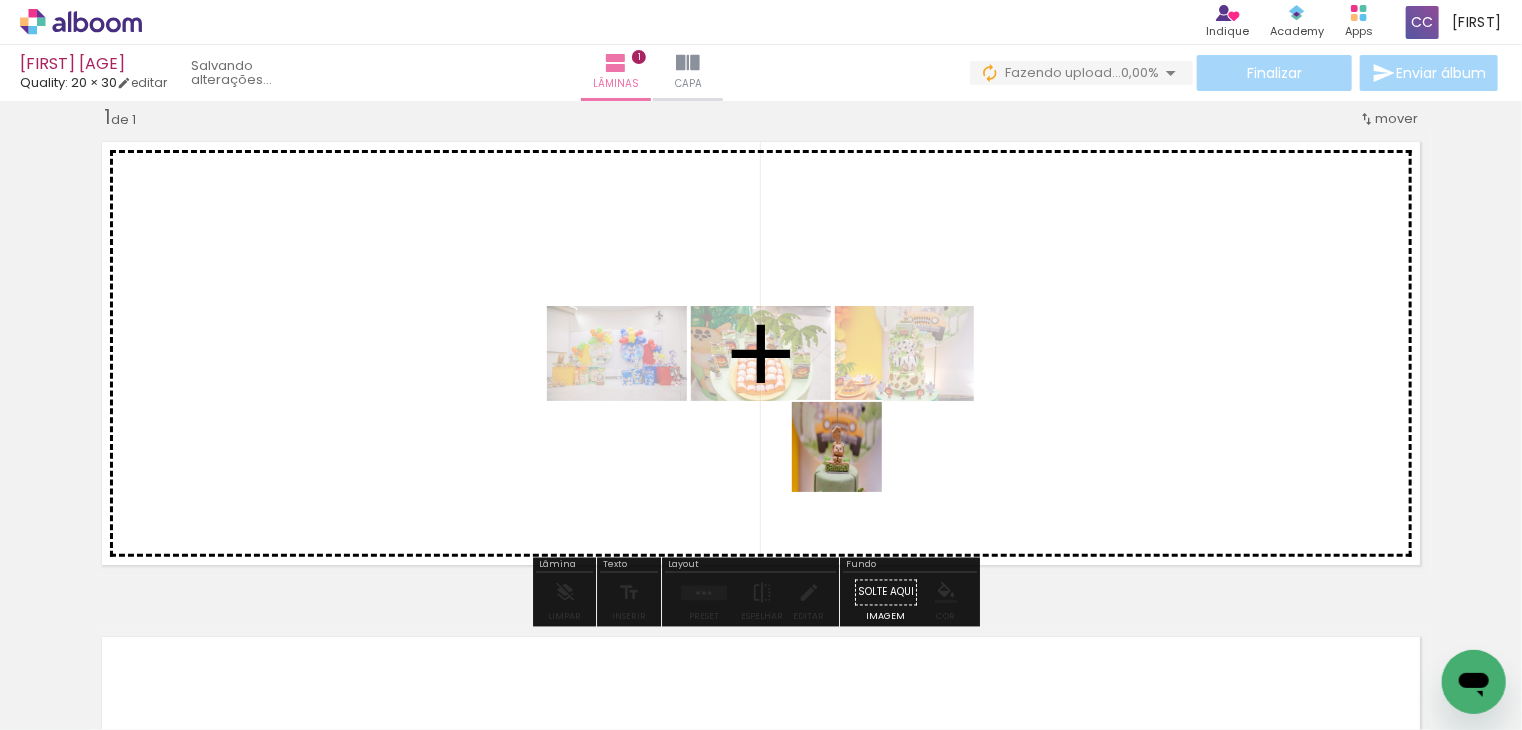 drag, startPoint x: 934, startPoint y: 652, endPoint x: 1025, endPoint y: 617, distance: 97.49872 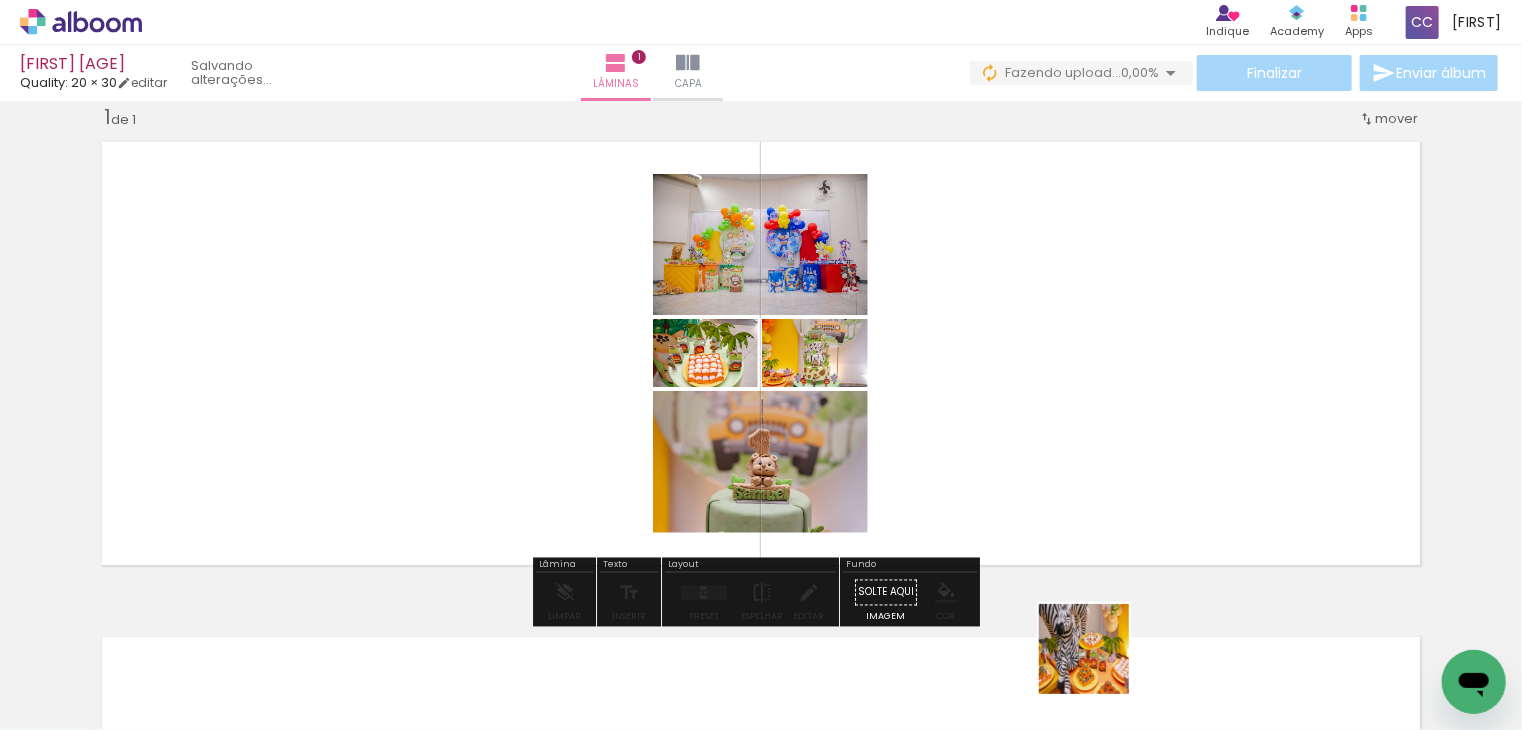 drag, startPoint x: 1099, startPoint y: 676, endPoint x: 1180, endPoint y: 626, distance: 95.189285 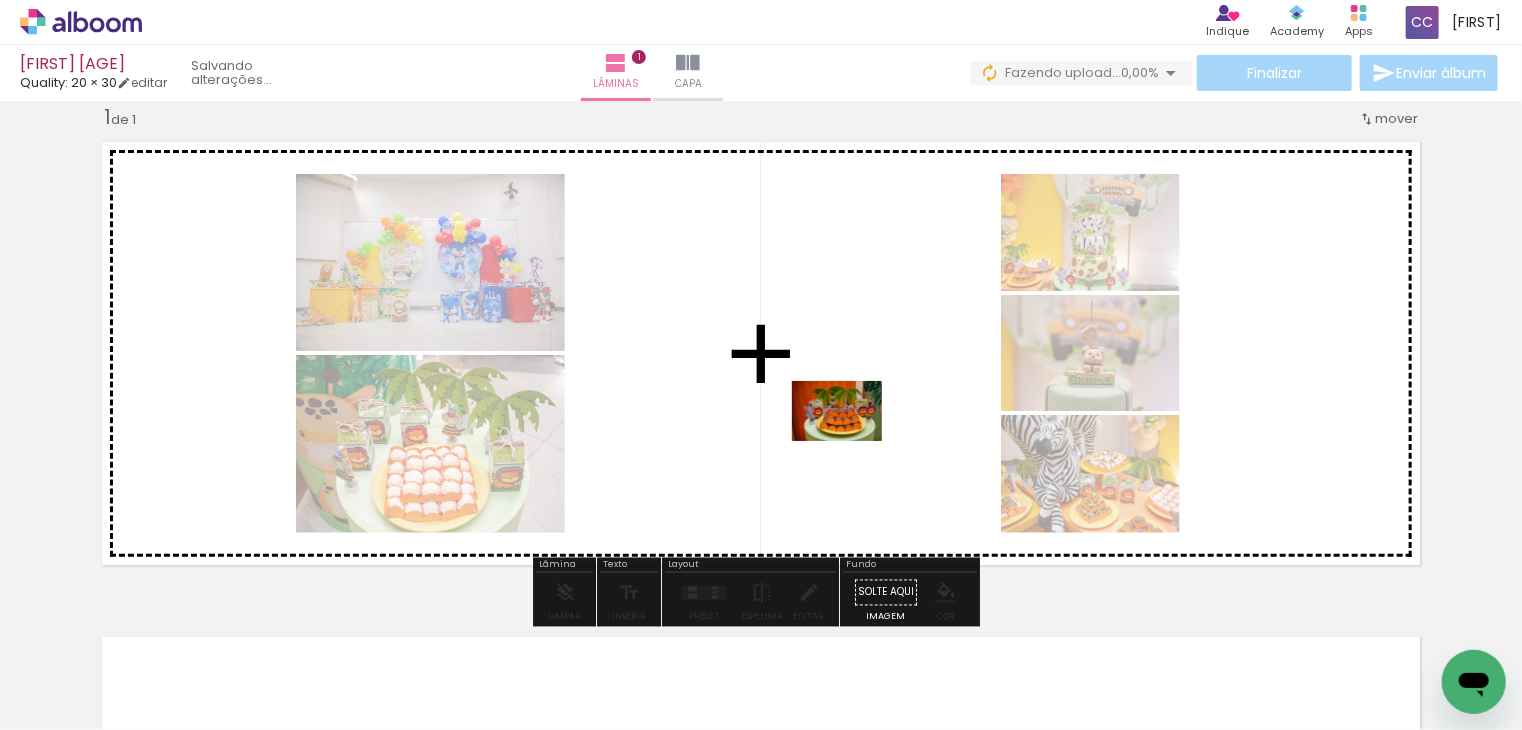 drag, startPoint x: 1209, startPoint y: 673, endPoint x: 852, endPoint y: 441, distance: 425.76166 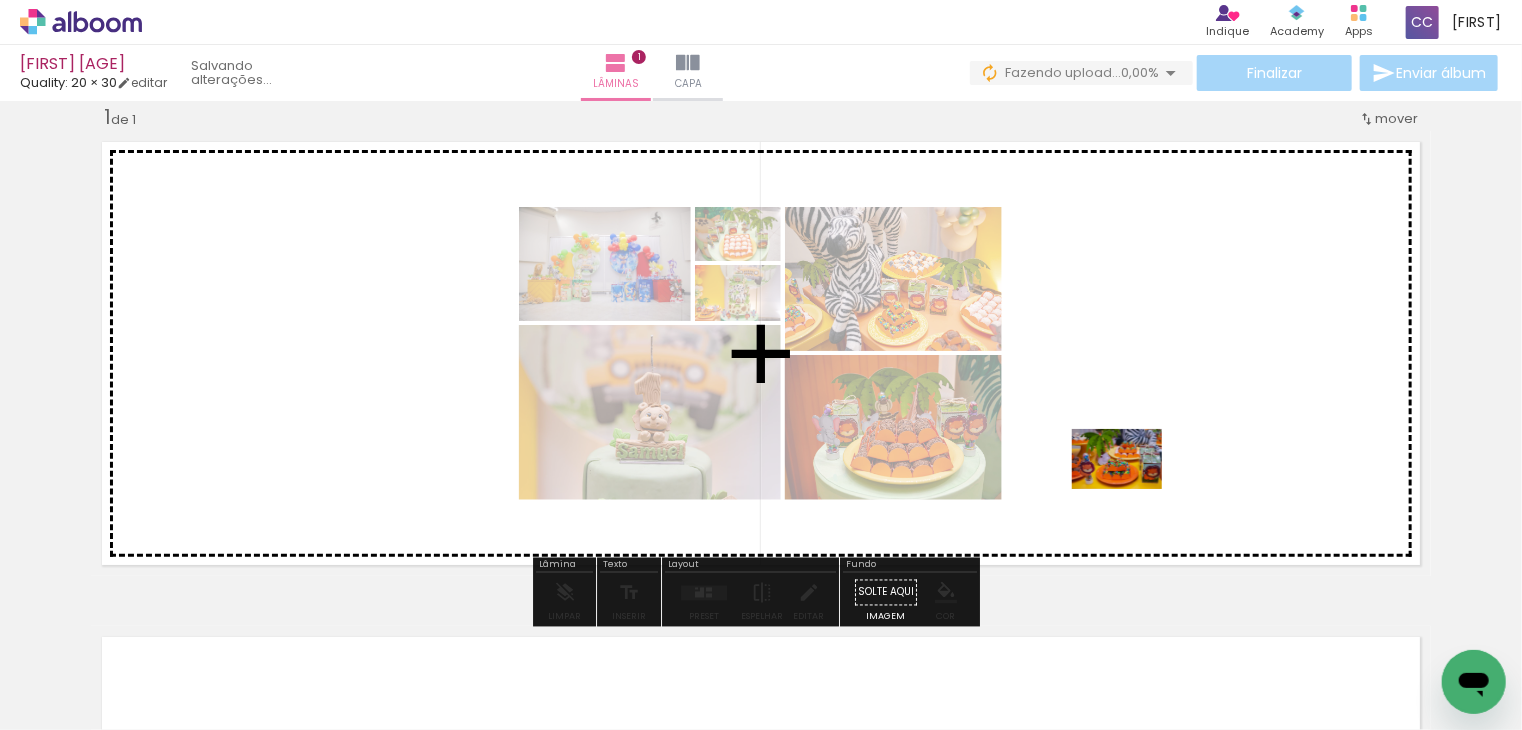 drag, startPoint x: 1304, startPoint y: 677, endPoint x: 1132, endPoint y: 489, distance: 254.80974 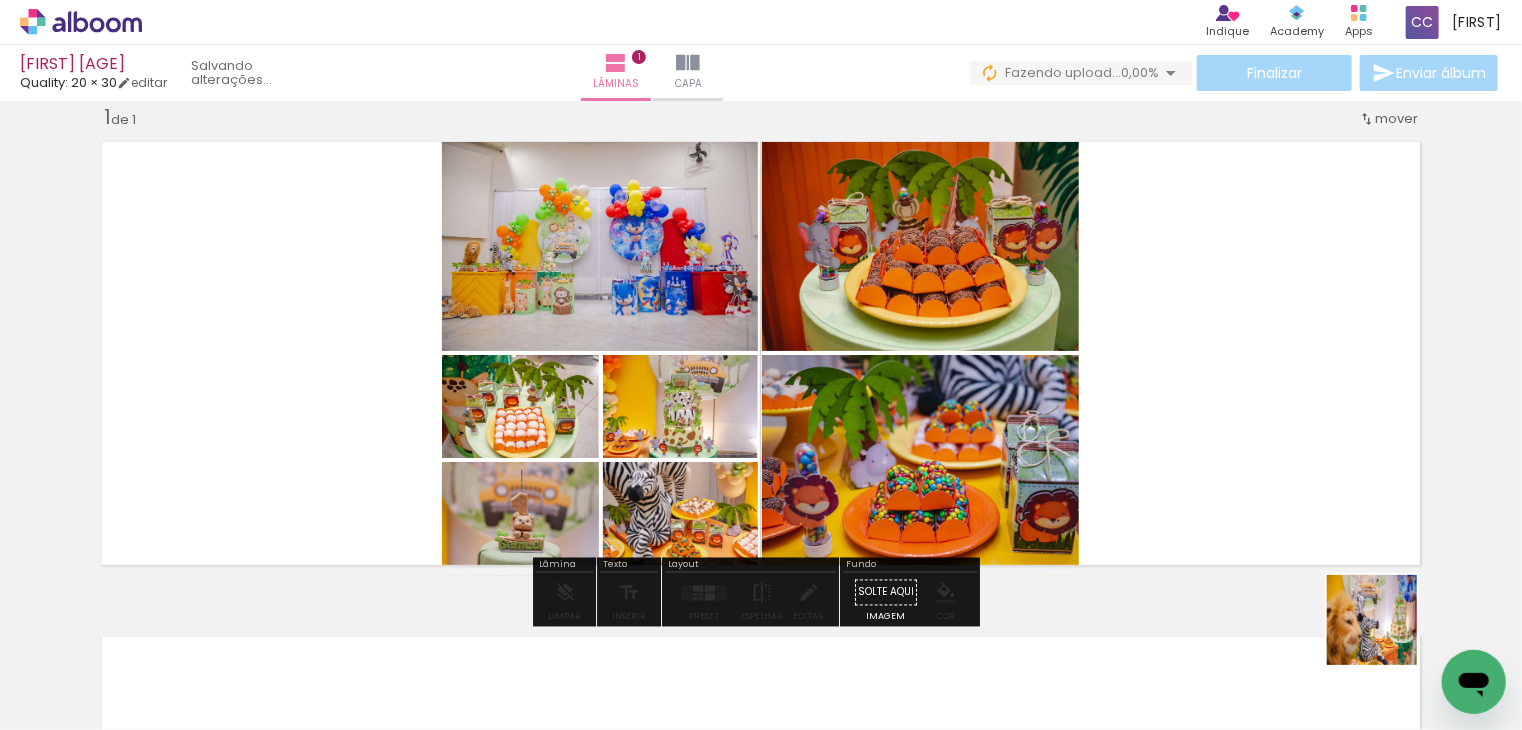drag, startPoint x: 1392, startPoint y: 641, endPoint x: 1103, endPoint y: 697, distance: 294.3756 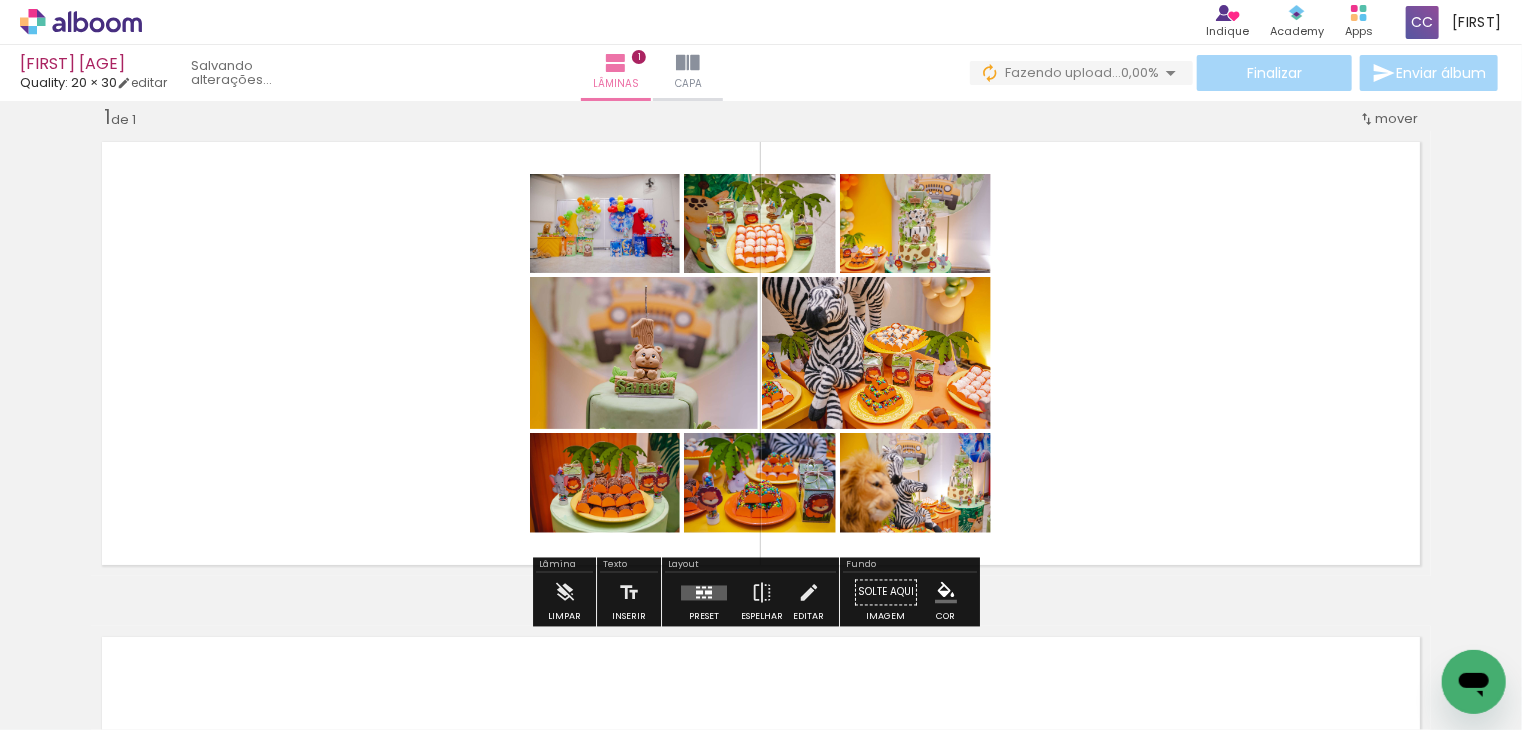 scroll, scrollTop: 0, scrollLeft: 3908, axis: horizontal 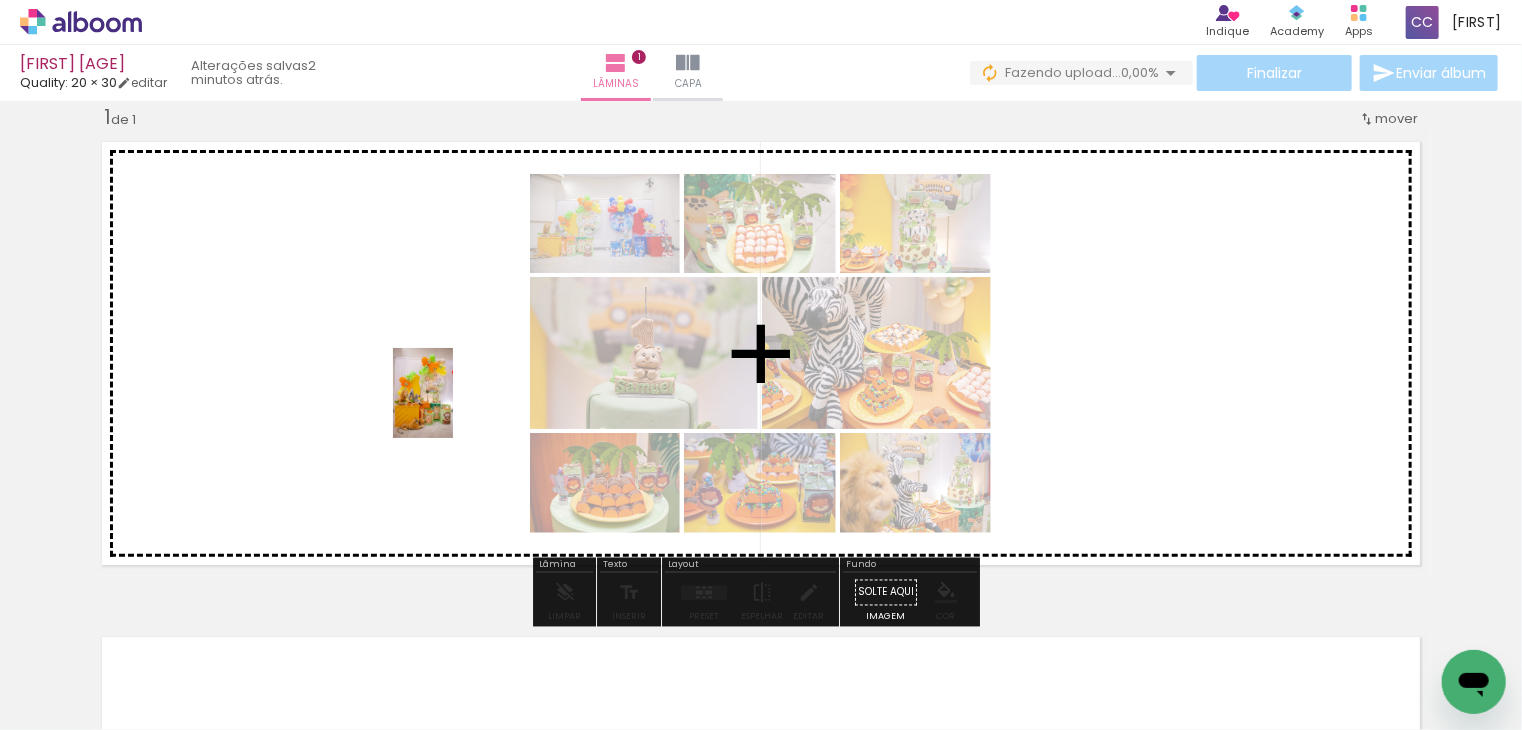 drag, startPoint x: 1128, startPoint y: 678, endPoint x: 453, endPoint y: 408, distance: 726.99725 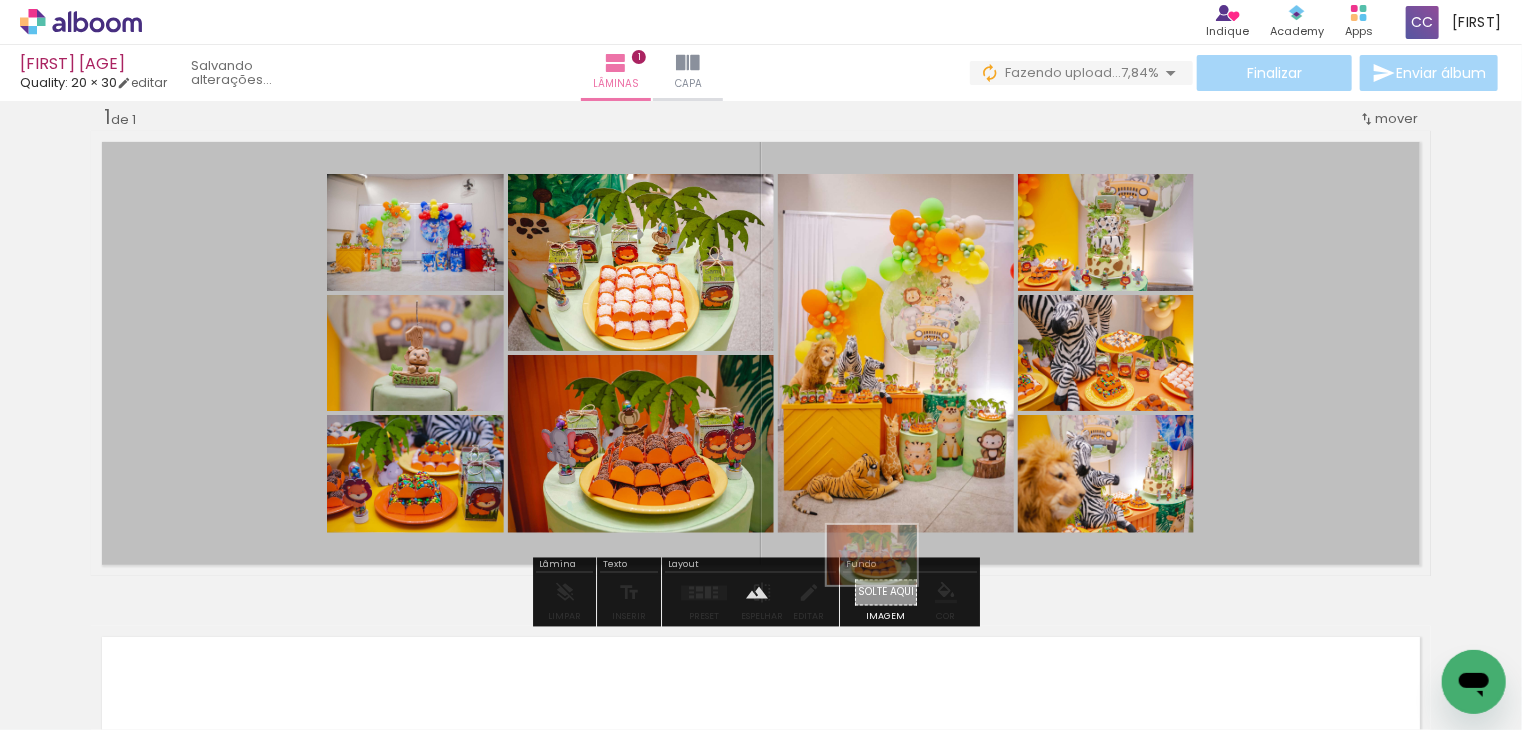 drag, startPoint x: 797, startPoint y: 672, endPoint x: 887, endPoint y: 585, distance: 125.17587 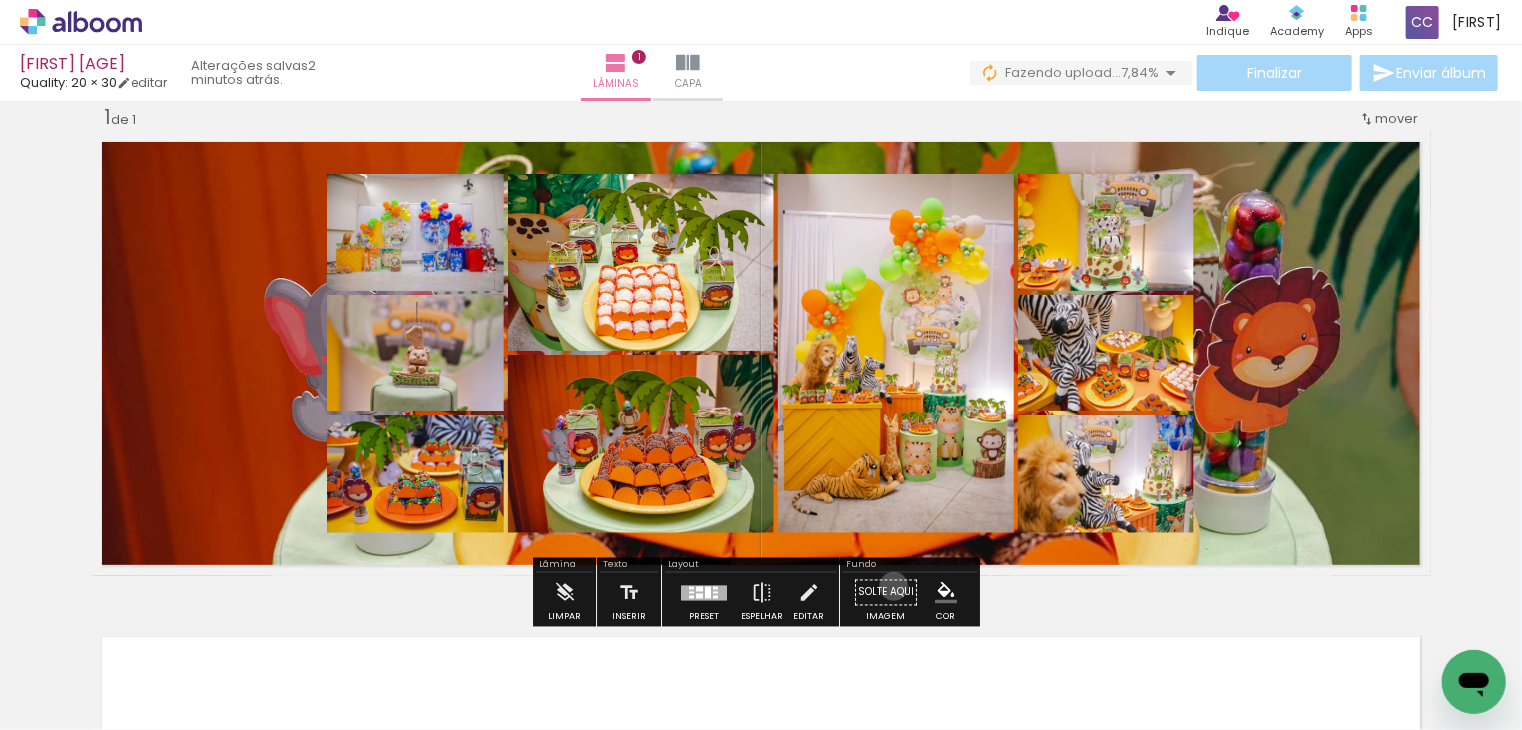 click on "Solte aqui Imagem" at bounding box center (886, 598) 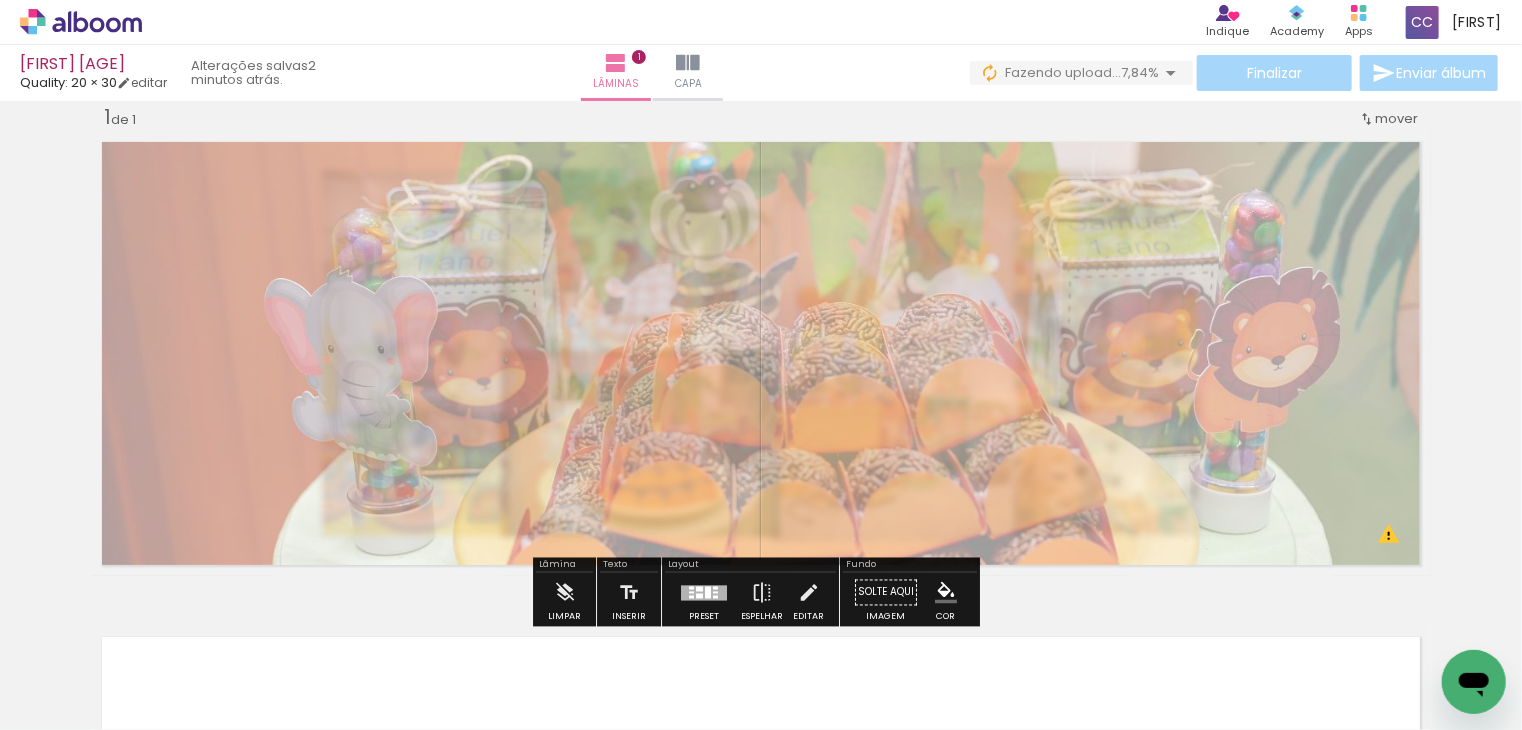 drag, startPoint x: 347, startPoint y: 185, endPoint x: 332, endPoint y: 185, distance: 15 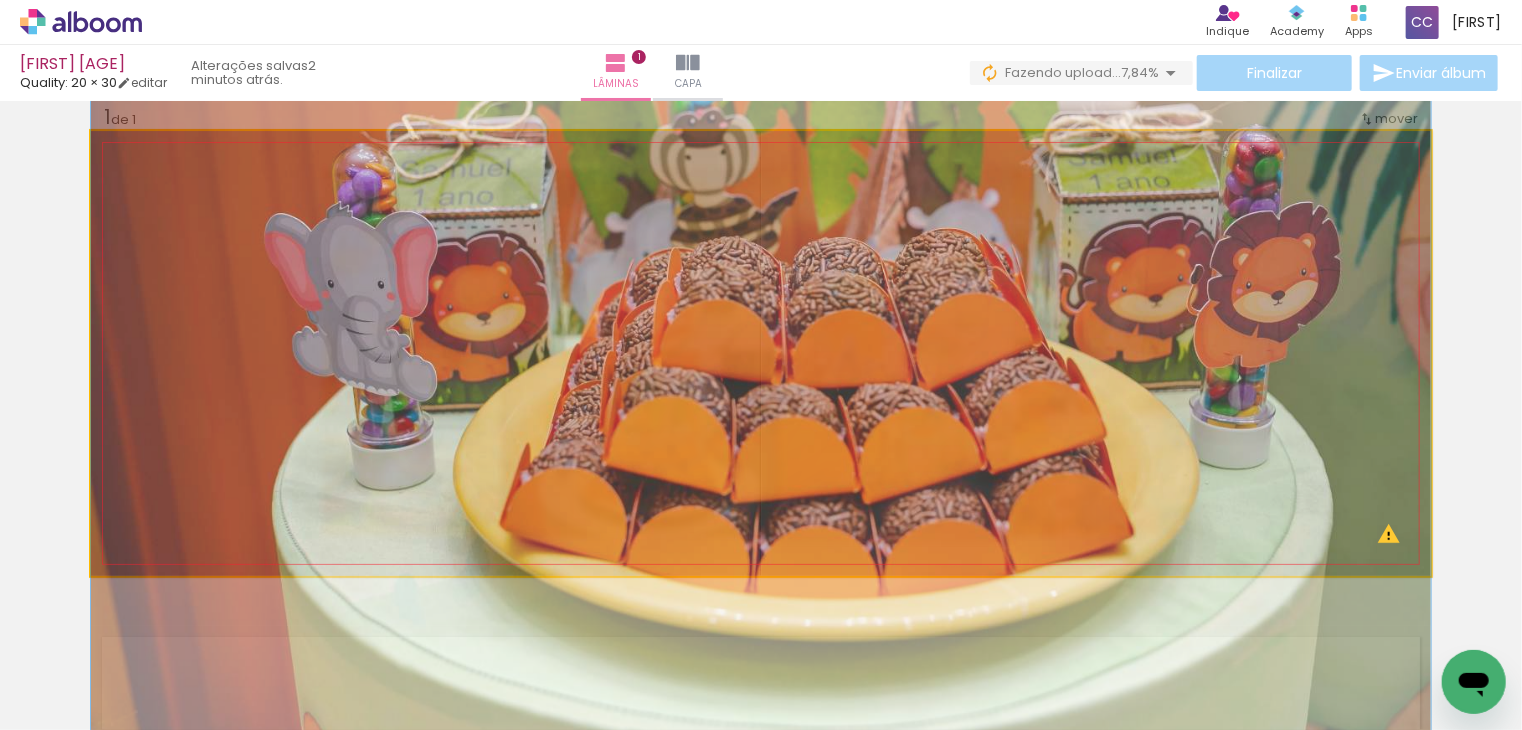 drag, startPoint x: 1044, startPoint y: 540, endPoint x: 1036, endPoint y: 488, distance: 52.611786 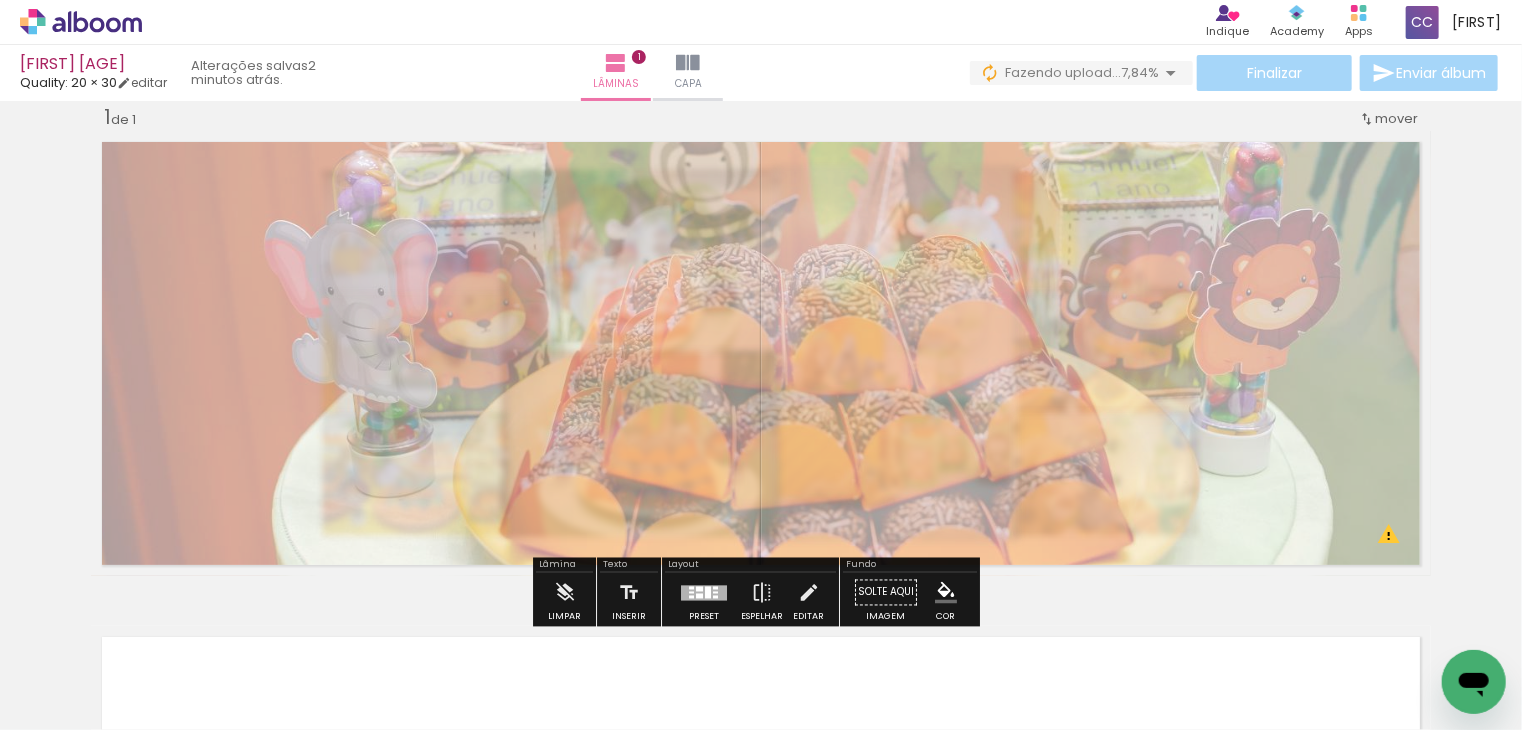 click on "Inserir lâmina 1  de 1 O Designbox precisará aumentar a sua imagem em 240% para exportar para impressão." at bounding box center (761, 575) 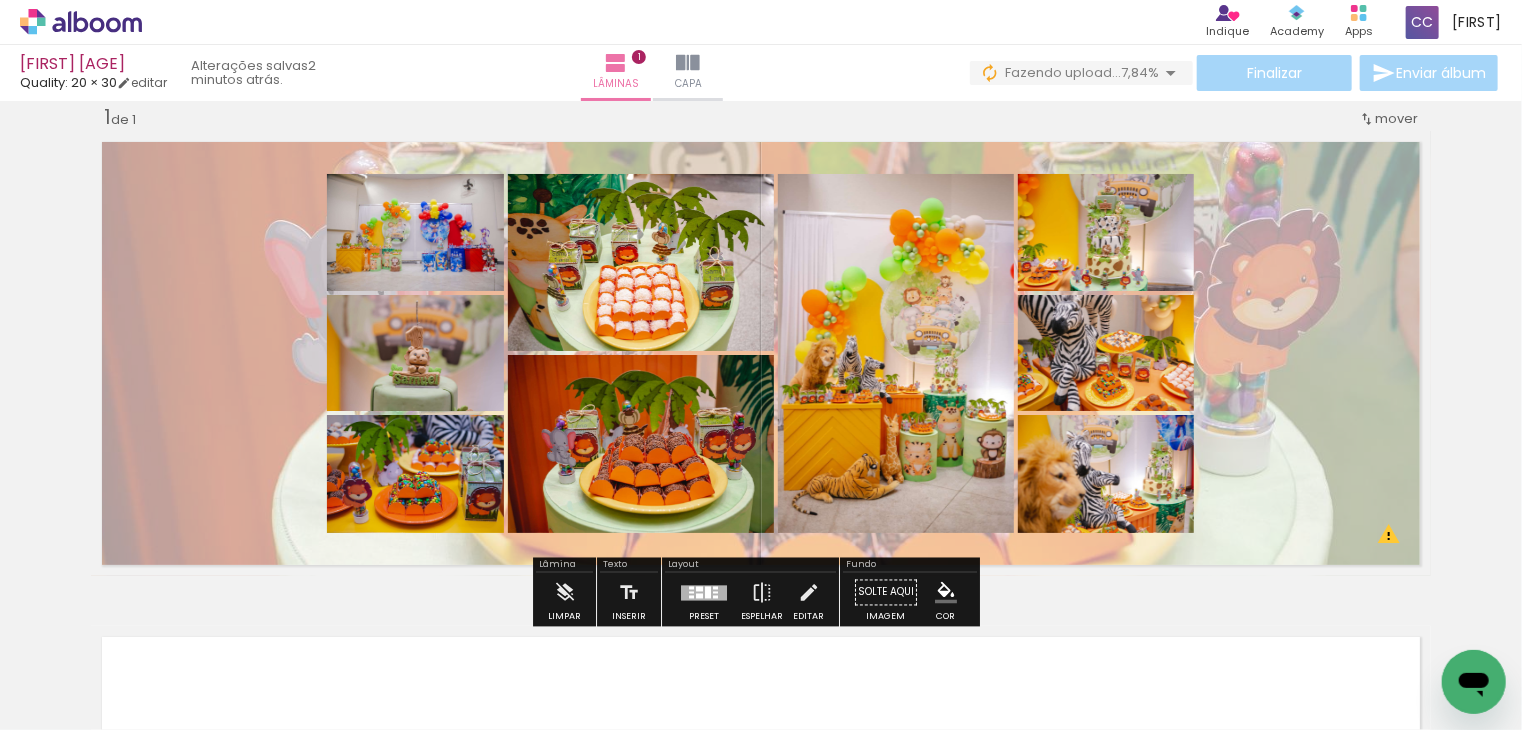 click on "Solte aqui Imagem" at bounding box center [886, 598] 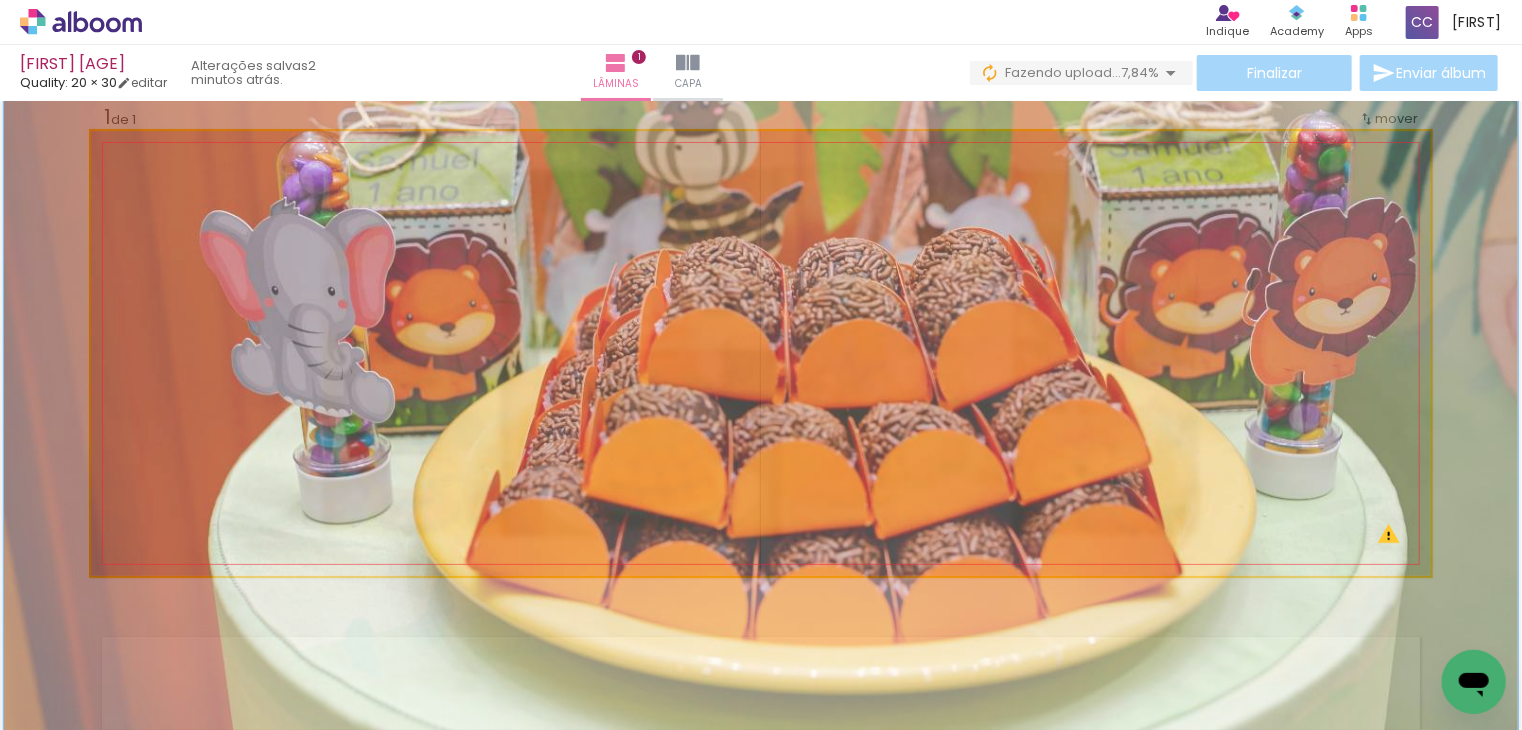 type on "113" 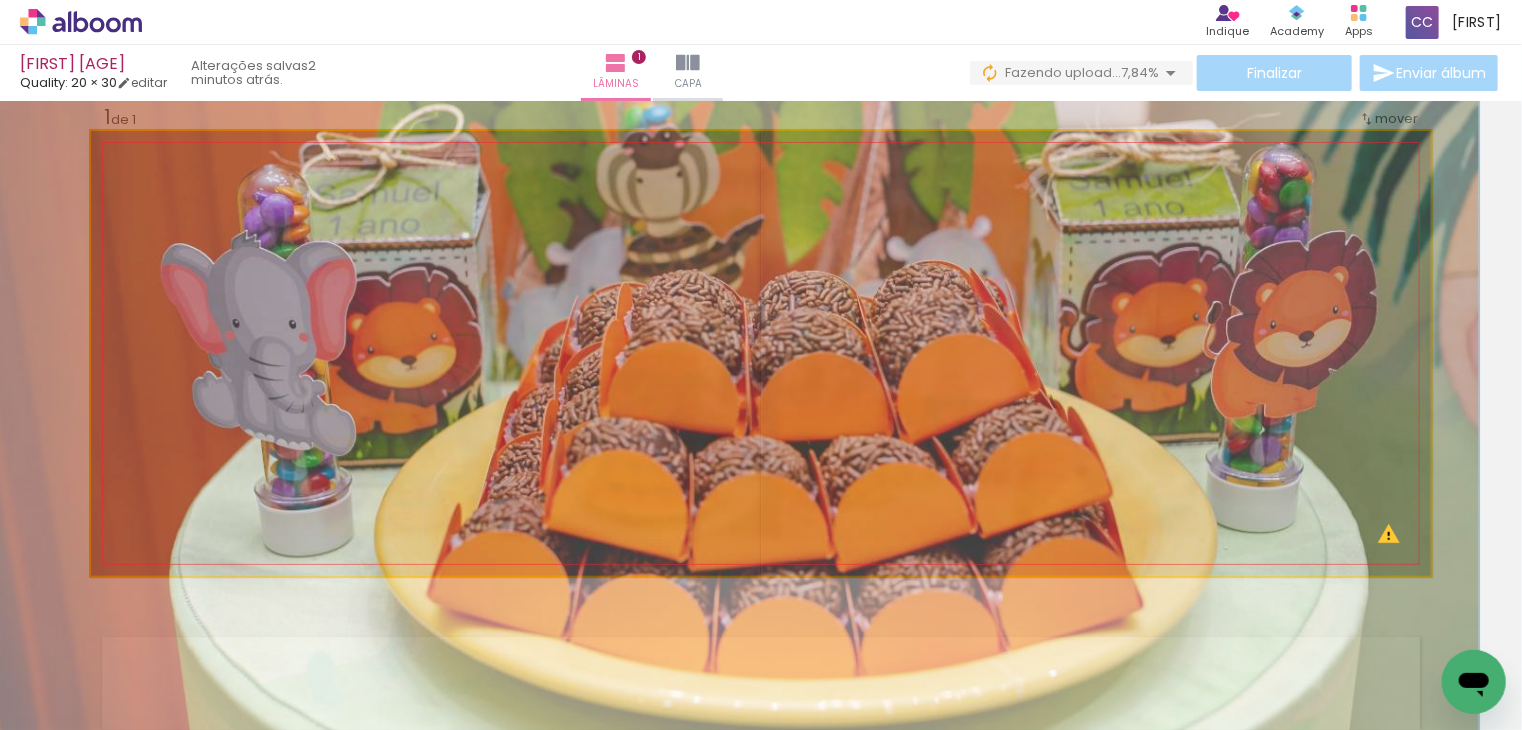 drag, startPoint x: 911, startPoint y: 360, endPoint x: 872, endPoint y: 393, distance: 51.088158 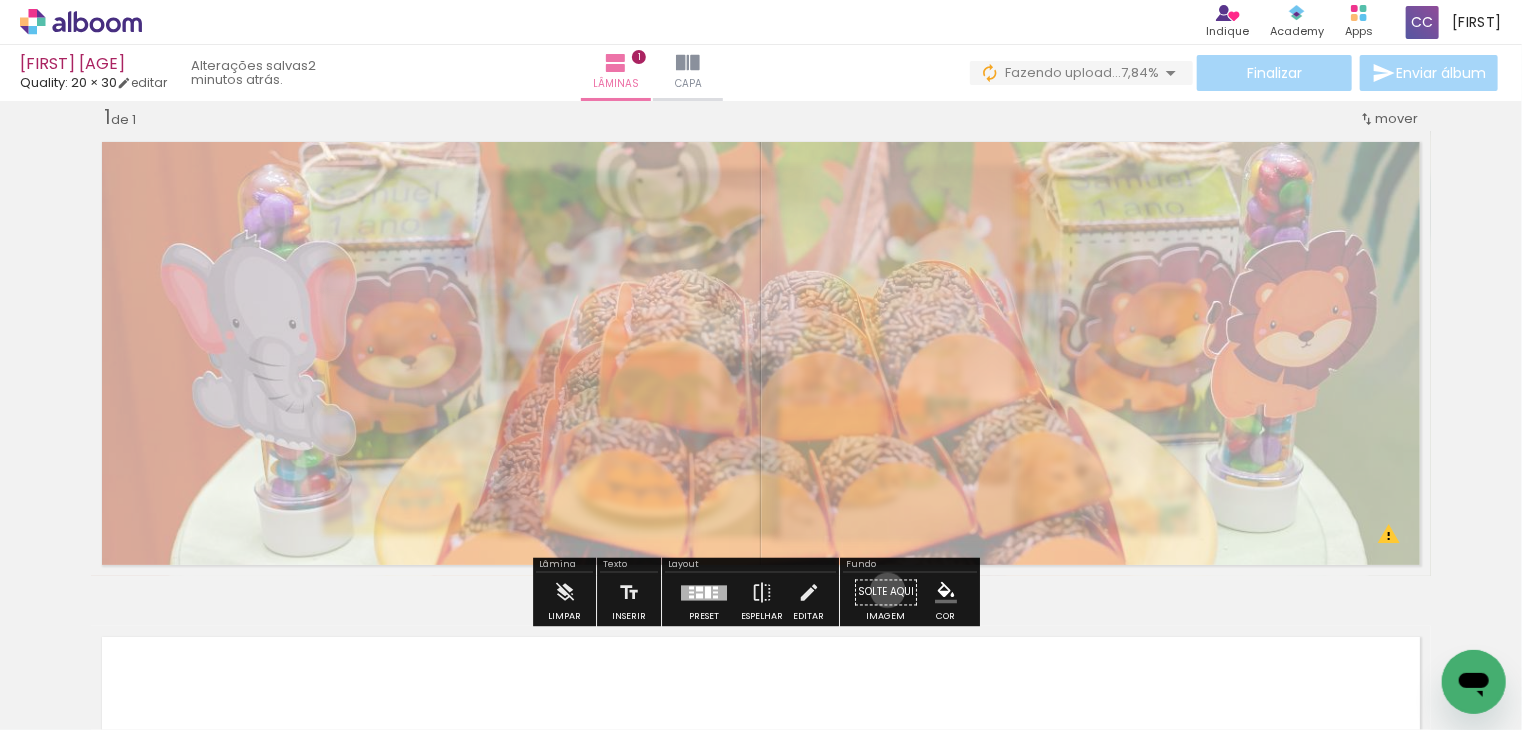 click on "Solte aqui Imagem" at bounding box center [886, 598] 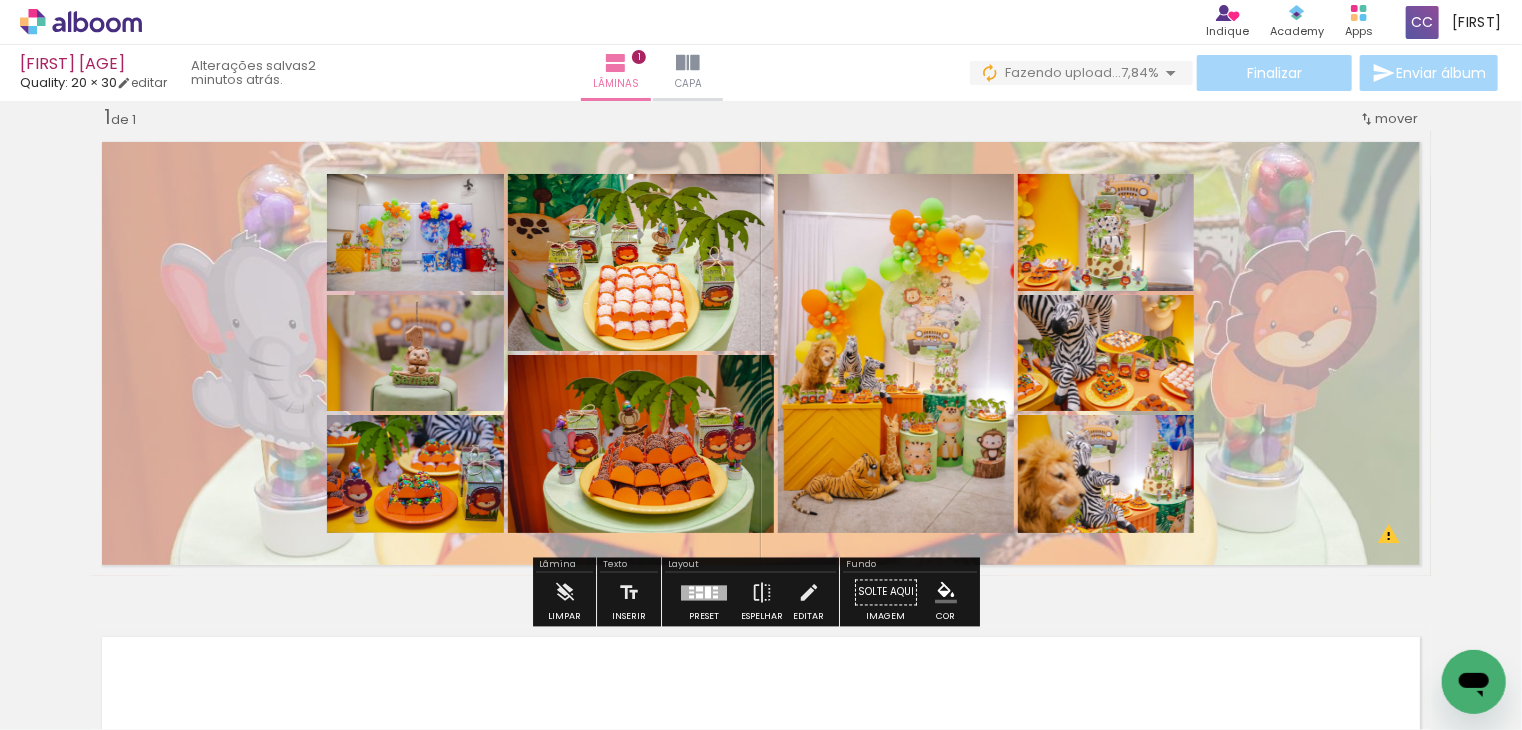 click on "Solte aqui Imagem" at bounding box center [886, 598] 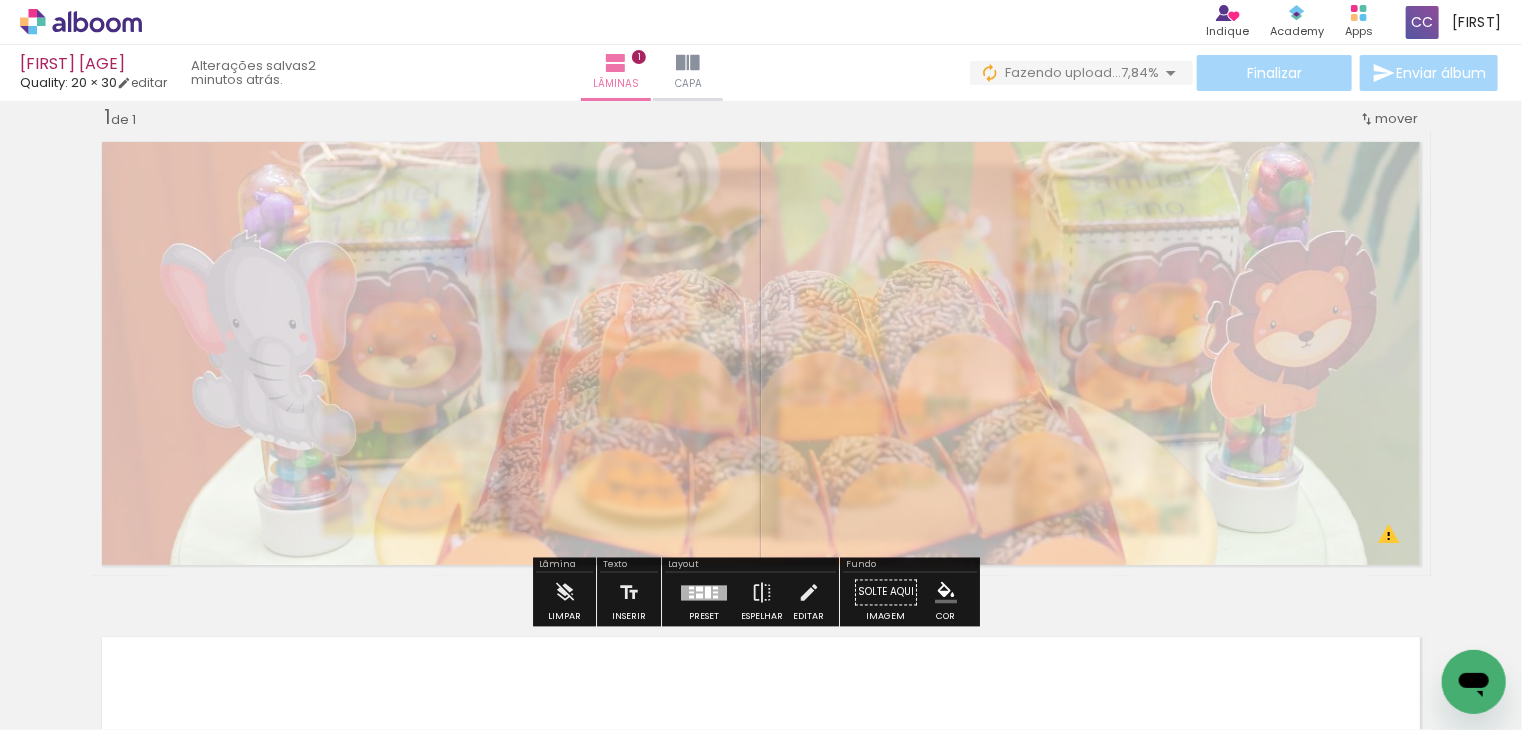 type on "30" 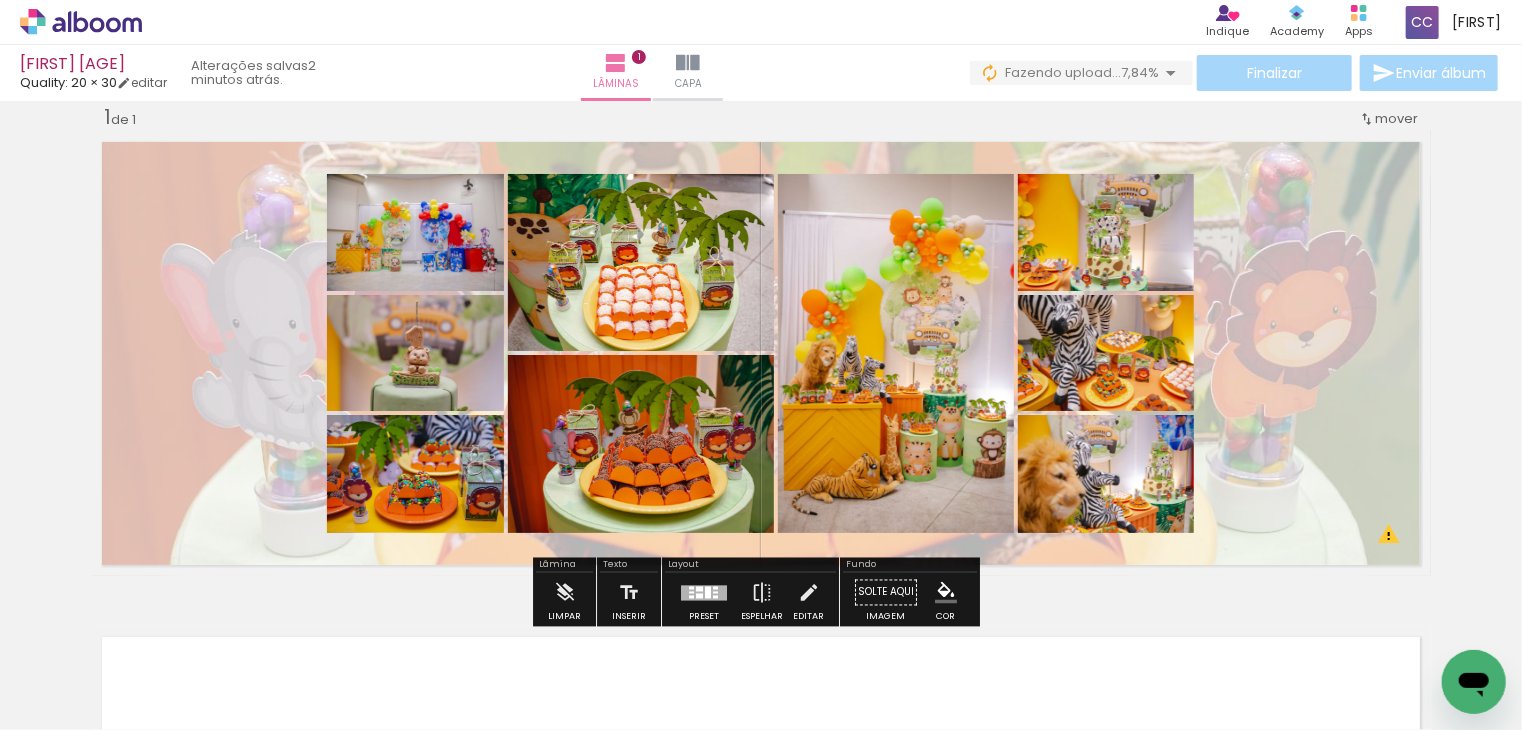 click on "Inserir lâmina 1  de 1 O Designbox precisará aumentar a sua imagem em 271% para exportar para impressão." at bounding box center (761, 575) 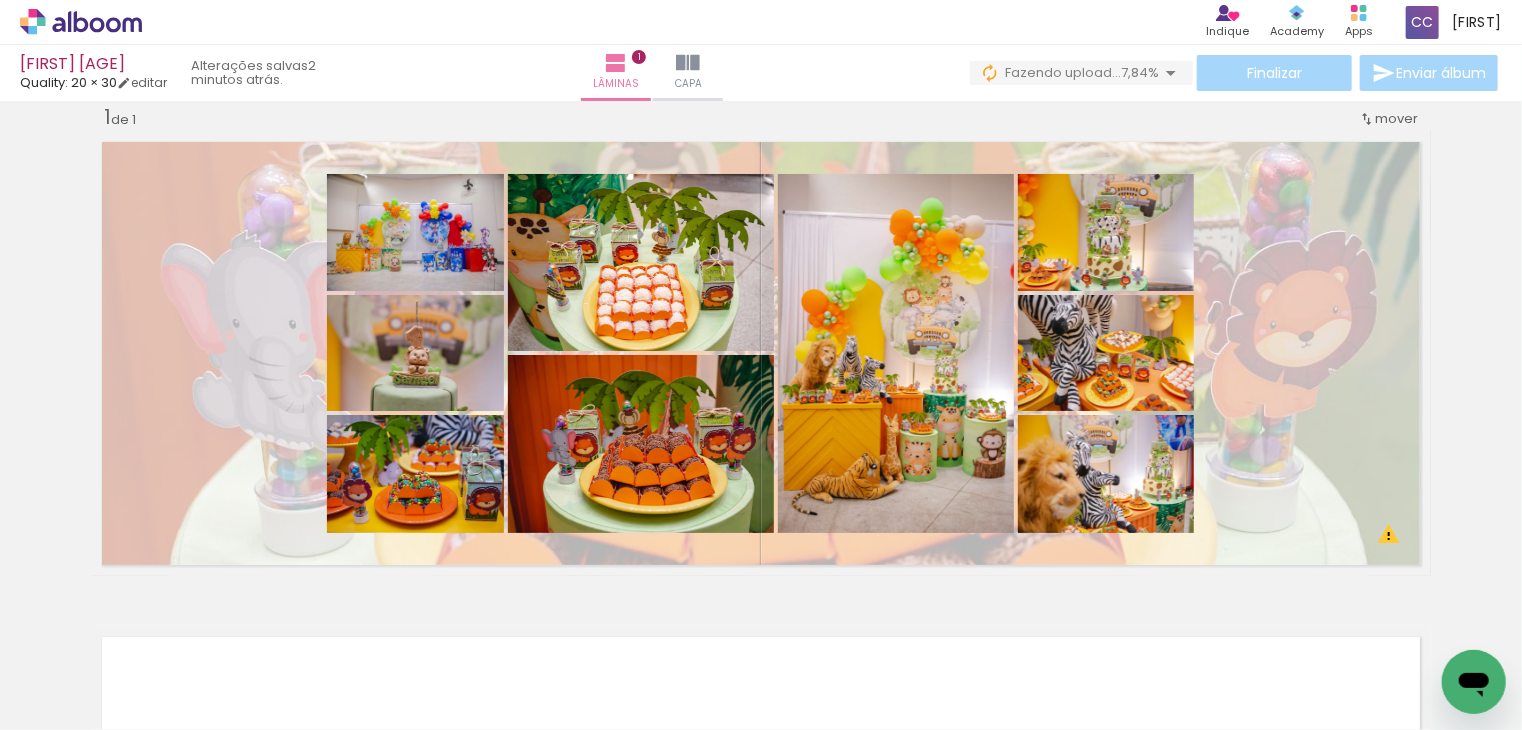 scroll, scrollTop: 0, scrollLeft: 4356, axis: horizontal 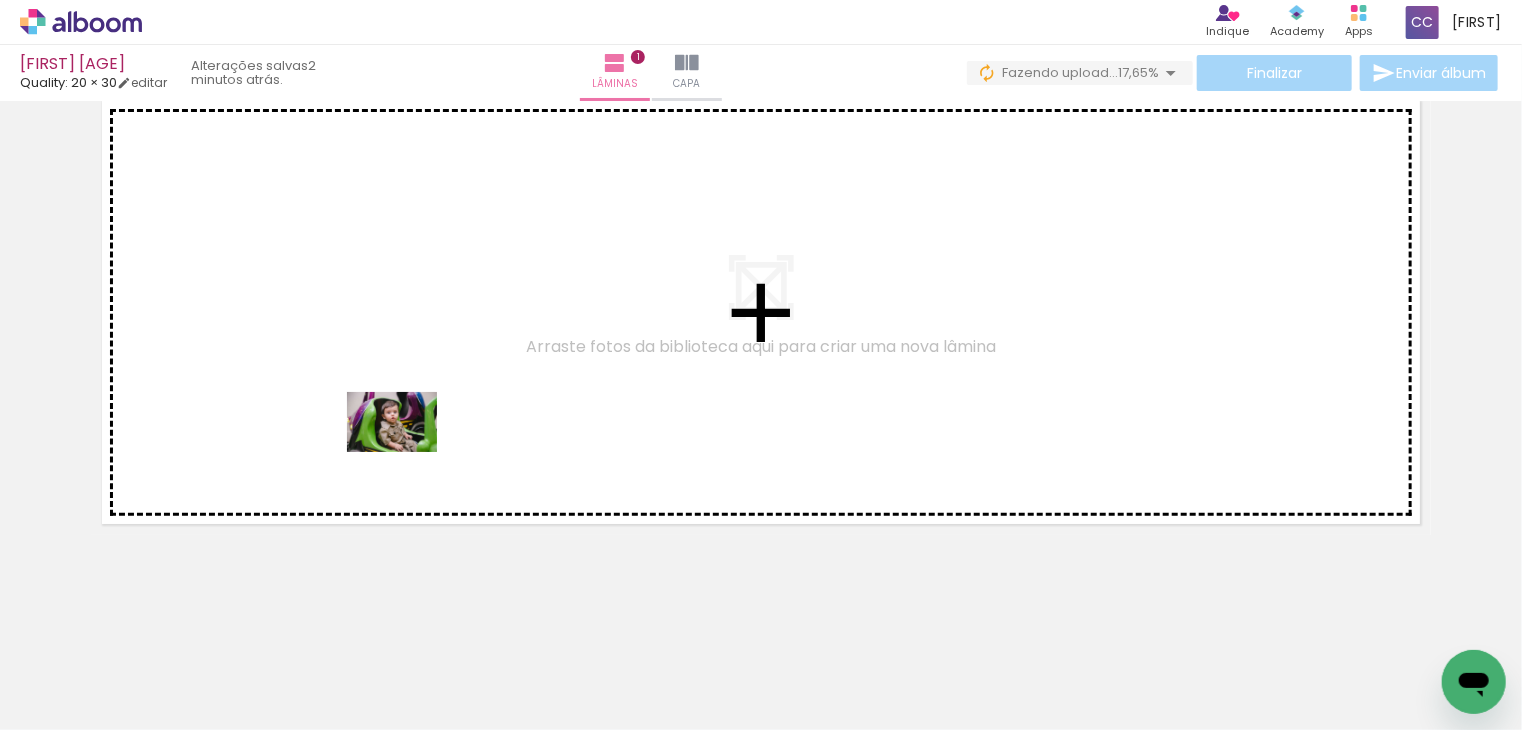 drag, startPoint x: 237, startPoint y: 607, endPoint x: 500, endPoint y: 728, distance: 289.49957 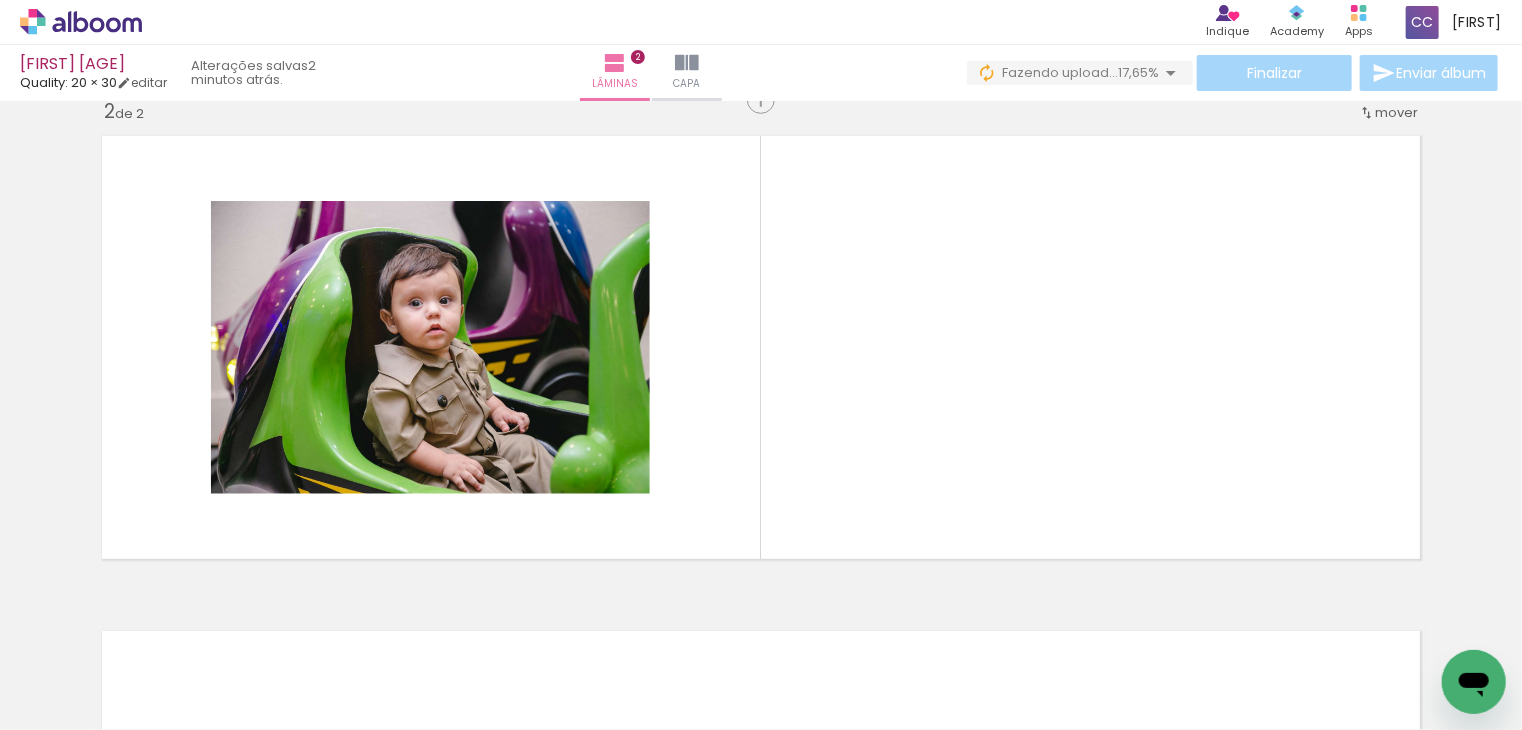 scroll, scrollTop: 524, scrollLeft: 0, axis: vertical 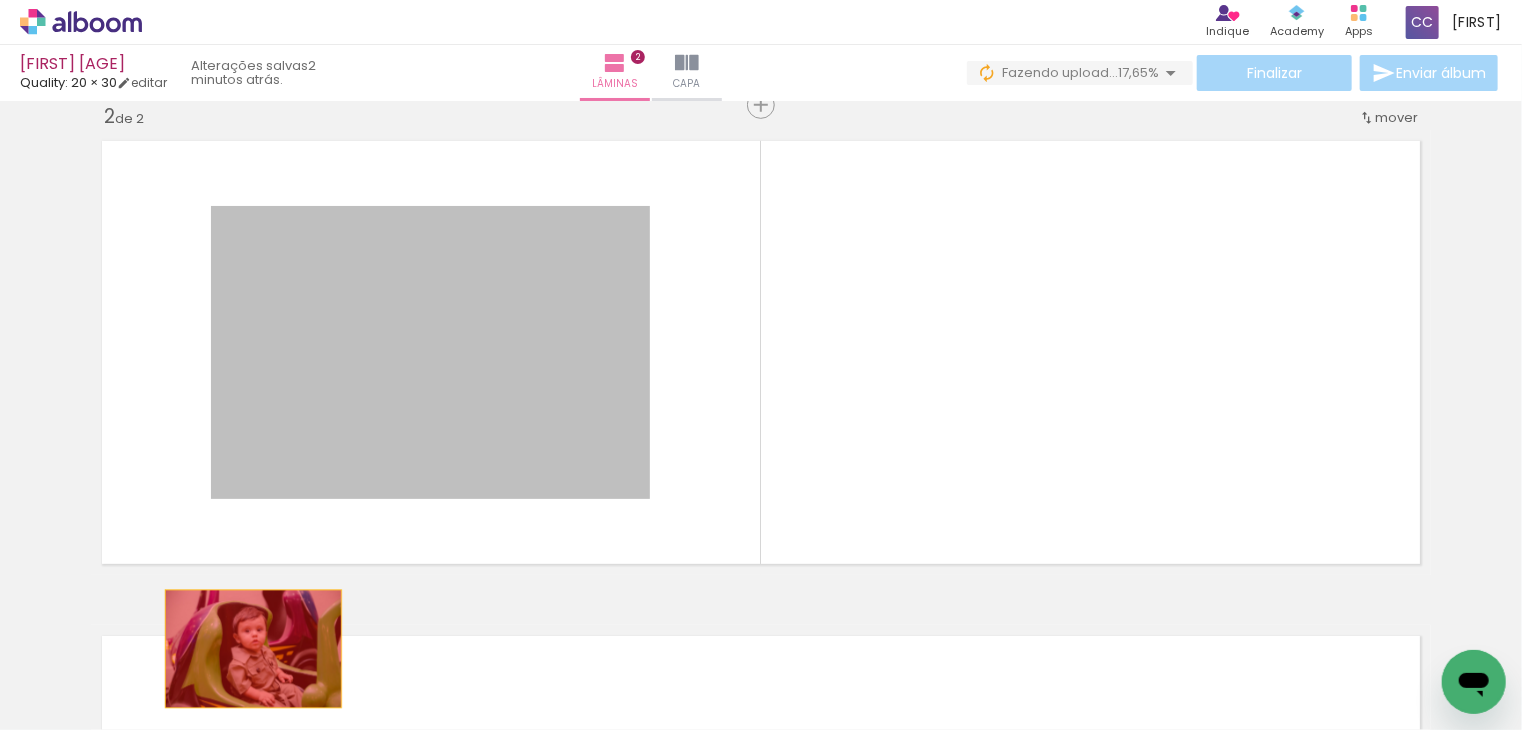 drag, startPoint x: 455, startPoint y: 373, endPoint x: 246, endPoint y: 649, distance: 346.2037 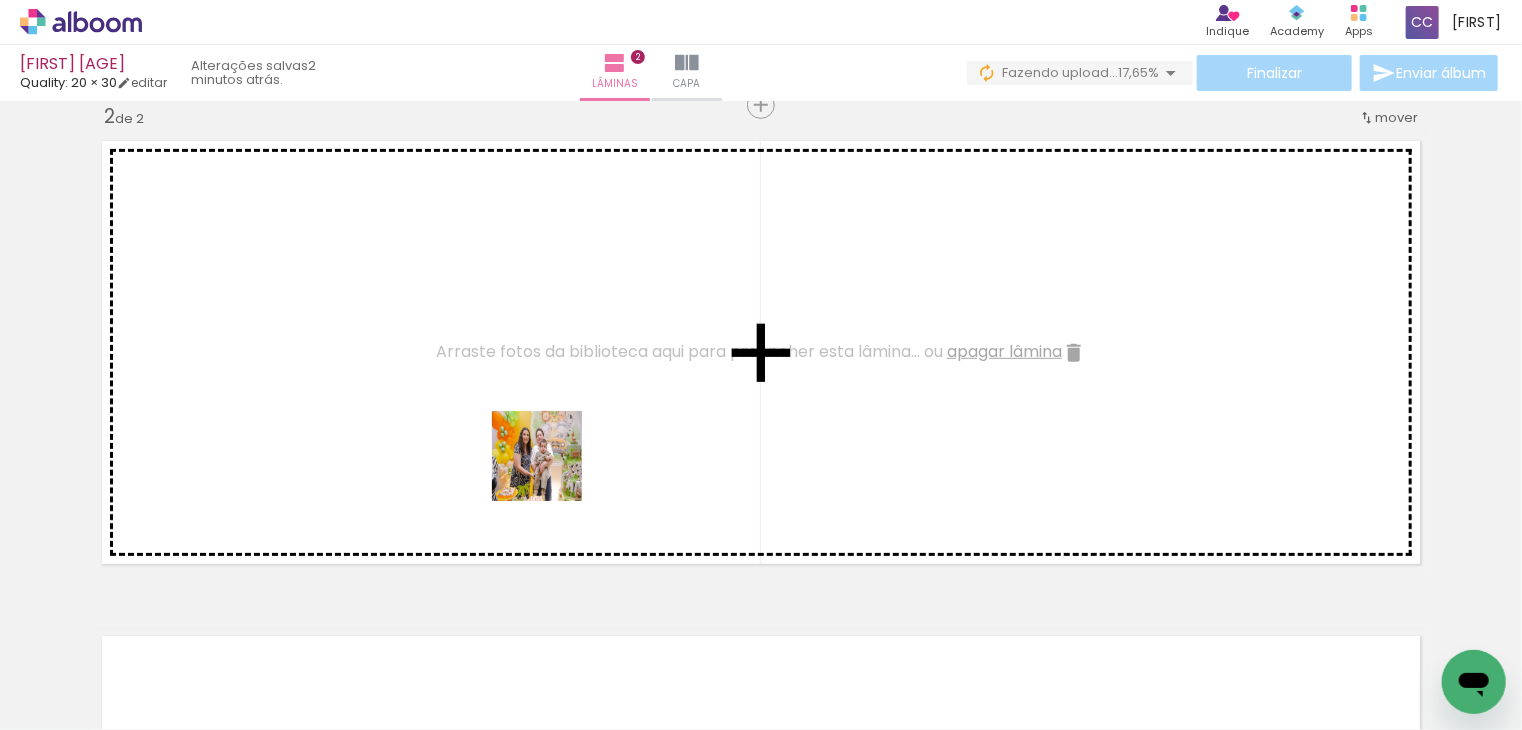 drag, startPoint x: 462, startPoint y: 626, endPoint x: 575, endPoint y: 433, distance: 223.64705 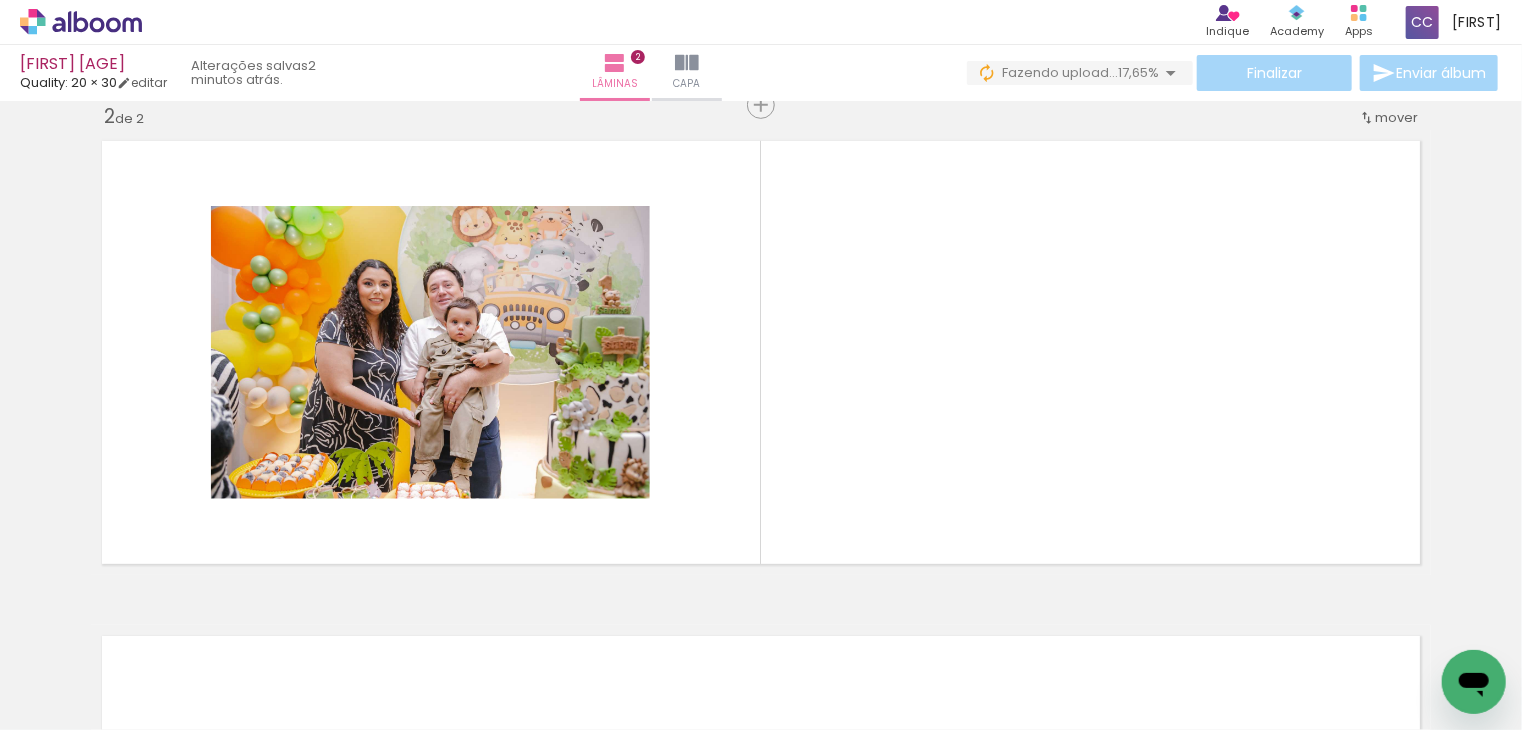 scroll, scrollTop: 0, scrollLeft: 1198, axis: horizontal 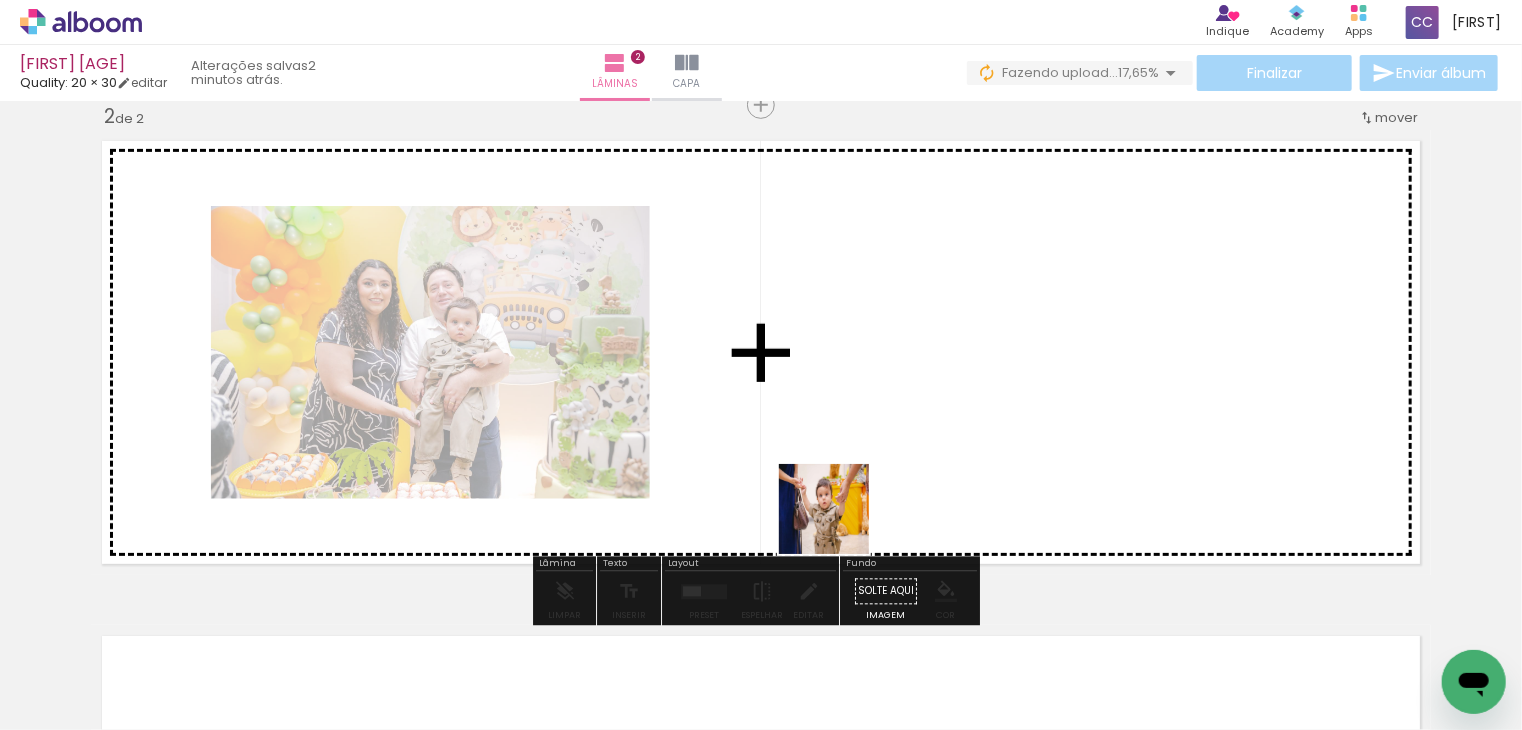 drag, startPoint x: 815, startPoint y: 667, endPoint x: 836, endPoint y: 485, distance: 183.20753 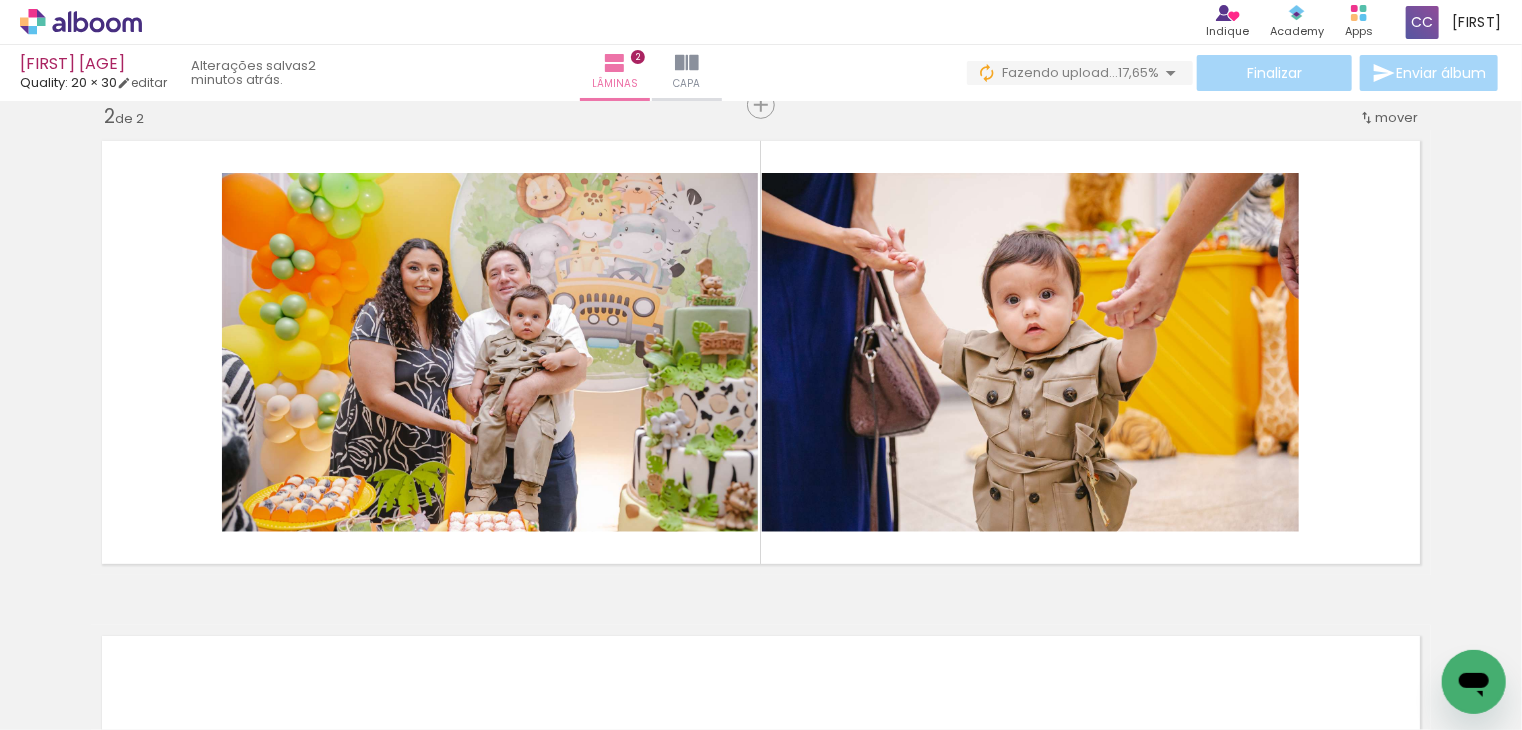 scroll, scrollTop: 0, scrollLeft: 1670, axis: horizontal 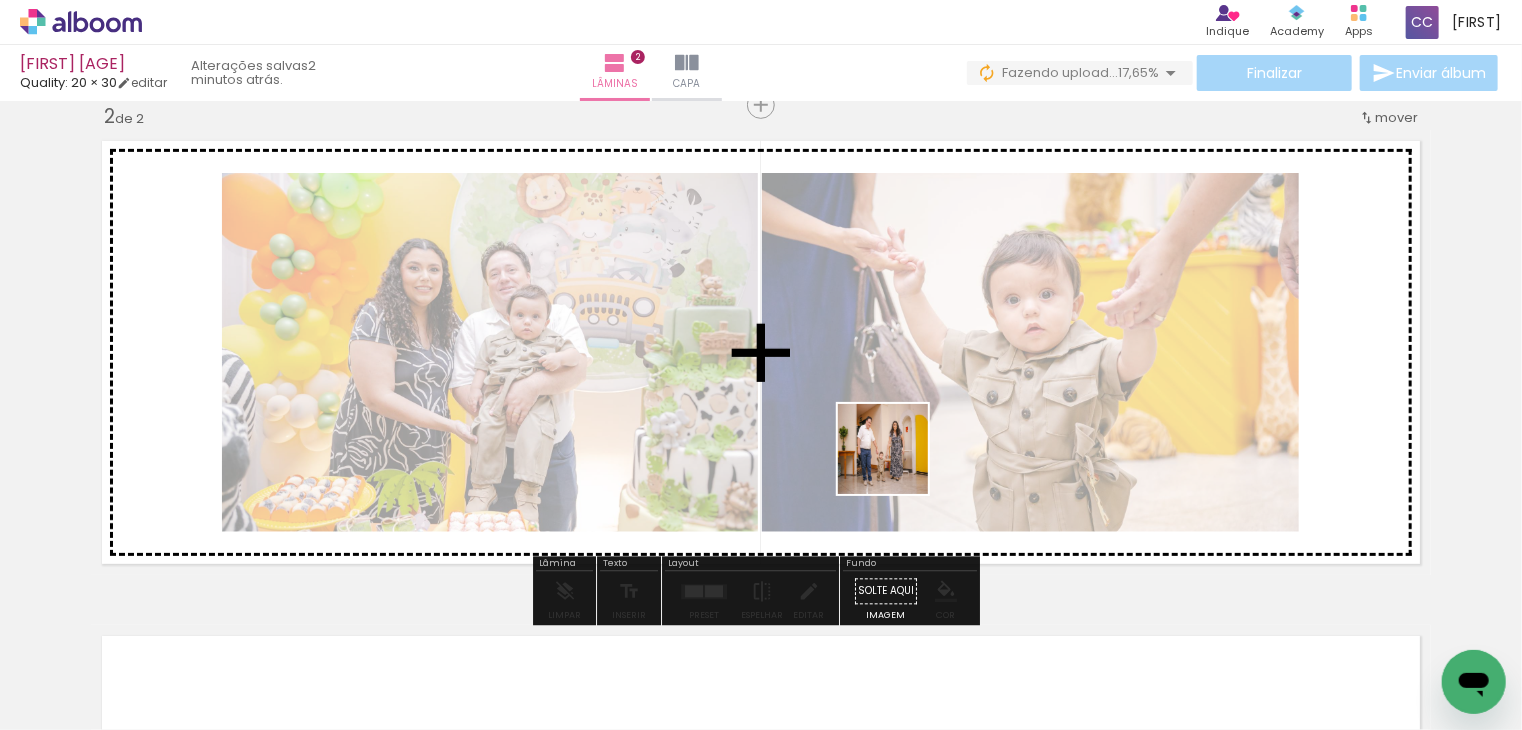drag, startPoint x: 990, startPoint y: 671, endPoint x: 1093, endPoint y: 644, distance: 106.48004 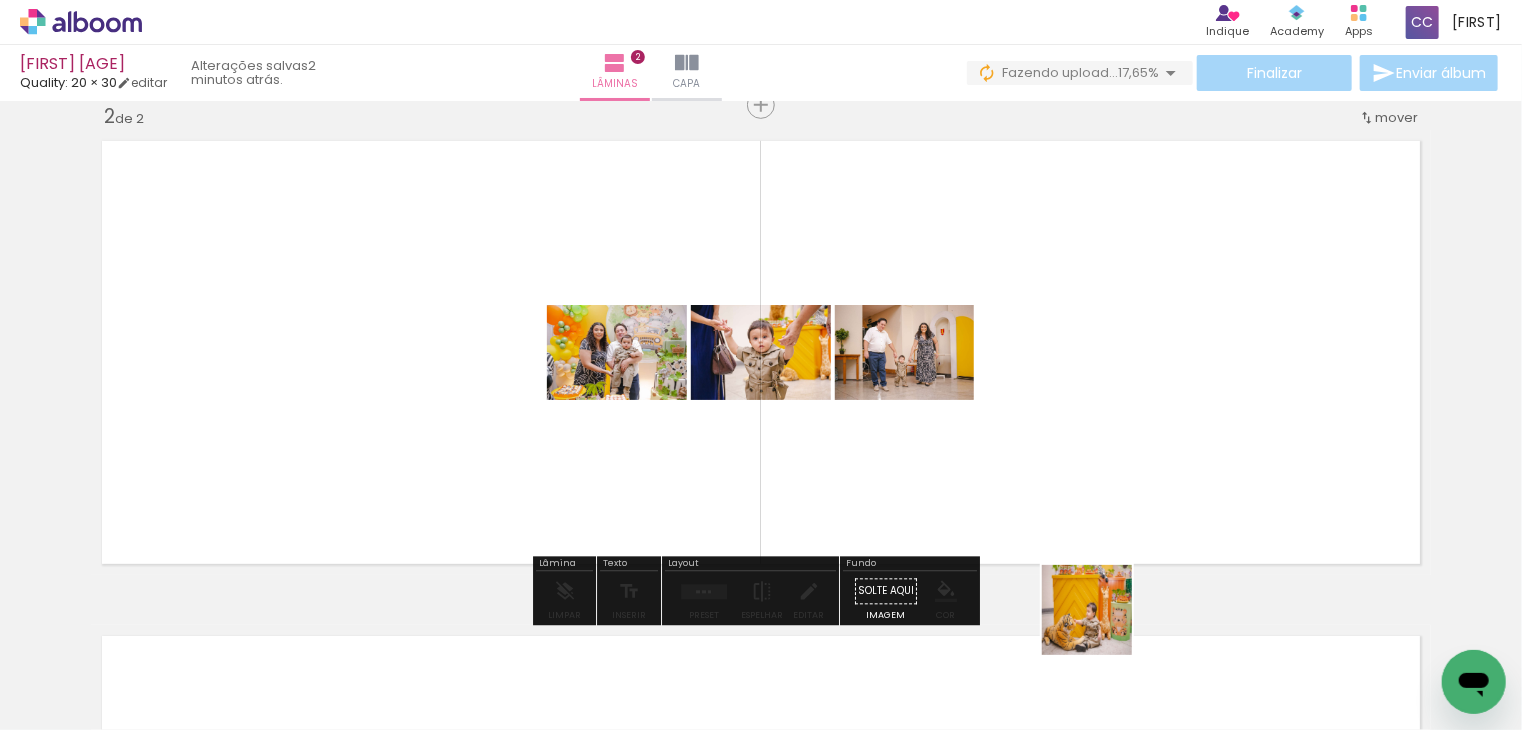 drag, startPoint x: 1102, startPoint y: 625, endPoint x: 1178, endPoint y: 609, distance: 77.665955 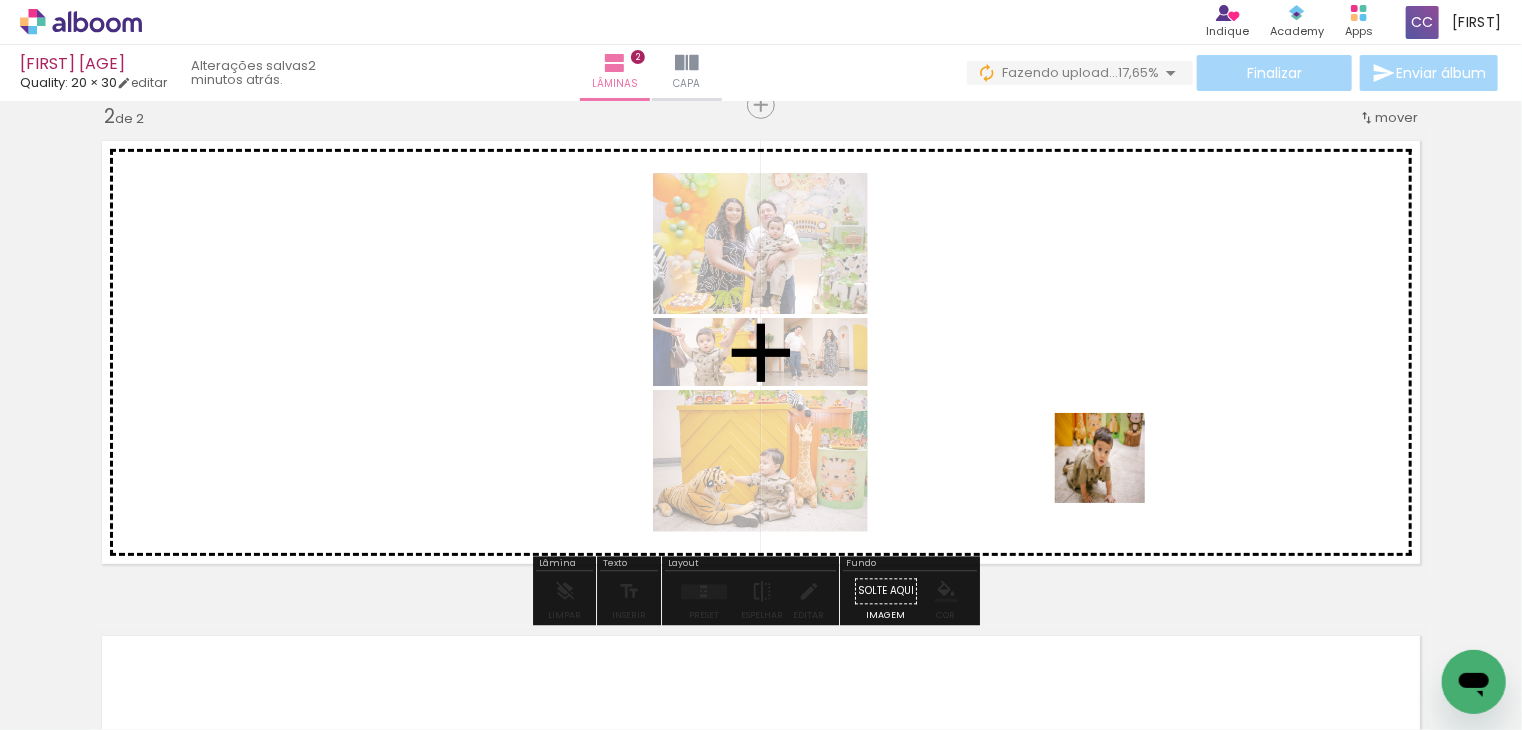 drag, startPoint x: 1219, startPoint y: 668, endPoint x: 1115, endPoint y: 473, distance: 221 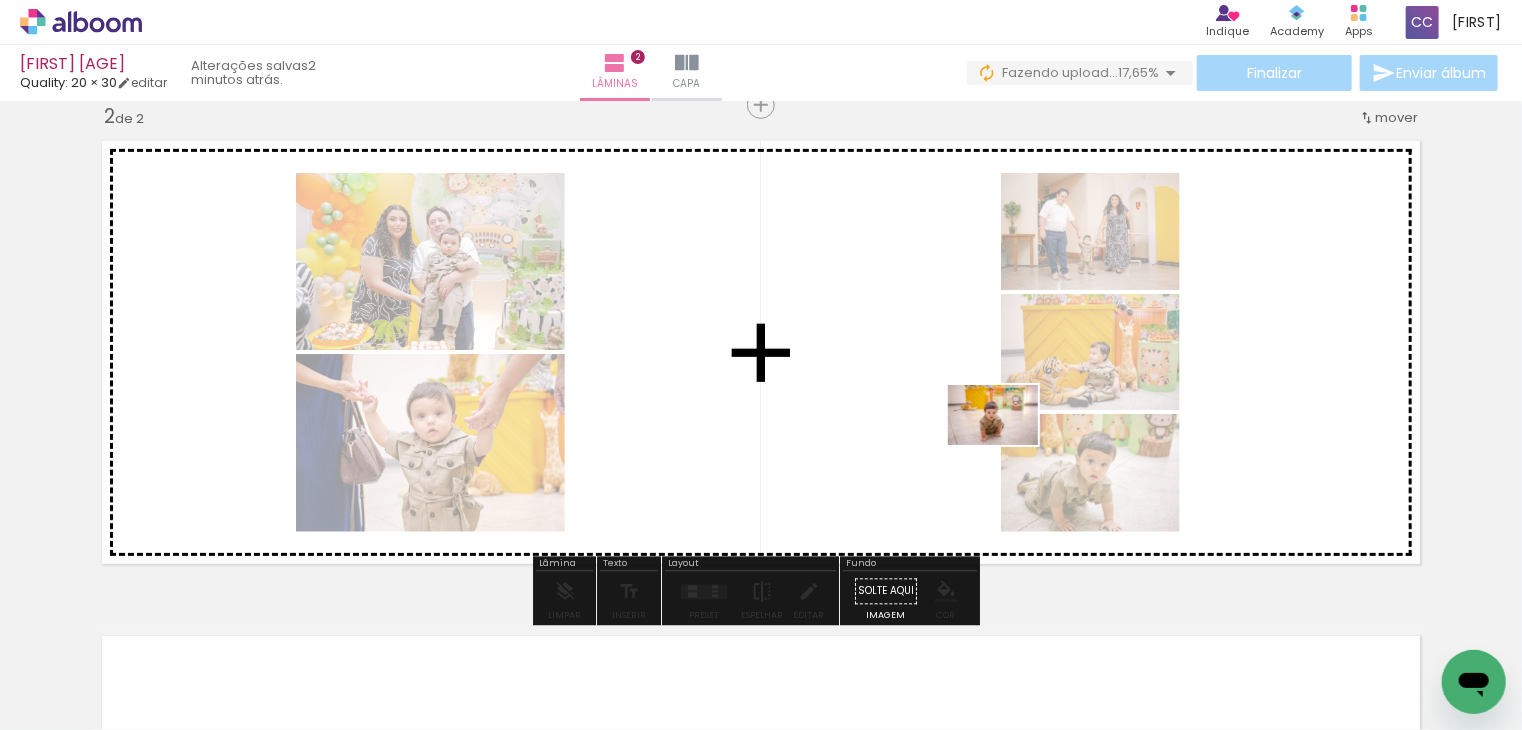 drag, startPoint x: 1319, startPoint y: 661, endPoint x: 1008, endPoint y: 445, distance: 378.65155 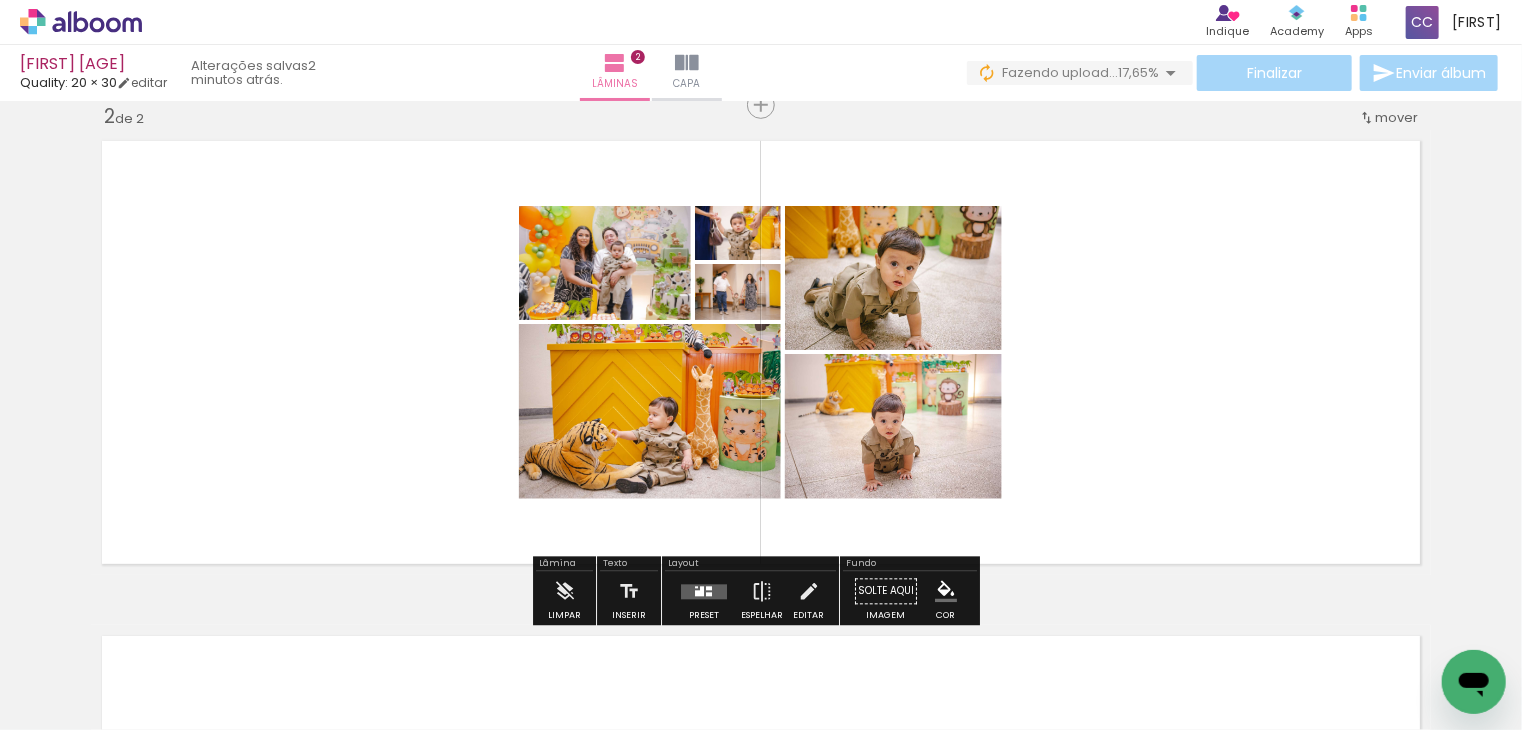 scroll, scrollTop: 0, scrollLeft: 2193, axis: horizontal 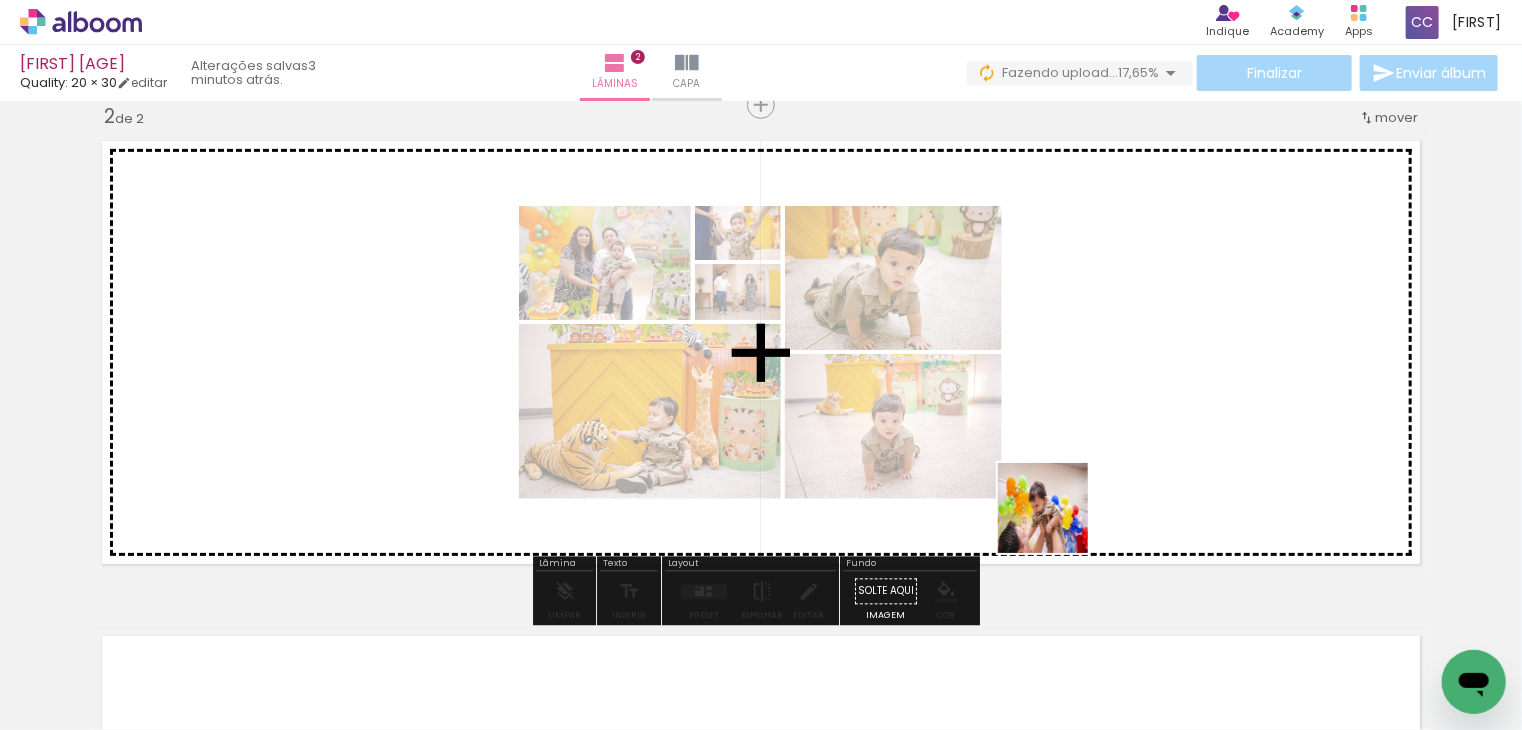 drag, startPoint x: 933, startPoint y: 672, endPoint x: 1088, endPoint y: 539, distance: 204.24005 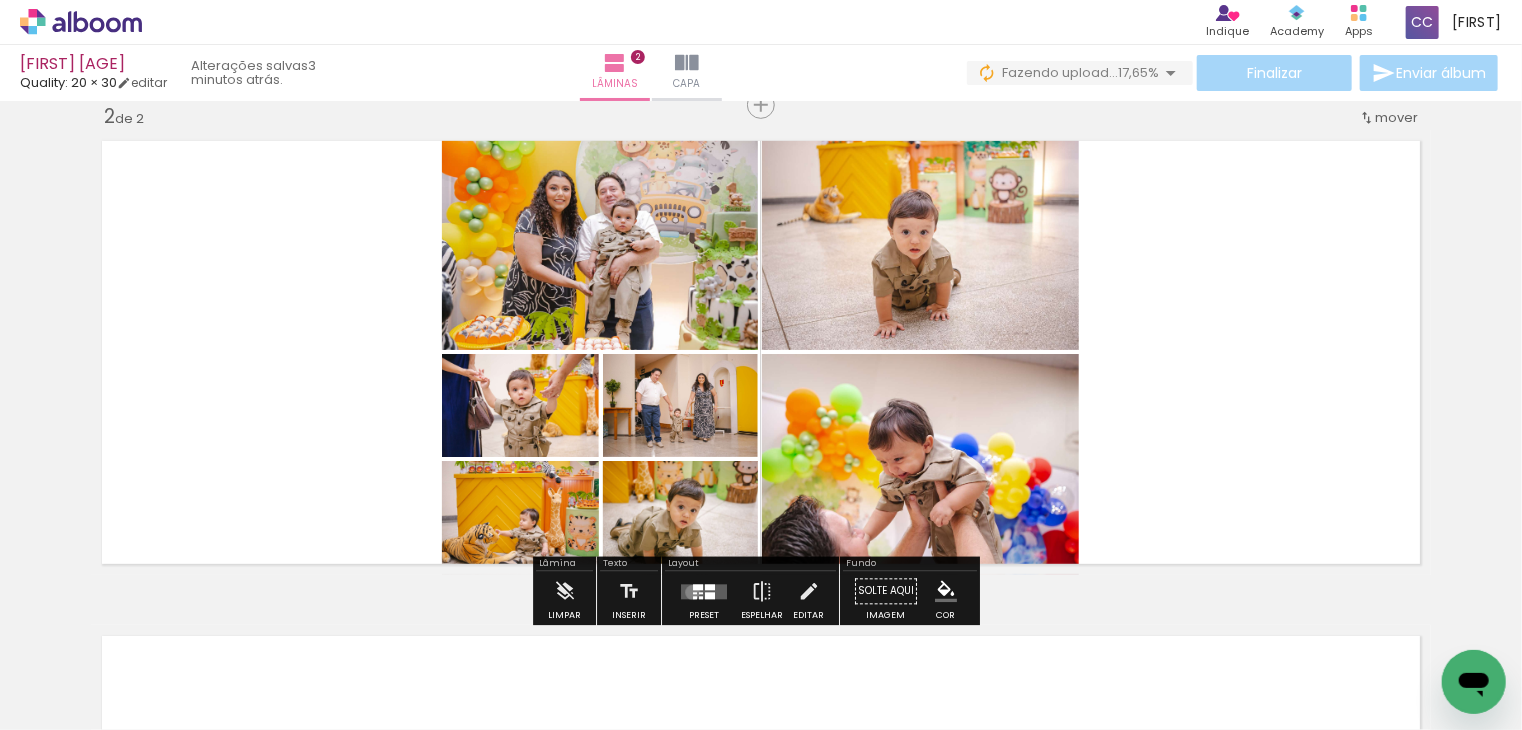click at bounding box center [695, 593] 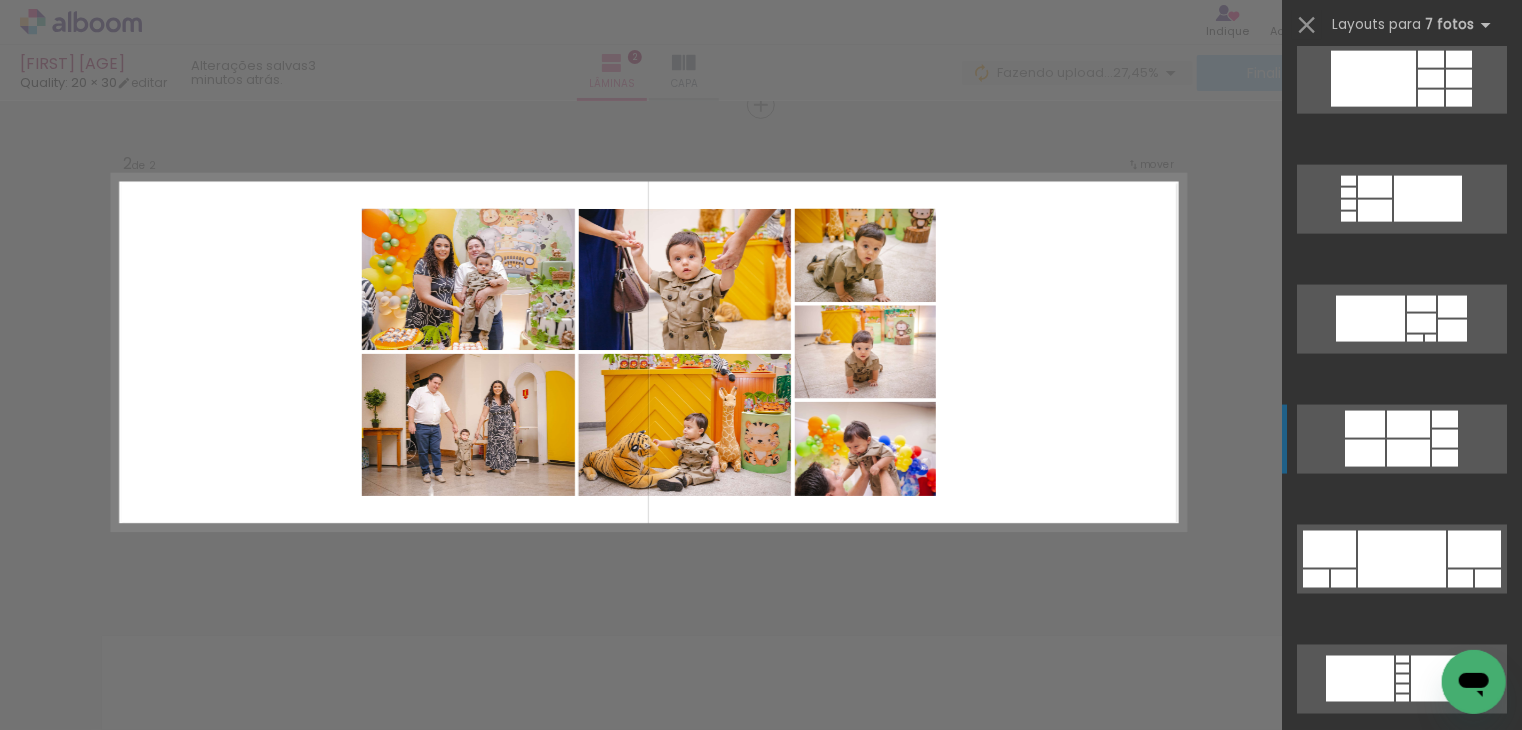 scroll, scrollTop: 1500, scrollLeft: 0, axis: vertical 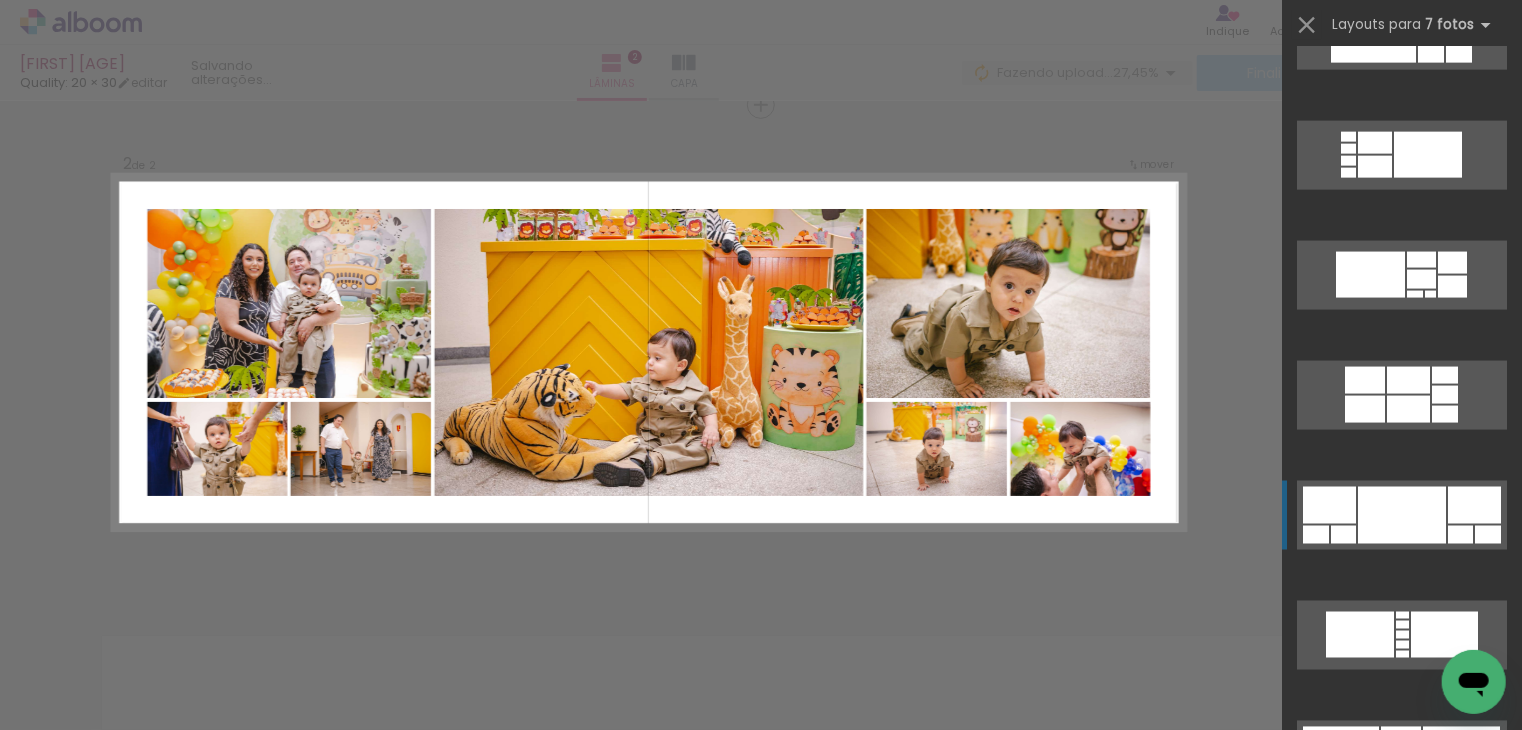 click at bounding box center [1408, 409] 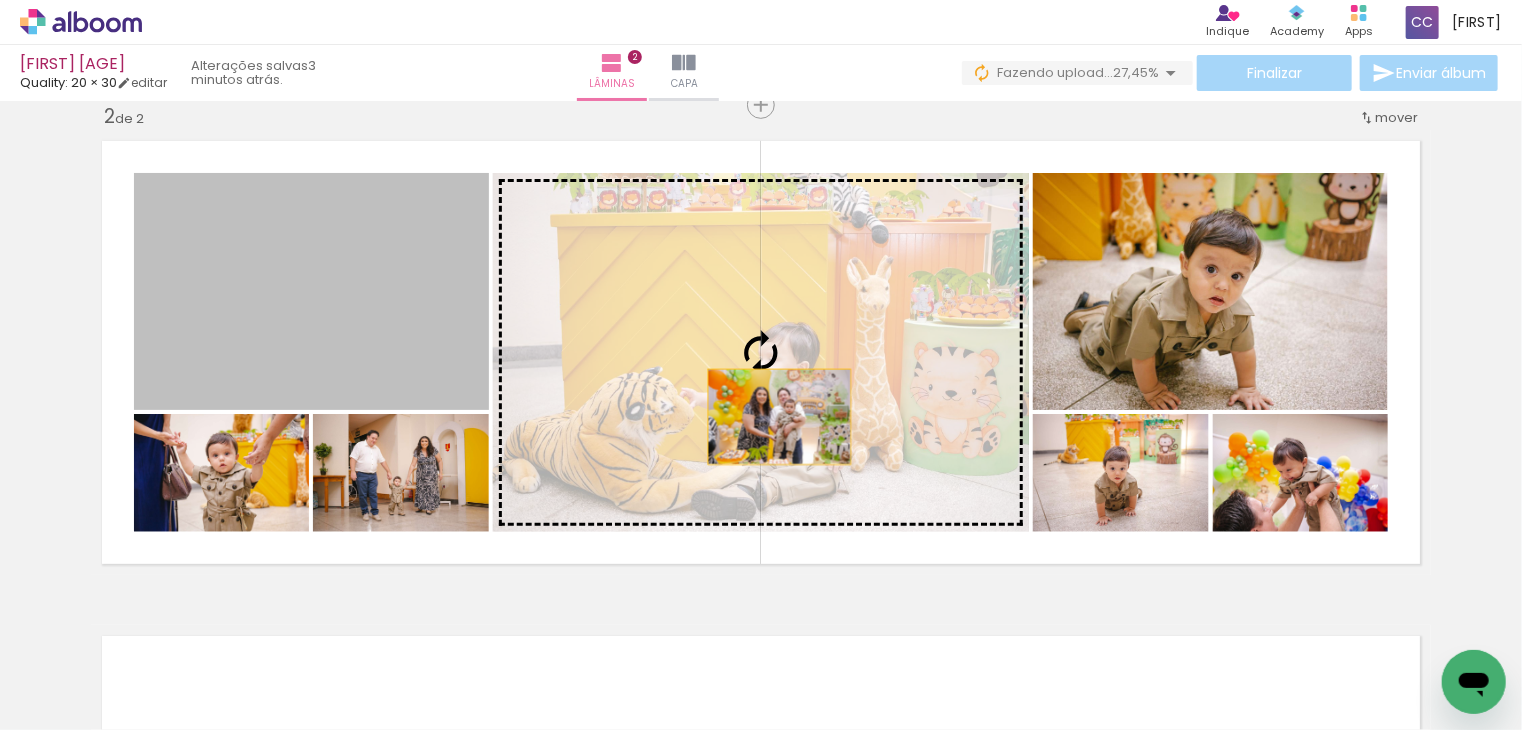drag, startPoint x: 333, startPoint y: 333, endPoint x: 780, endPoint y: 421, distance: 455.57986 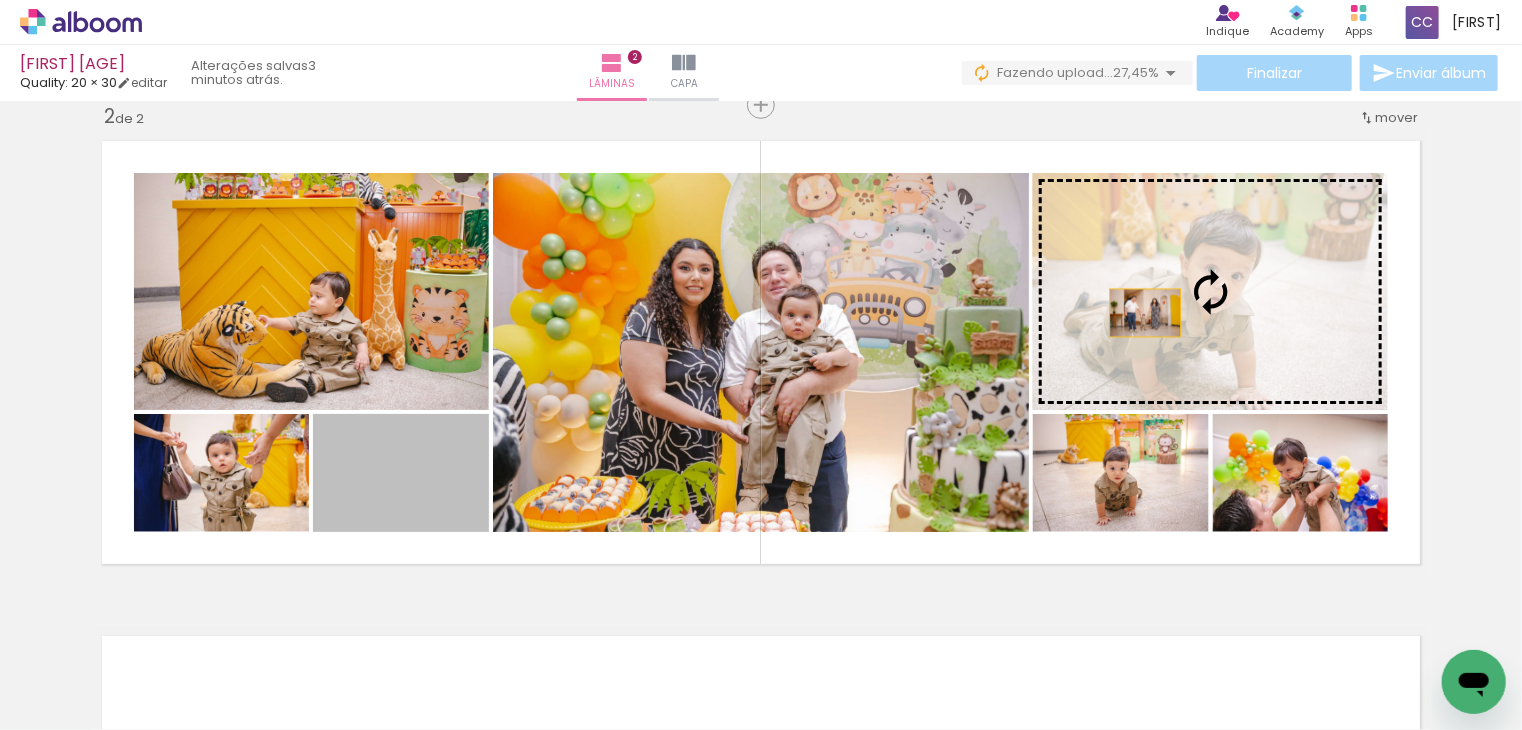 drag, startPoint x: 652, startPoint y: 427, endPoint x: 1178, endPoint y: 303, distance: 540.41833 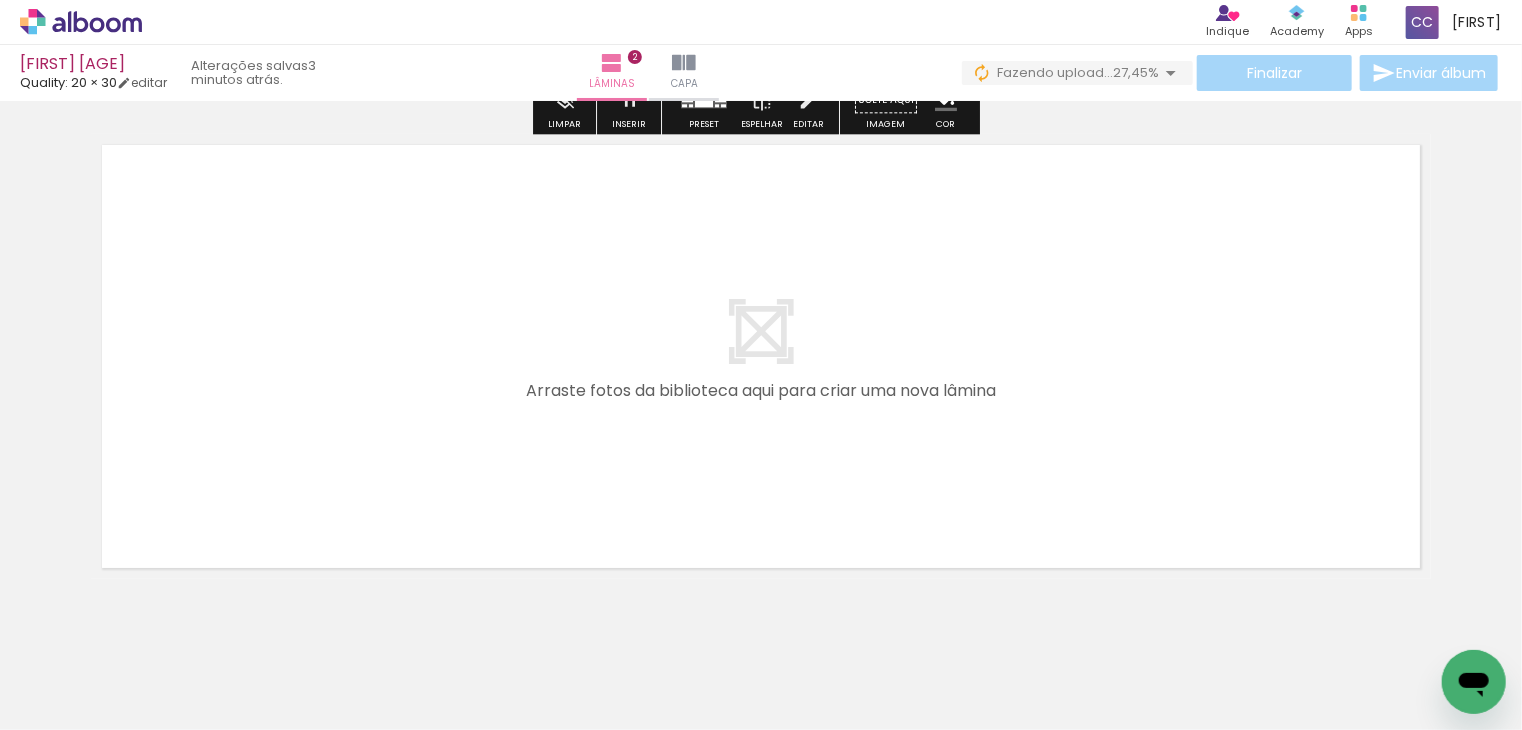 scroll, scrollTop: 1024, scrollLeft: 0, axis: vertical 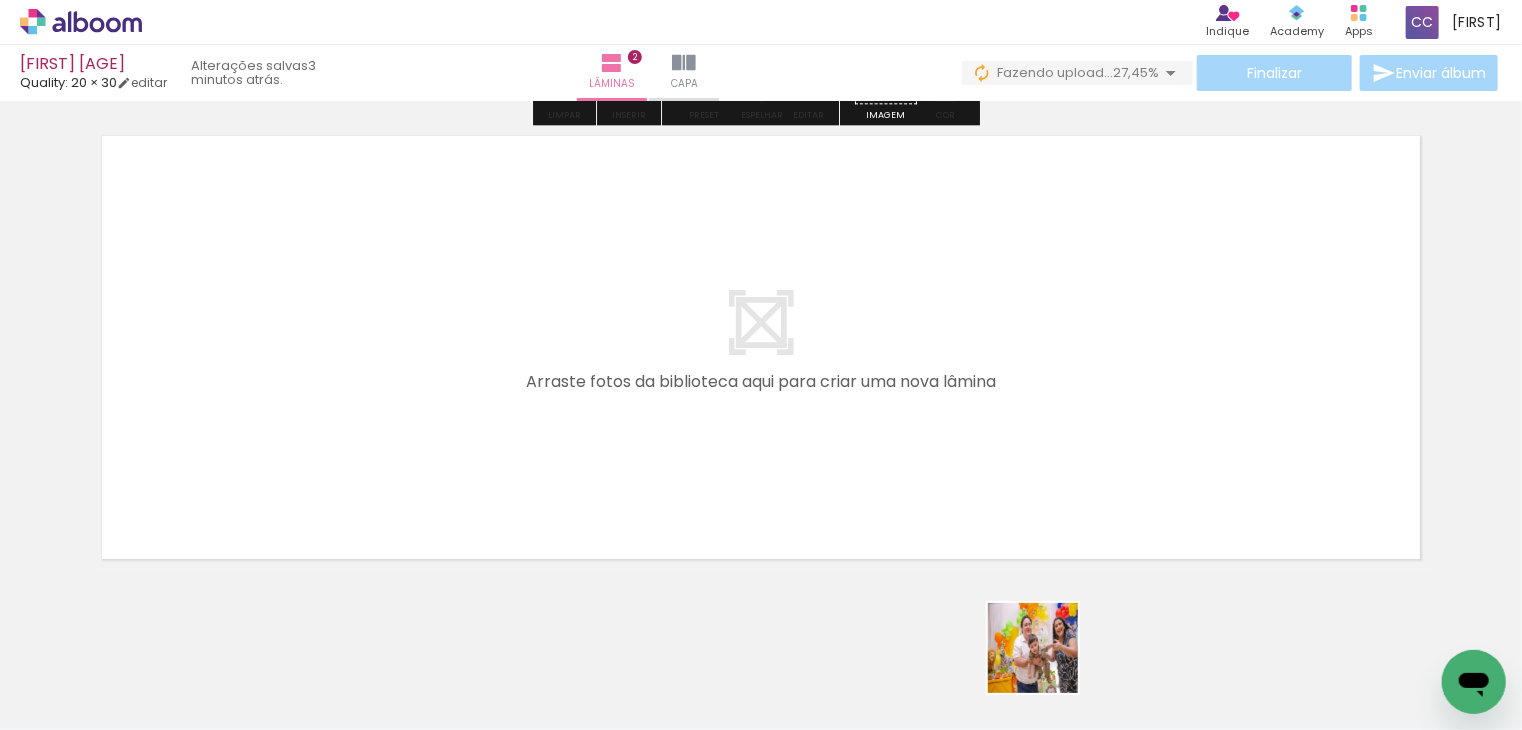 drag, startPoint x: 1048, startPoint y: 663, endPoint x: 1104, endPoint y: 622, distance: 69.40461 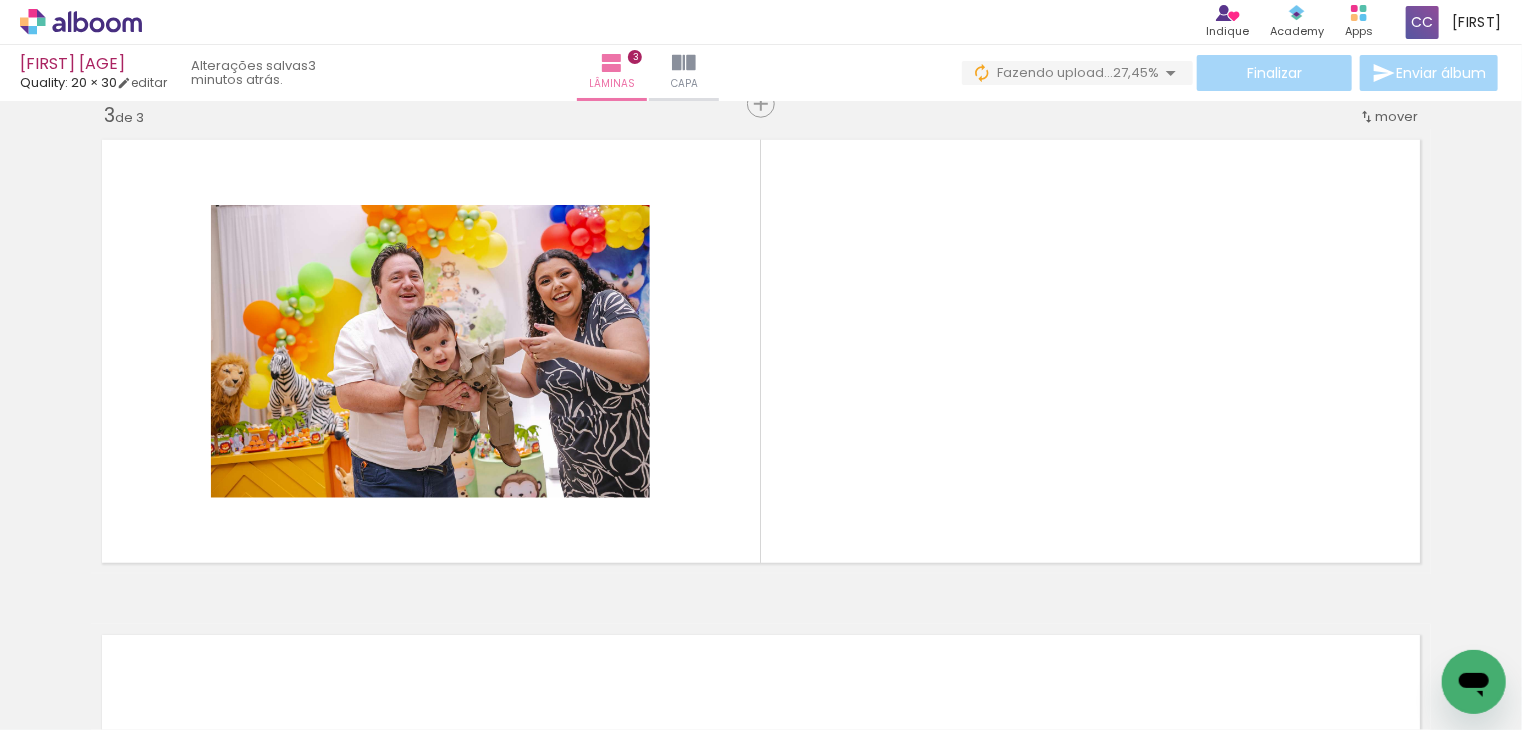 scroll, scrollTop: 1018, scrollLeft: 0, axis: vertical 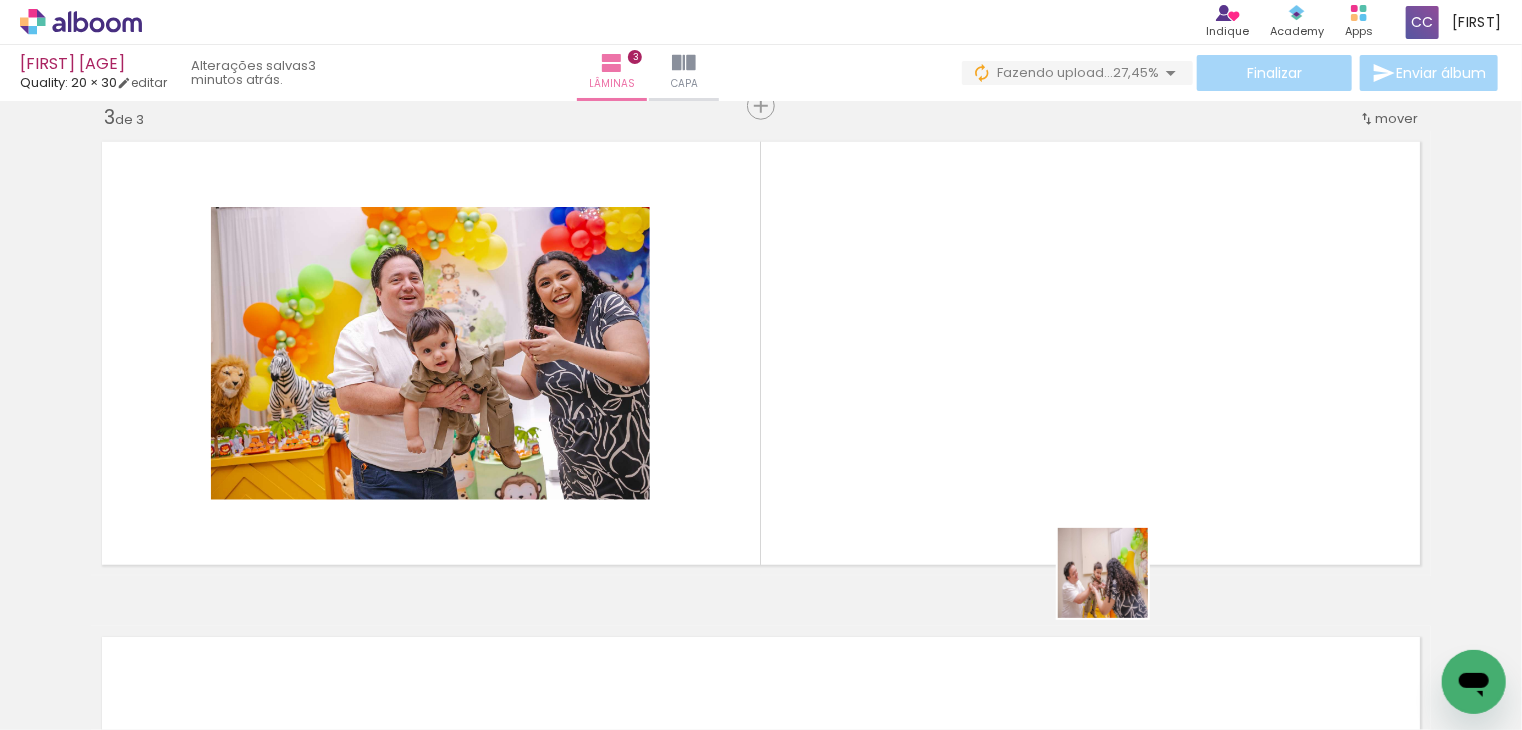 drag, startPoint x: 1165, startPoint y: 673, endPoint x: 1191, endPoint y: 618, distance: 60.835846 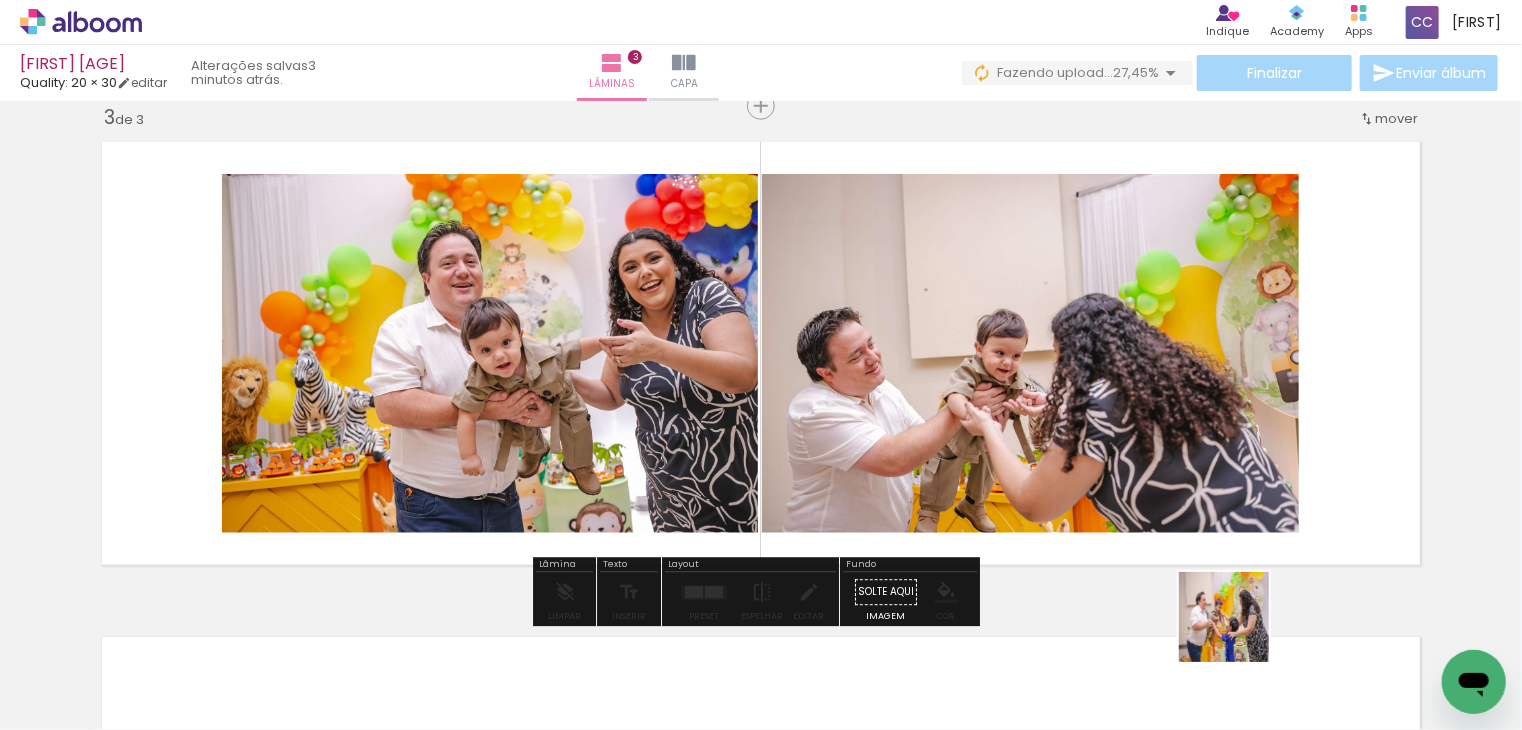 drag, startPoint x: 1287, startPoint y: 677, endPoint x: 1314, endPoint y: 648, distance: 39.623226 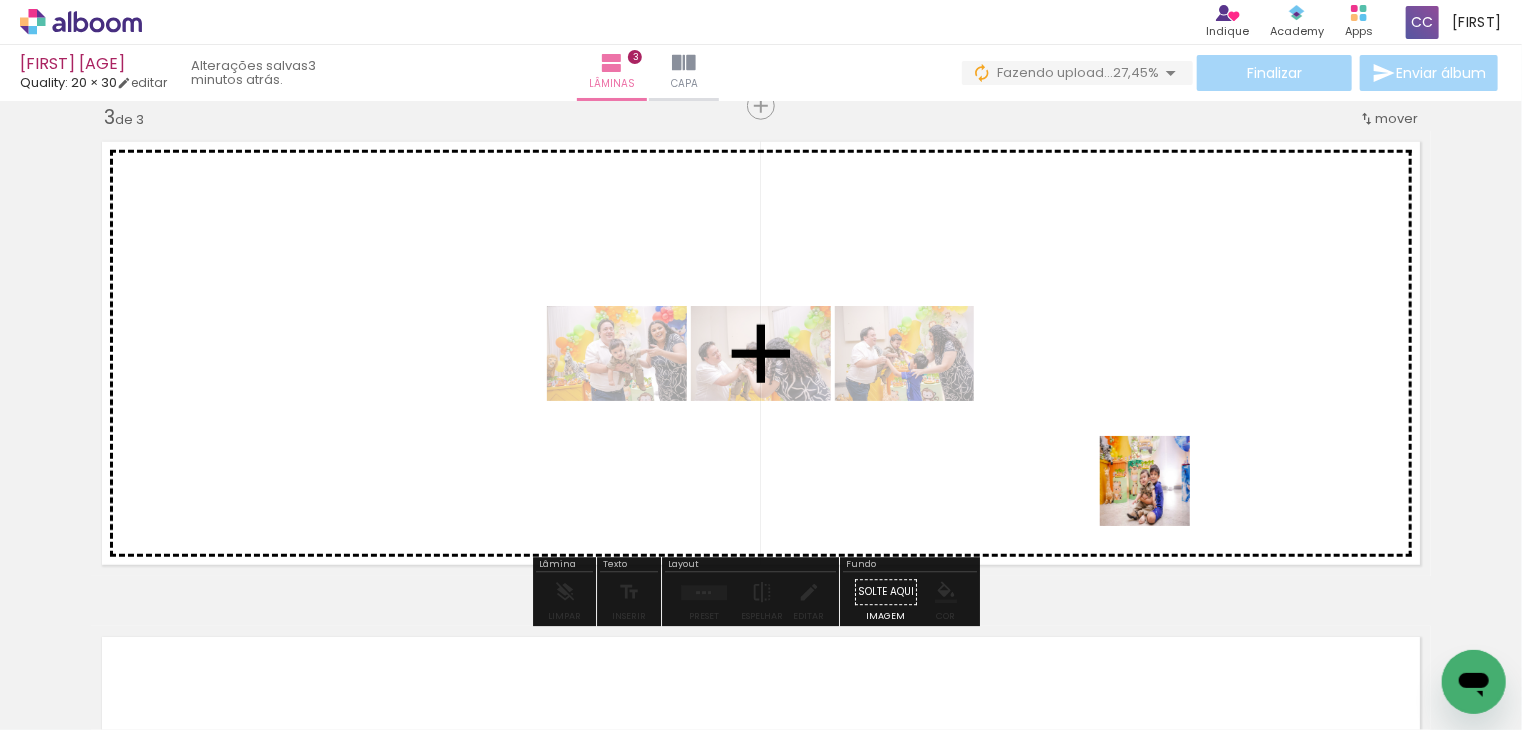 drag, startPoint x: 1380, startPoint y: 672, endPoint x: 914, endPoint y: 698, distance: 466.72476 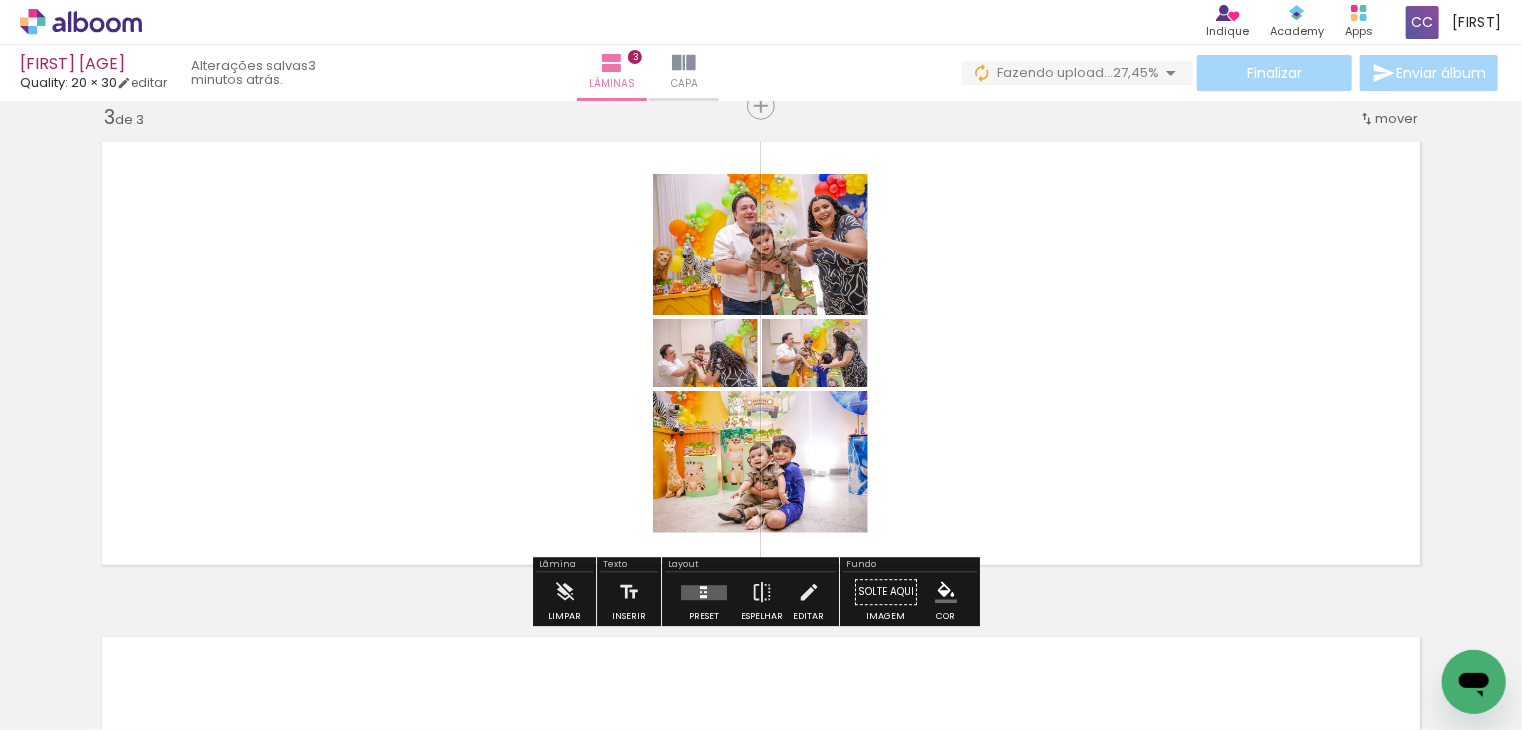 scroll, scrollTop: 0, scrollLeft: 2703, axis: horizontal 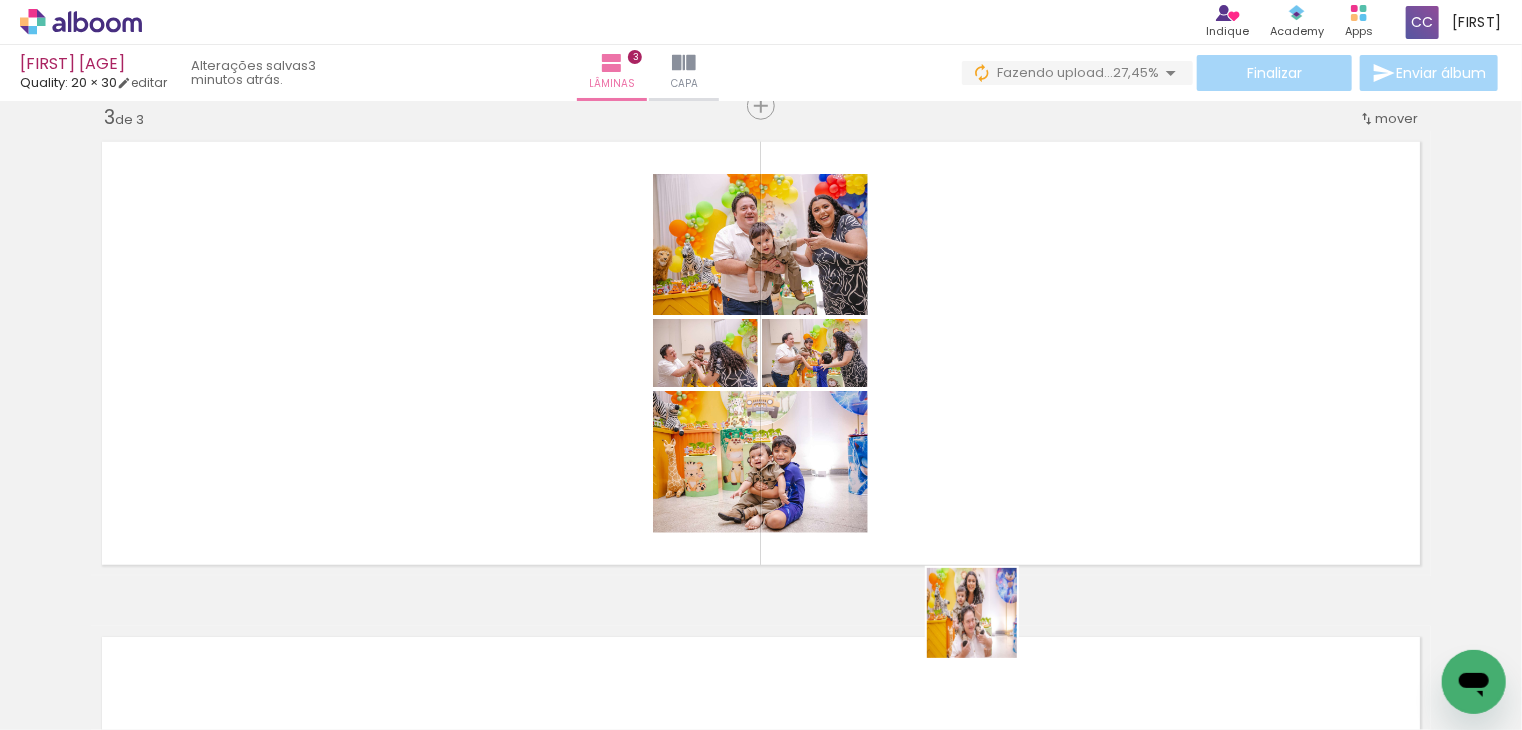 drag, startPoint x: 976, startPoint y: 665, endPoint x: 992, endPoint y: 517, distance: 148.86235 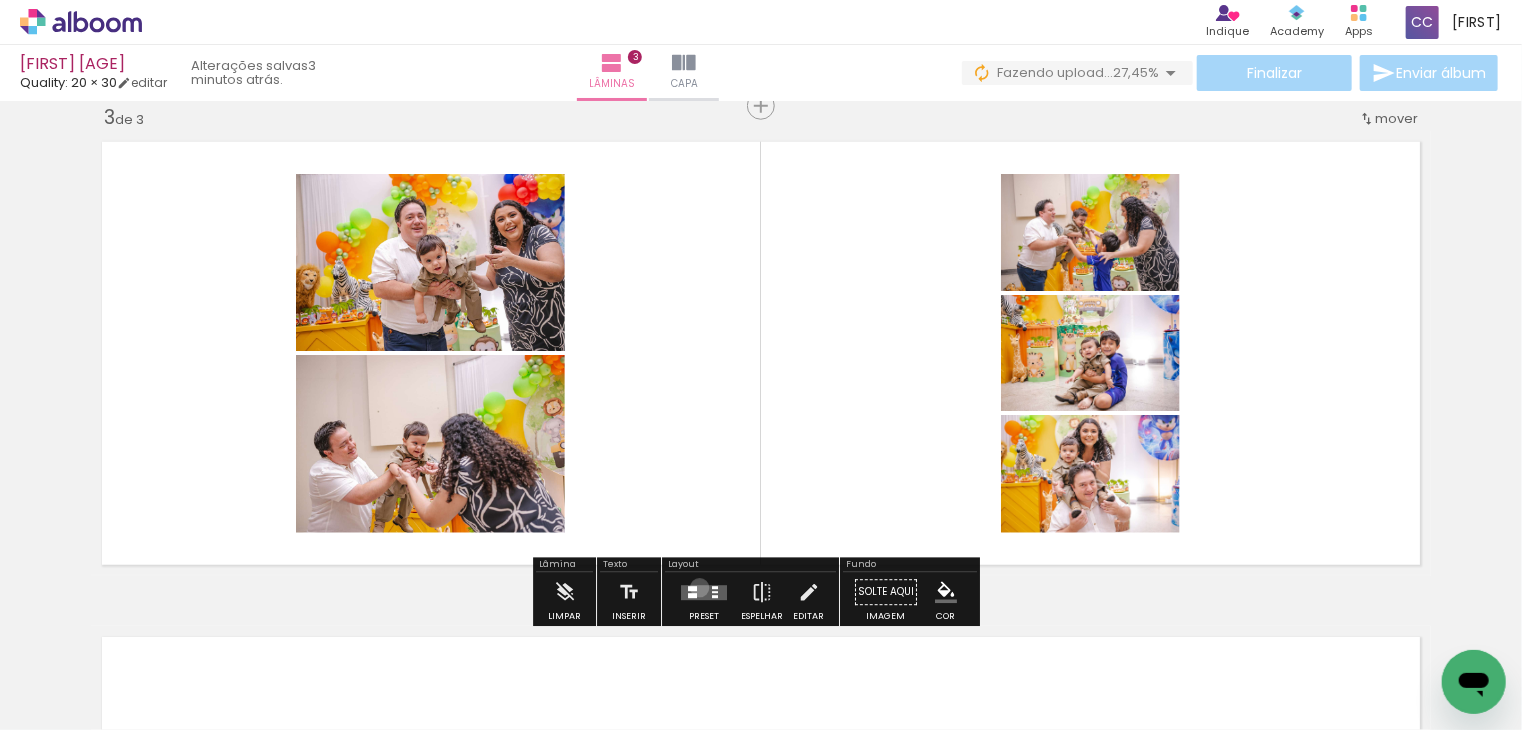 click at bounding box center (704, 592) 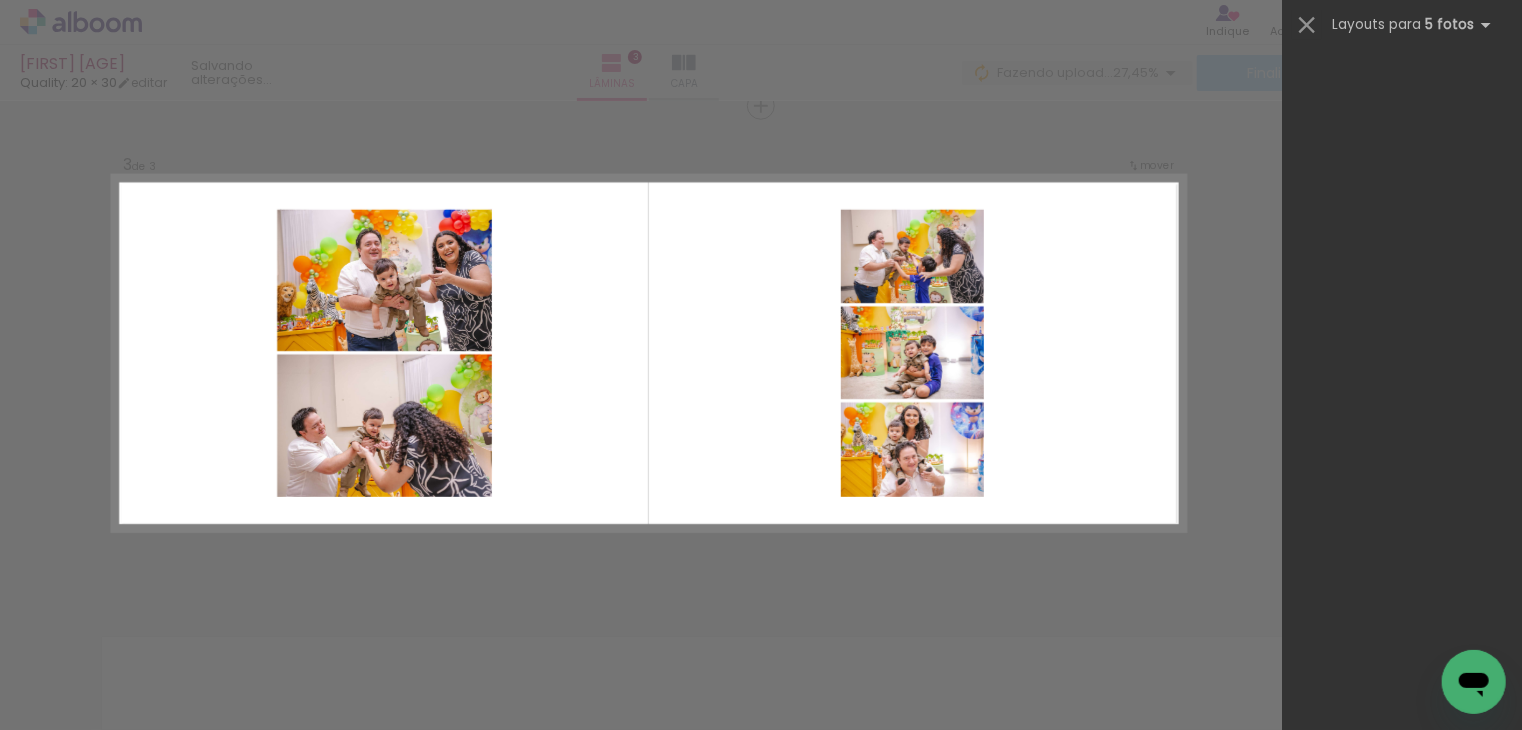 scroll, scrollTop: 0, scrollLeft: 0, axis: both 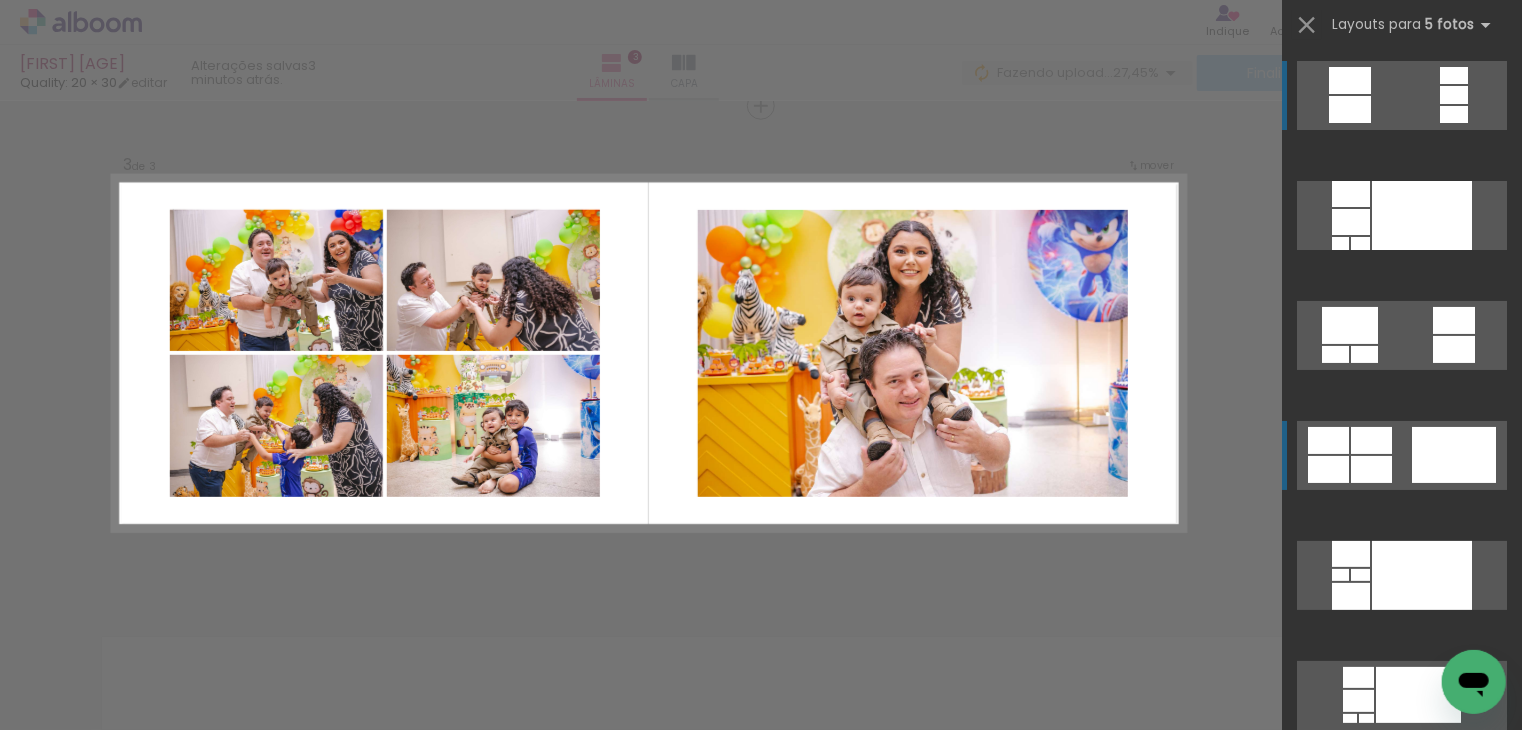click at bounding box center (1422, 215) 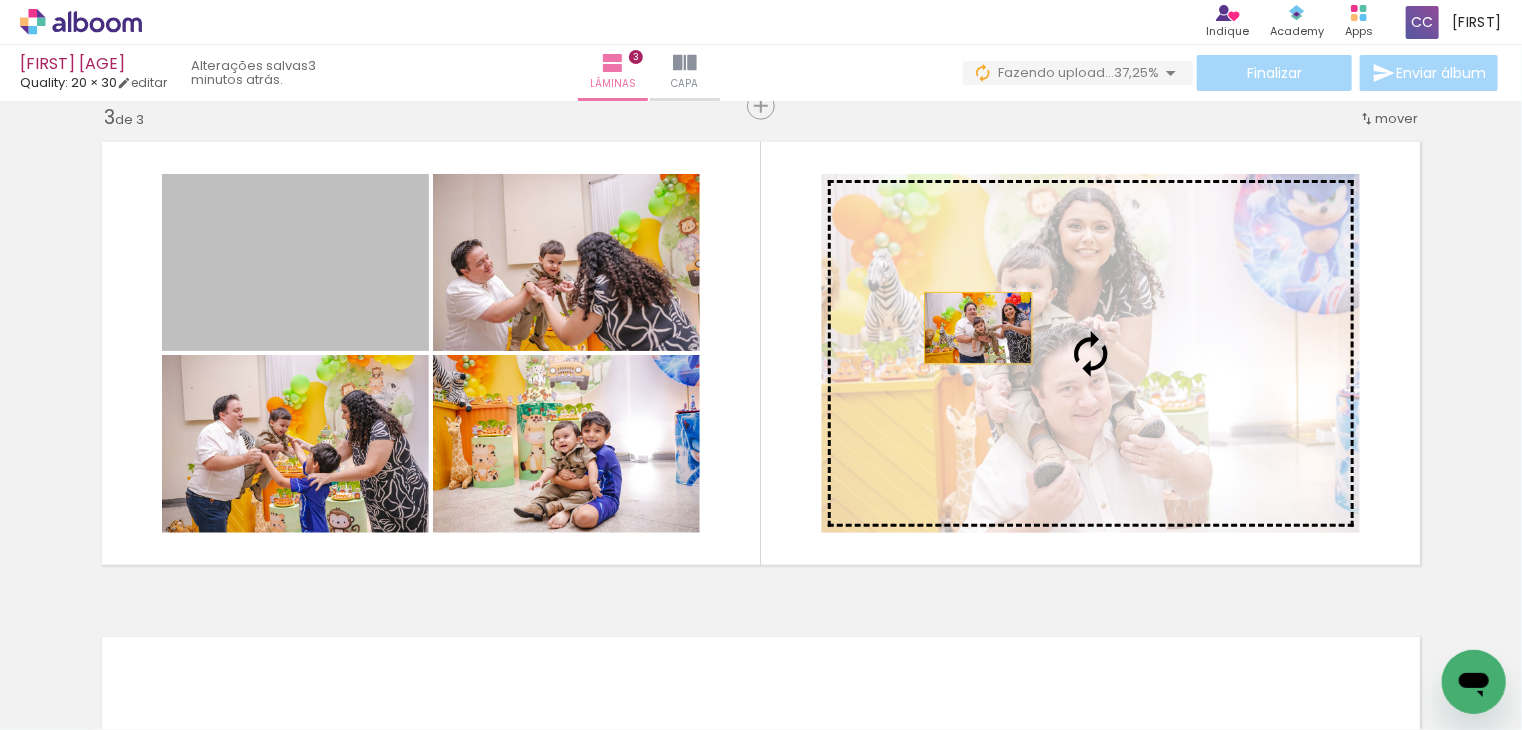 drag, startPoint x: 365, startPoint y: 283, endPoint x: 971, endPoint y: 328, distance: 607.6685 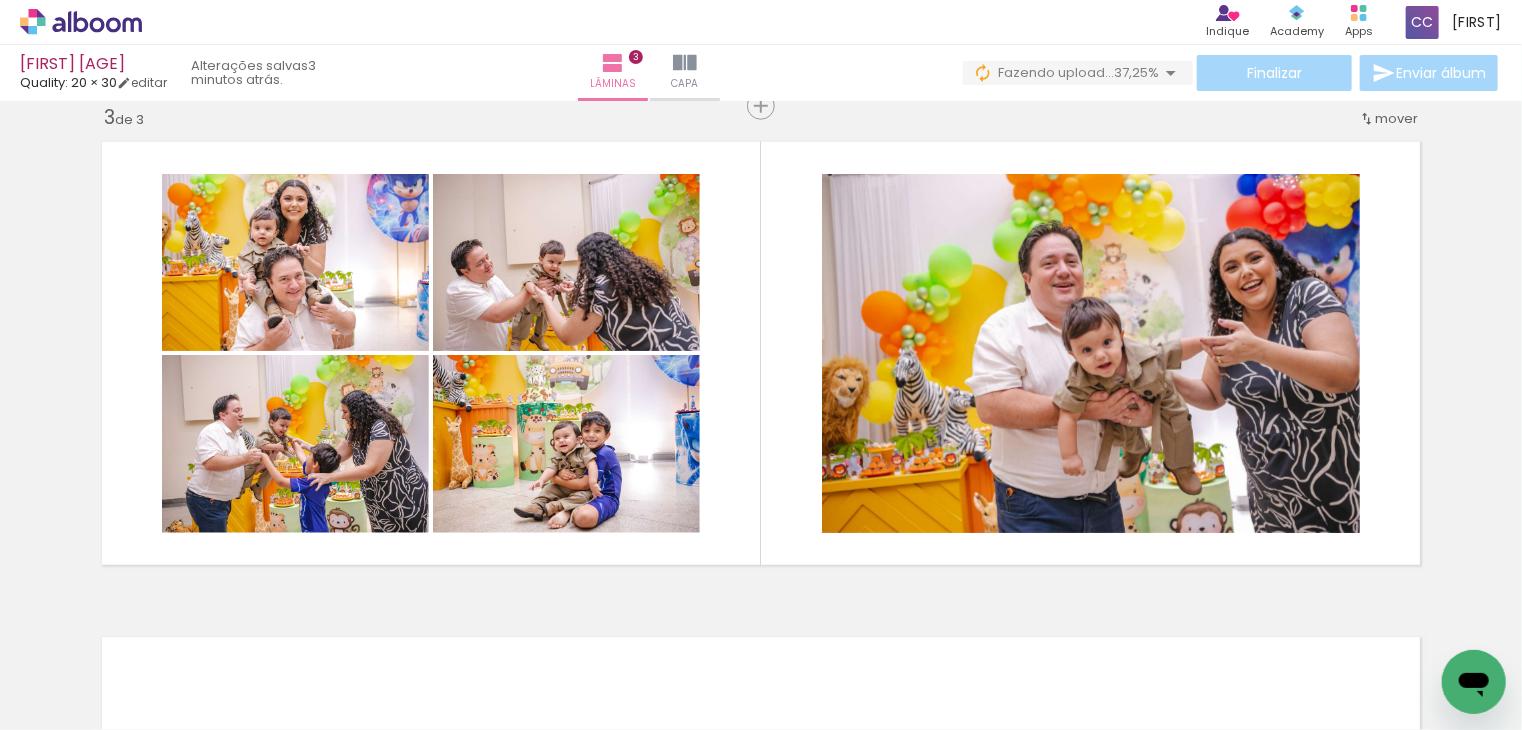 scroll, scrollTop: 0, scrollLeft: 3504, axis: horizontal 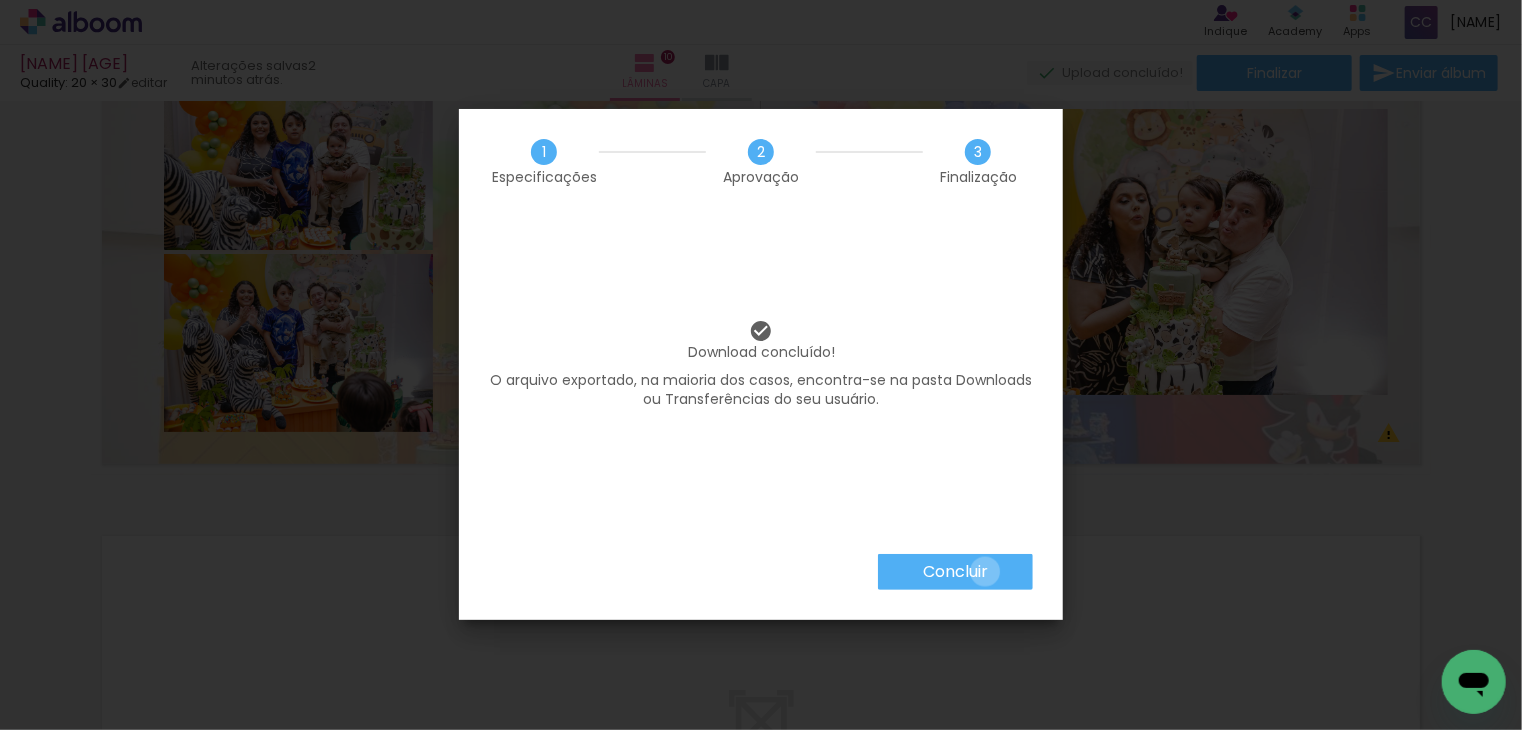 click on "Concluir" at bounding box center [0, 0] 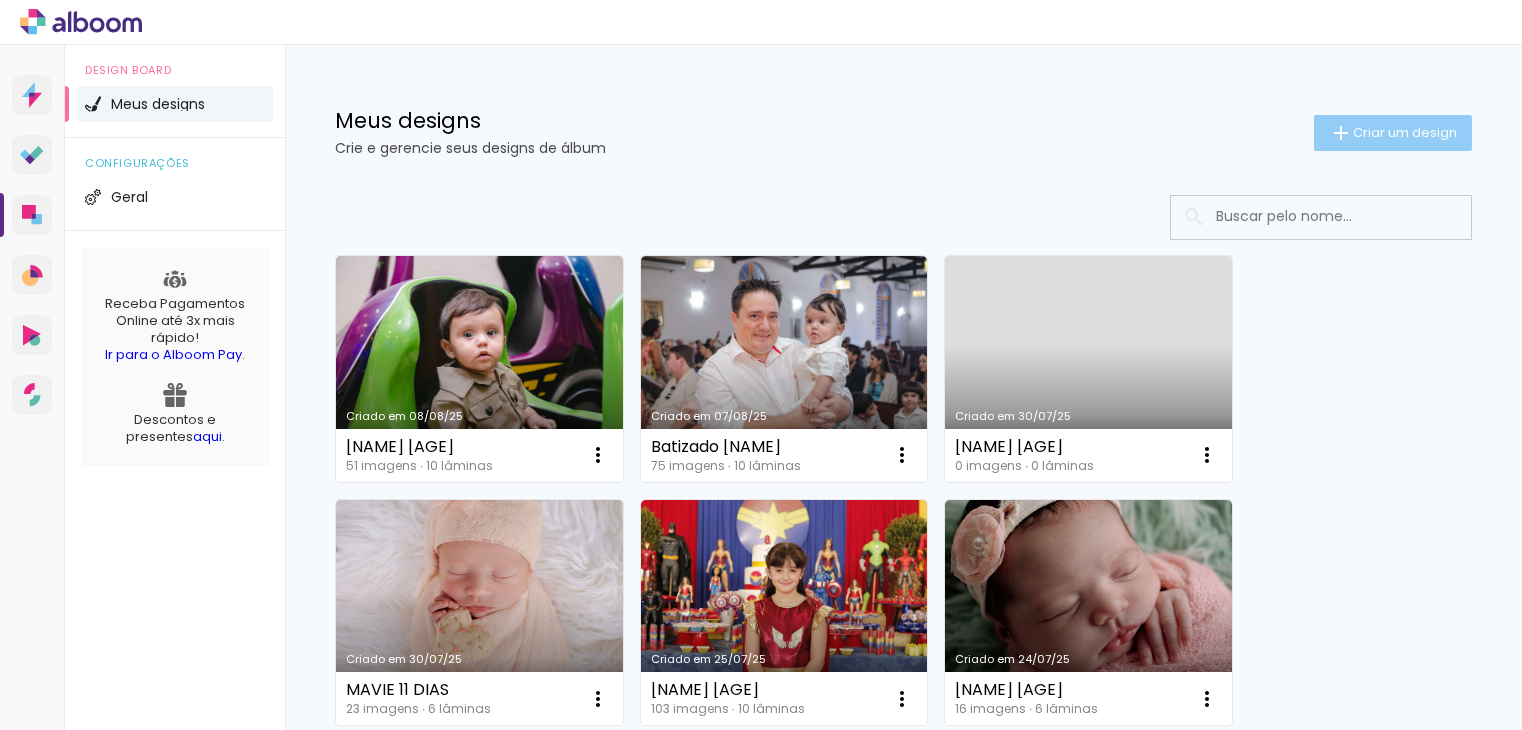 scroll, scrollTop: 0, scrollLeft: 0, axis: both 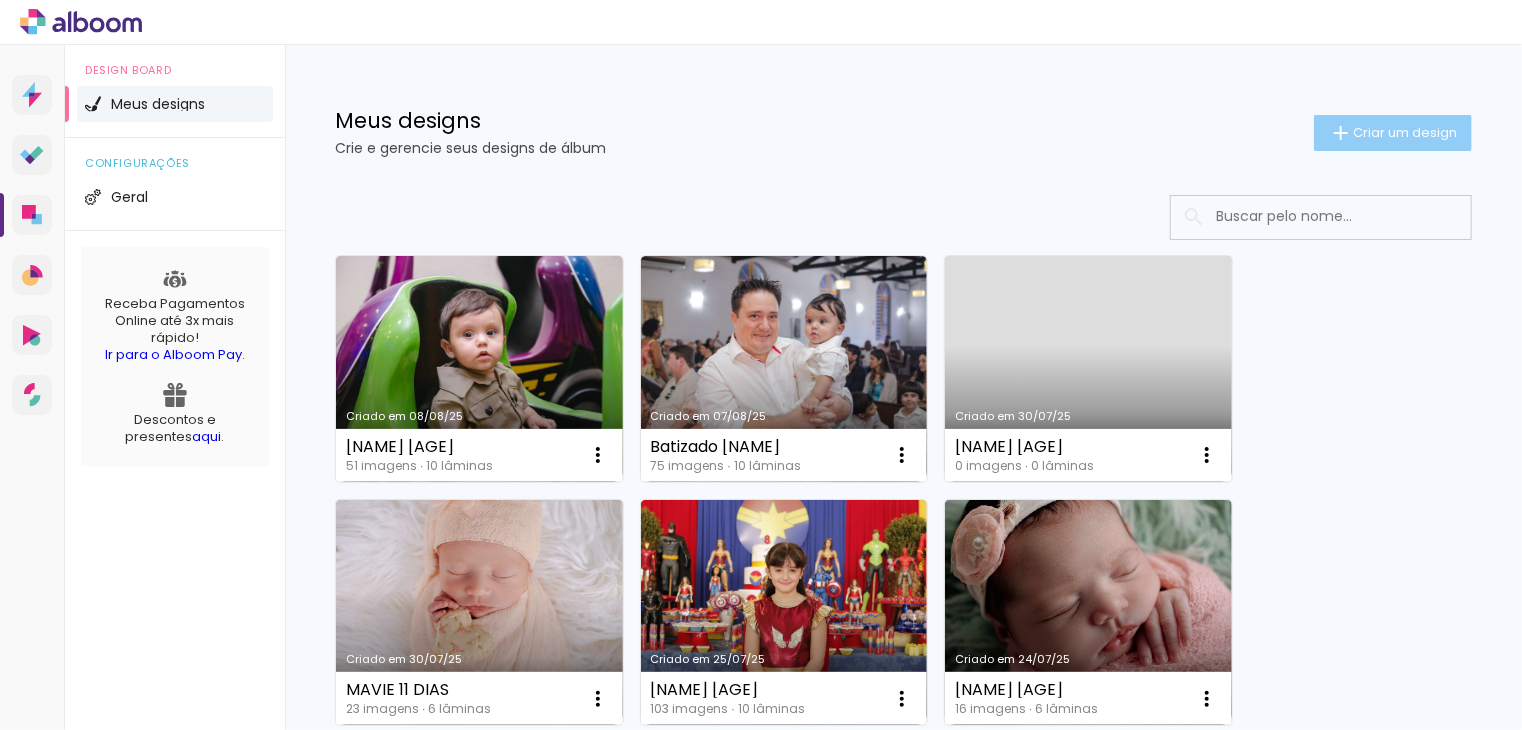 click on "Criar um design" 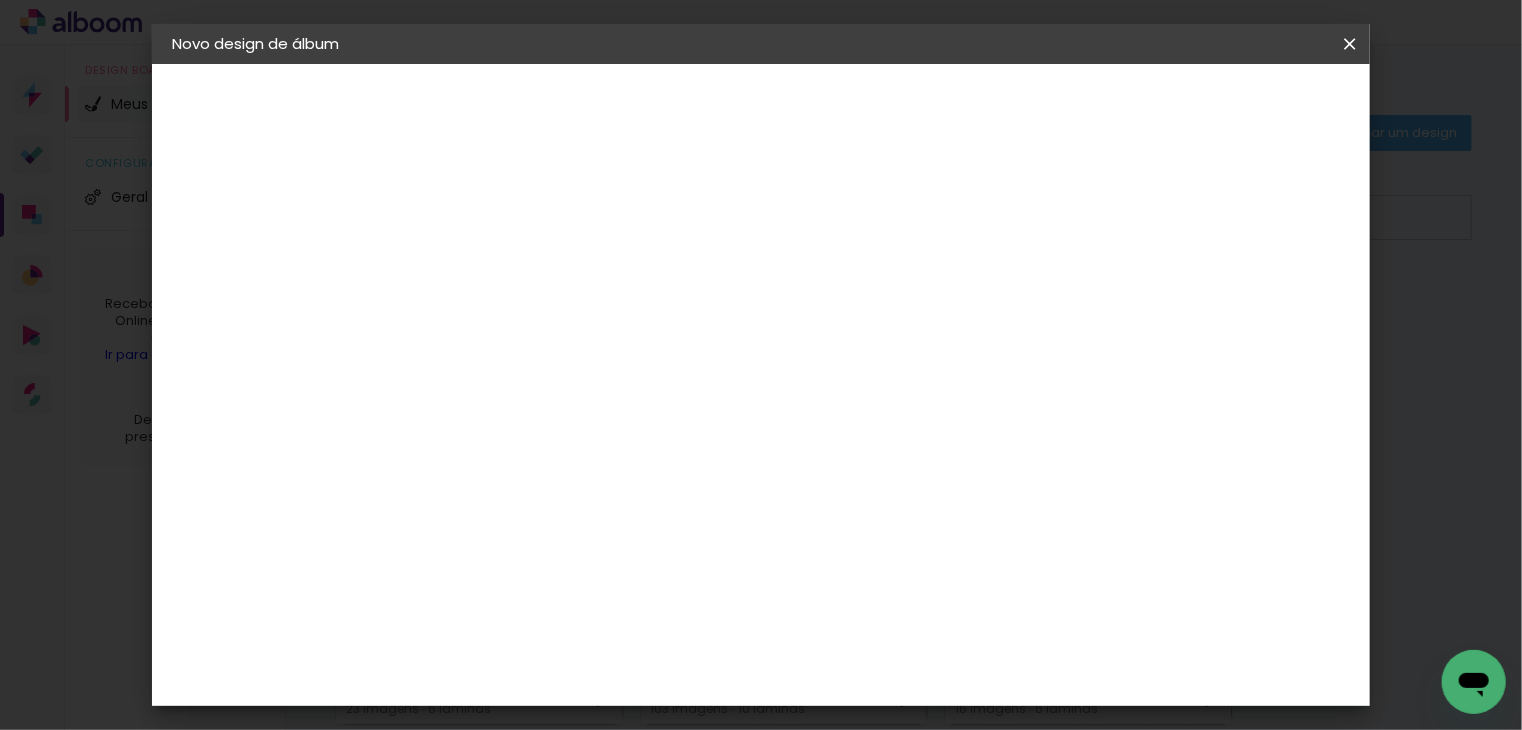 scroll, scrollTop: 0, scrollLeft: 0, axis: both 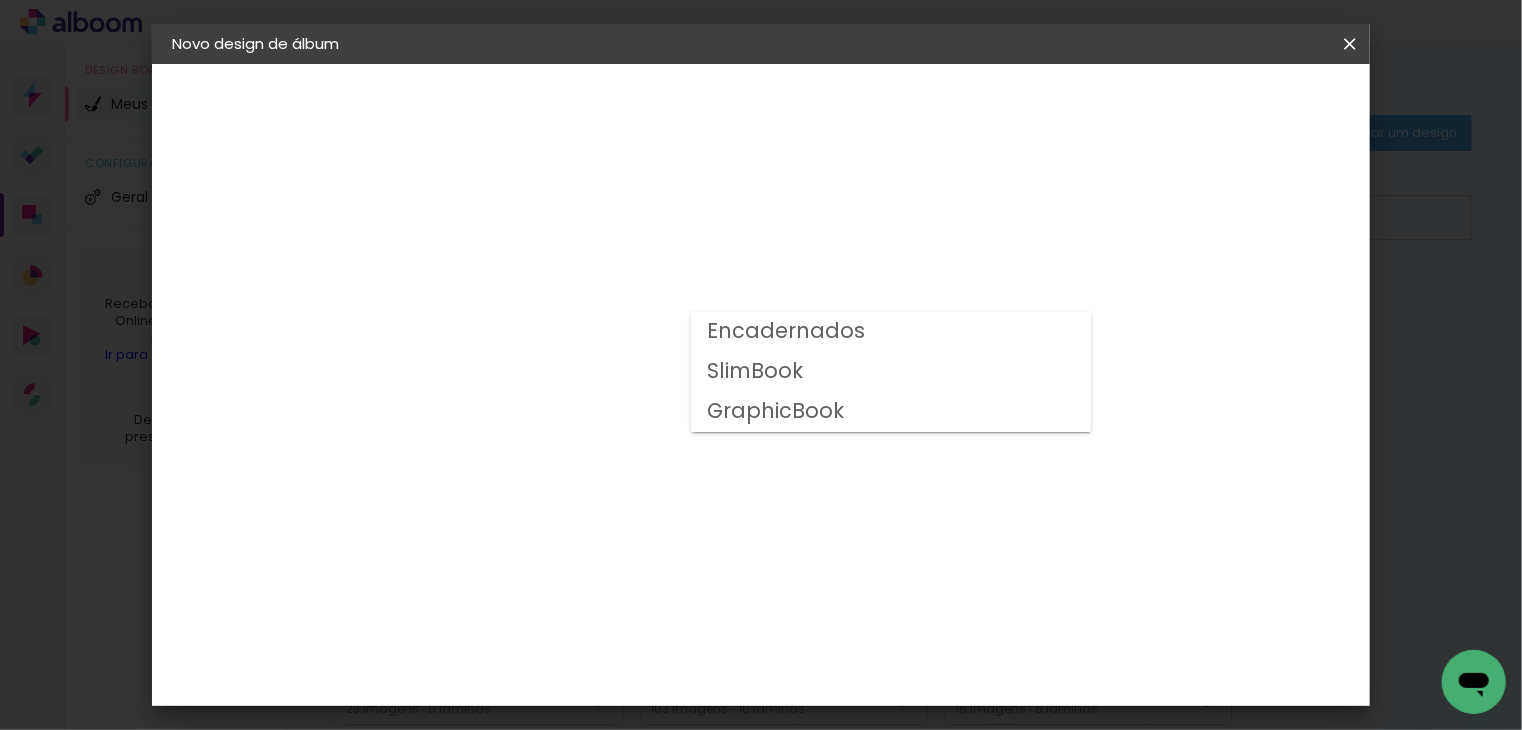 click on "SlimBook" at bounding box center (0, 0) 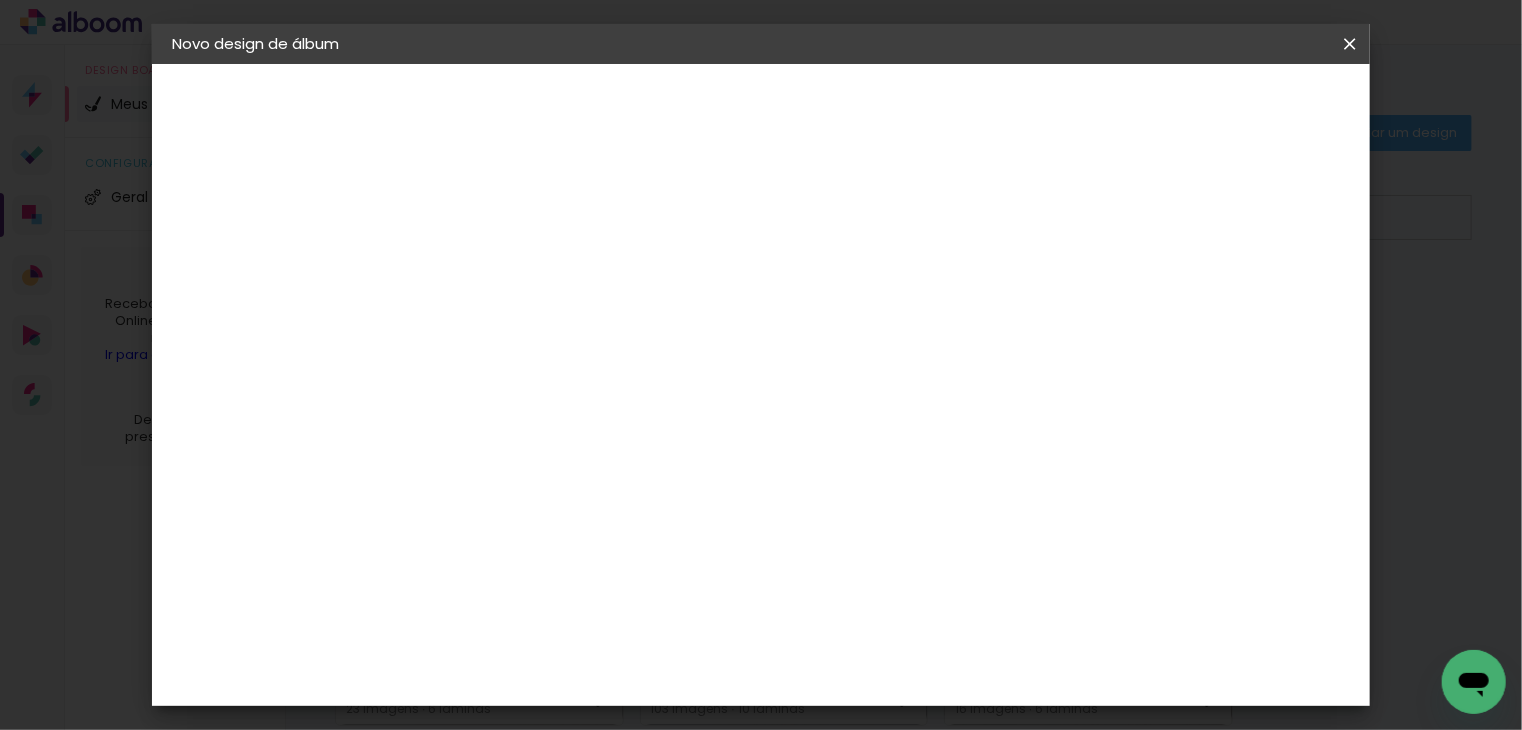 click on "20 × 30" 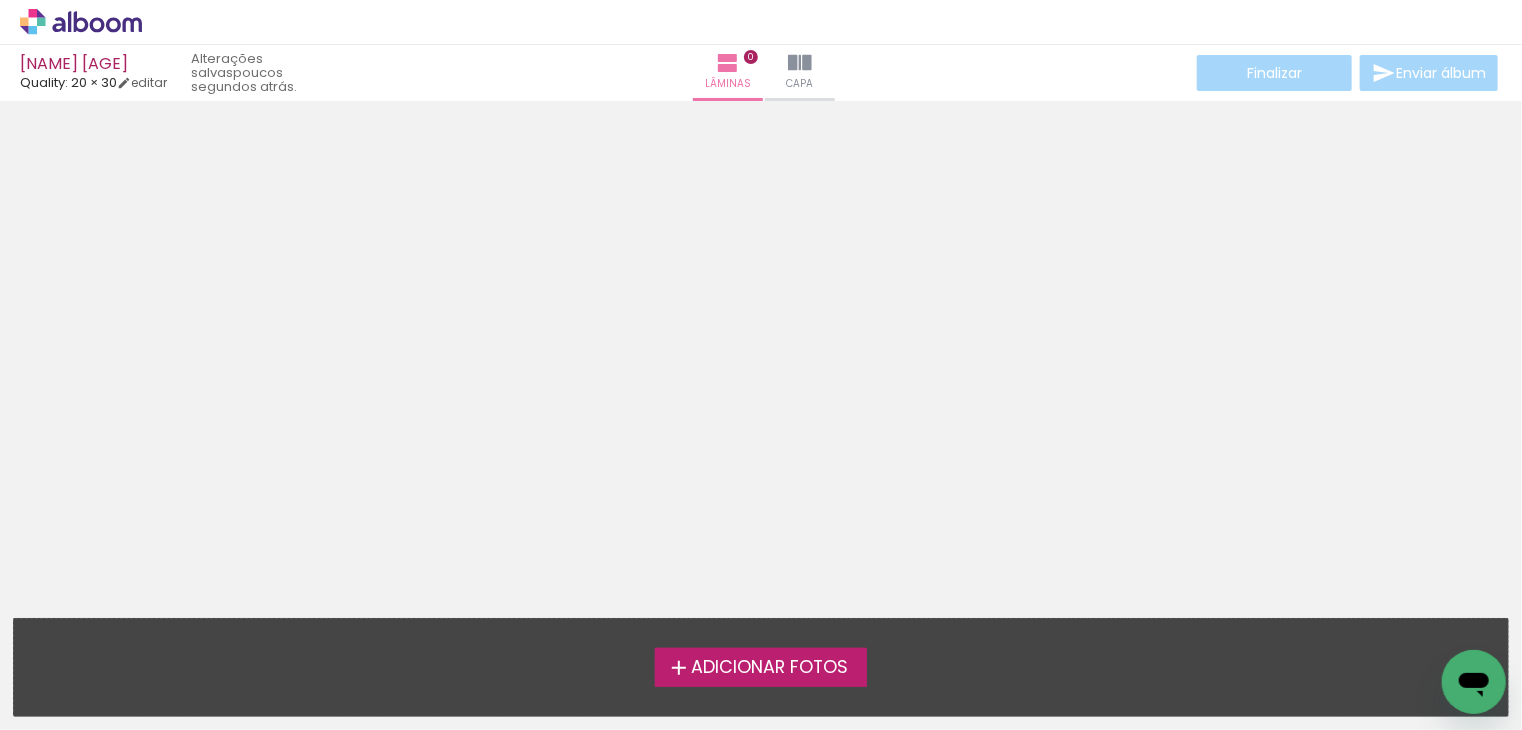 drag, startPoint x: 748, startPoint y: 647, endPoint x: 749, endPoint y: 657, distance: 10.049875 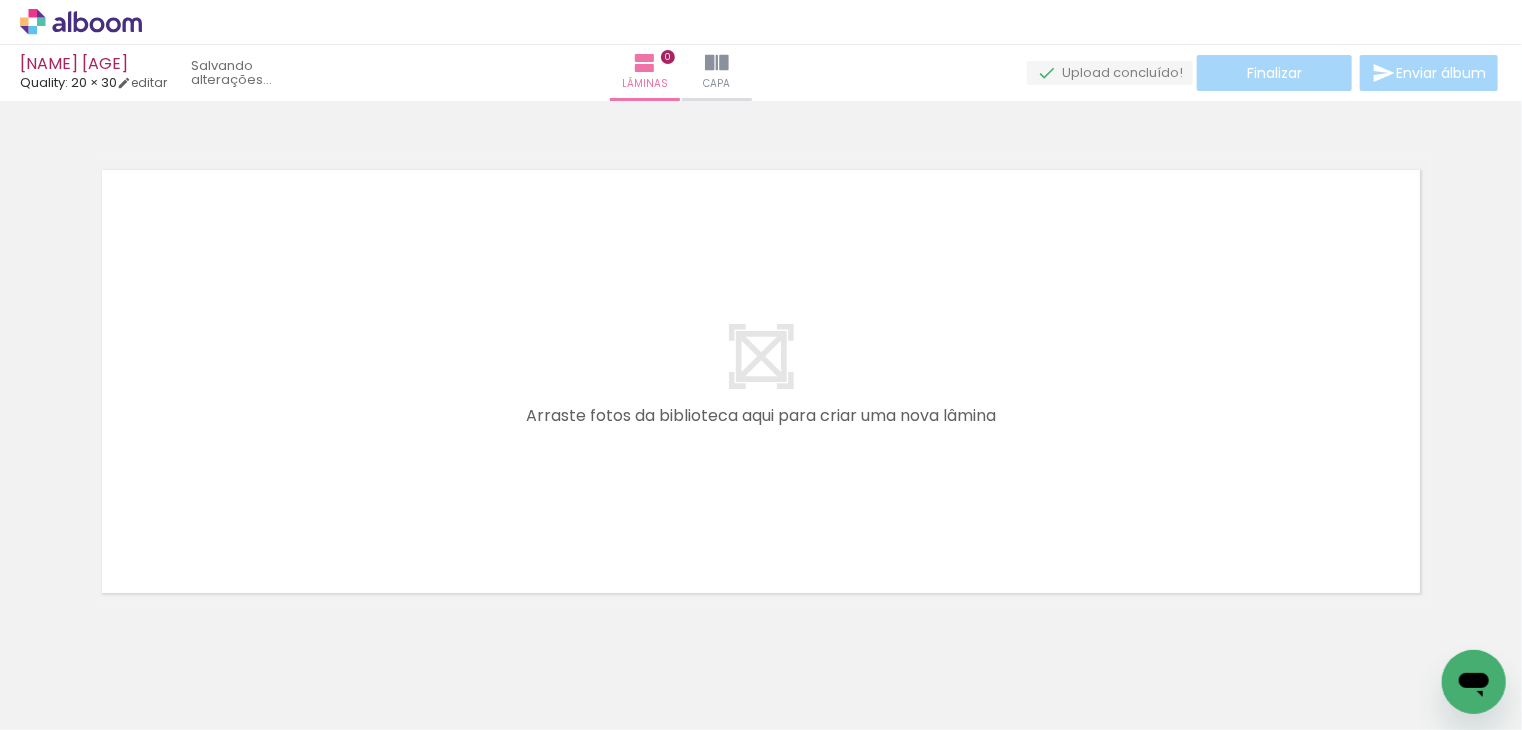scroll, scrollTop: 28, scrollLeft: 0, axis: vertical 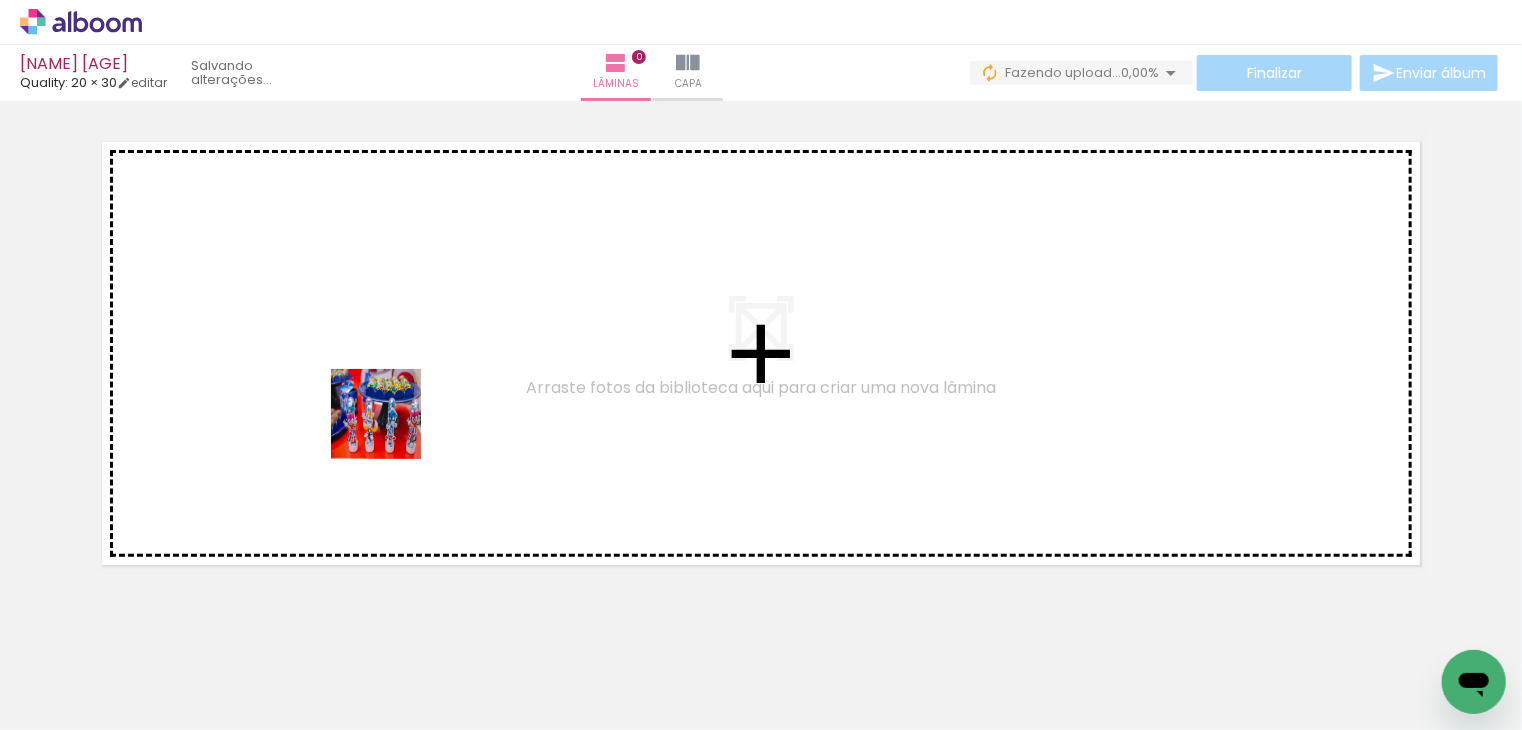 drag, startPoint x: 201, startPoint y: 673, endPoint x: 286, endPoint y: 721, distance: 97.6166 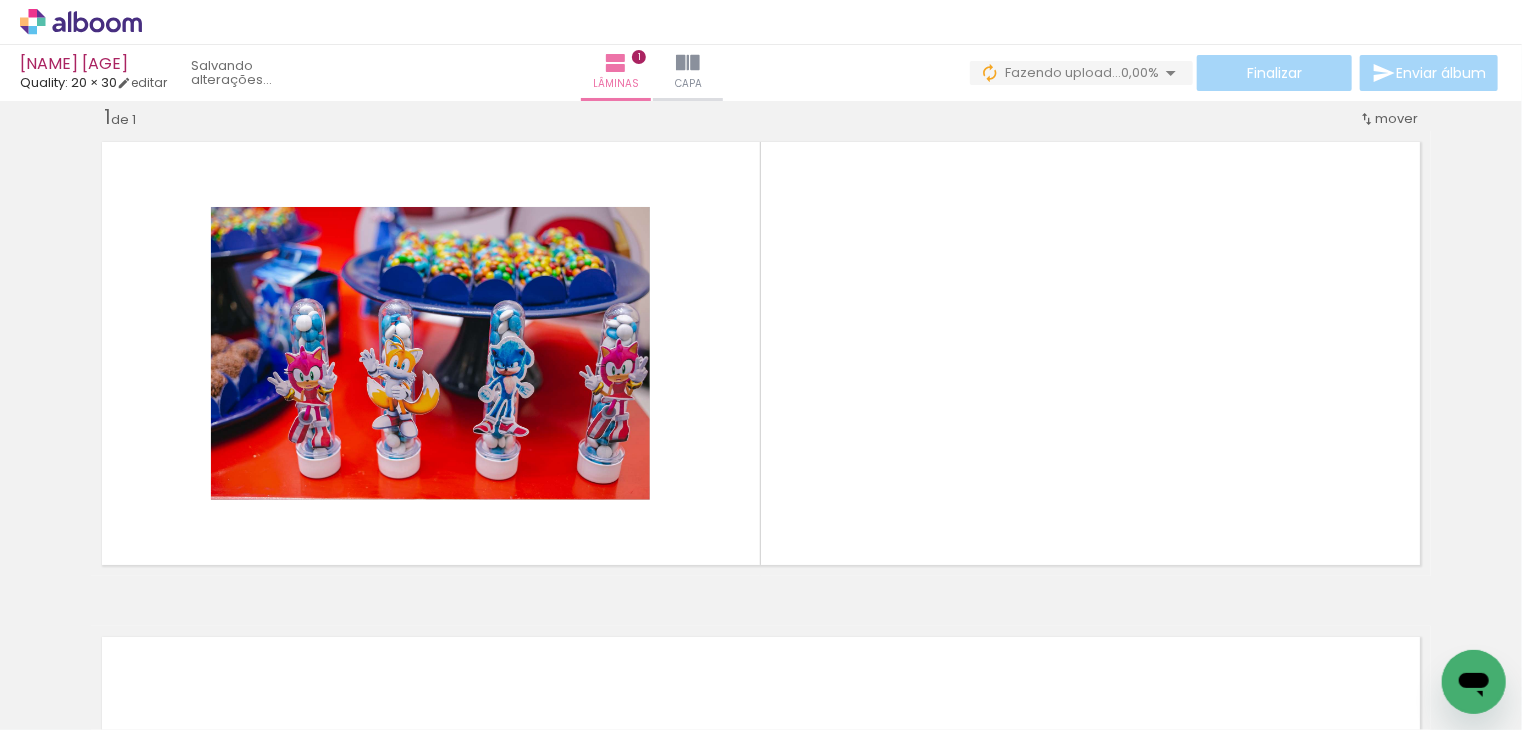 scroll, scrollTop: 28, scrollLeft: 0, axis: vertical 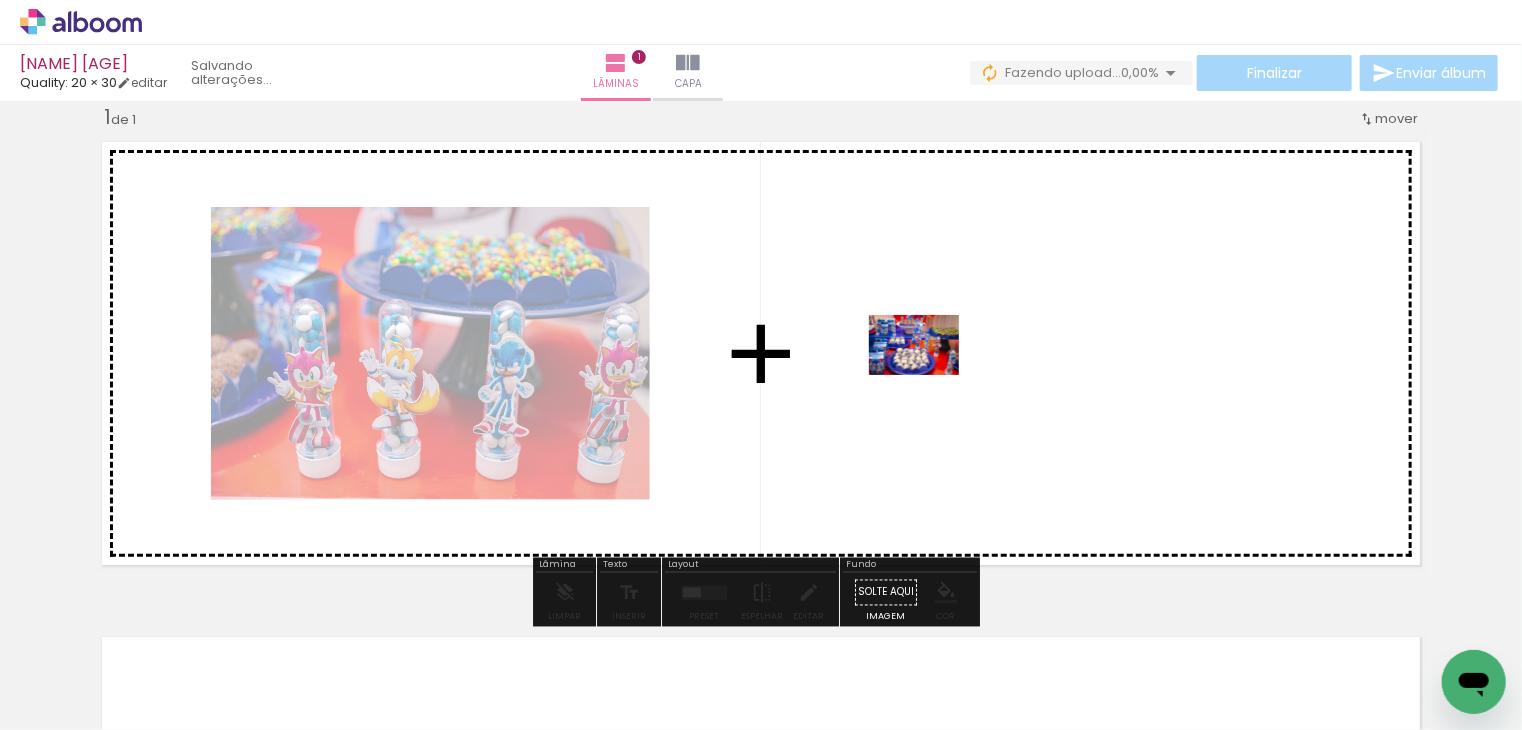 drag, startPoint x: 289, startPoint y: 666, endPoint x: 708, endPoint y: 623, distance: 421.20065 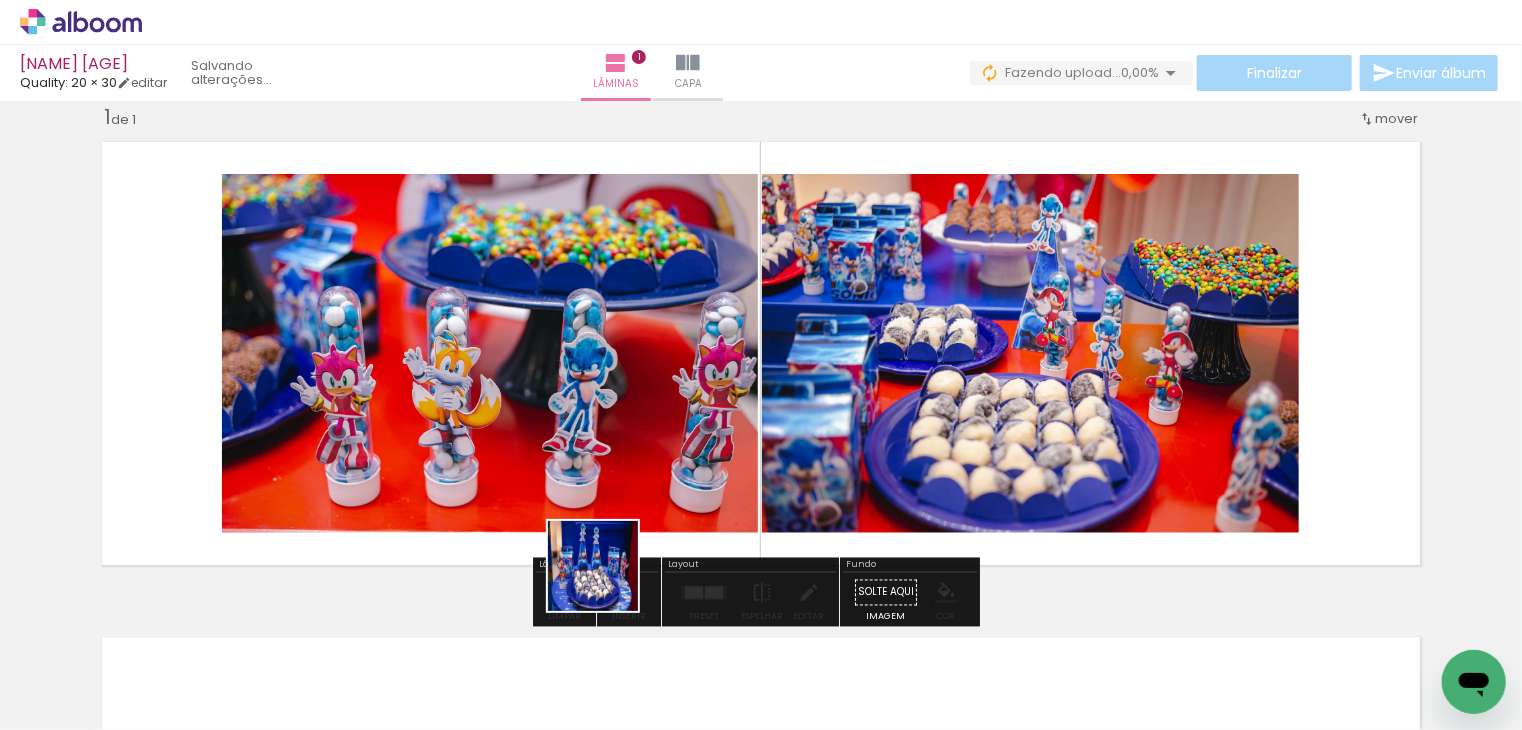 drag, startPoint x: 608, startPoint y: 581, endPoint x: 716, endPoint y: 622, distance: 115.52056 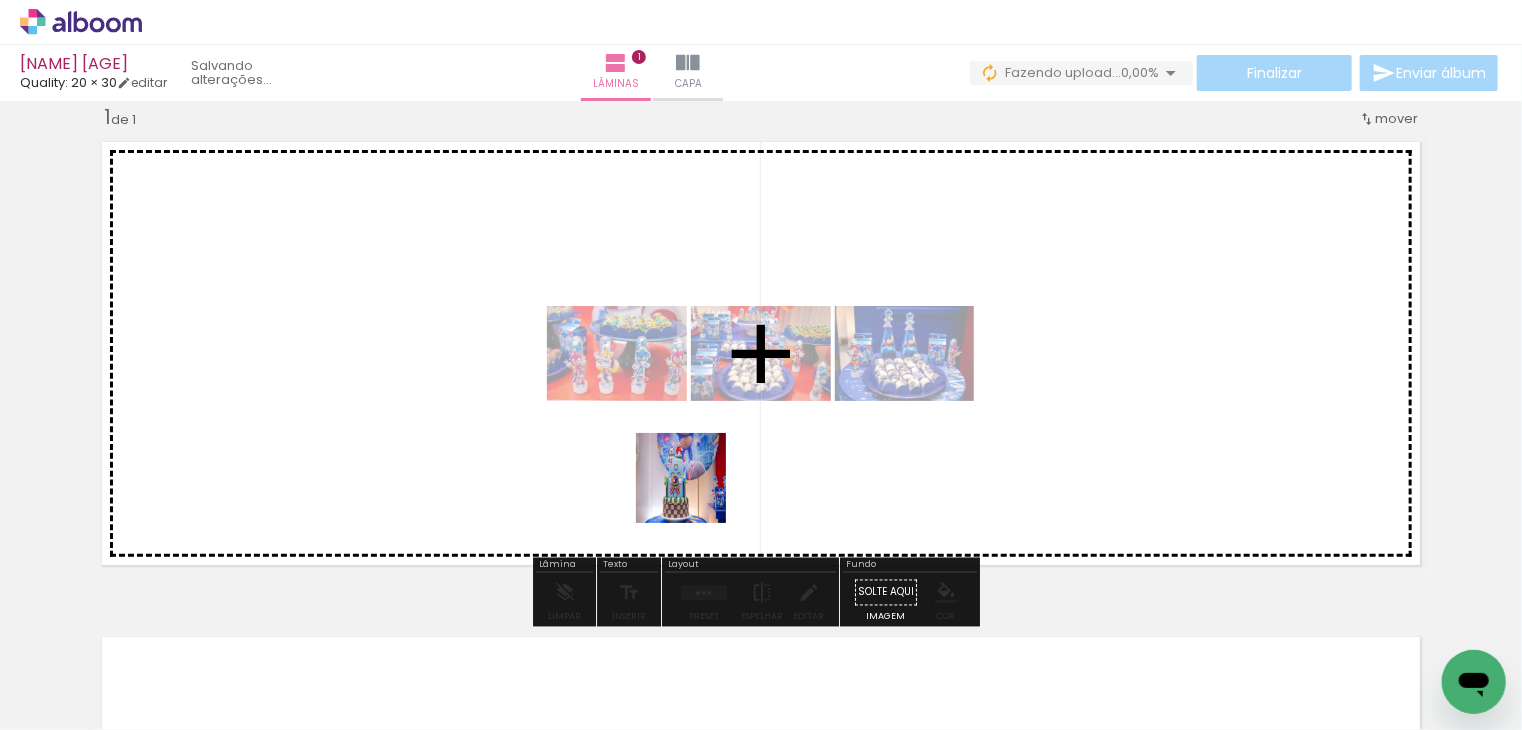 drag, startPoint x: 662, startPoint y: 672, endPoint x: 738, endPoint y: 633, distance: 85.42248 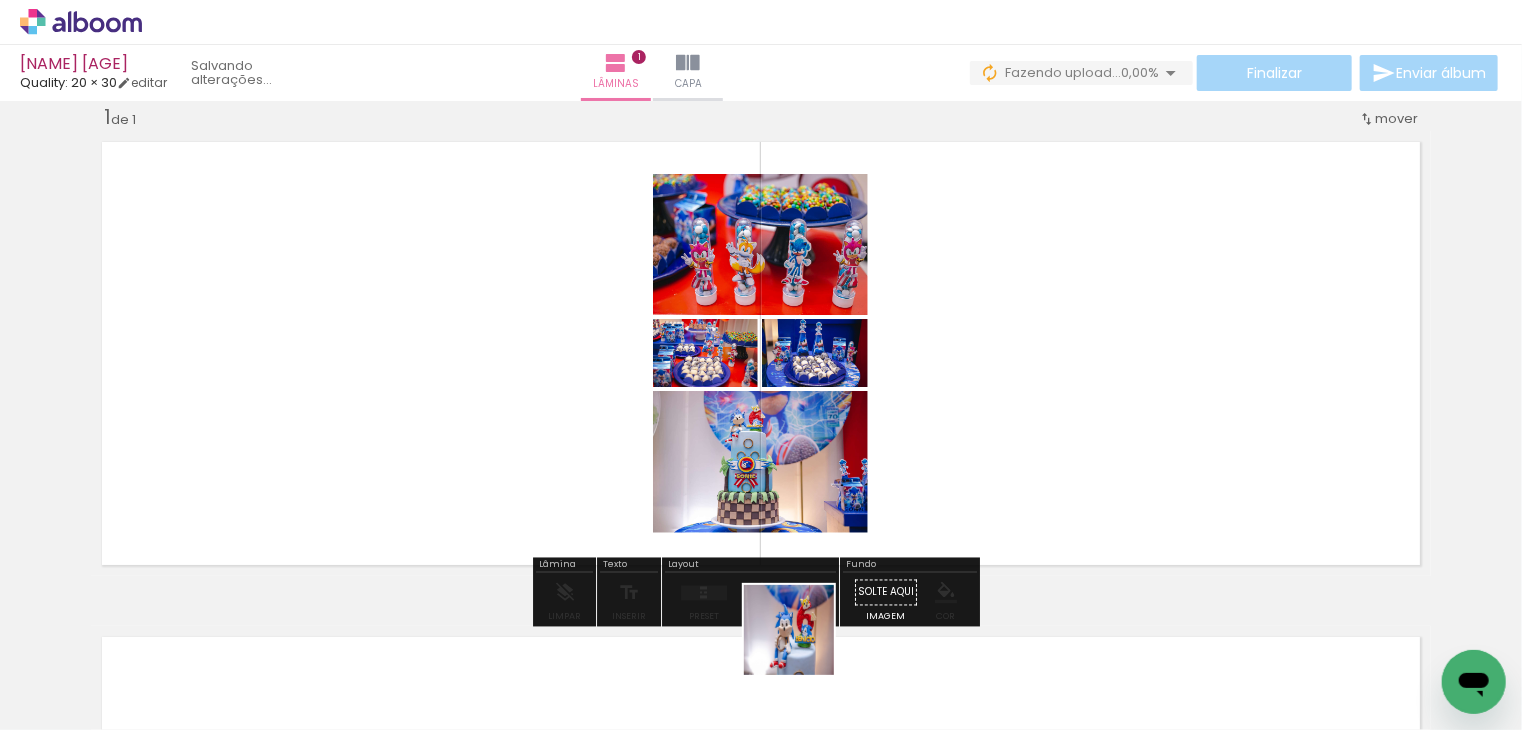 drag, startPoint x: 809, startPoint y: 667, endPoint x: 635, endPoint y: 443, distance: 283.64062 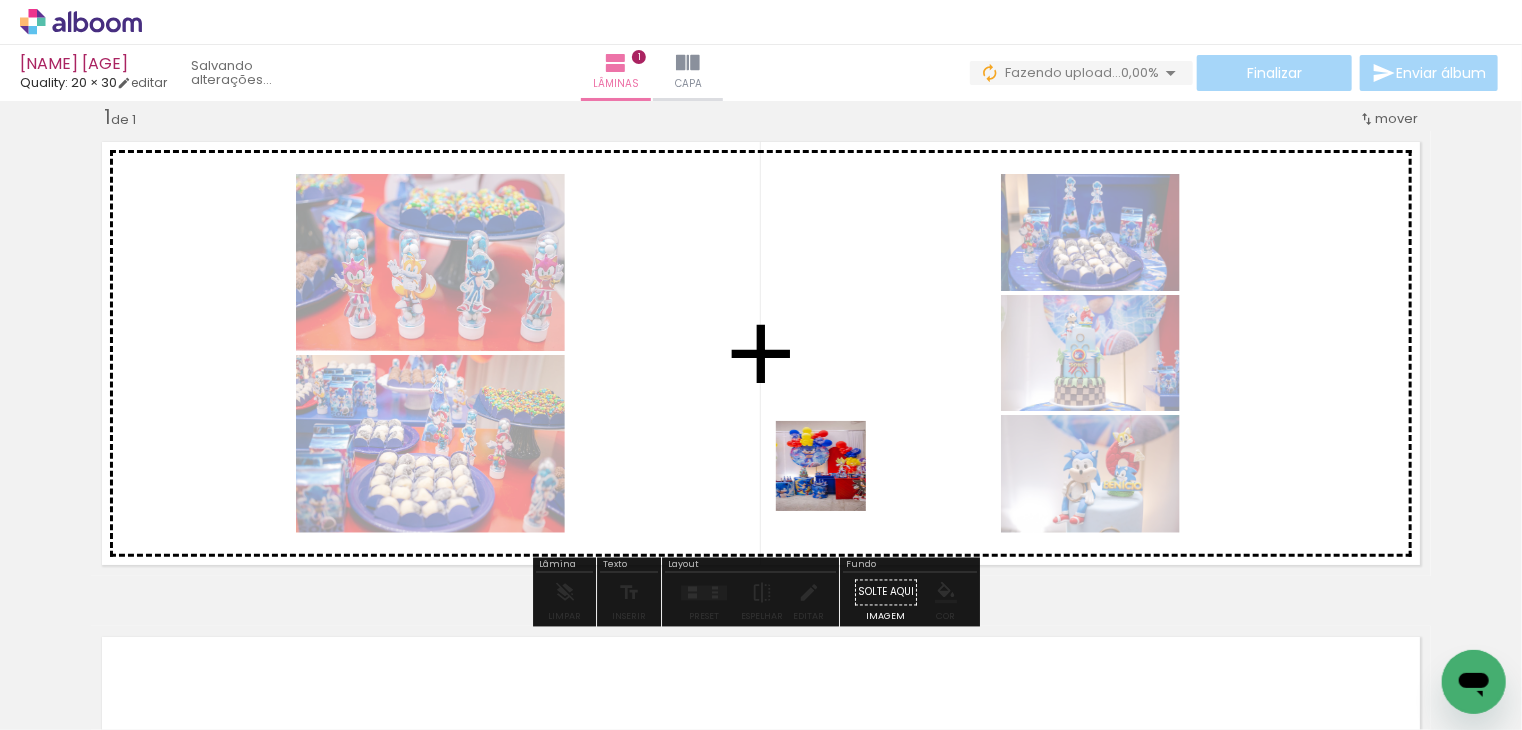 drag, startPoint x: 840, startPoint y: 493, endPoint x: 976, endPoint y: 658, distance: 213.82469 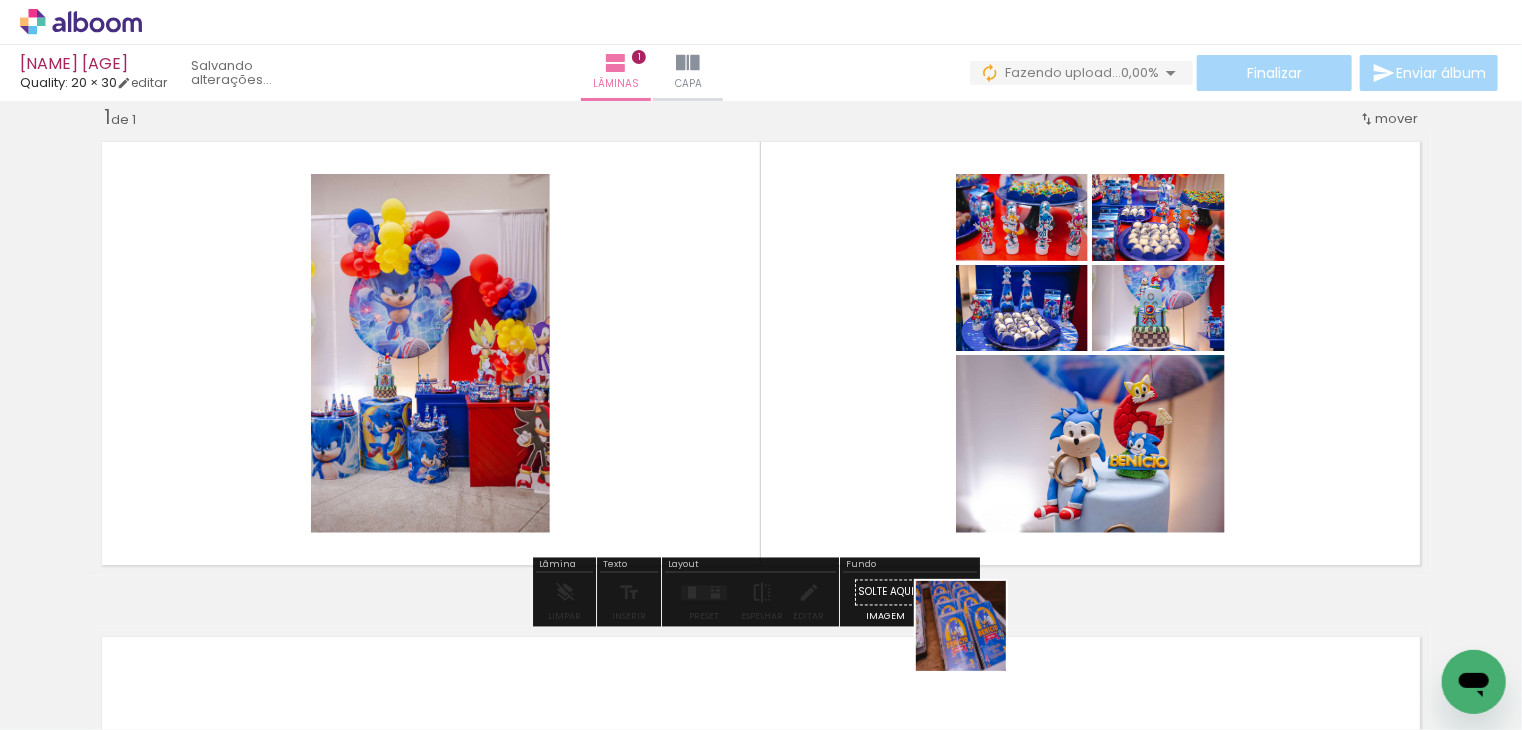 drag, startPoint x: 980, startPoint y: 672, endPoint x: 897, endPoint y: 489, distance: 200.94278 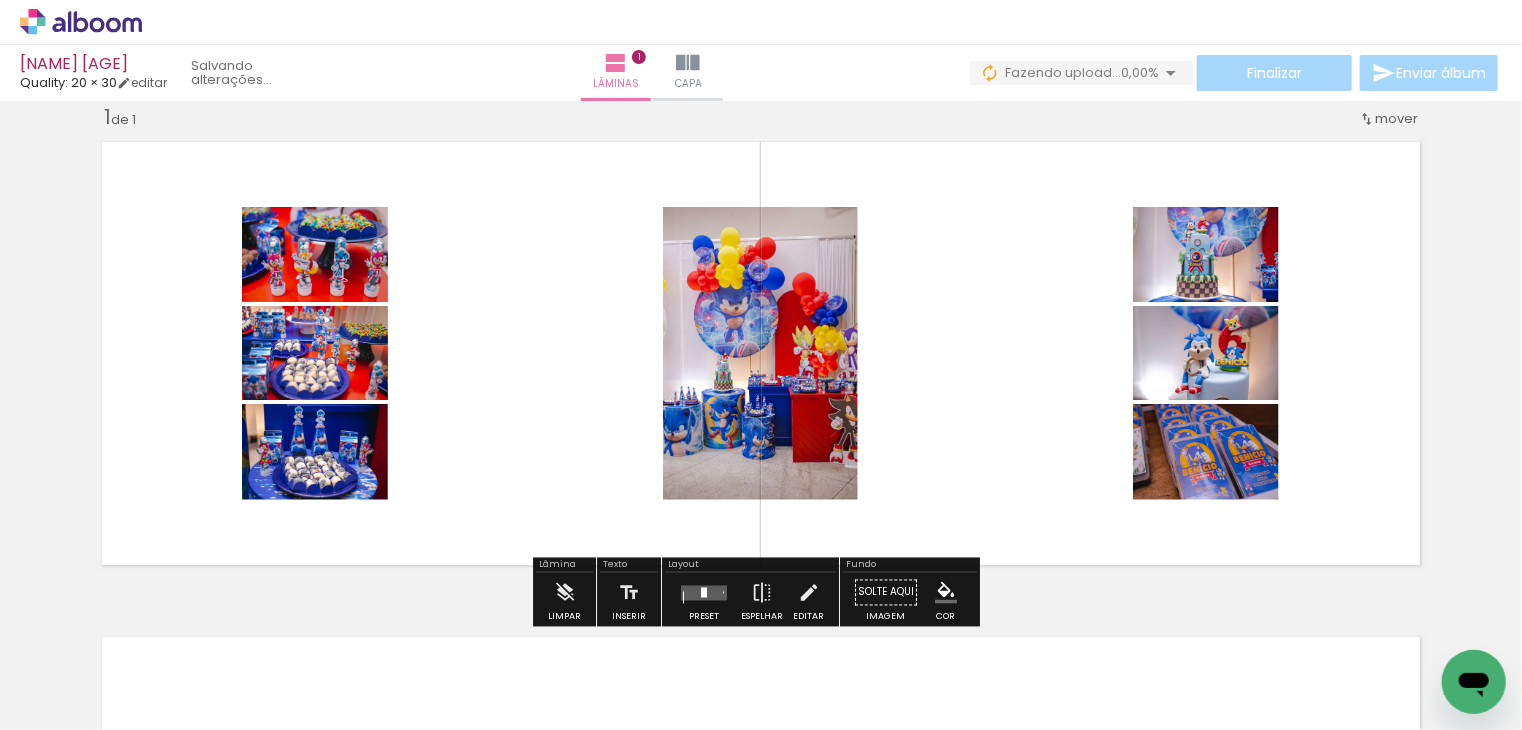 click at bounding box center [704, 592] 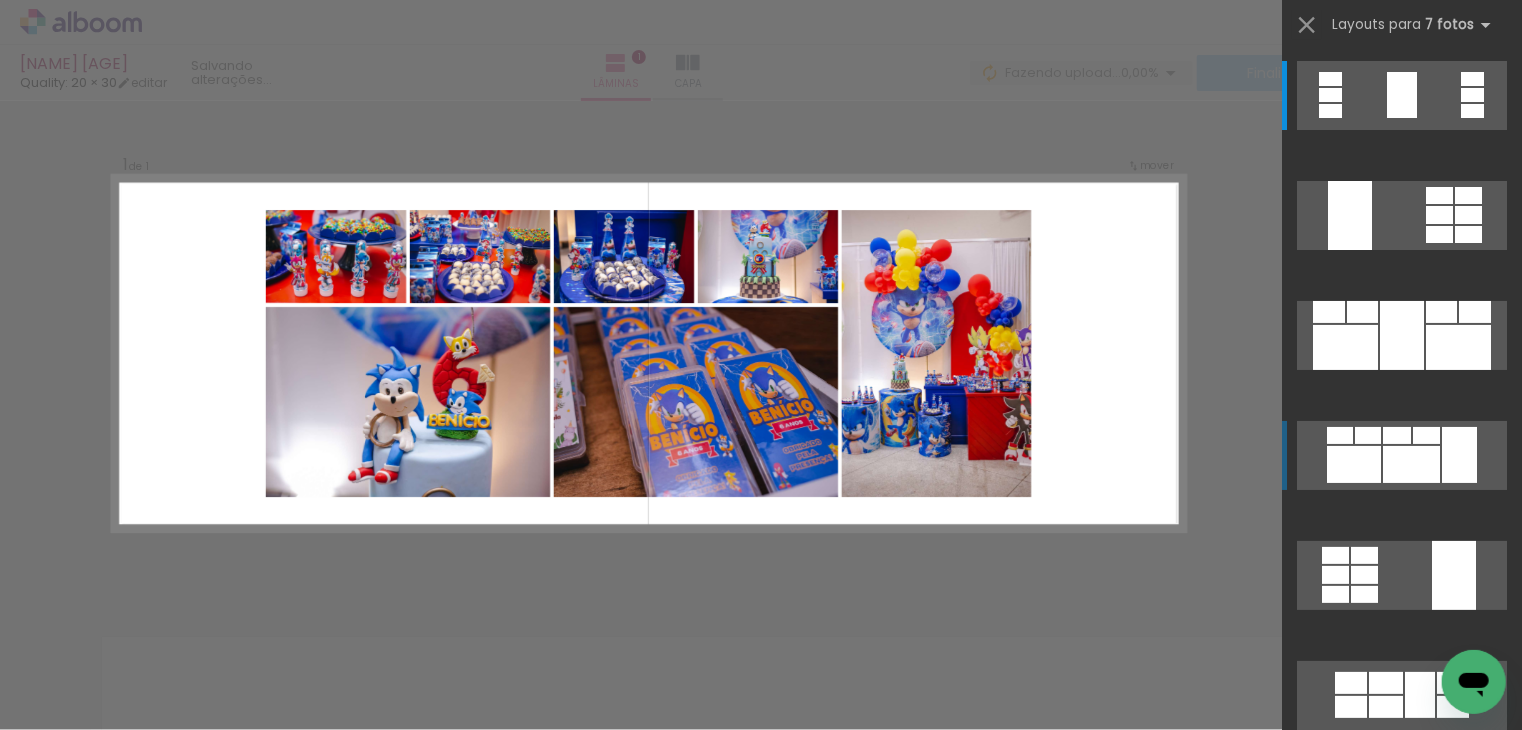 click at bounding box center (1411, 464) 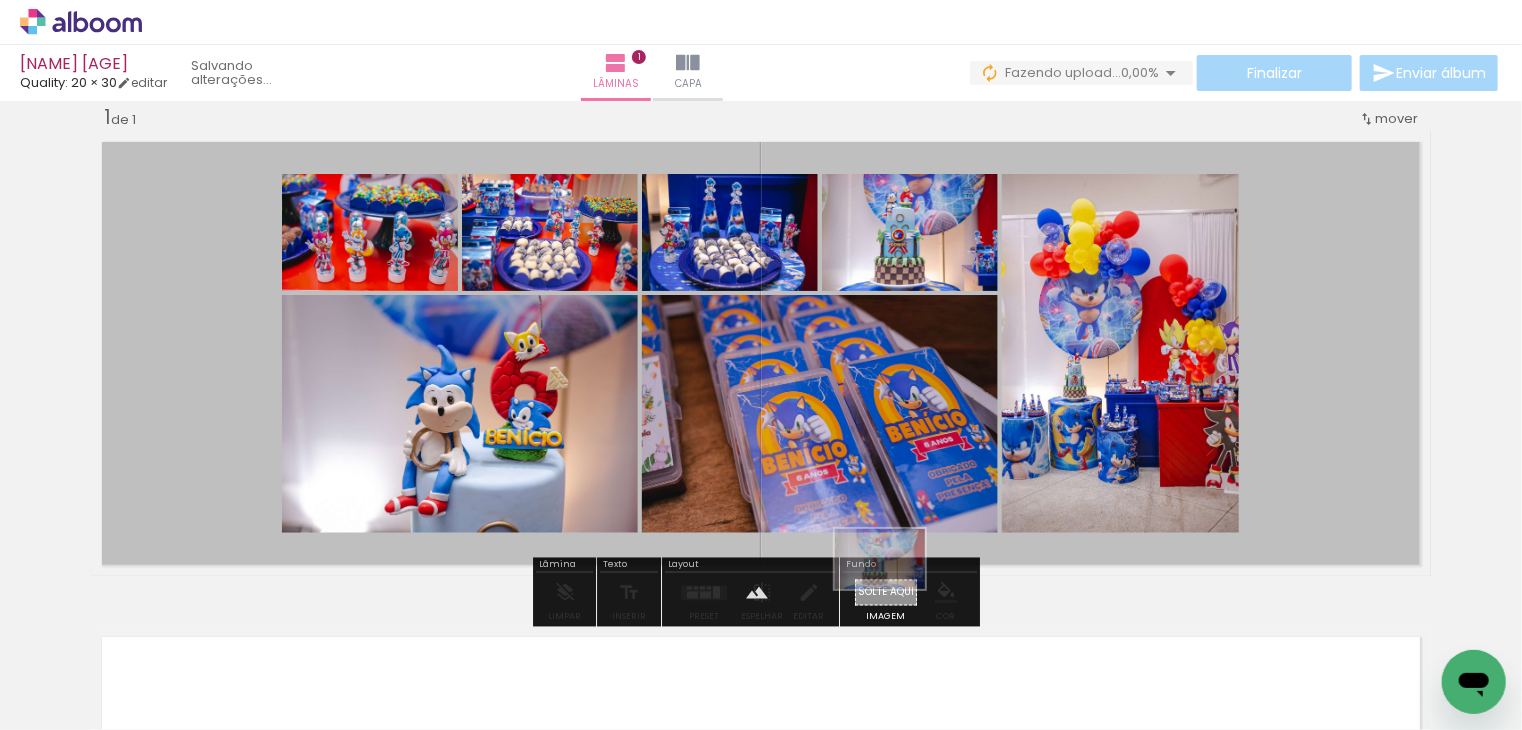 drag, startPoint x: 638, startPoint y: 681, endPoint x: 895, endPoint y: 589, distance: 272.9707 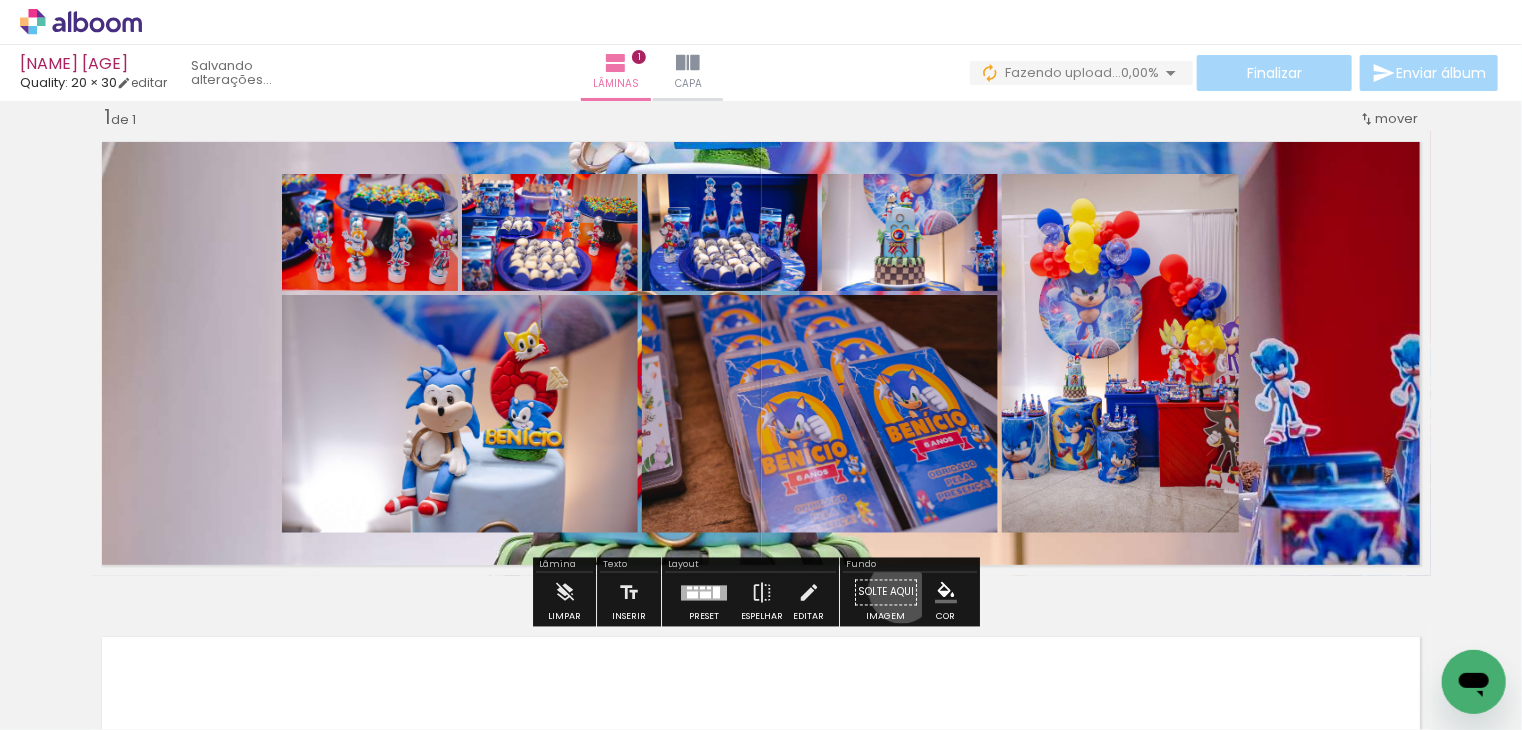 click on "Solte aqui Imagem" at bounding box center (886, 598) 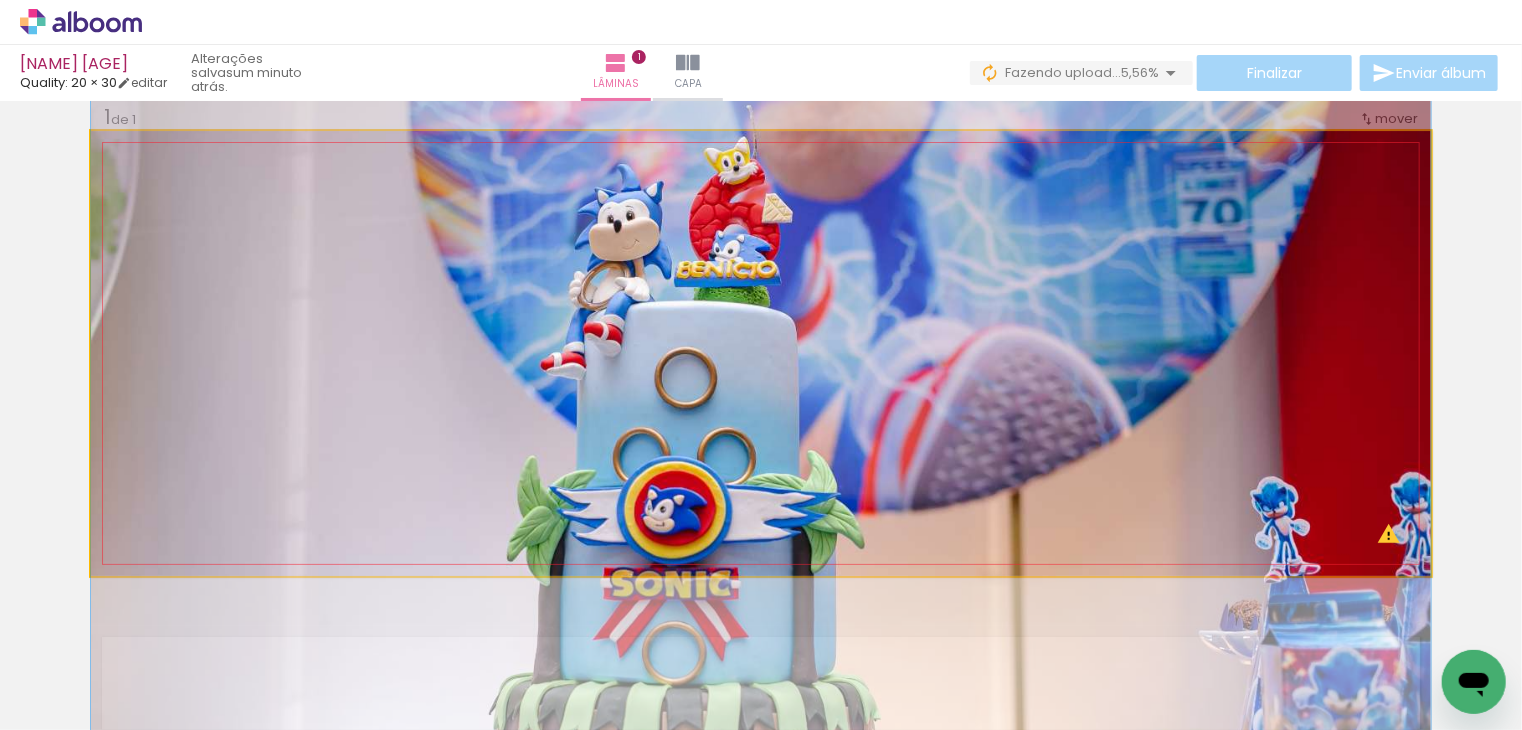 drag, startPoint x: 951, startPoint y: 383, endPoint x: 860, endPoint y: 521, distance: 165.30275 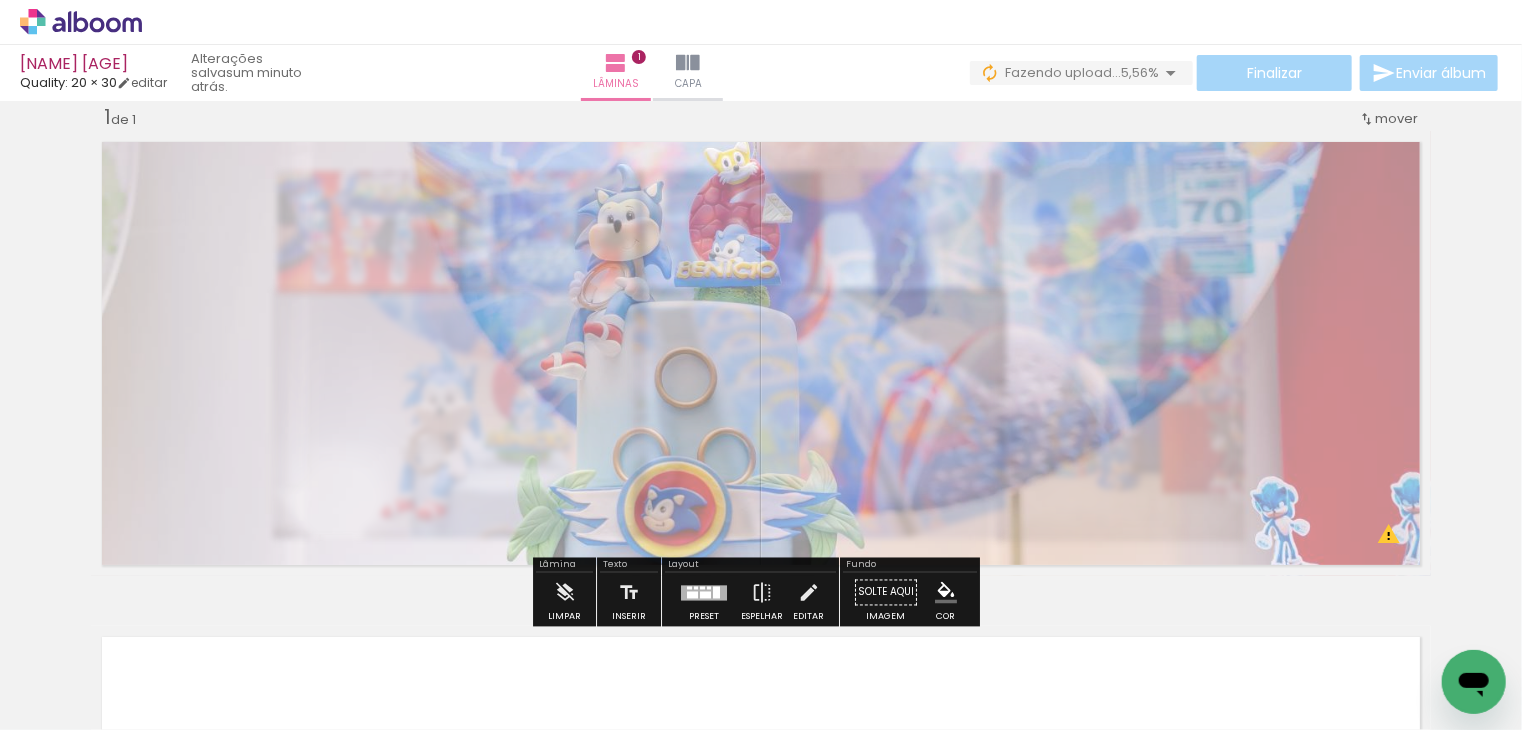 drag, startPoint x: 370, startPoint y: 192, endPoint x: 338, endPoint y: 215, distance: 39.40812 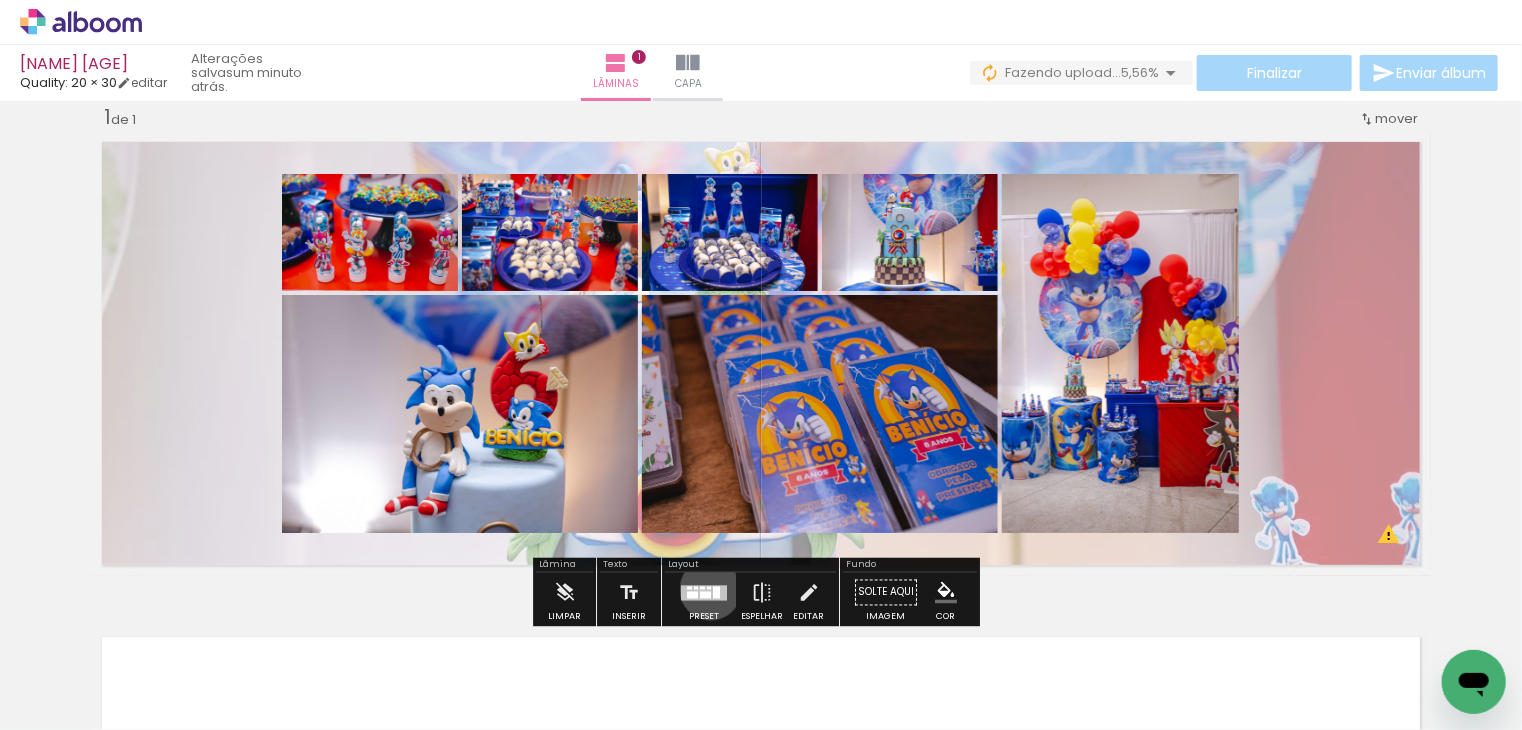 click at bounding box center [0, 0] 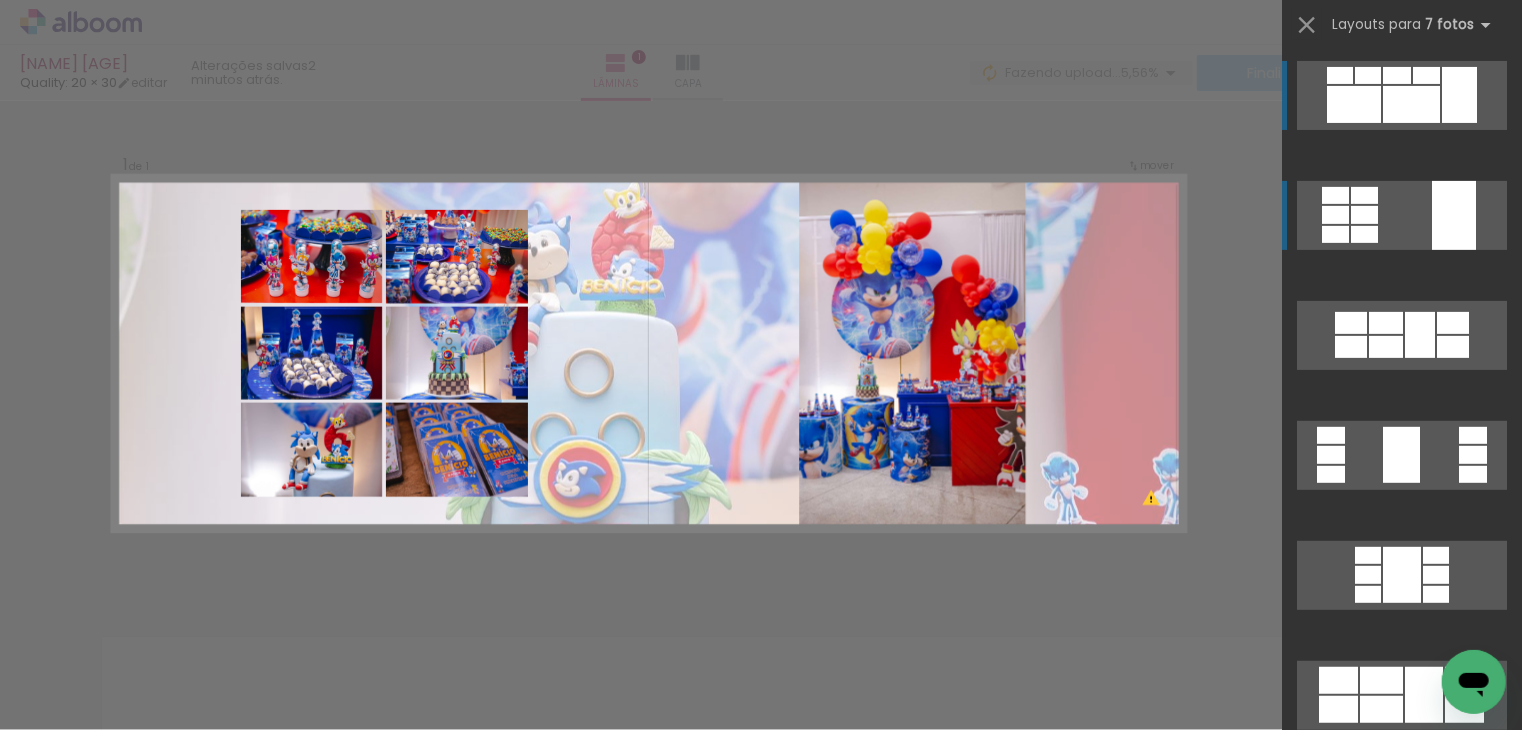 click at bounding box center (1402, -265) 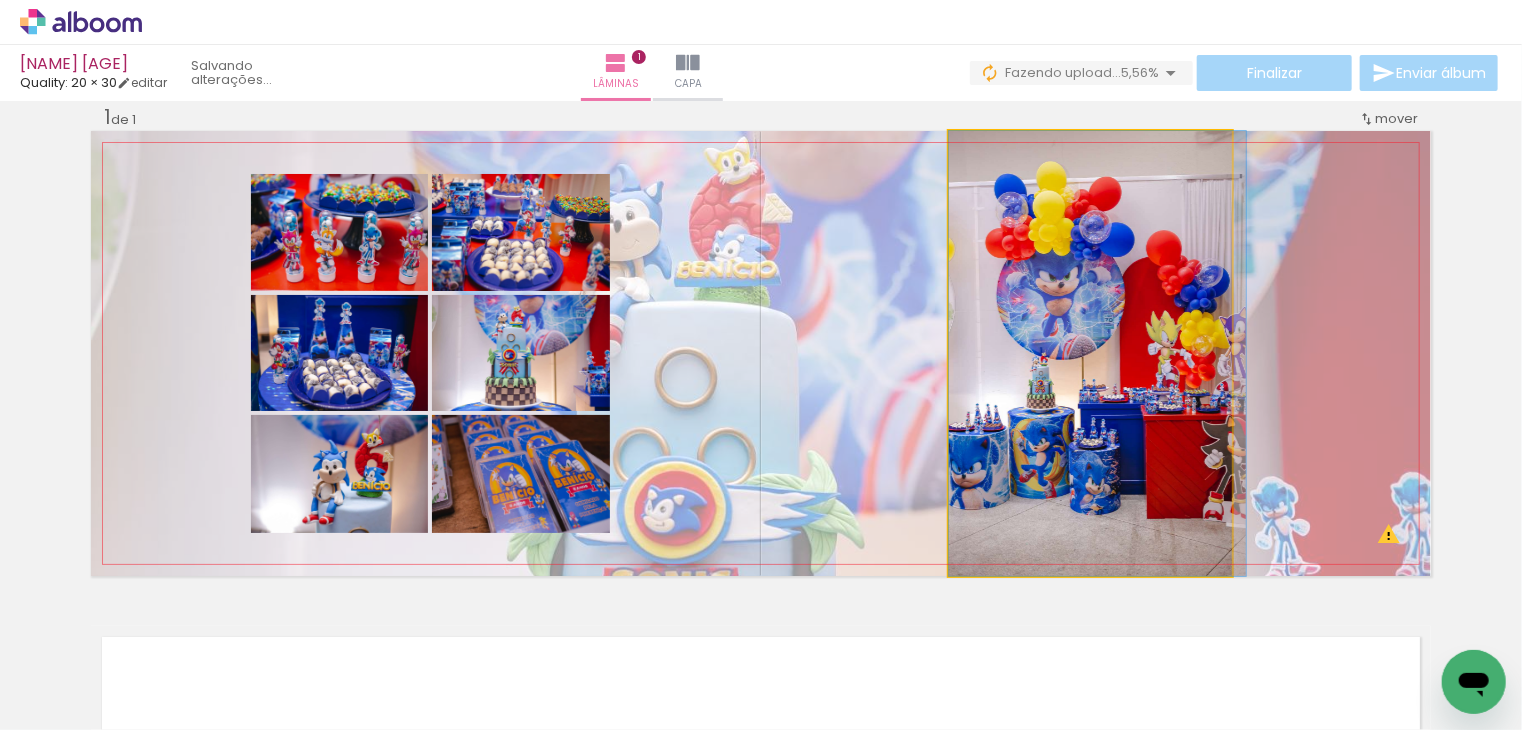 drag, startPoint x: 999, startPoint y: 406, endPoint x: 1008, endPoint y: 400, distance: 10.816654 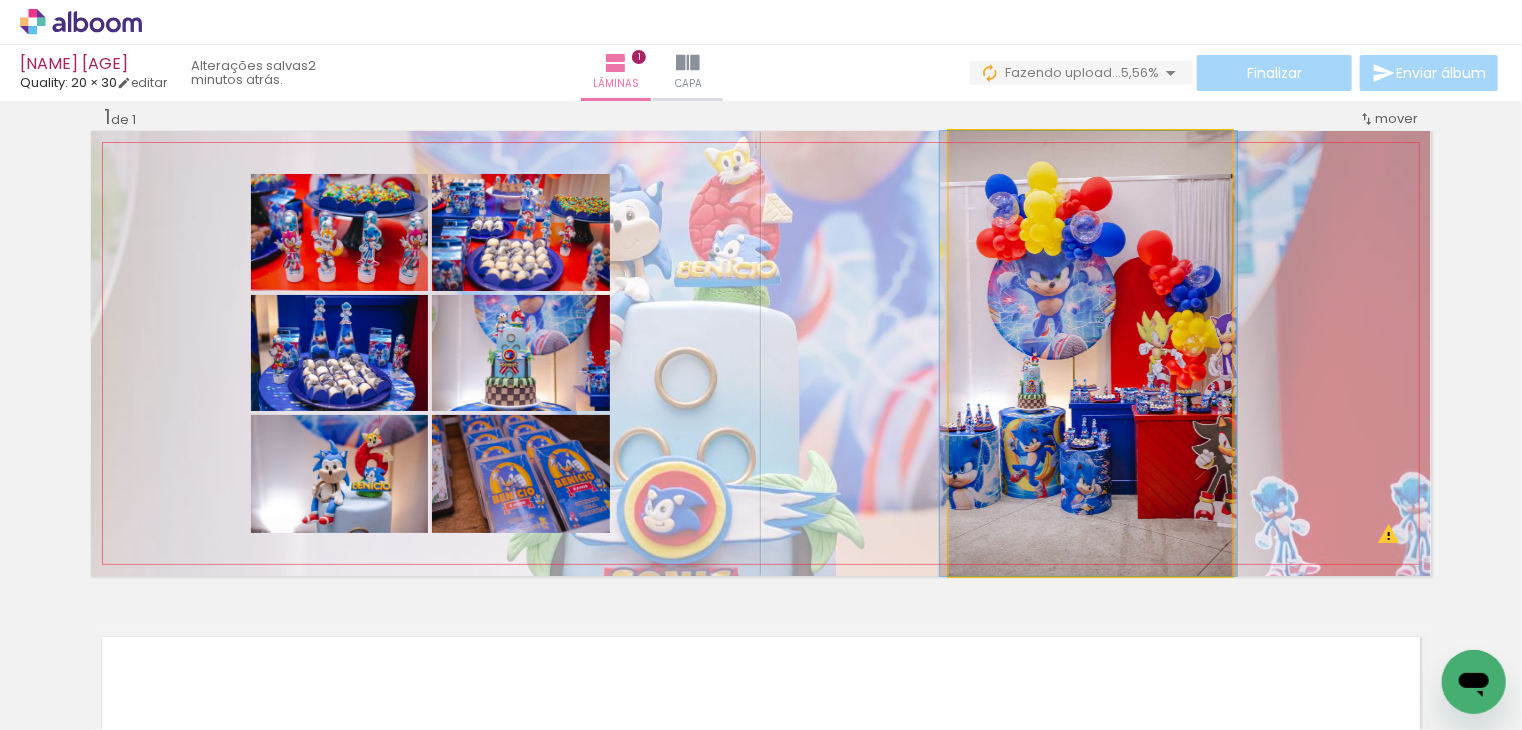 drag, startPoint x: 1172, startPoint y: 492, endPoint x: 1163, endPoint y: 478, distance: 16.643316 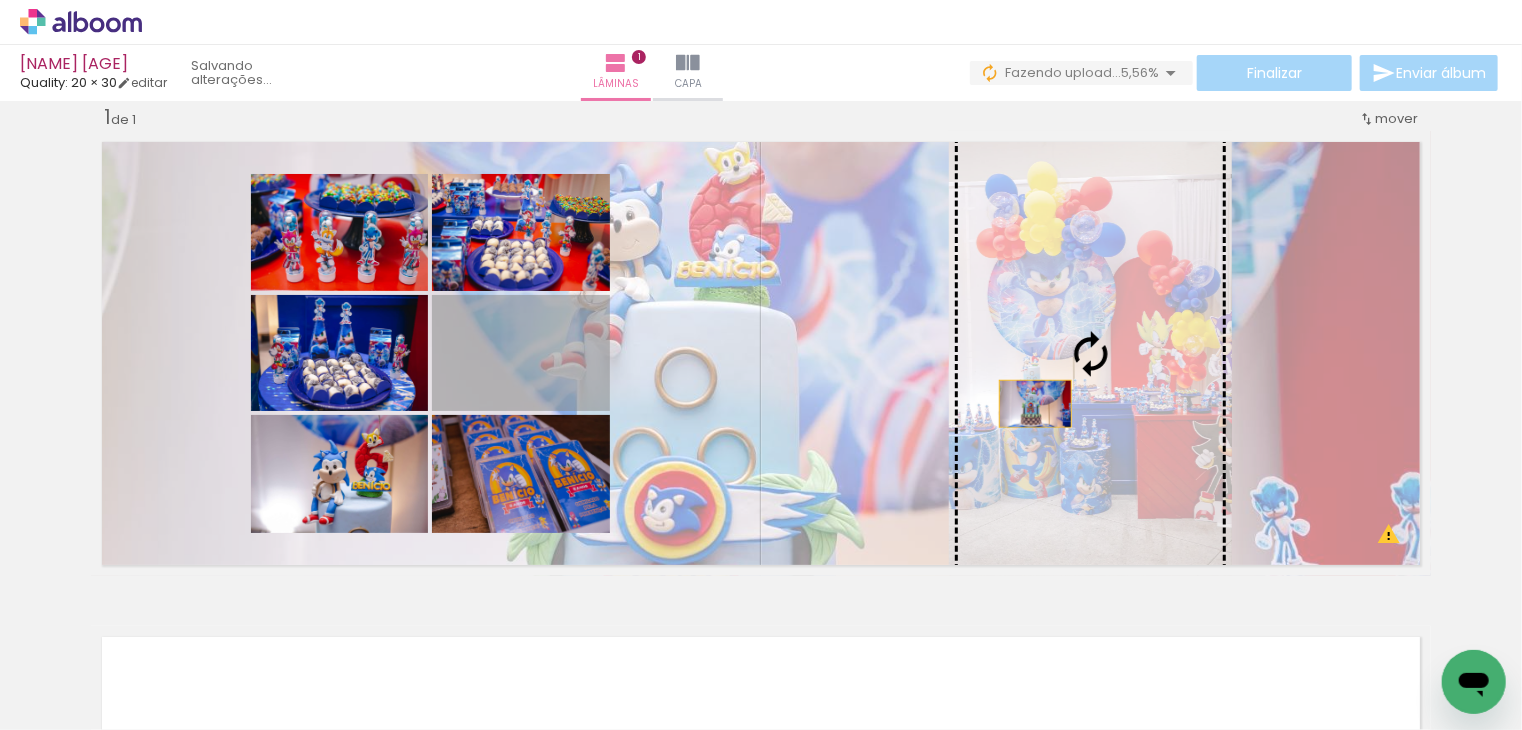 drag, startPoint x: 500, startPoint y: 369, endPoint x: 1028, endPoint y: 403, distance: 529.09357 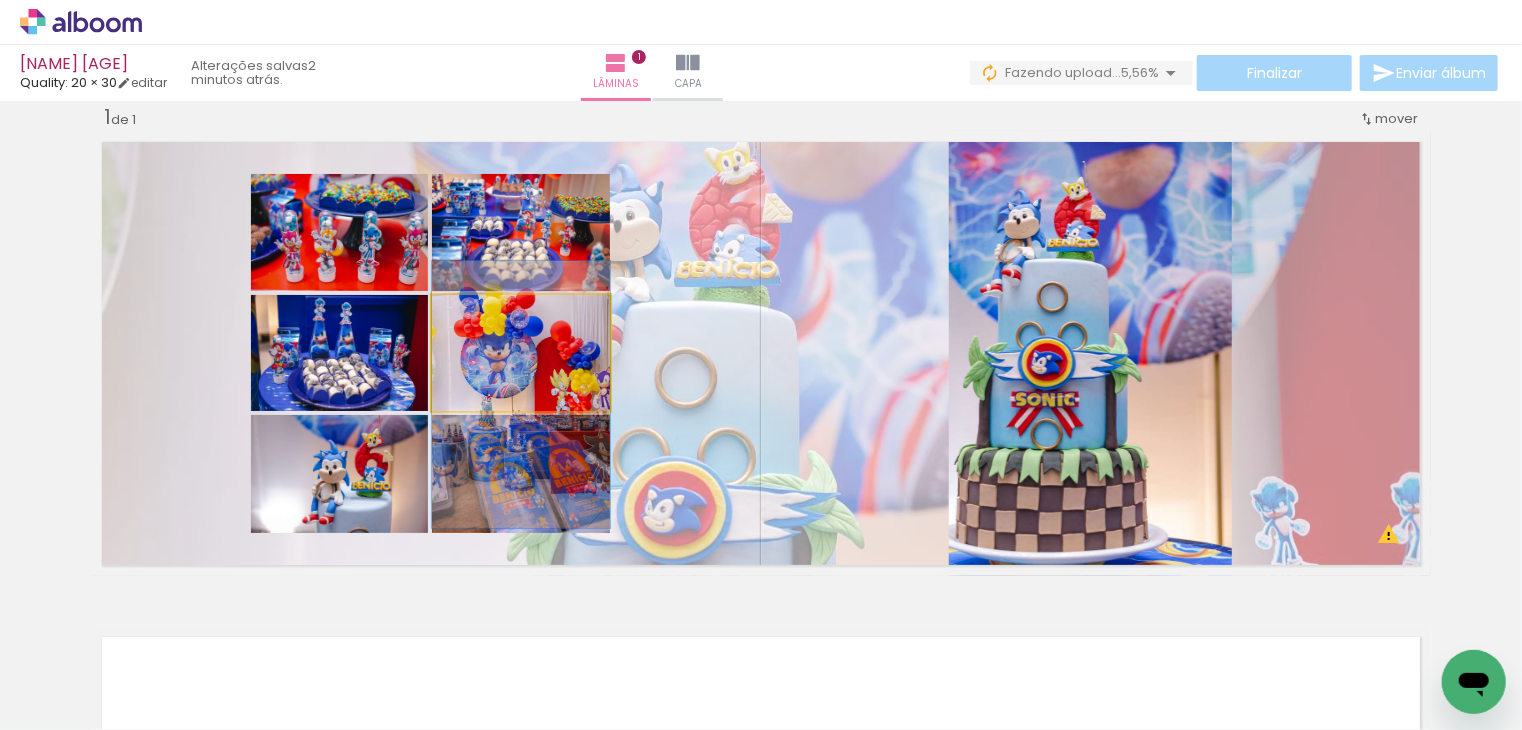 drag, startPoint x: 536, startPoint y: 350, endPoint x: 544, endPoint y: 392, distance: 42.755116 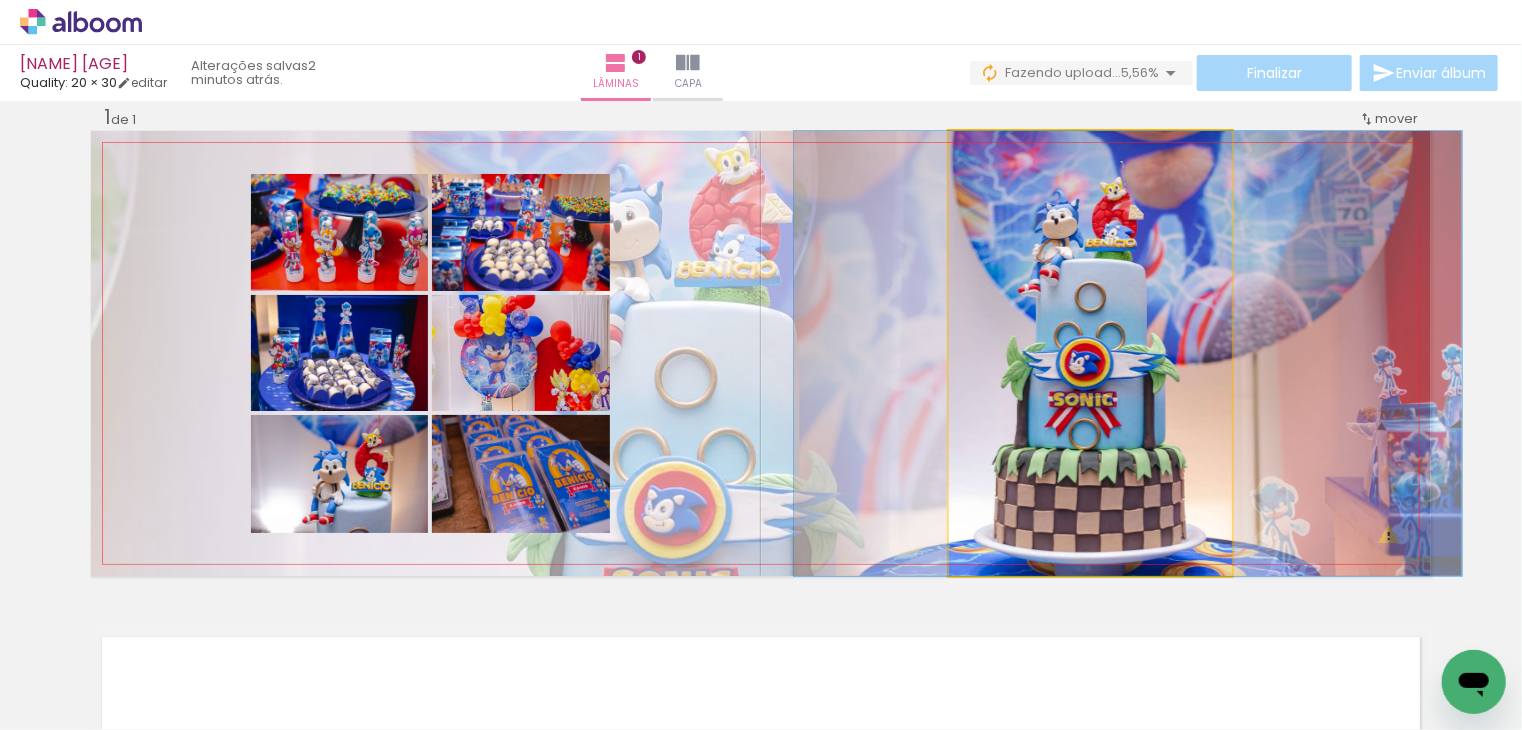 drag, startPoint x: 1081, startPoint y: 441, endPoint x: 1114, endPoint y: 436, distance: 33.37664 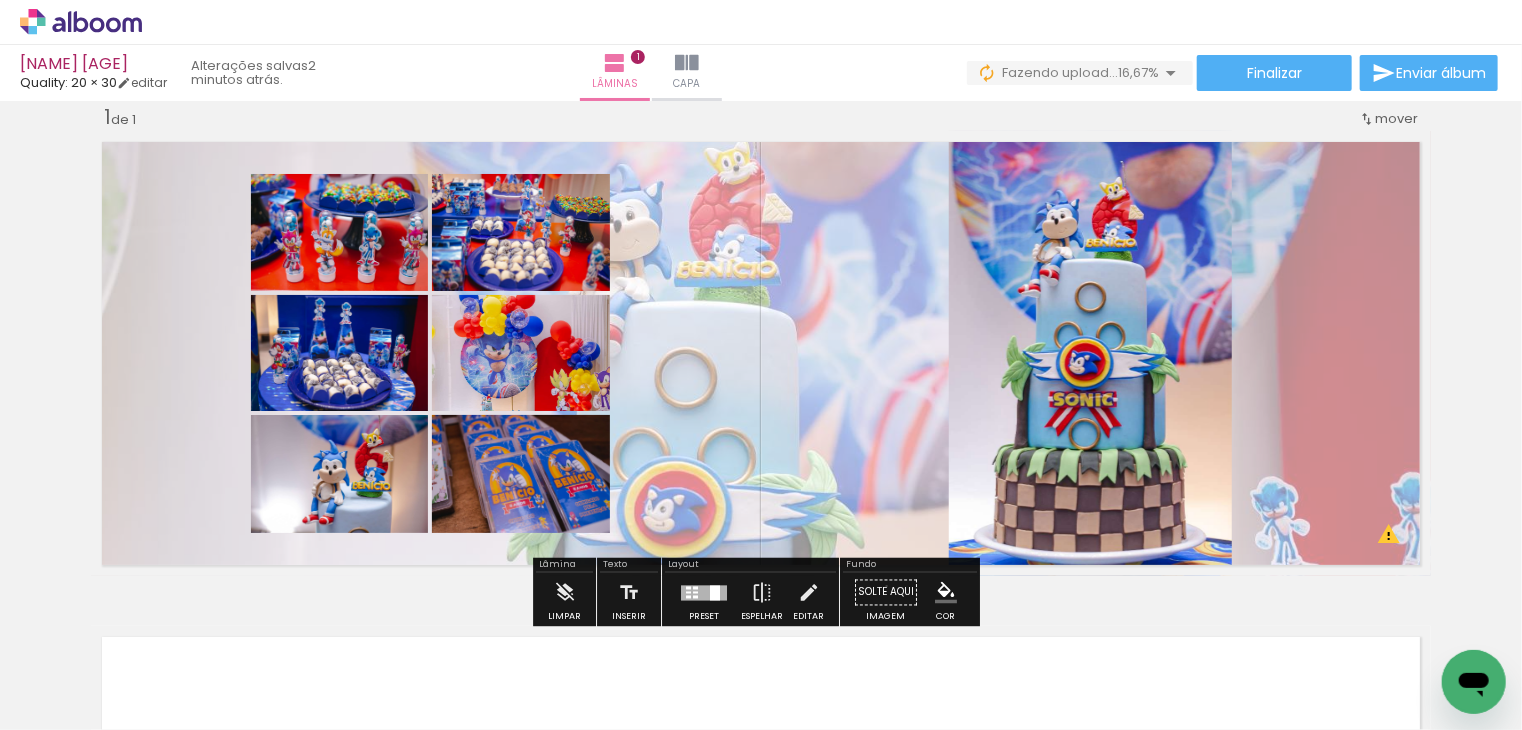 click on "Solte aqui Imagem" at bounding box center [886, 598] 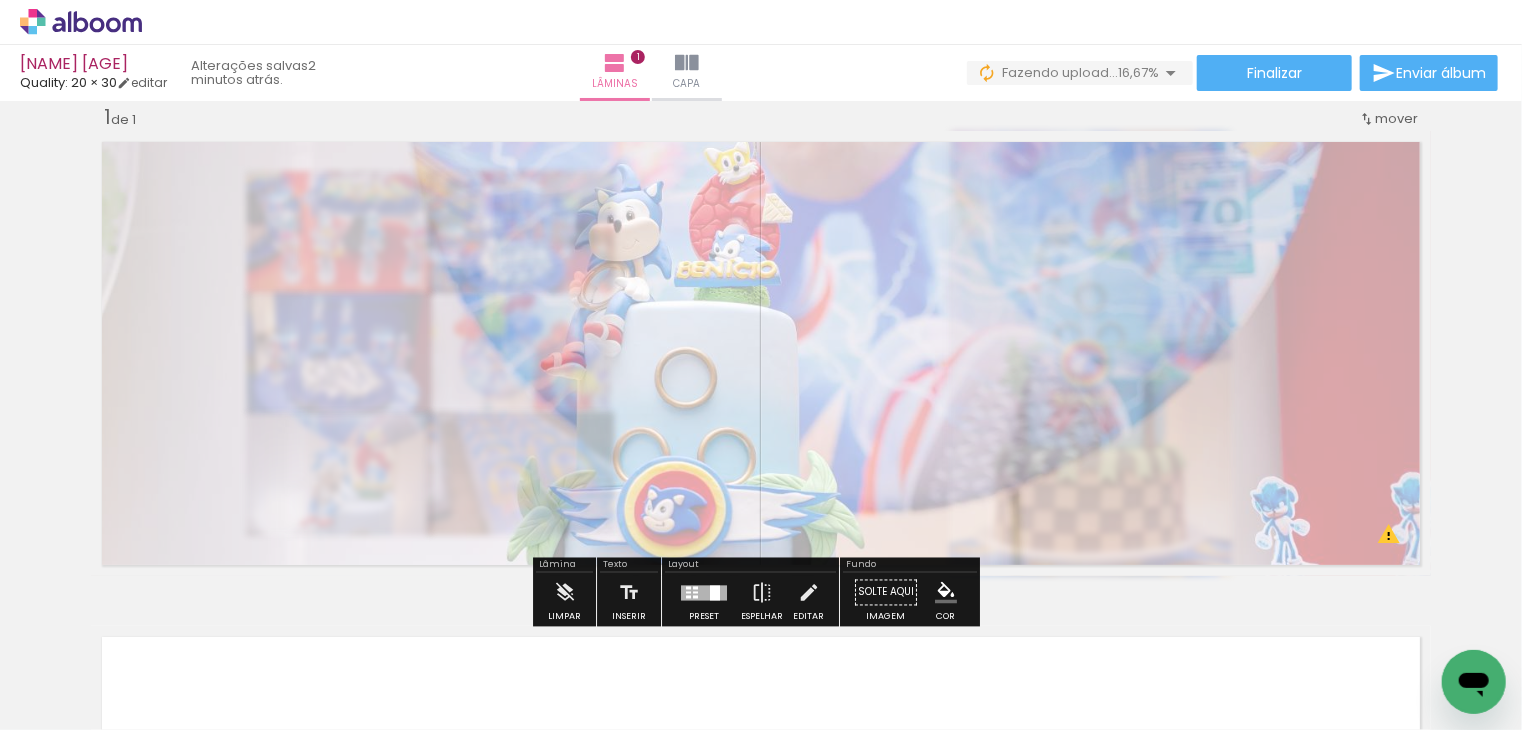 type on "35" 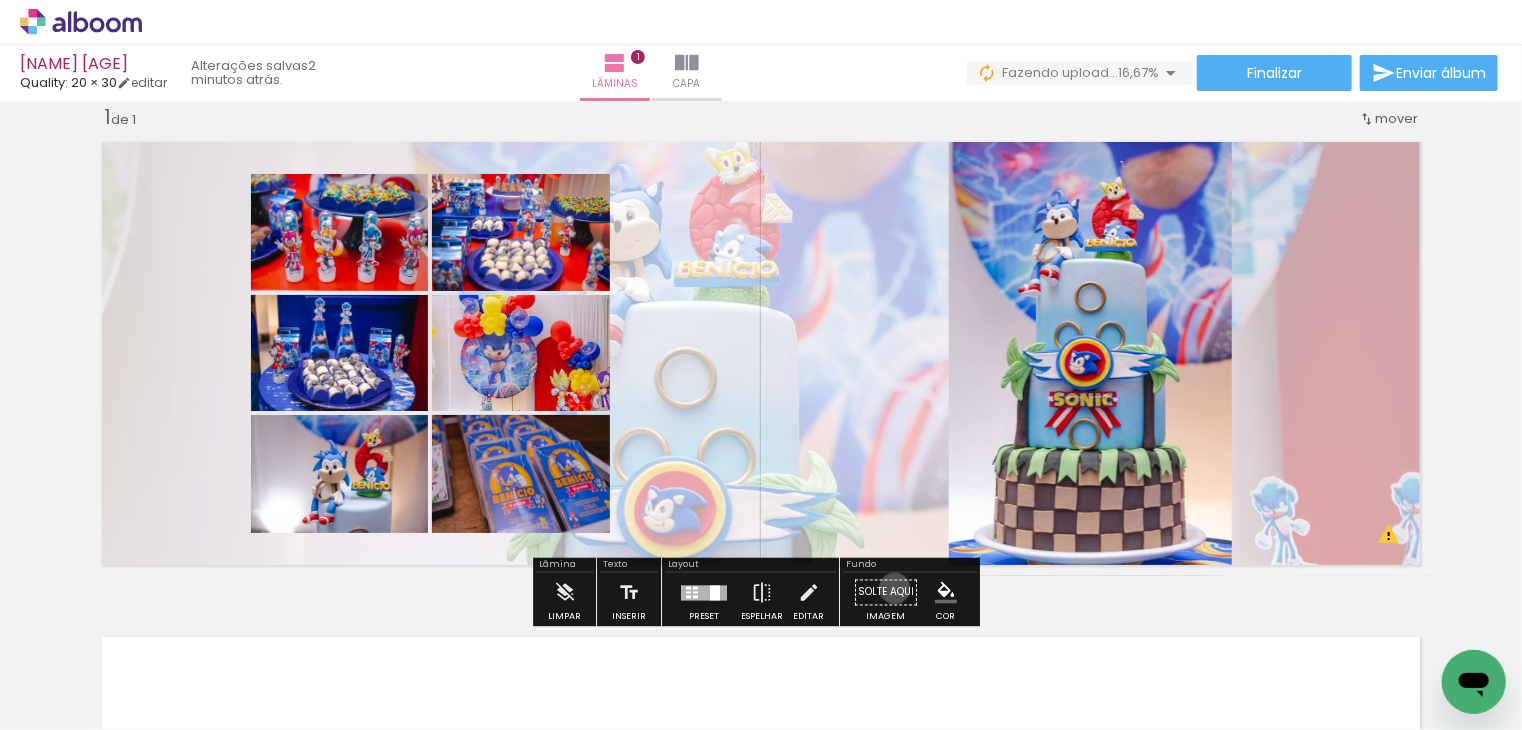 click on "Solte aqui Imagem" at bounding box center [886, 598] 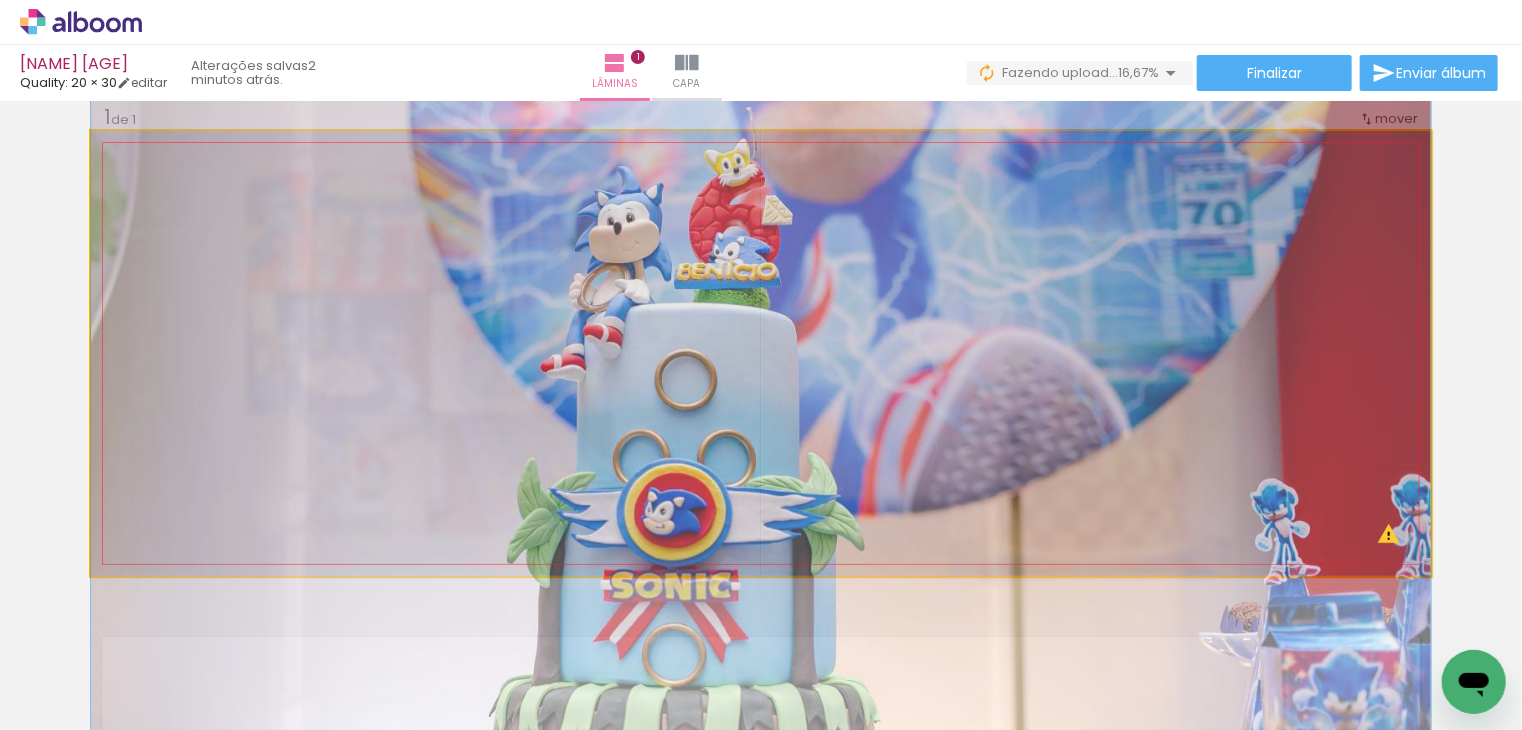 drag, startPoint x: 698, startPoint y: 434, endPoint x: 730, endPoint y: 436, distance: 32.06244 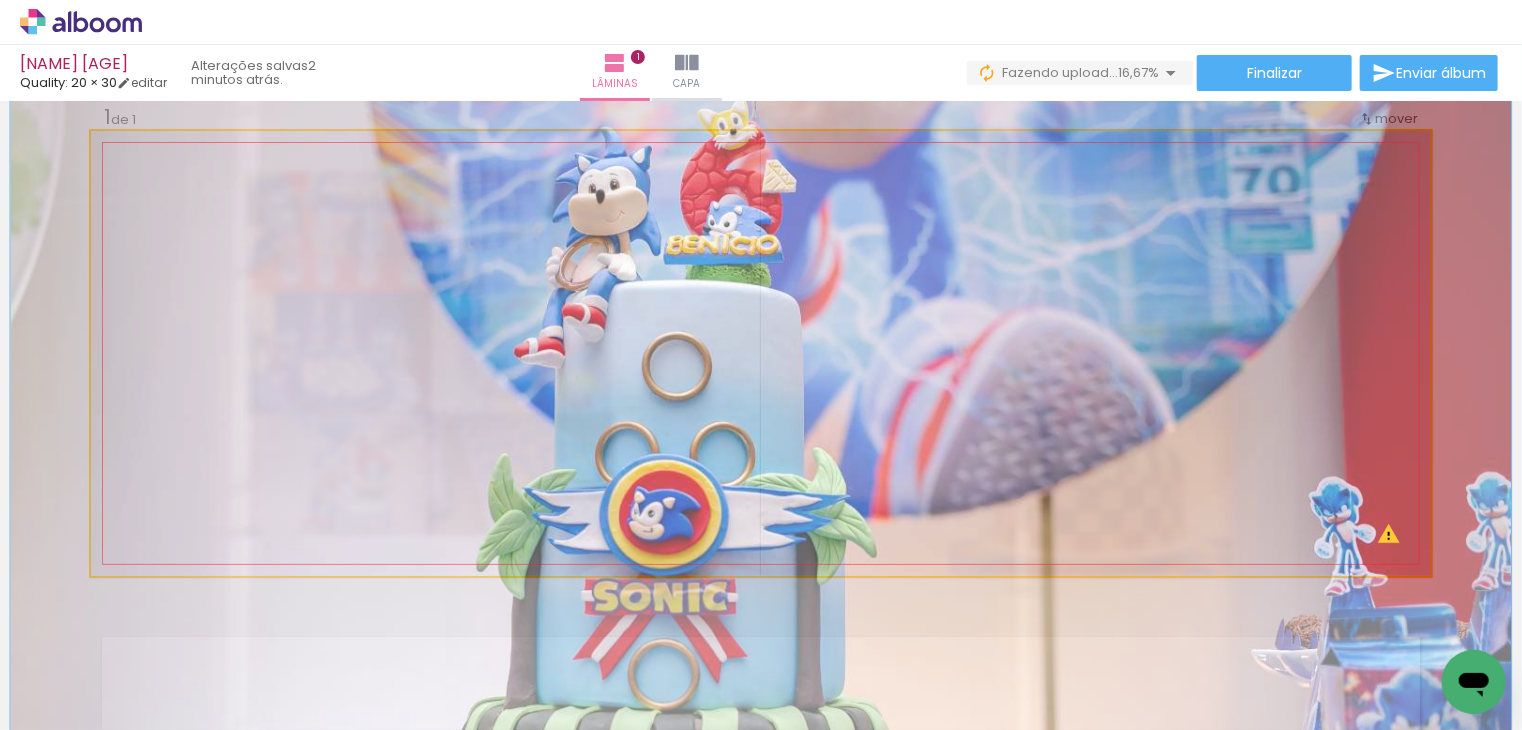 type on "112" 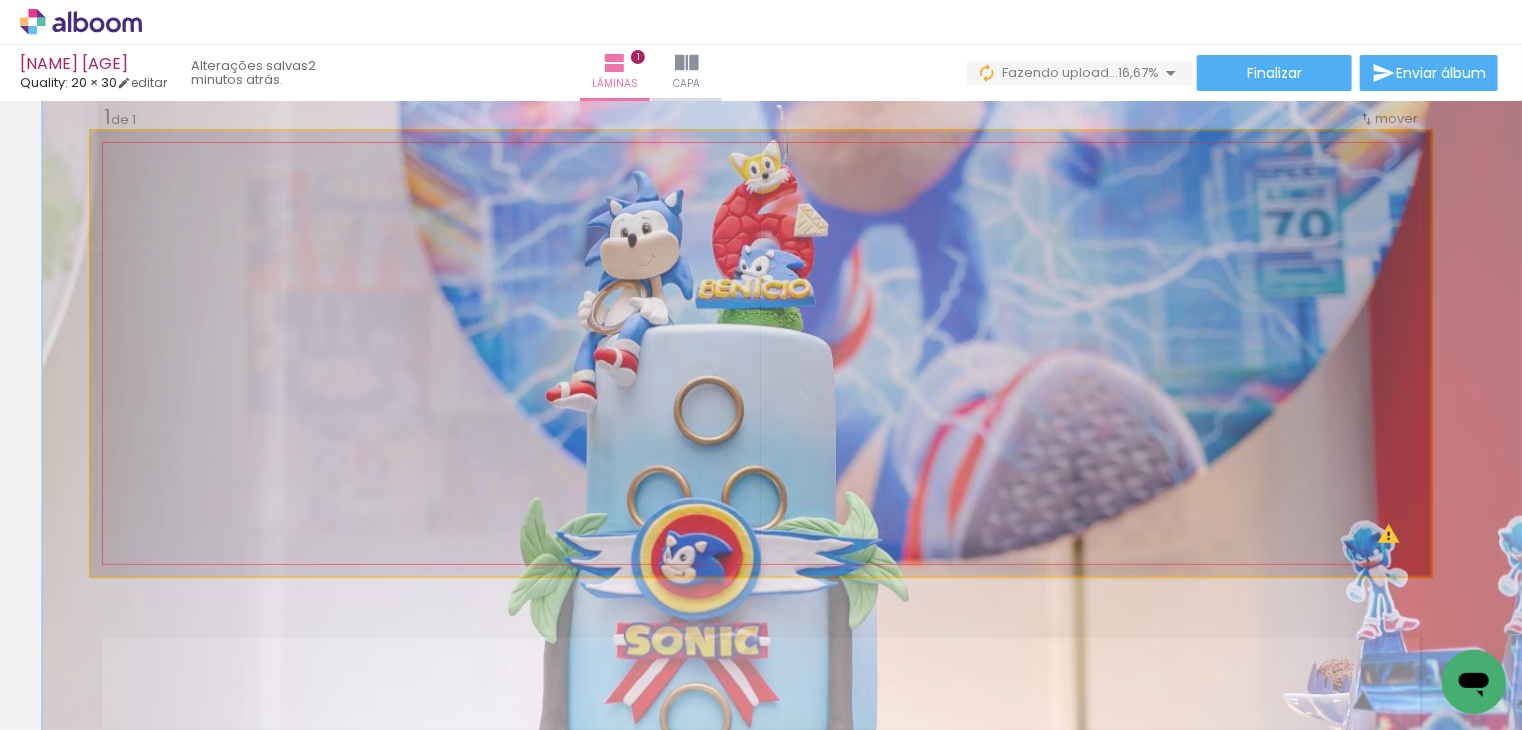 drag, startPoint x: 556, startPoint y: 329, endPoint x: 587, endPoint y: 374, distance: 54.644306 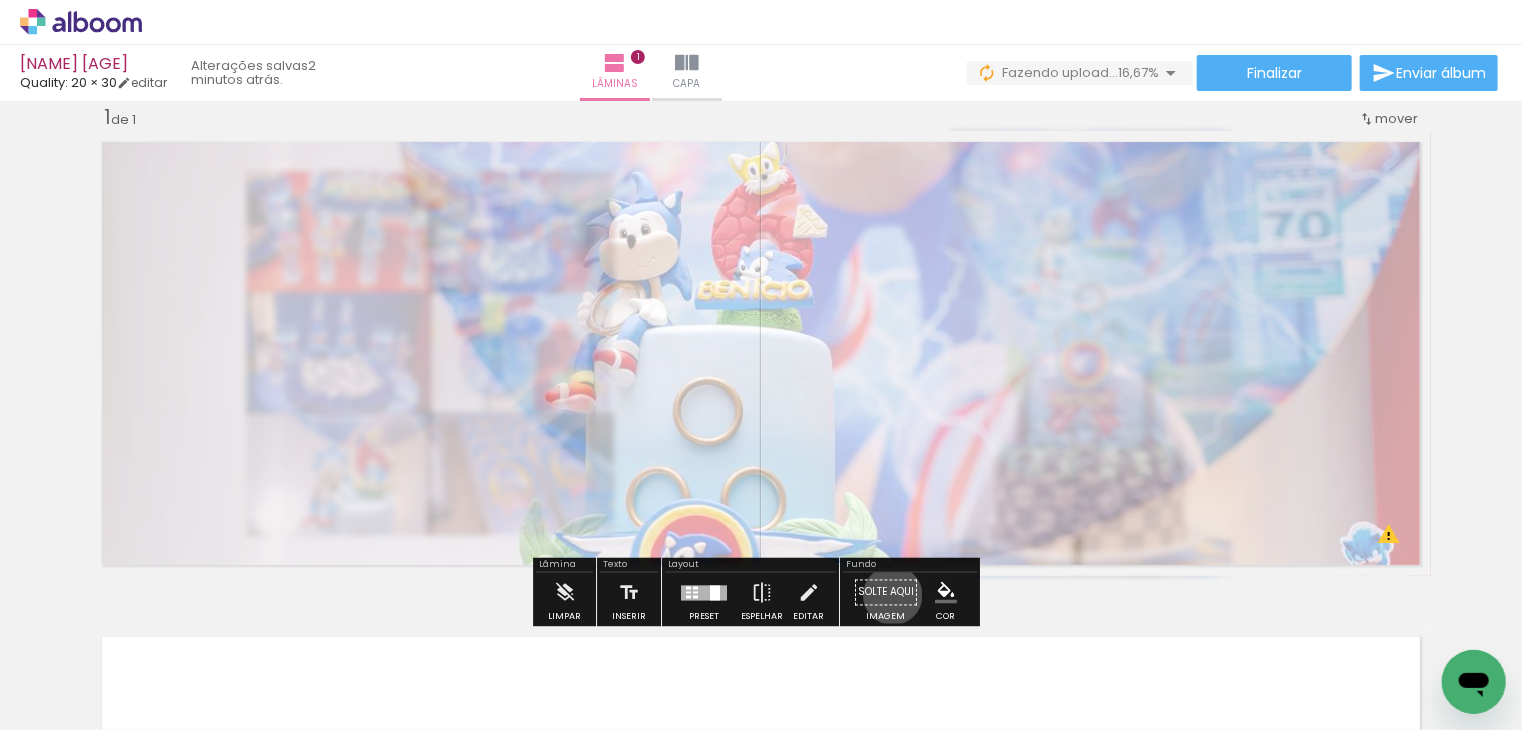click on "Solte aqui Imagem" at bounding box center (886, 598) 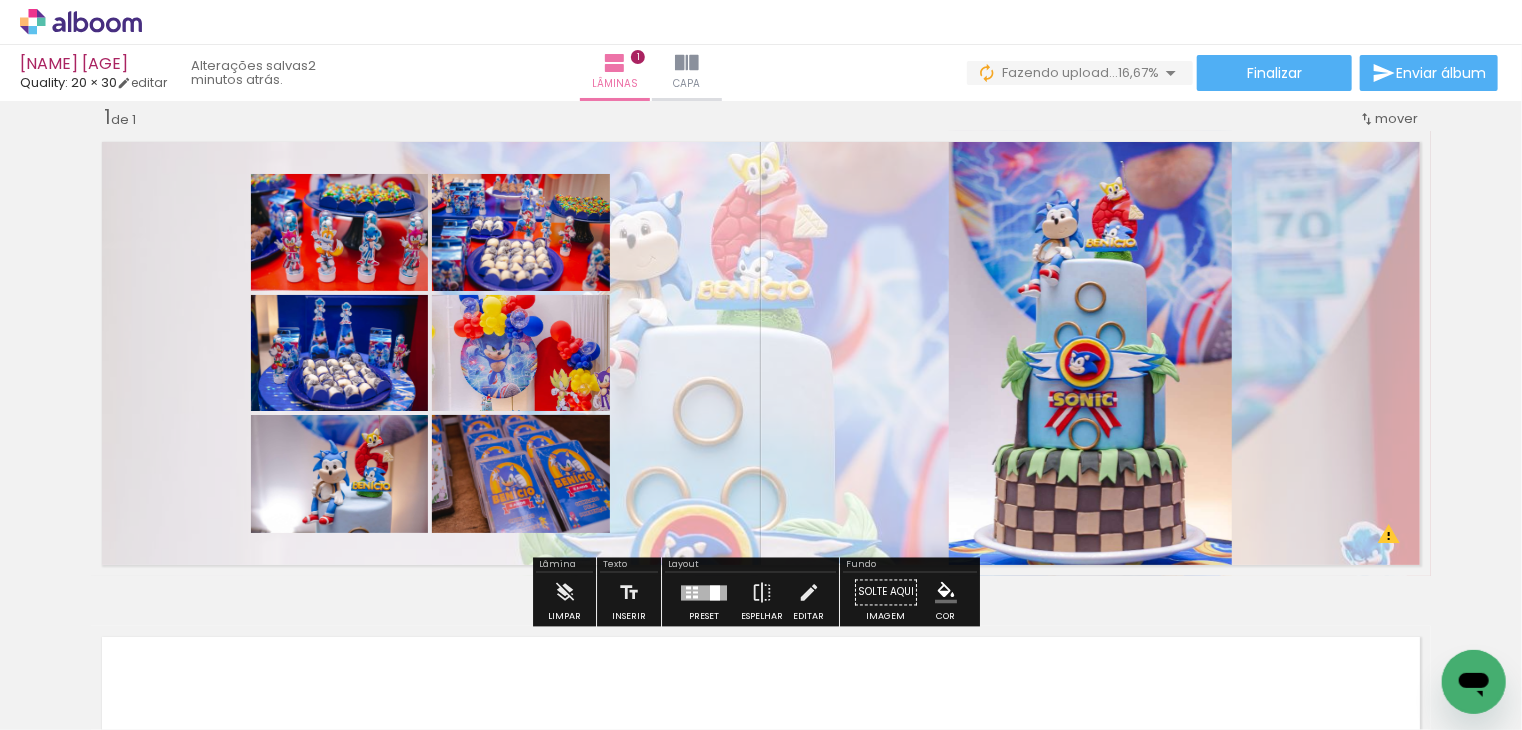 click on "Solte aqui Imagem" at bounding box center [886, 598] 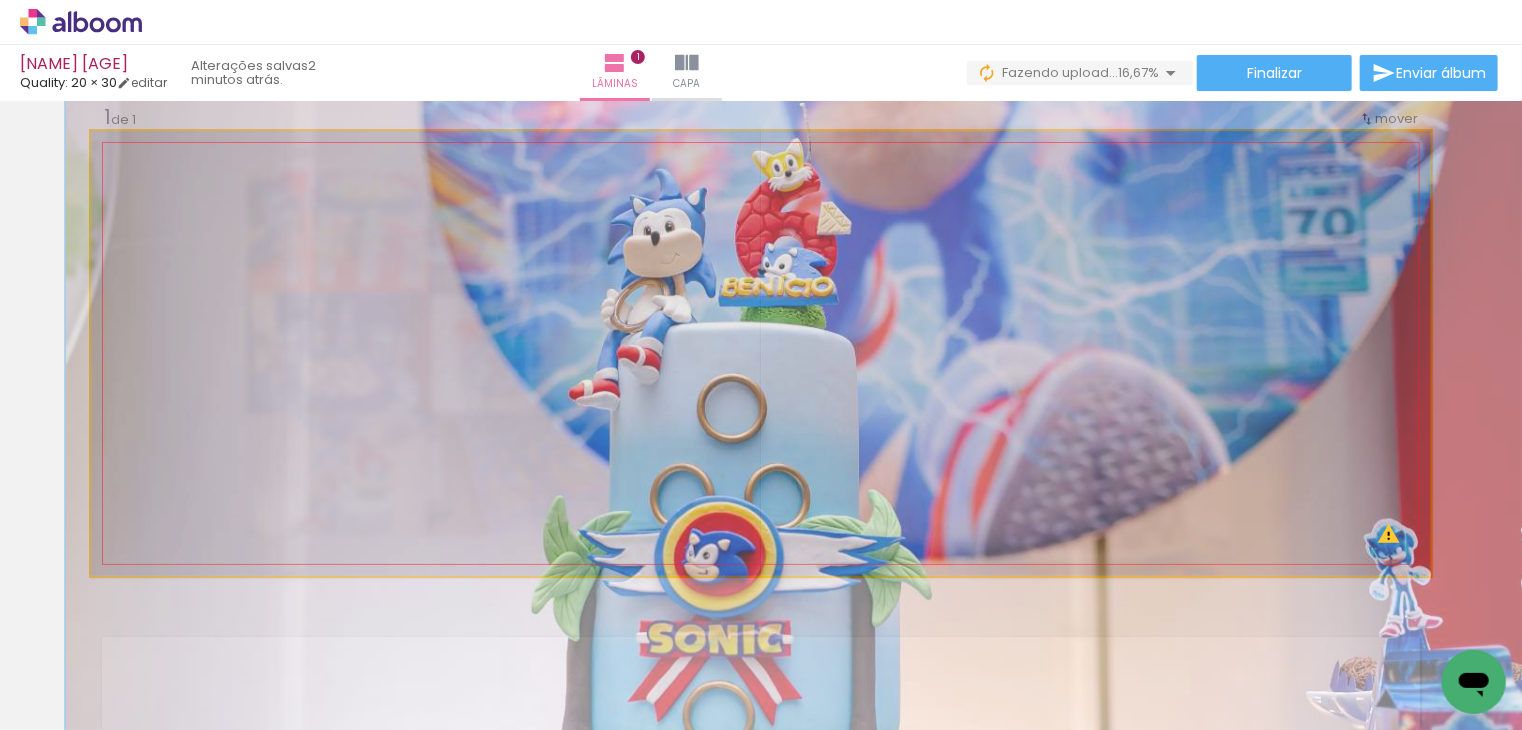 drag, startPoint x: 865, startPoint y: 460, endPoint x: 889, endPoint y: 457, distance: 24.186773 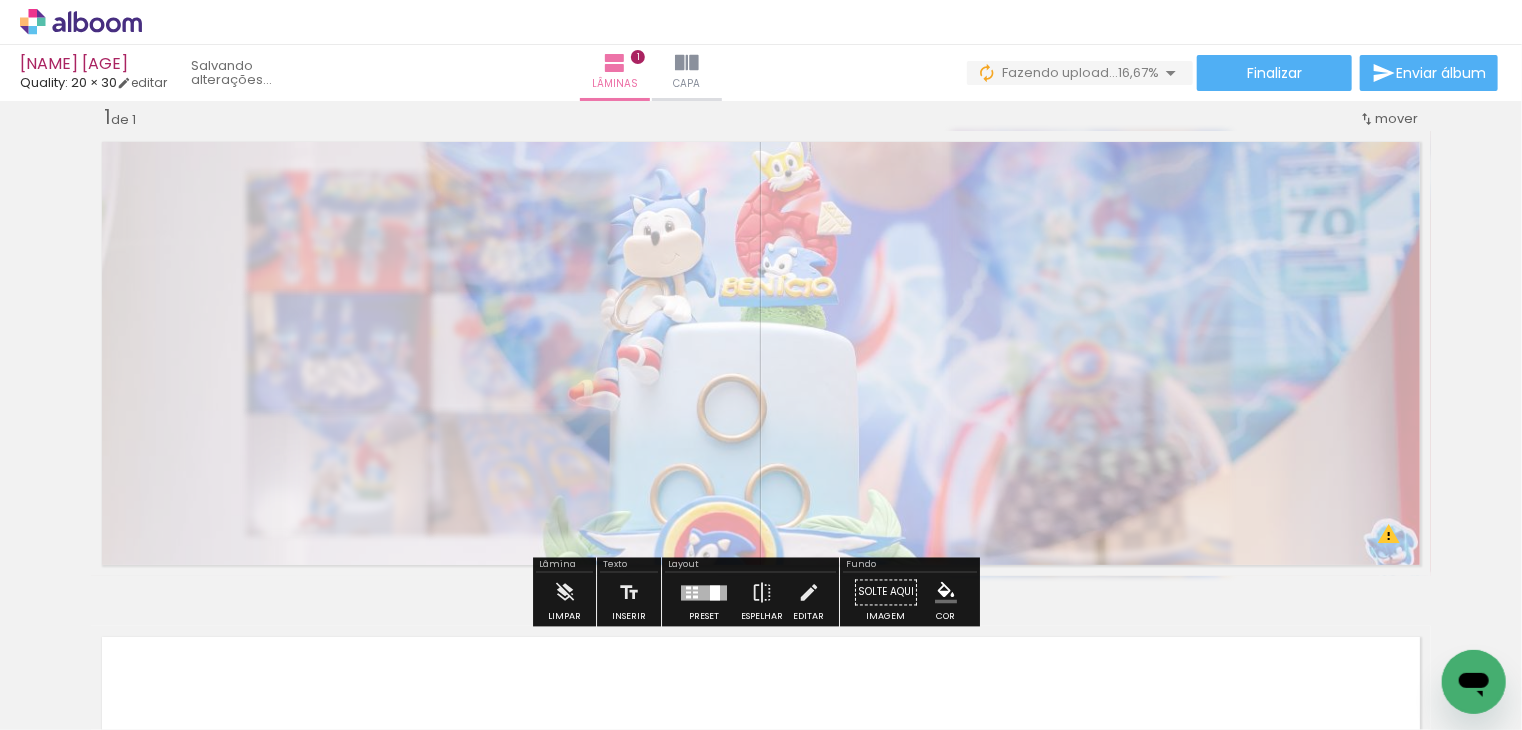 click on "Solte aqui Imagem" at bounding box center (886, 598) 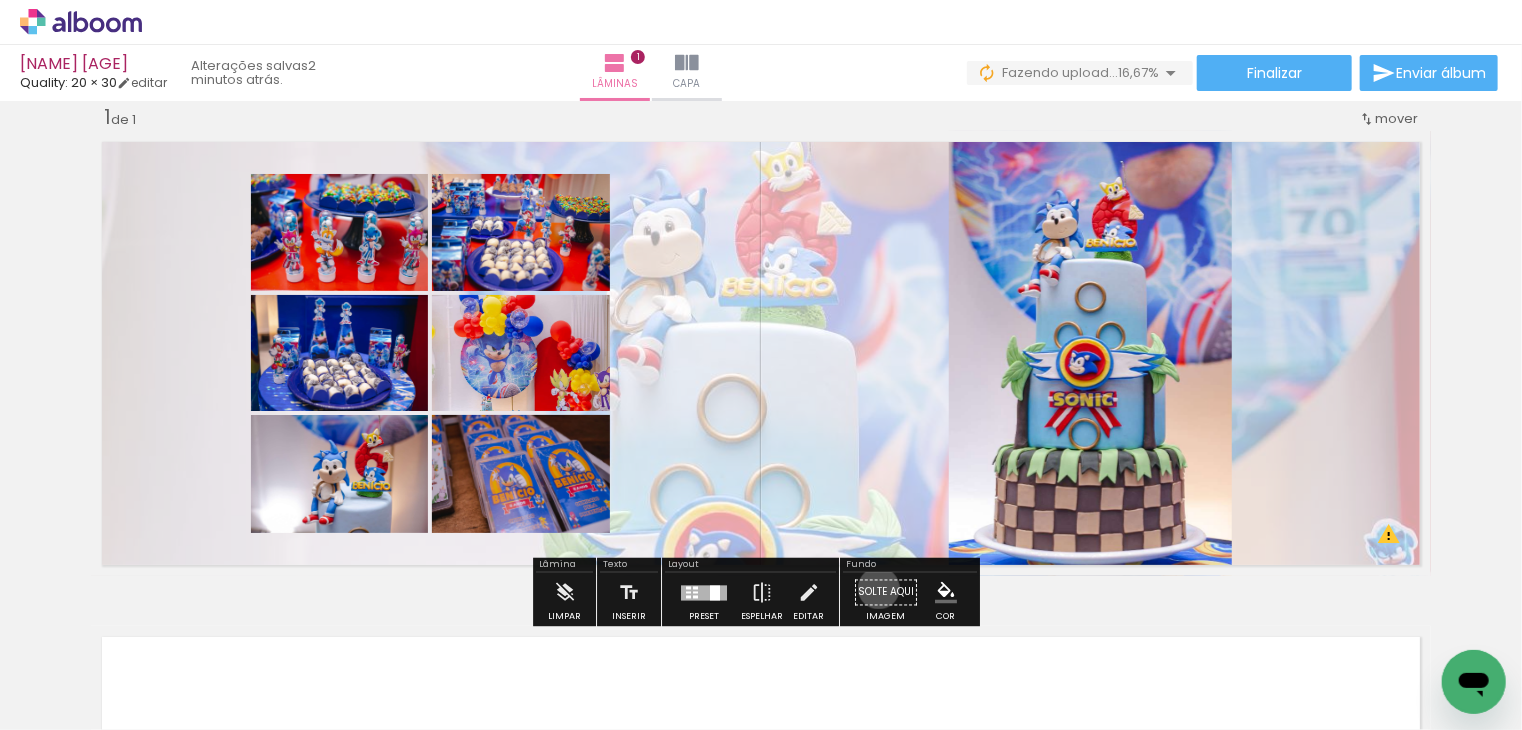 click on "Solte aqui Imagem" at bounding box center [886, 598] 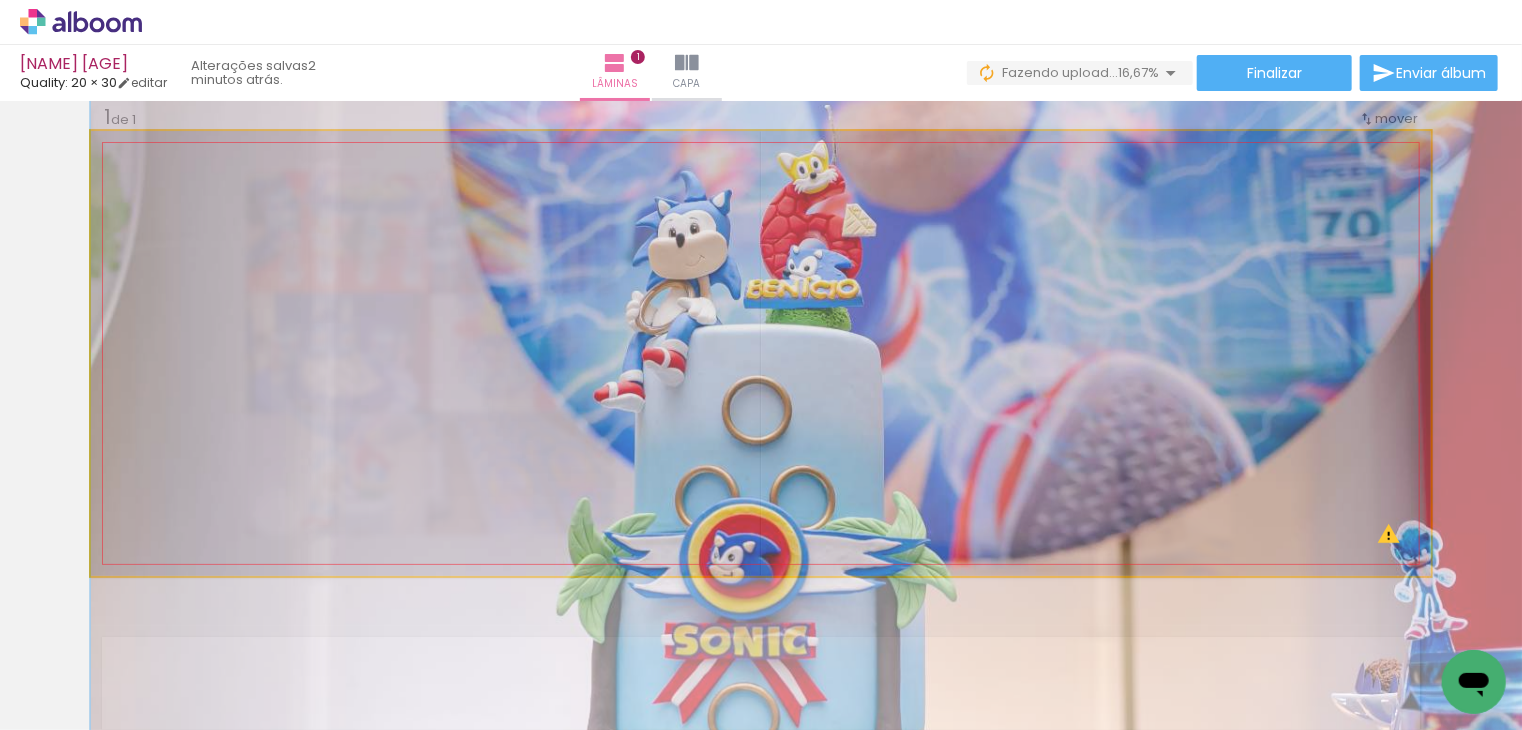 drag, startPoint x: 842, startPoint y: 465, endPoint x: 868, endPoint y: 467, distance: 26.076809 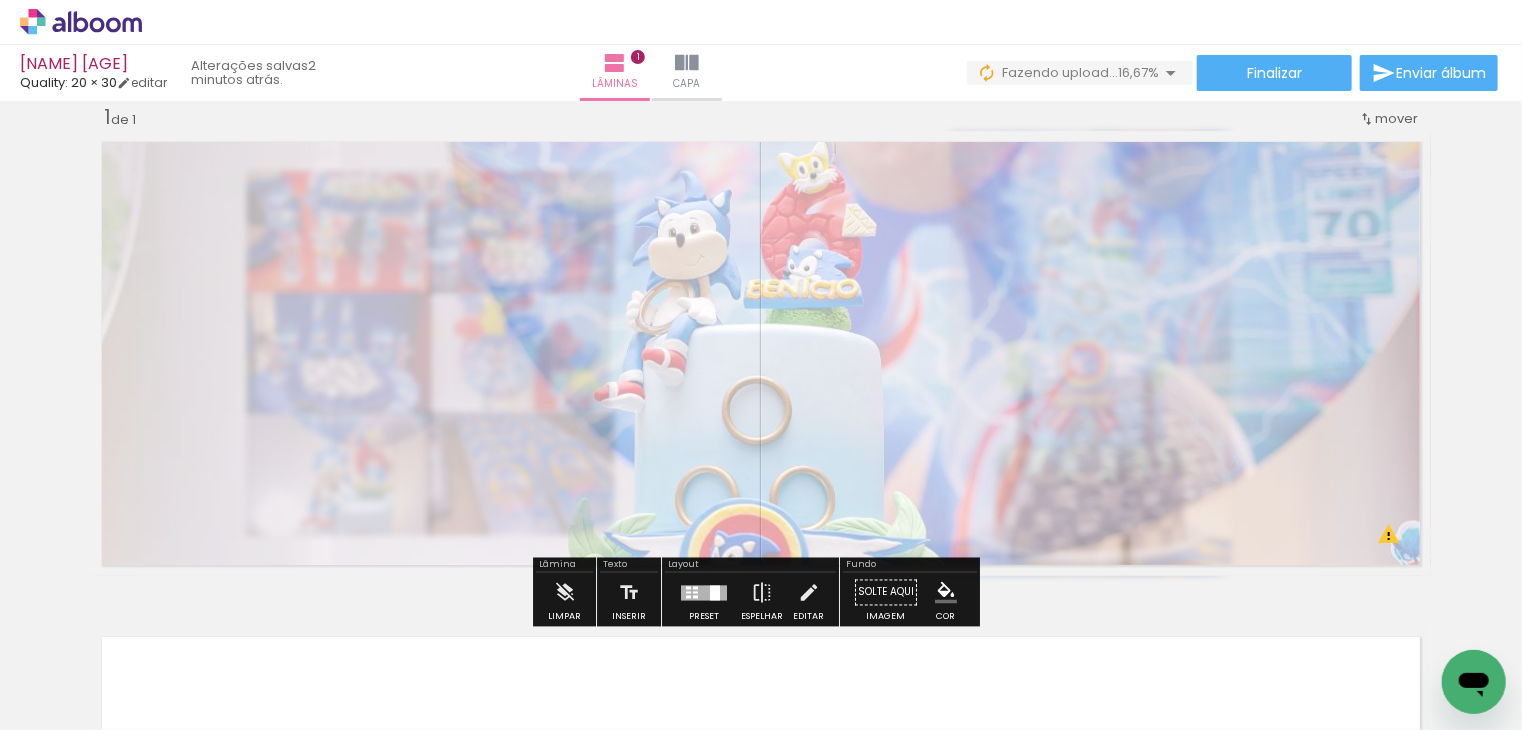 click on "Solte aqui Imagem" at bounding box center [886, 598] 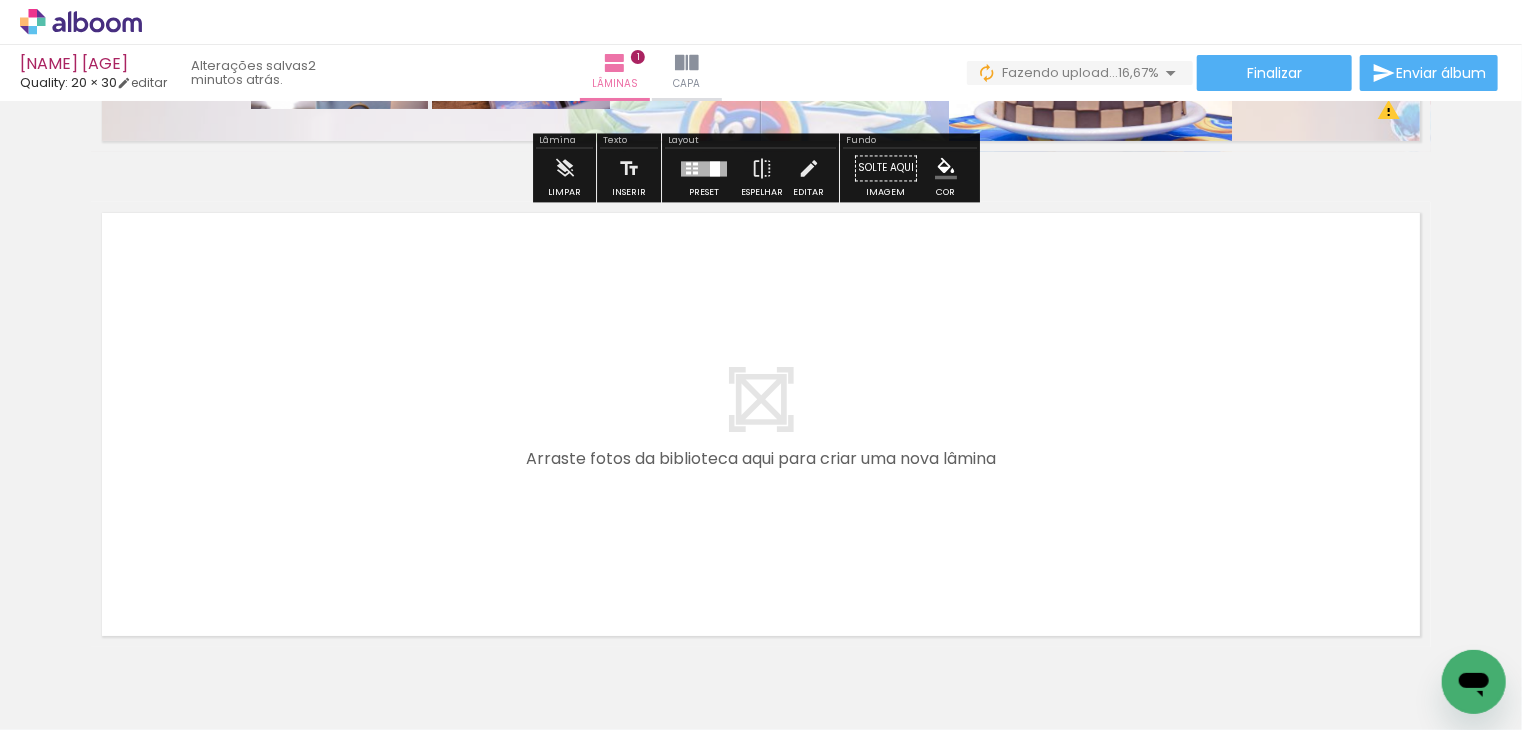 scroll, scrollTop: 528, scrollLeft: 0, axis: vertical 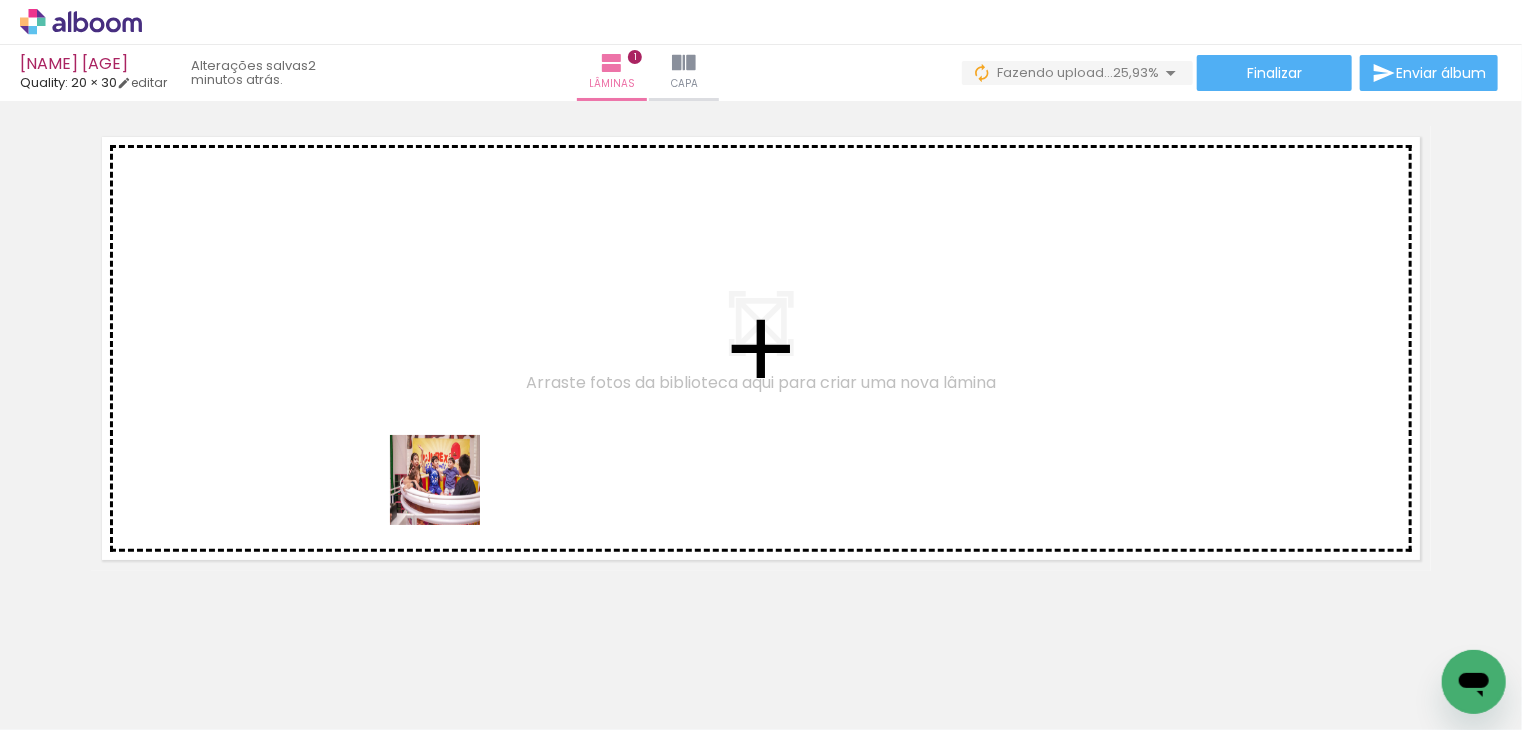 drag, startPoint x: 451, startPoint y: 674, endPoint x: 993, endPoint y: 728, distance: 544.6834 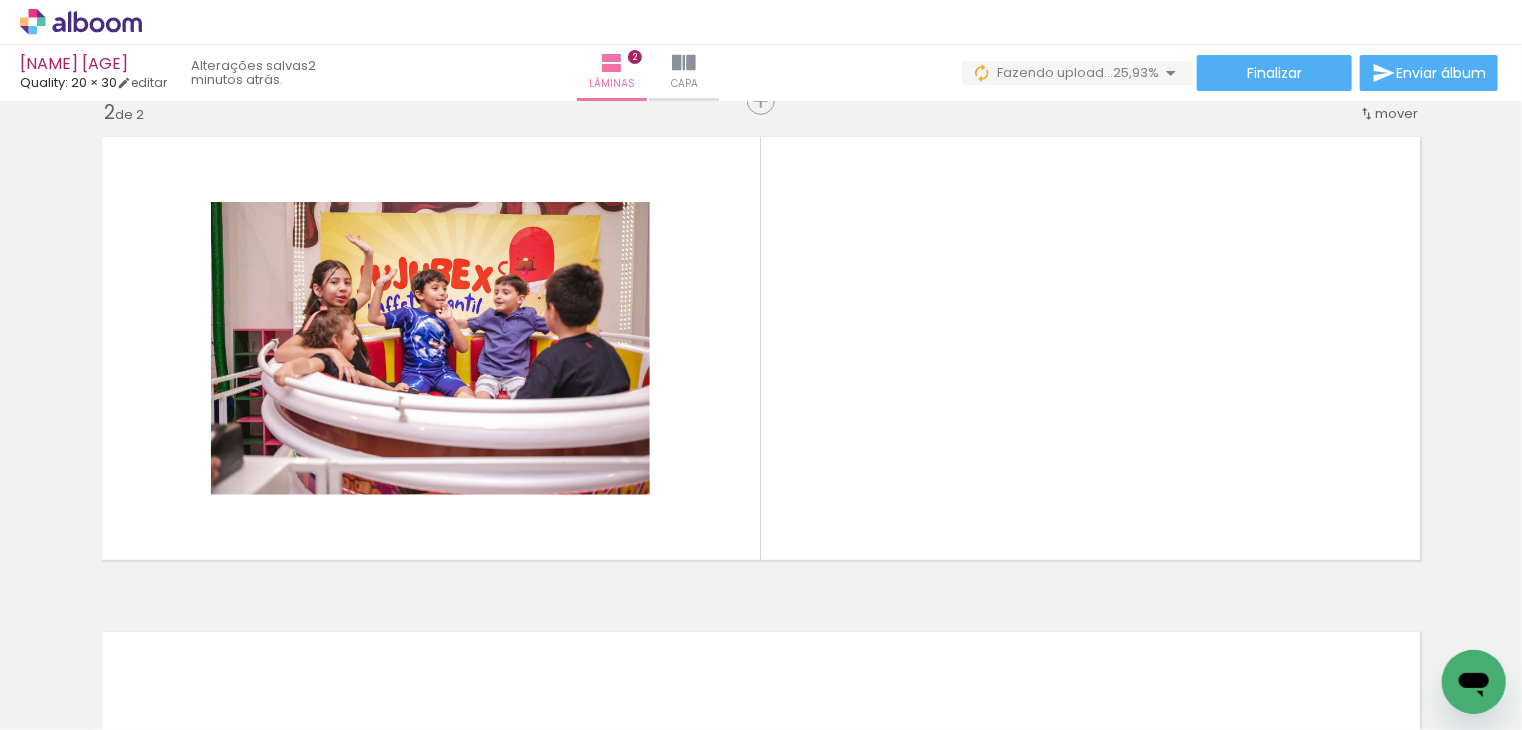 scroll, scrollTop: 524, scrollLeft: 0, axis: vertical 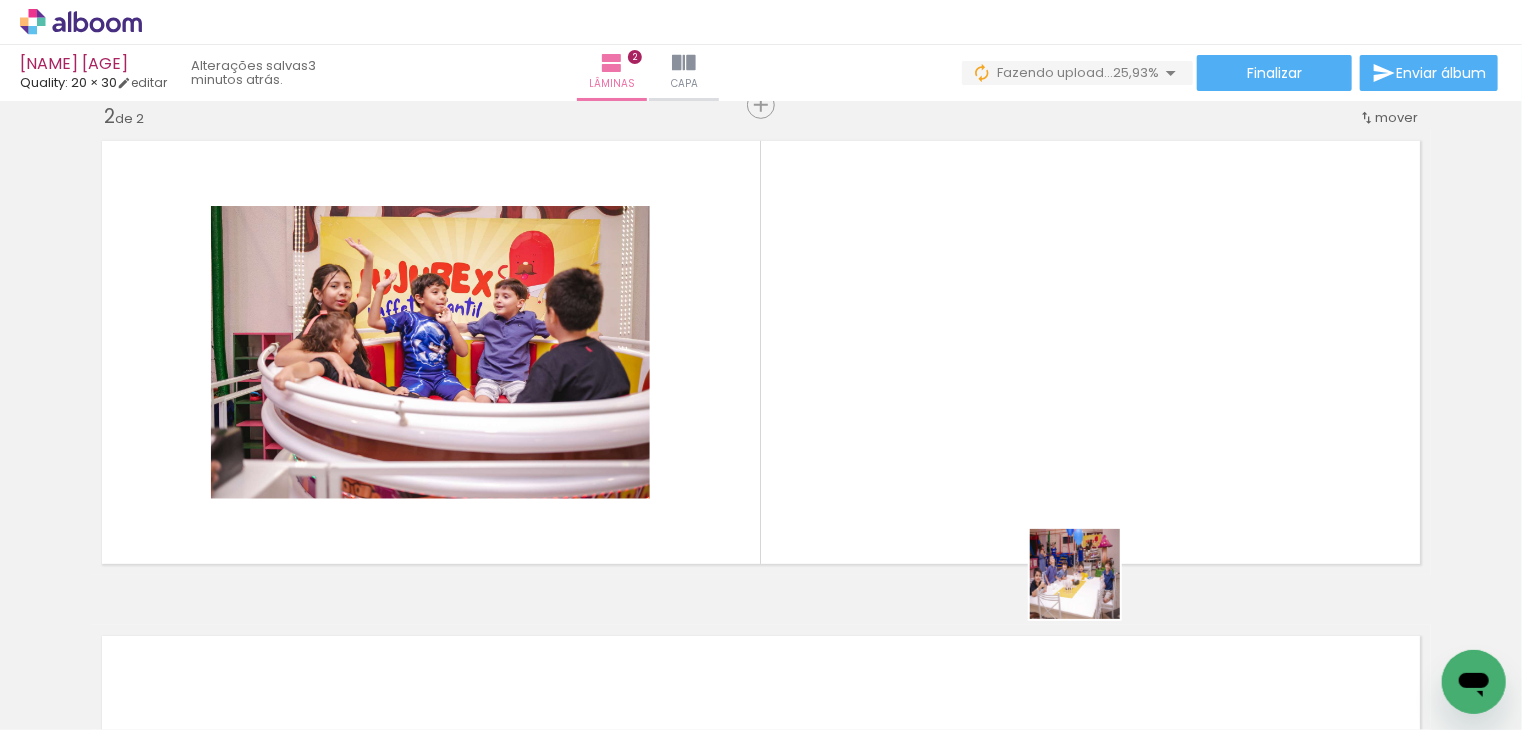 drag, startPoint x: 1120, startPoint y: 653, endPoint x: 1156, endPoint y: 647, distance: 36.496574 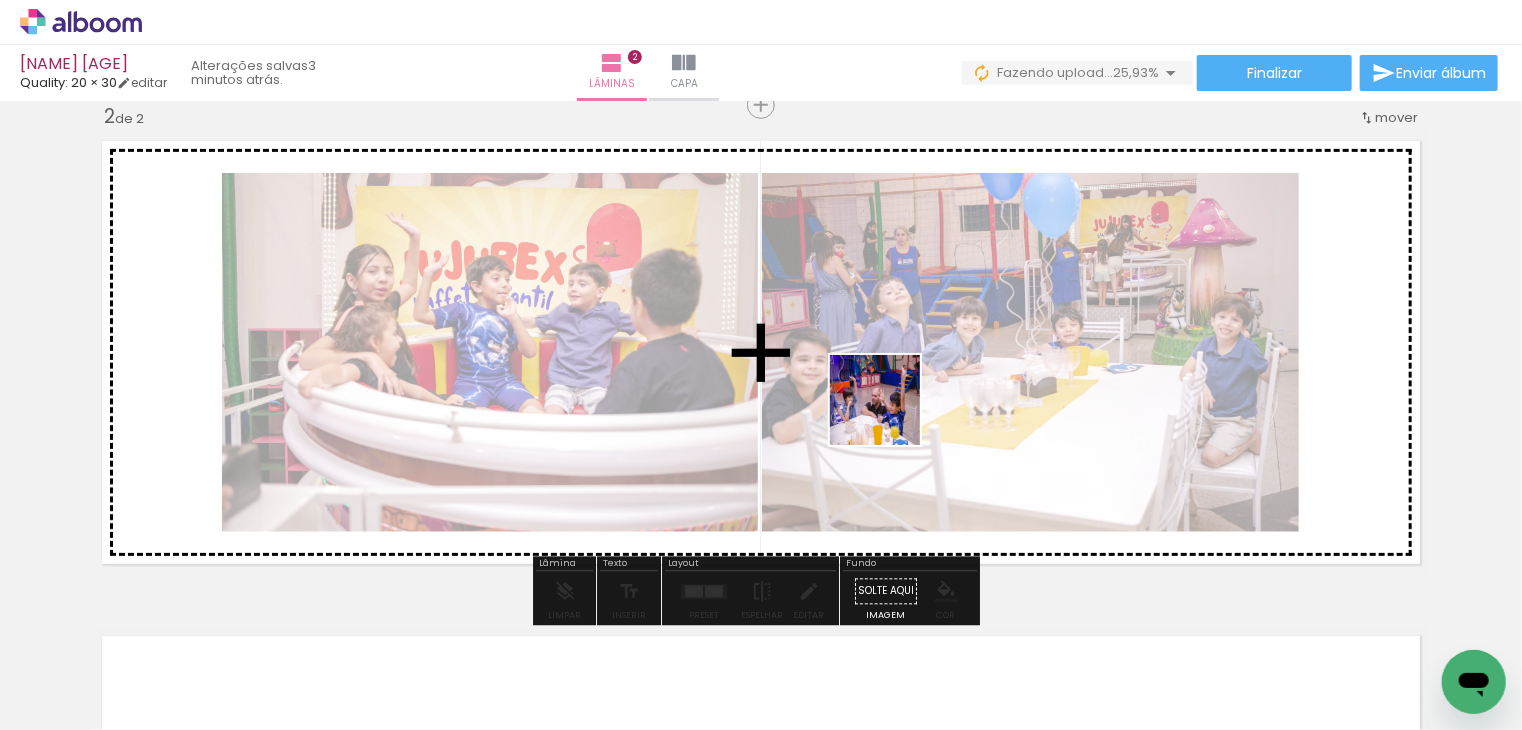 drag, startPoint x: 1215, startPoint y: 665, endPoint x: 1235, endPoint y: 628, distance: 42.059483 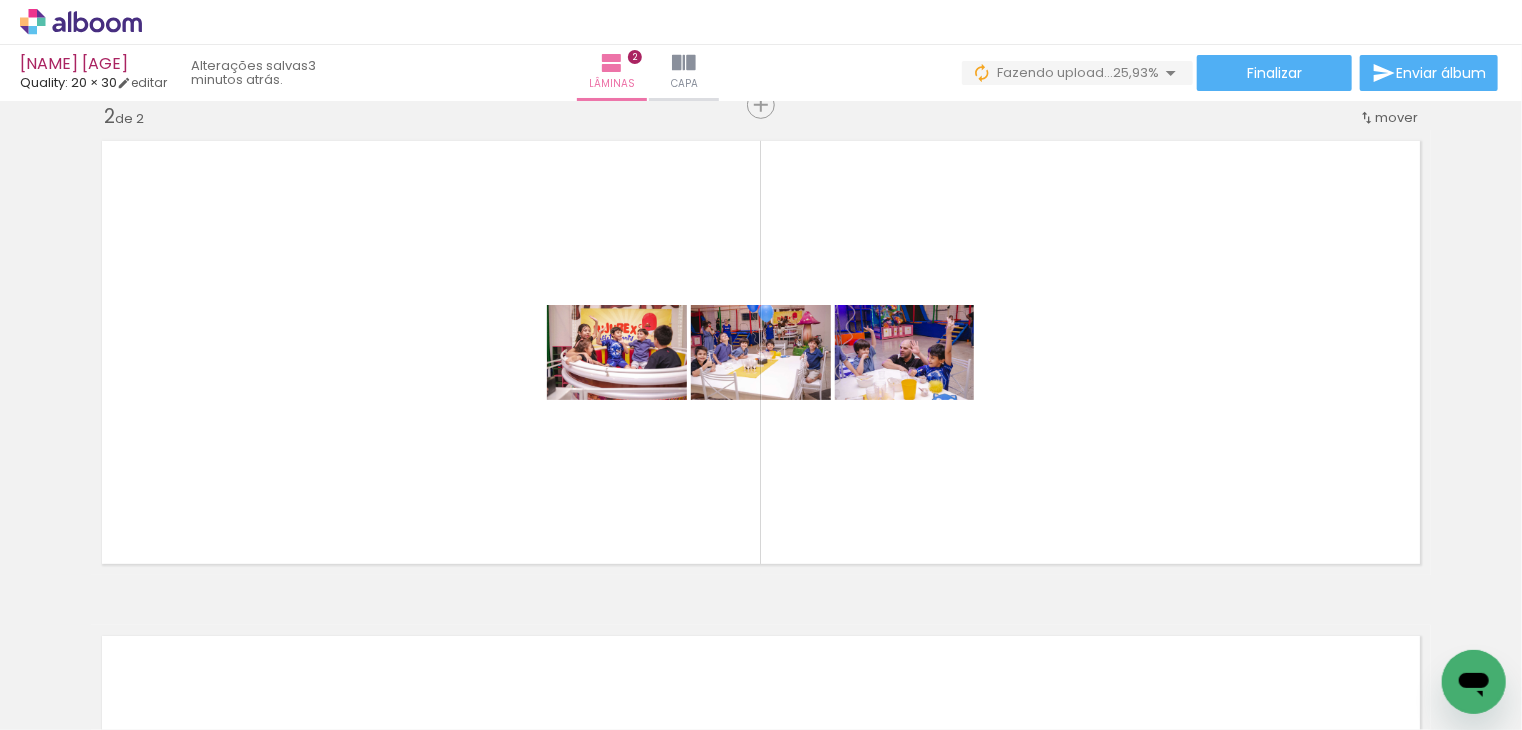 scroll, scrollTop: 0, scrollLeft: 823, axis: horizontal 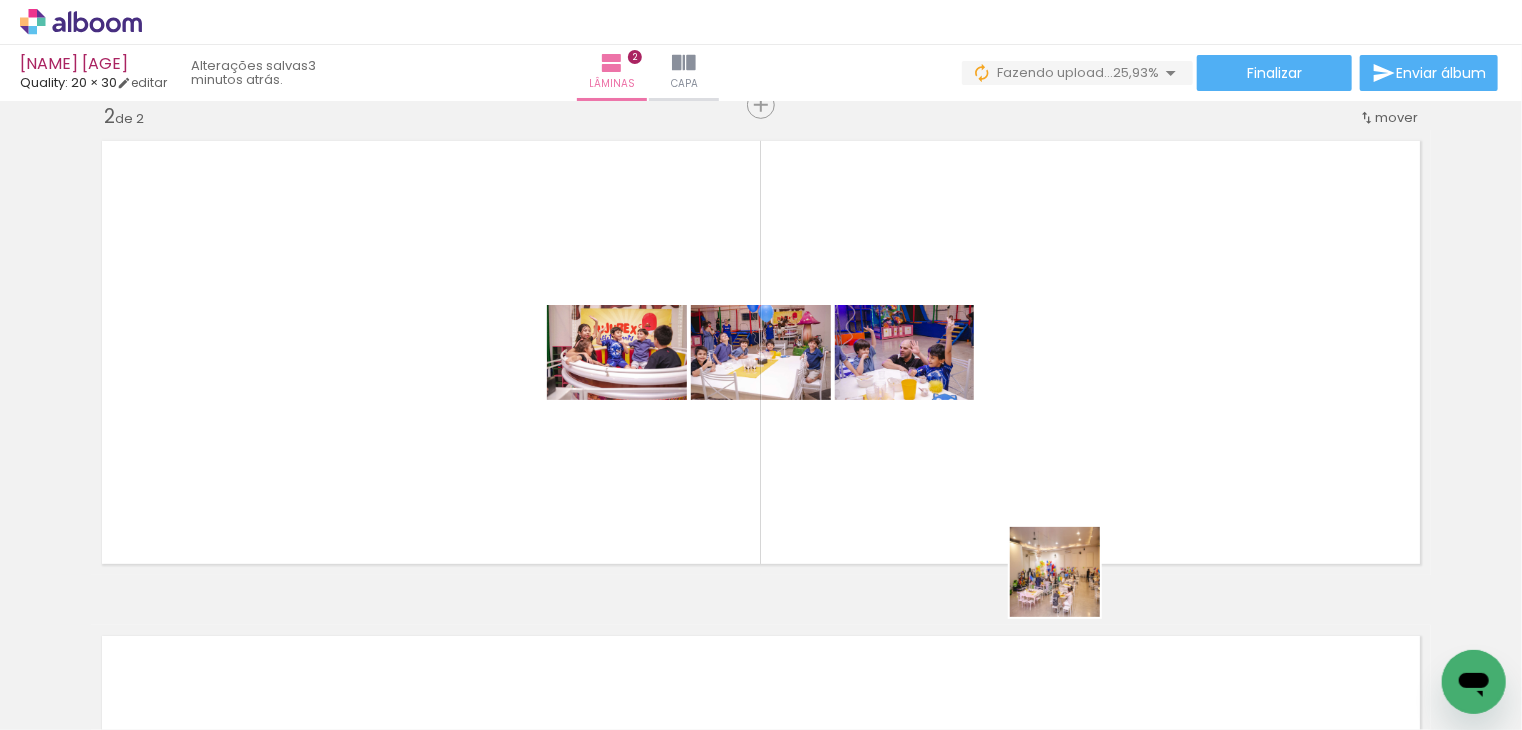 drag, startPoint x: 1070, startPoint y: 587, endPoint x: 1036, endPoint y: 489, distance: 103.73042 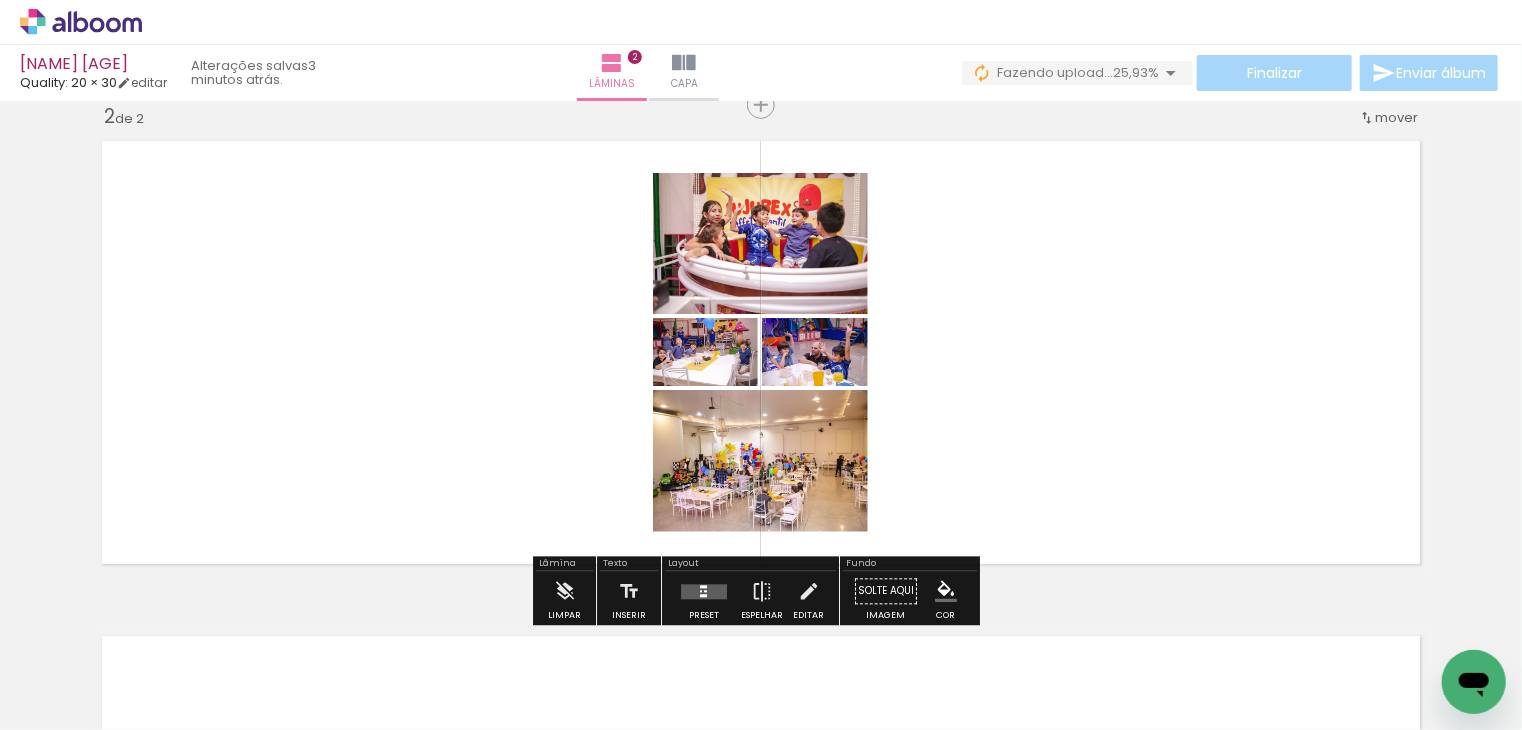 click at bounding box center (704, 591) 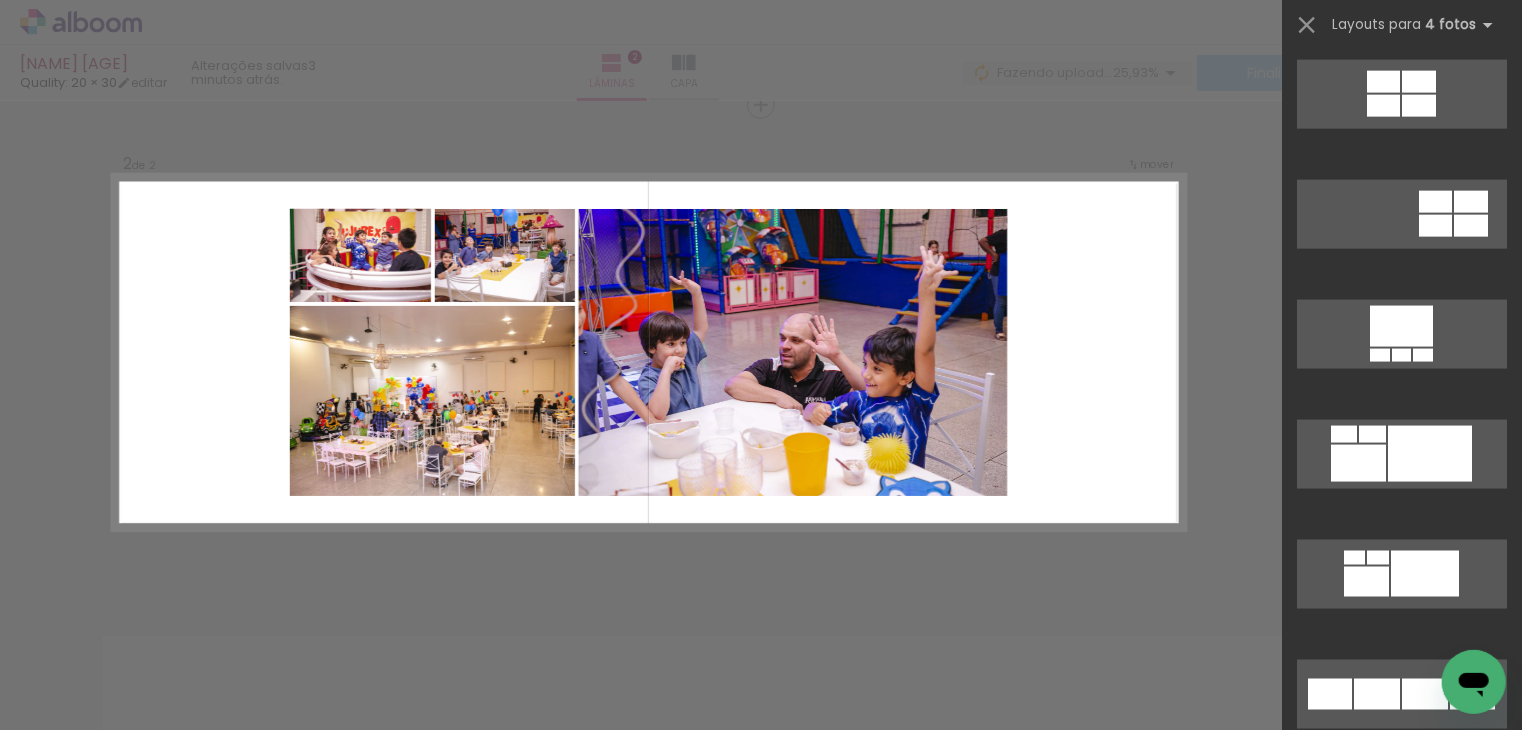 scroll, scrollTop: 1500, scrollLeft: 0, axis: vertical 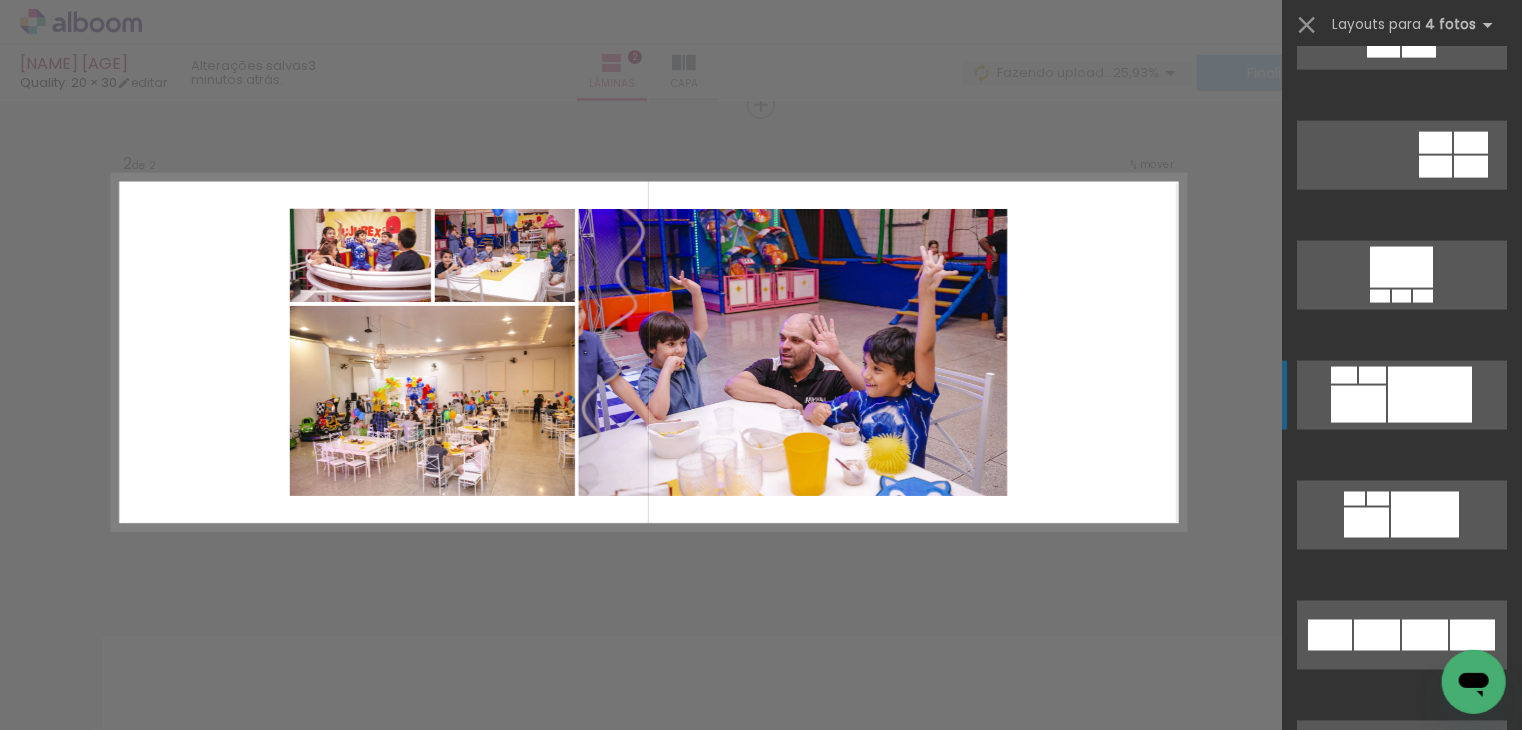 click at bounding box center (1471, 167) 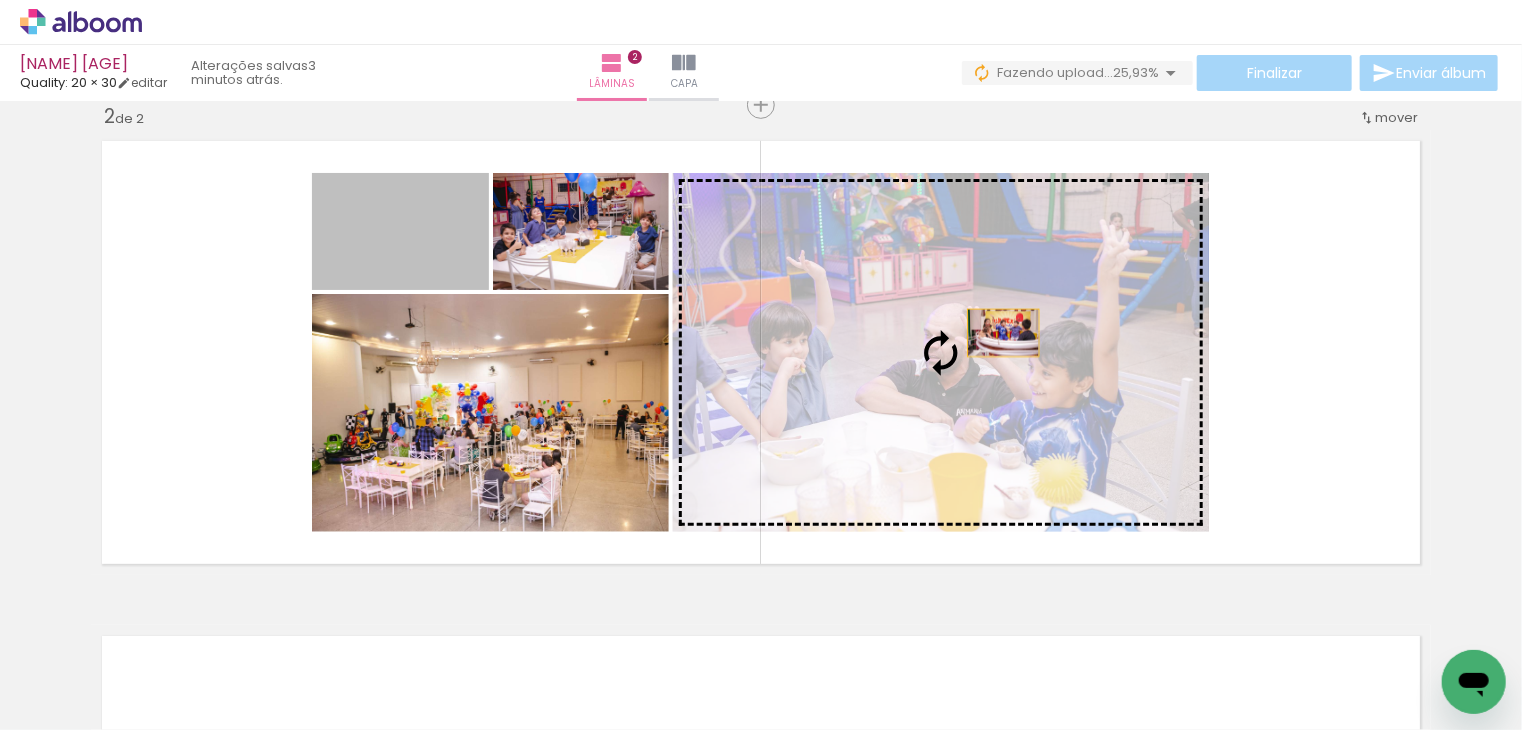 drag, startPoint x: 421, startPoint y: 241, endPoint x: 1011, endPoint y: 366, distance: 603.0962 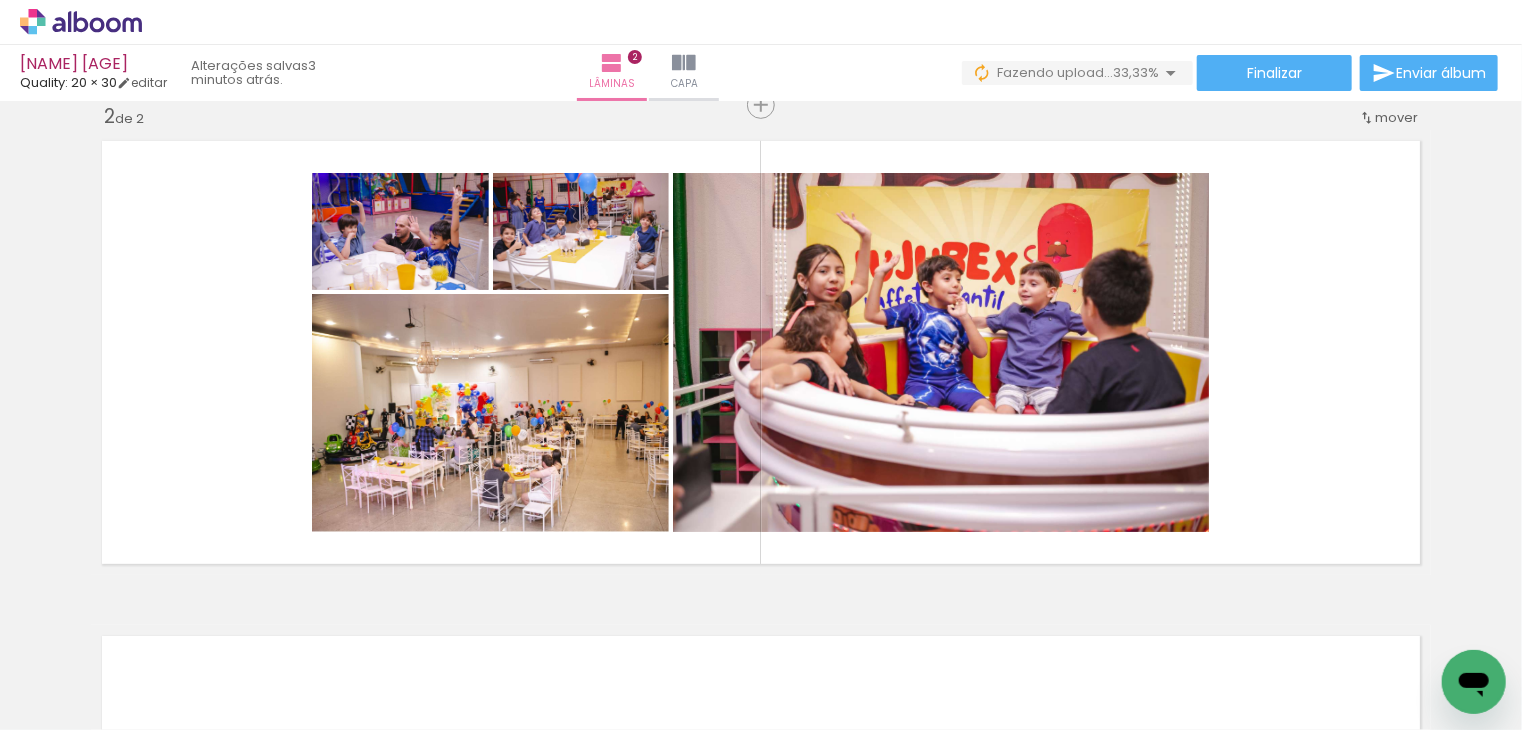 scroll, scrollTop: 0, scrollLeft: 1952, axis: horizontal 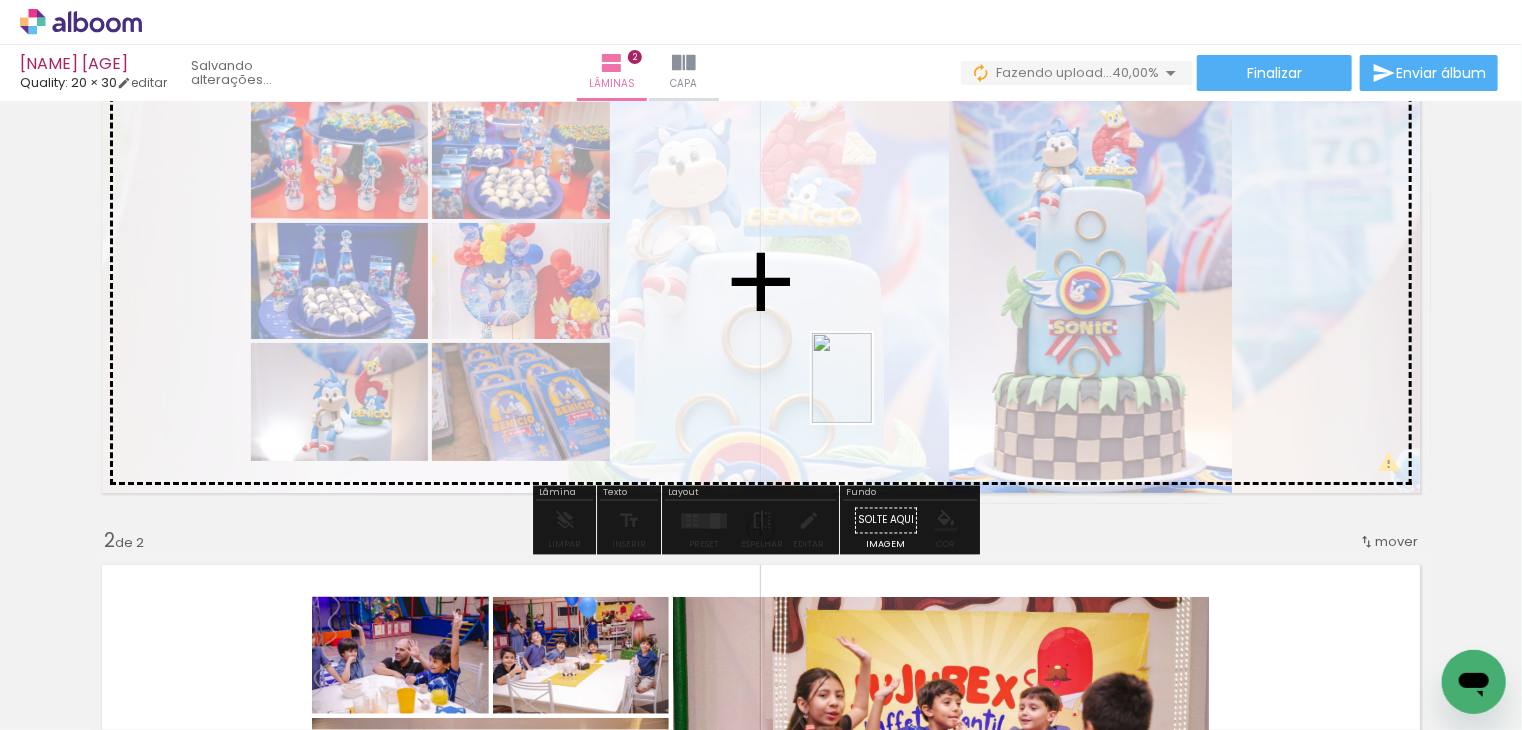 drag, startPoint x: 1451, startPoint y: 646, endPoint x: 866, endPoint y: 385, distance: 640.5825 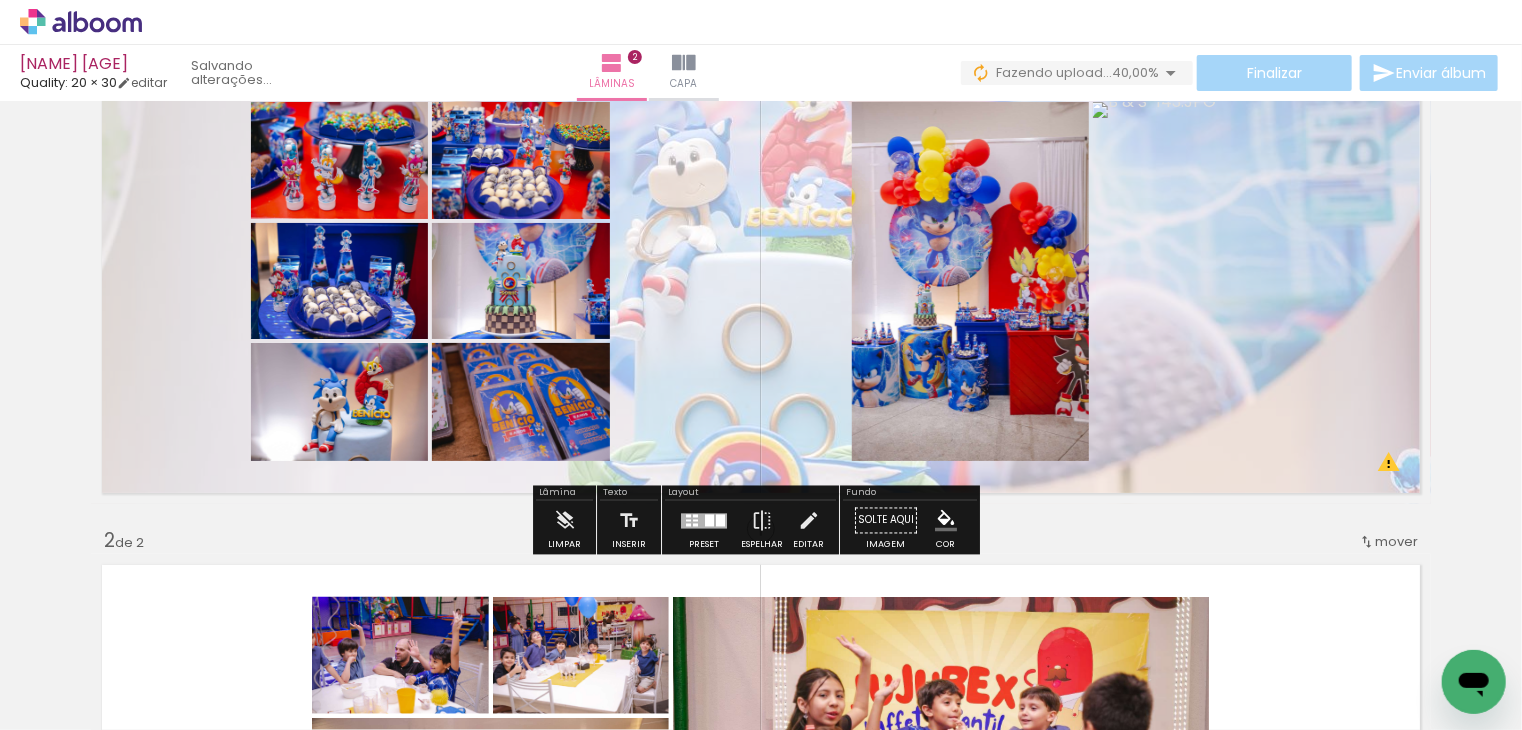 click at bounding box center [704, 520] 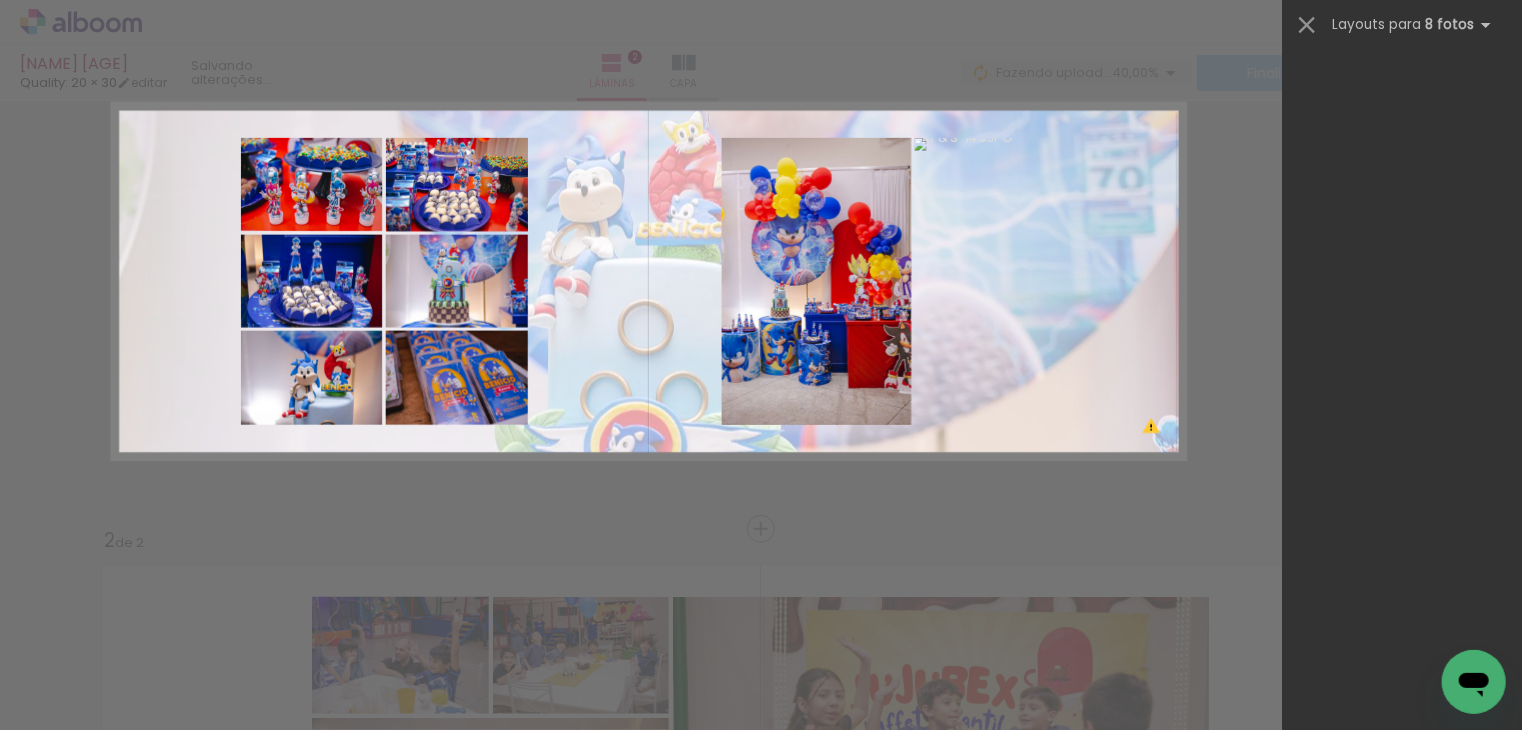 scroll, scrollTop: 0, scrollLeft: 0, axis: both 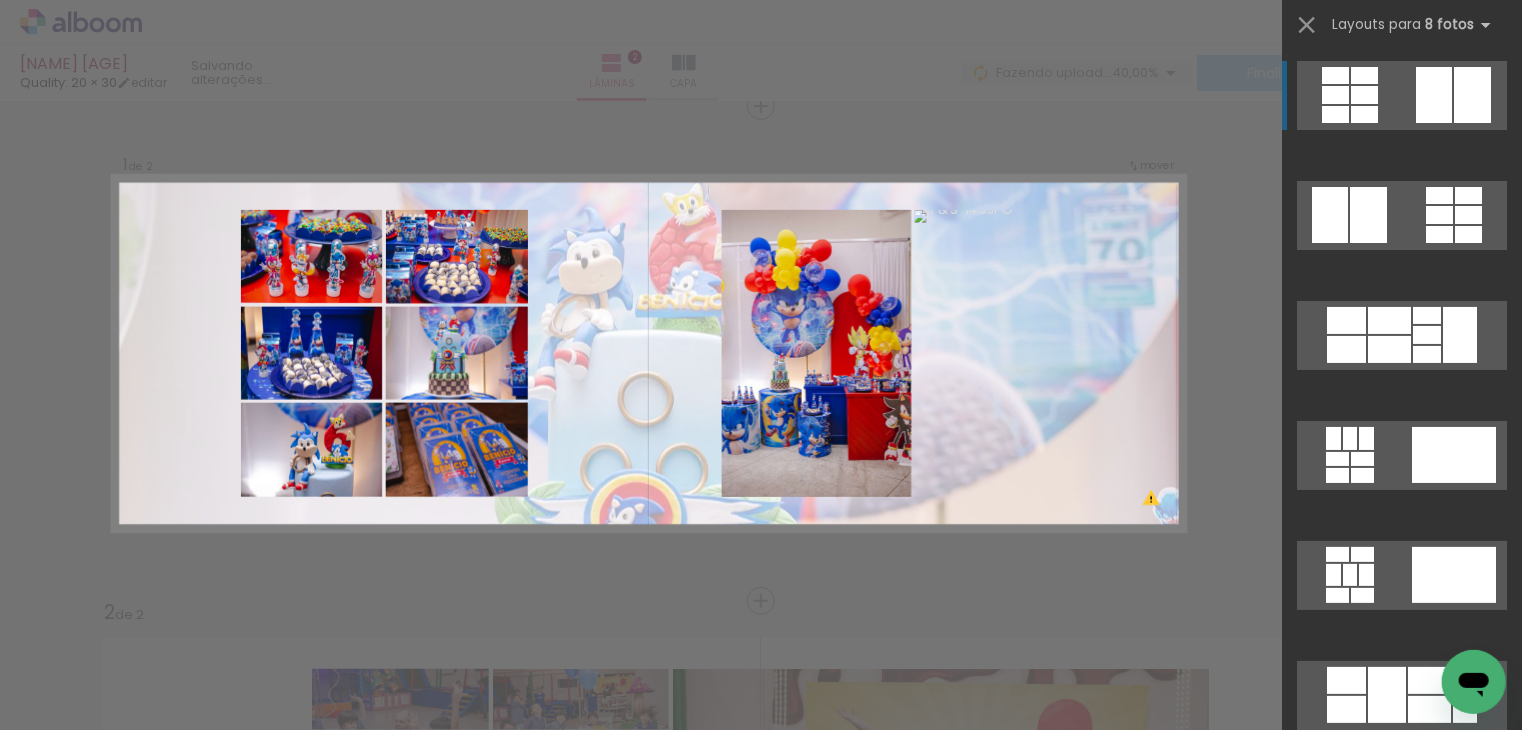 click 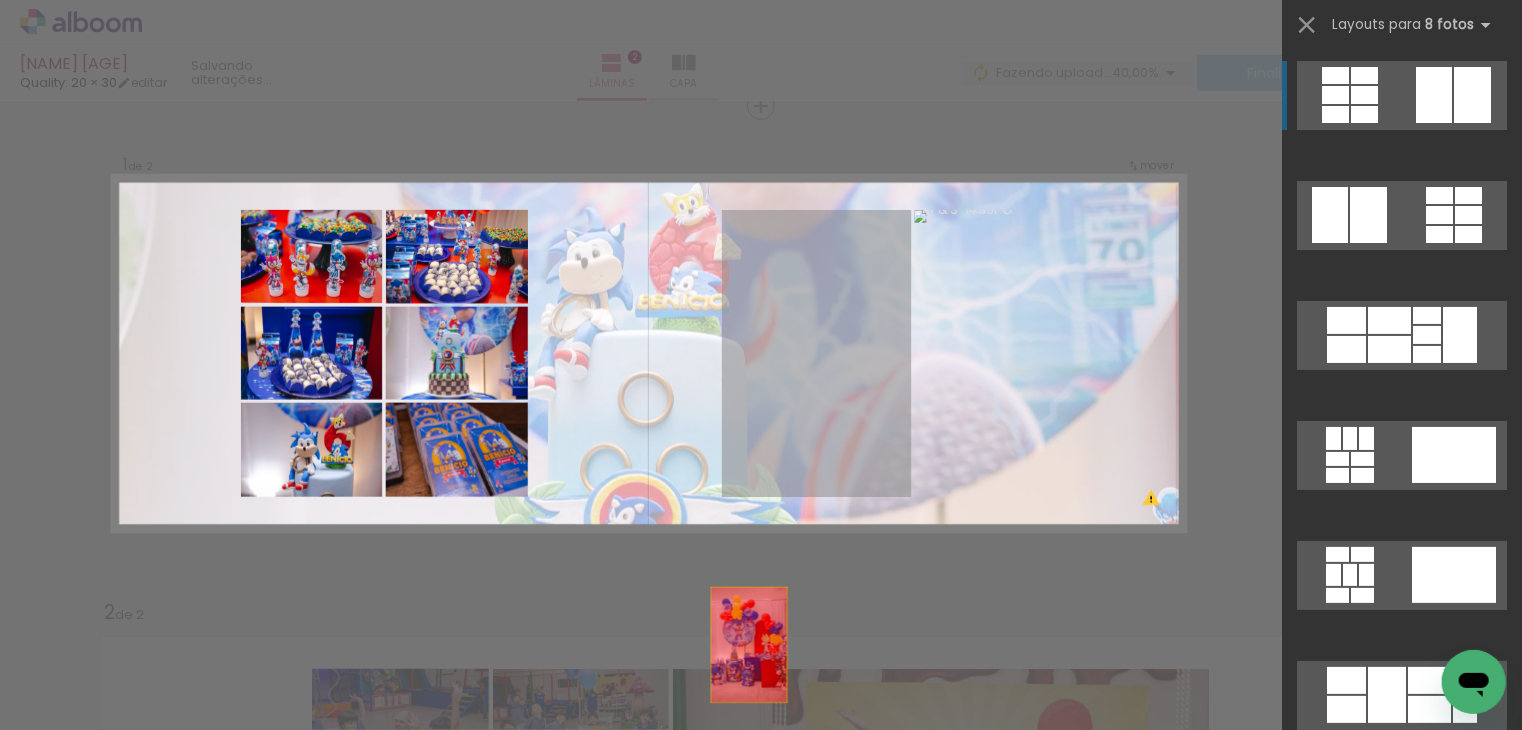 drag, startPoint x: 817, startPoint y: 357, endPoint x: 725, endPoint y: 717, distance: 371.56964 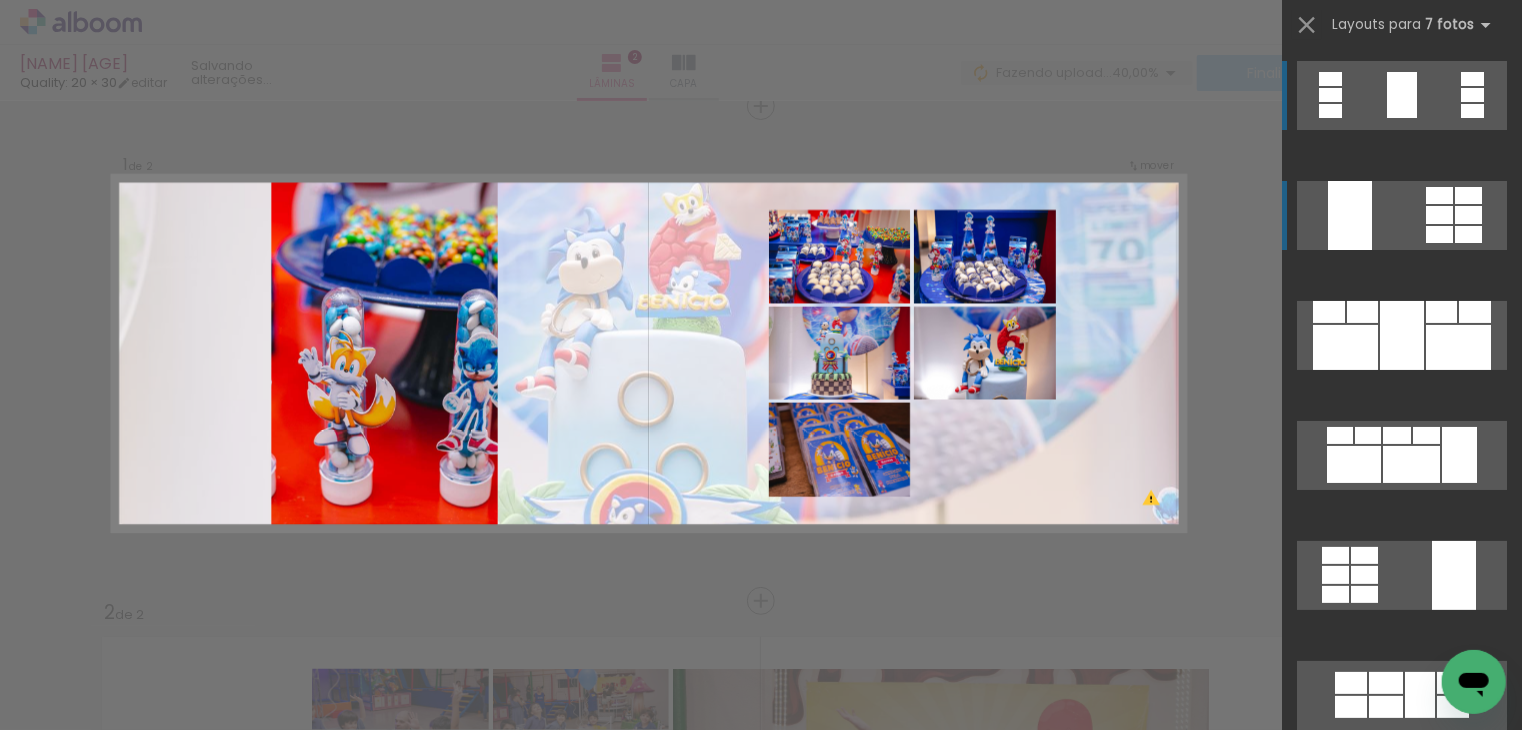 click at bounding box center [1402, 215] 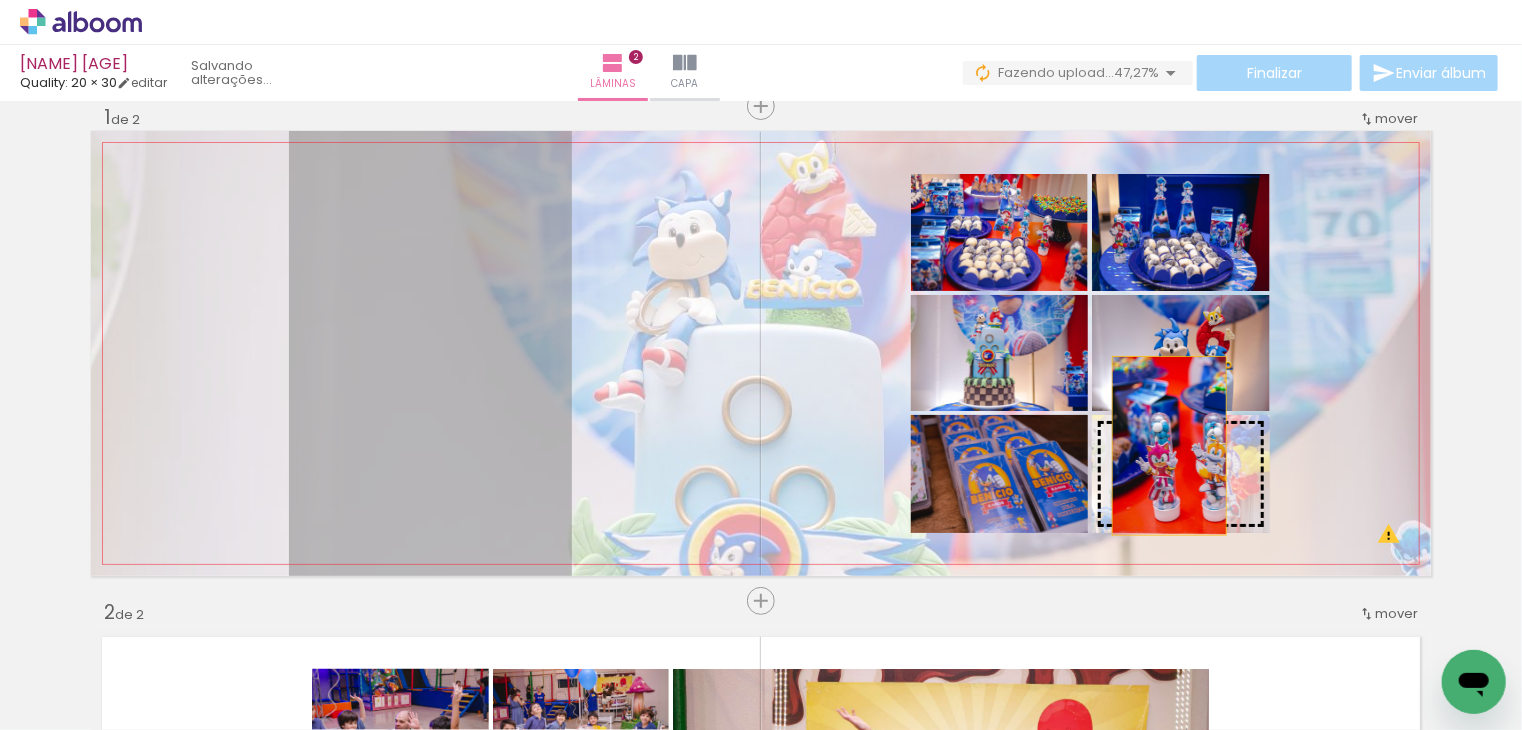 drag, startPoint x: 373, startPoint y: 437, endPoint x: 1162, endPoint y: 445, distance: 789.0405 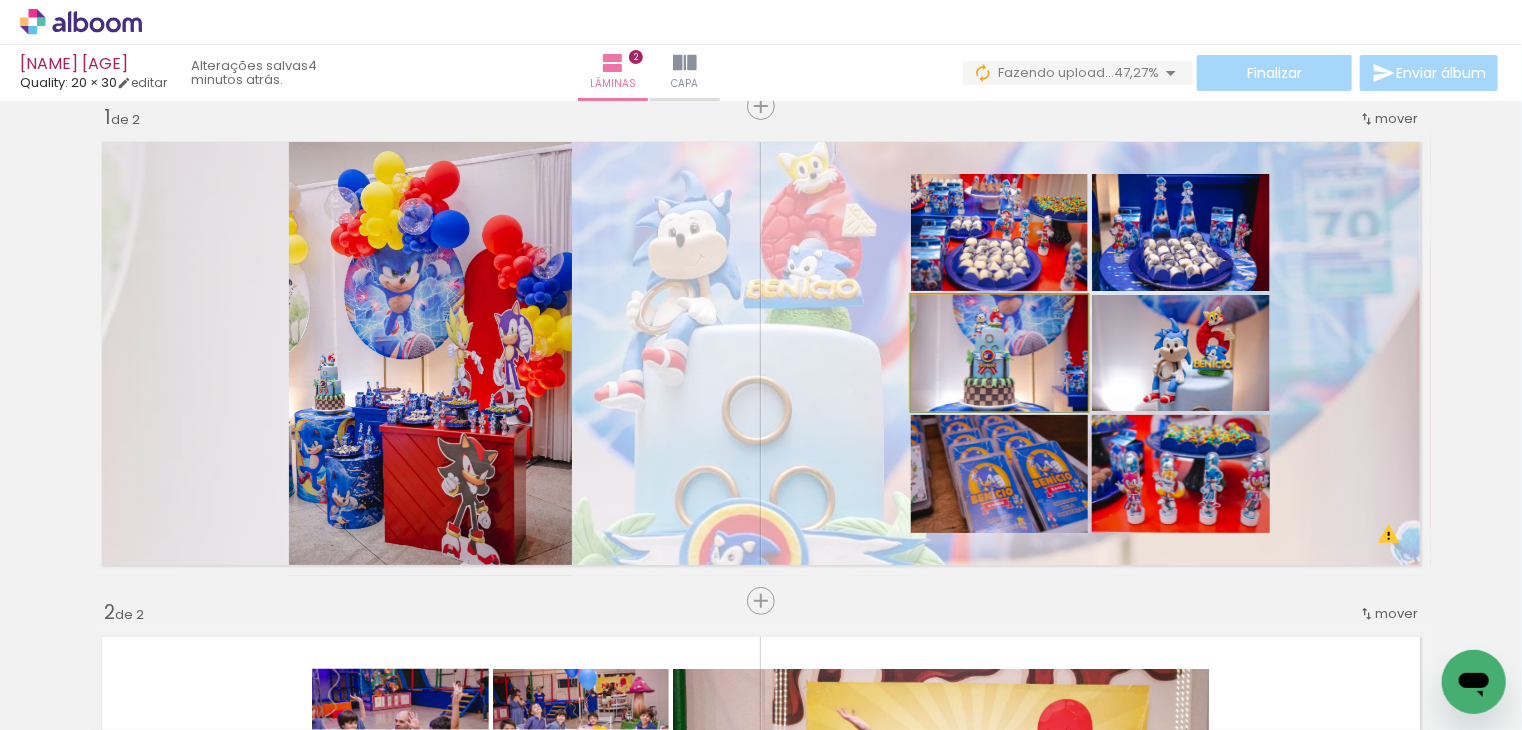 drag, startPoint x: 1025, startPoint y: 380, endPoint x: 1039, endPoint y: 380, distance: 14 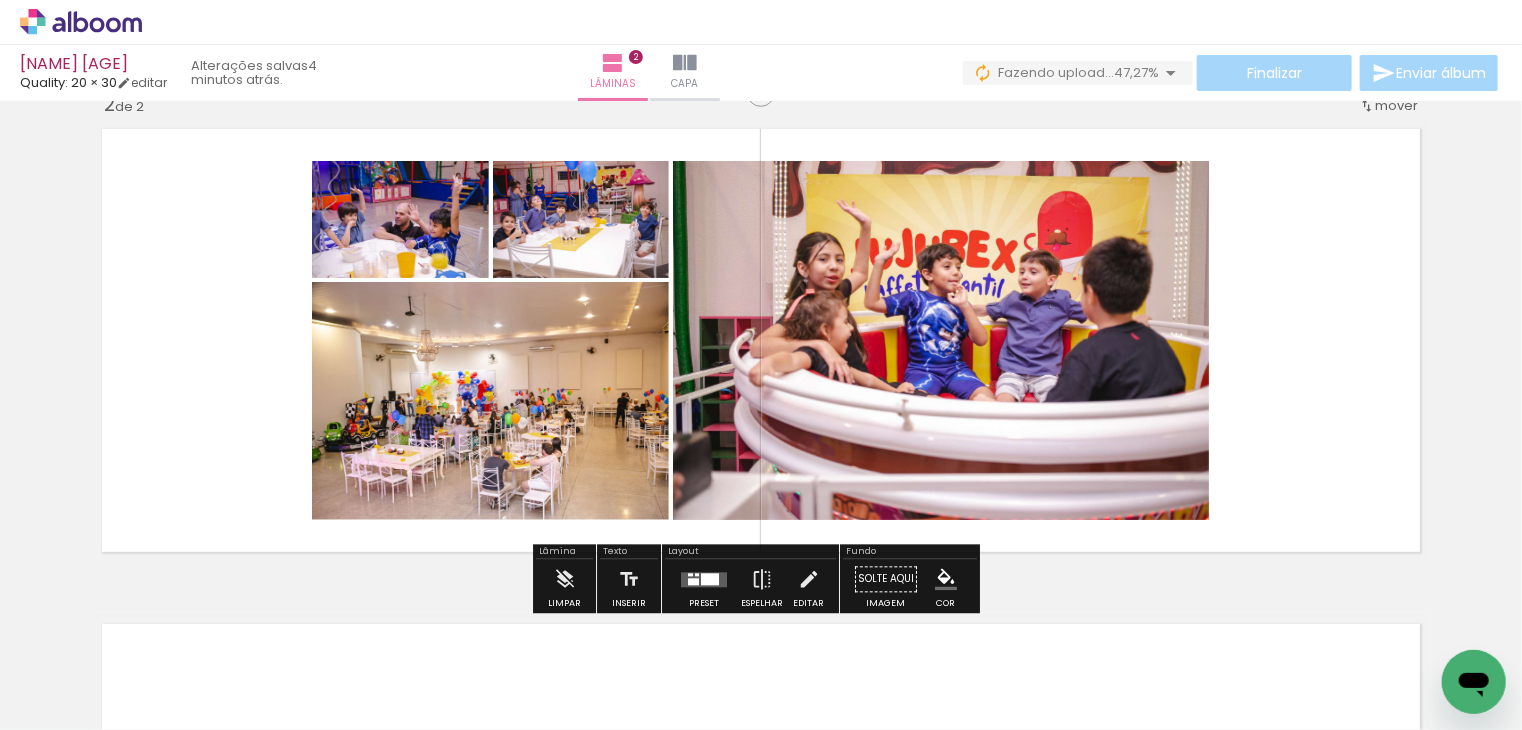 scroll, scrollTop: 528, scrollLeft: 0, axis: vertical 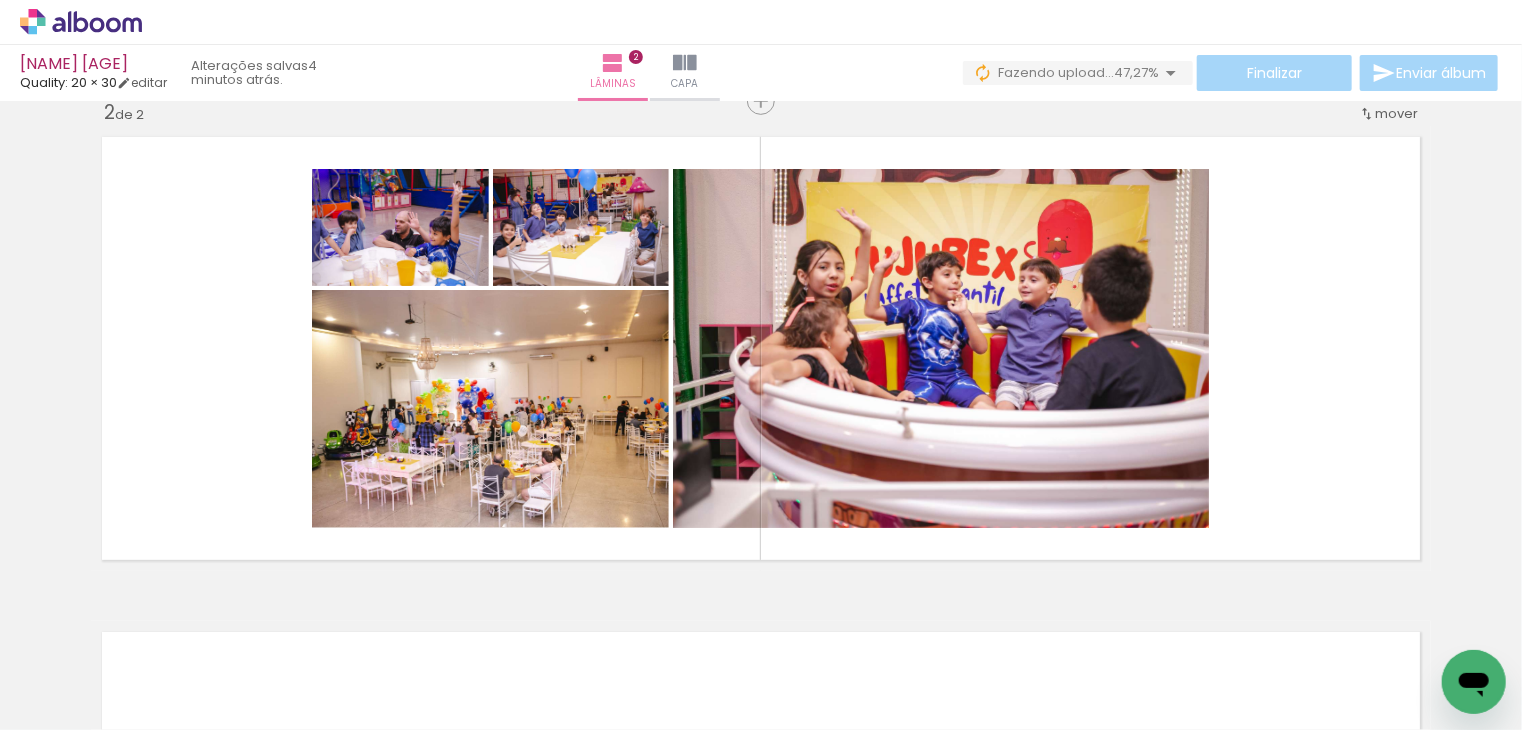 click on "Todas as fotos" at bounding box center (56, 669) 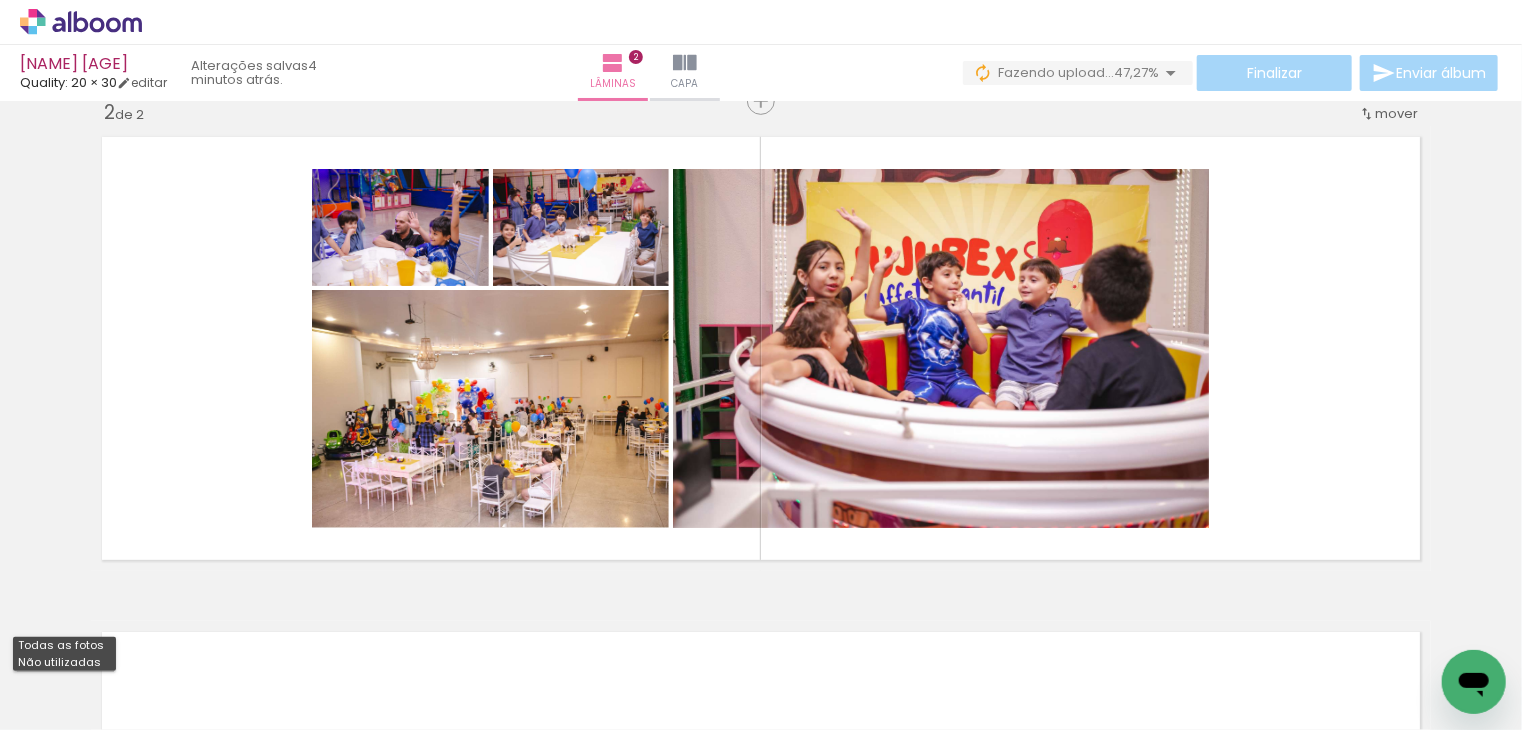 click on "Não utilizadas" at bounding box center [64, 662] 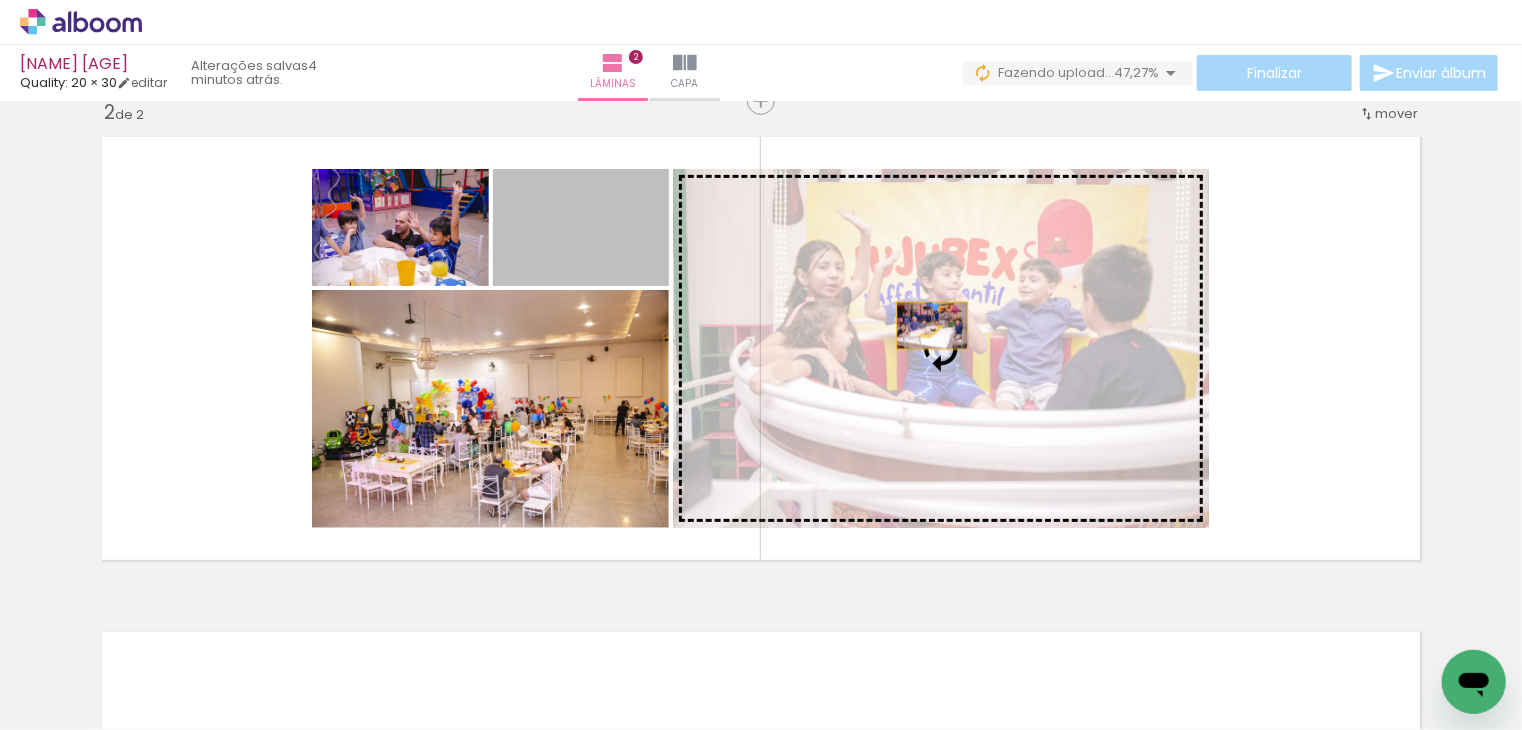 drag, startPoint x: 586, startPoint y: 237, endPoint x: 925, endPoint y: 325, distance: 350.23563 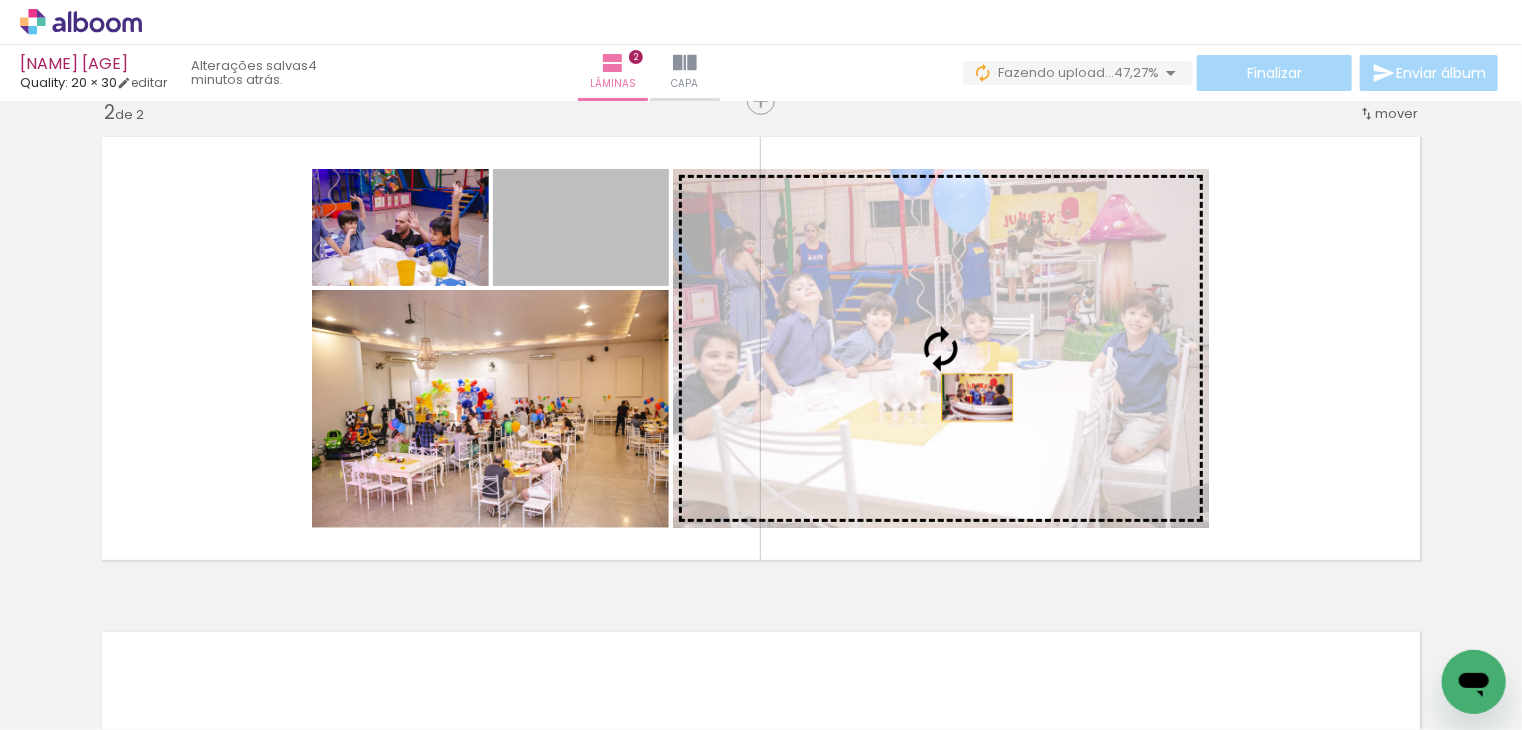 drag, startPoint x: 583, startPoint y: 234, endPoint x: 1032, endPoint y: 456, distance: 500.88422 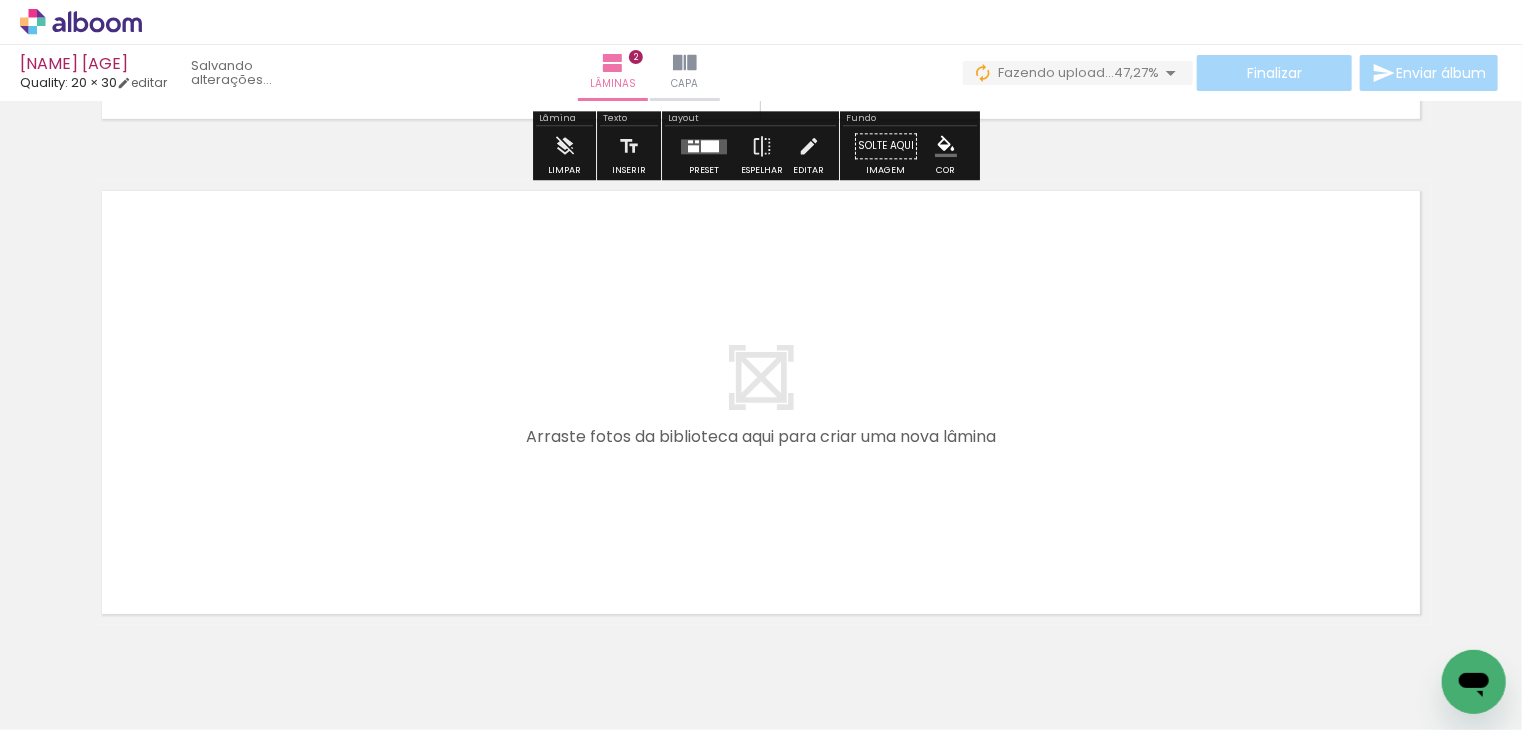 scroll, scrollTop: 1028, scrollLeft: 0, axis: vertical 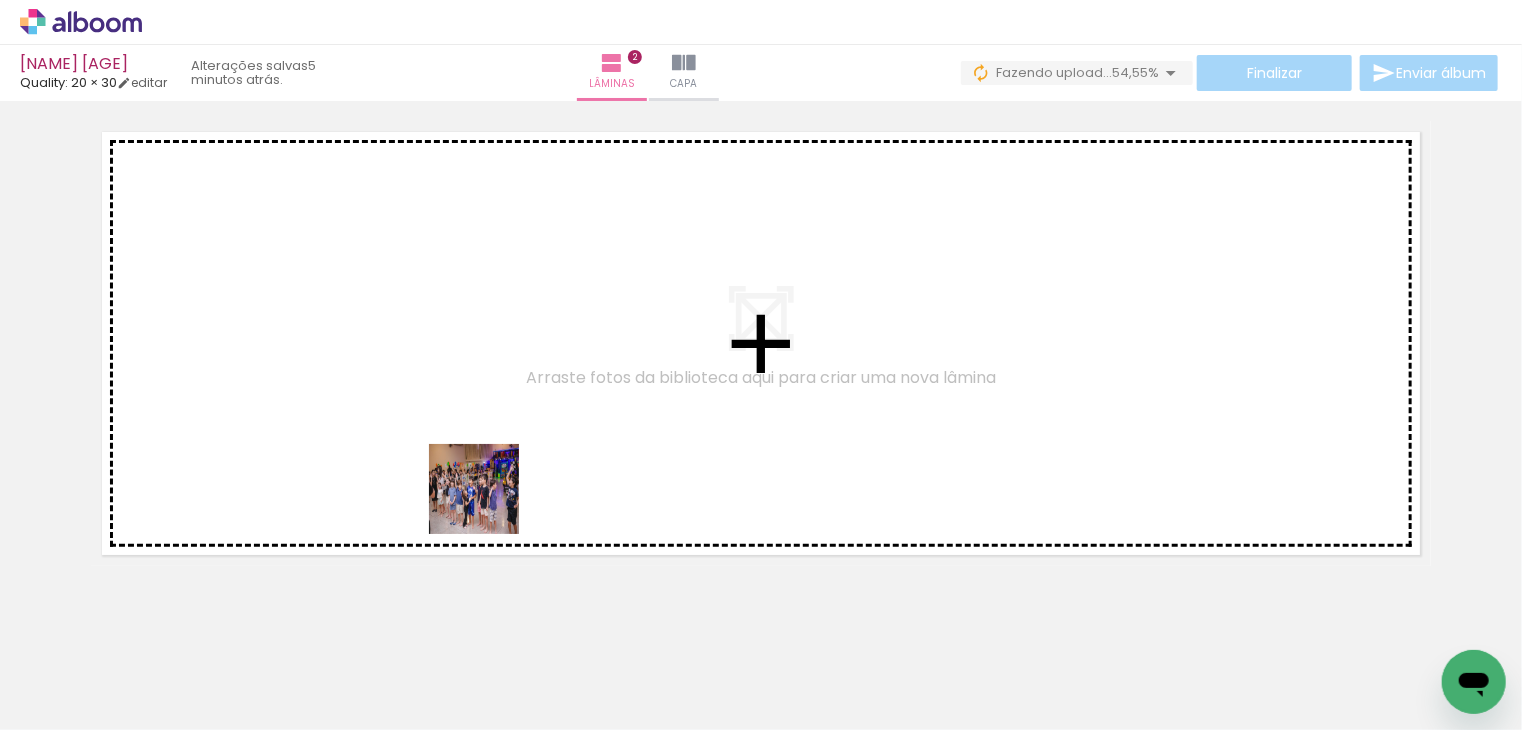 drag, startPoint x: 329, startPoint y: 643, endPoint x: 472, endPoint y: 617, distance: 145.34442 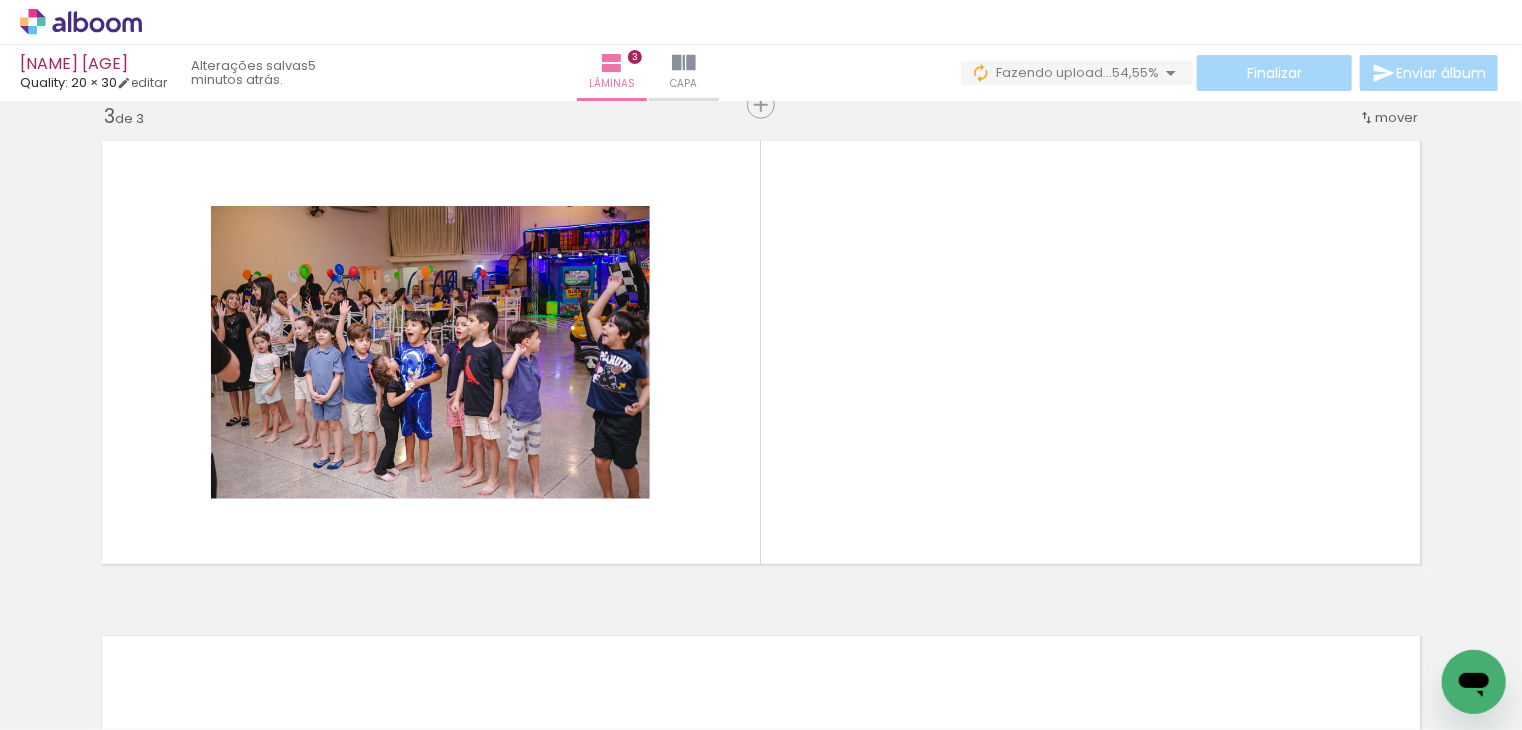 scroll, scrollTop: 1018, scrollLeft: 0, axis: vertical 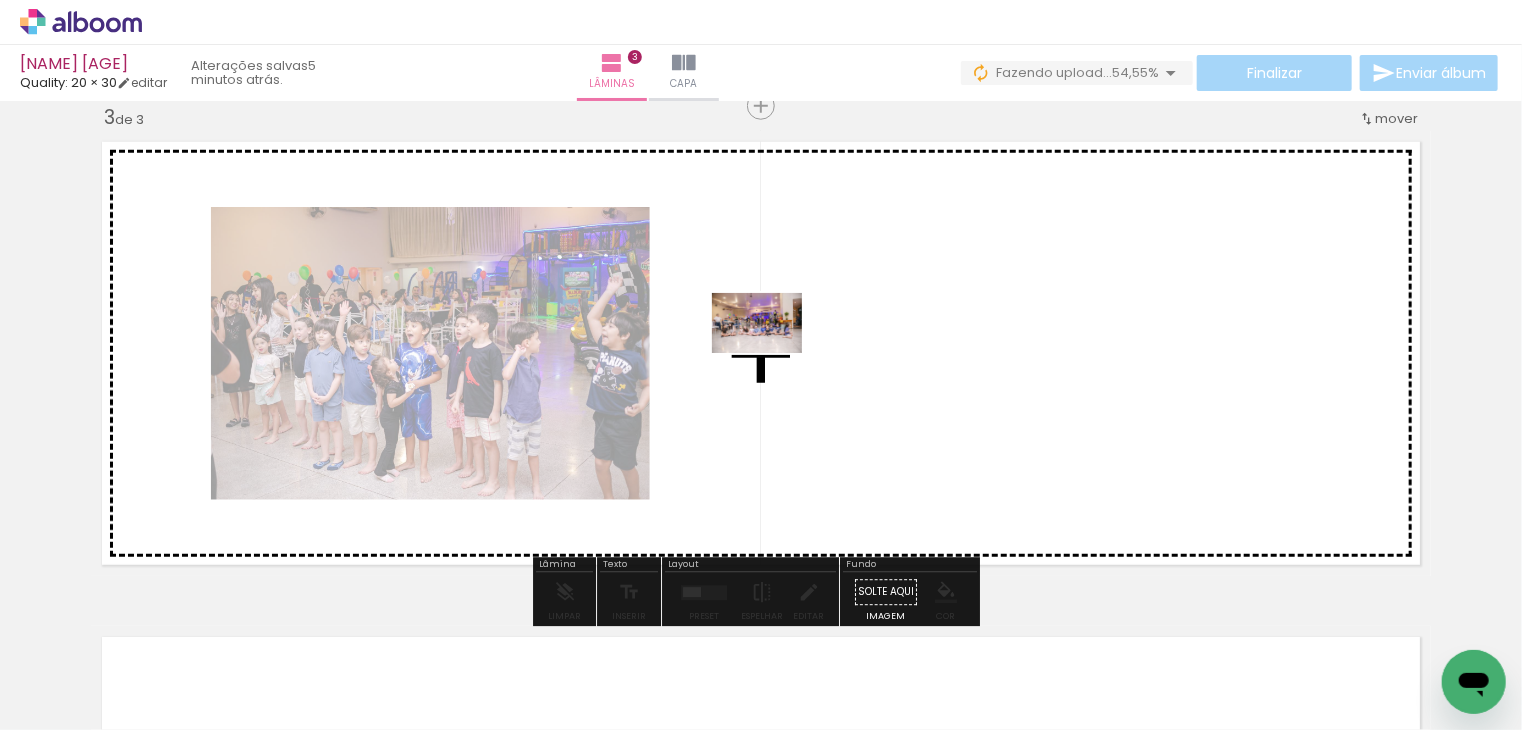 drag, startPoint x: 315, startPoint y: 673, endPoint x: 529, endPoint y: 621, distance: 220.22716 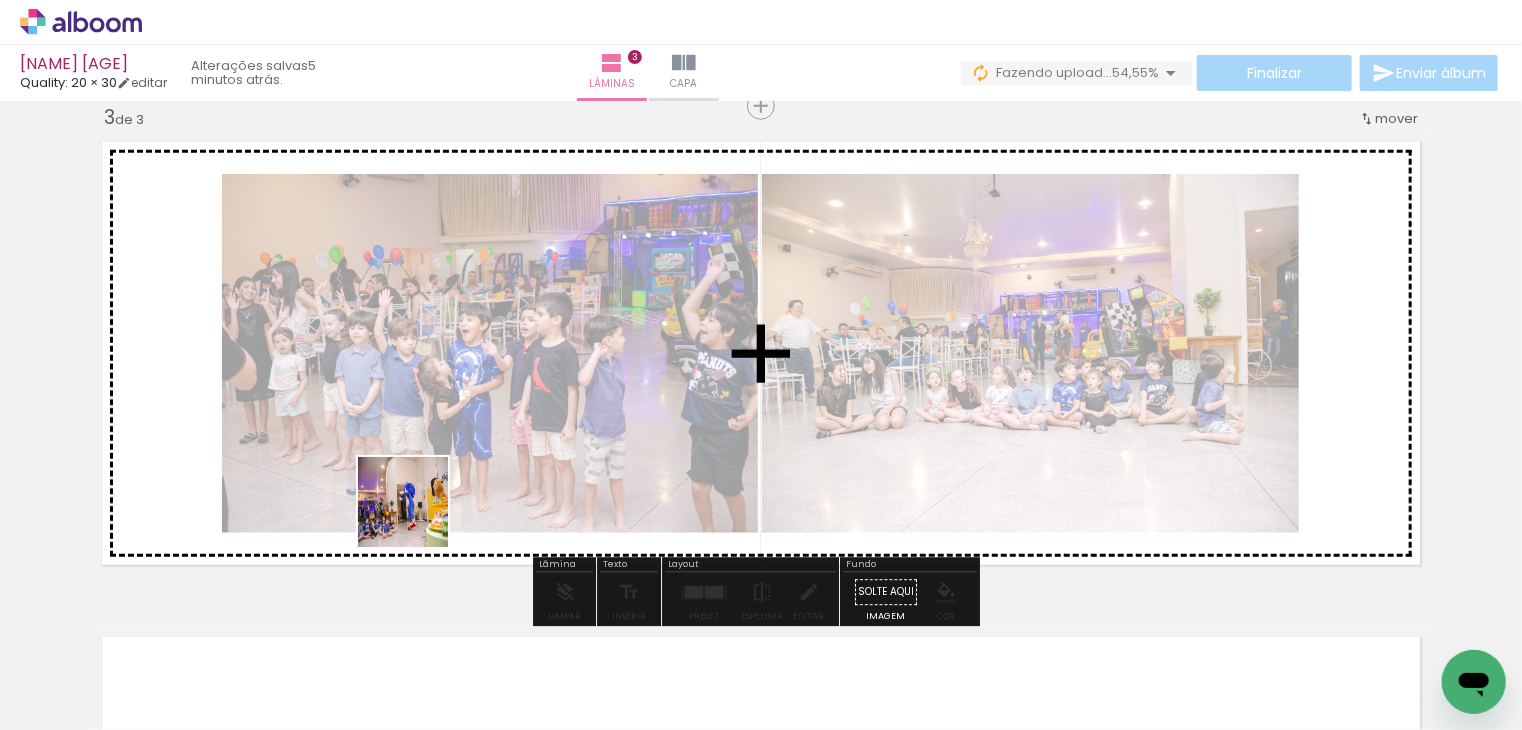 drag, startPoint x: 409, startPoint y: 525, endPoint x: 516, endPoint y: 413, distance: 154.89674 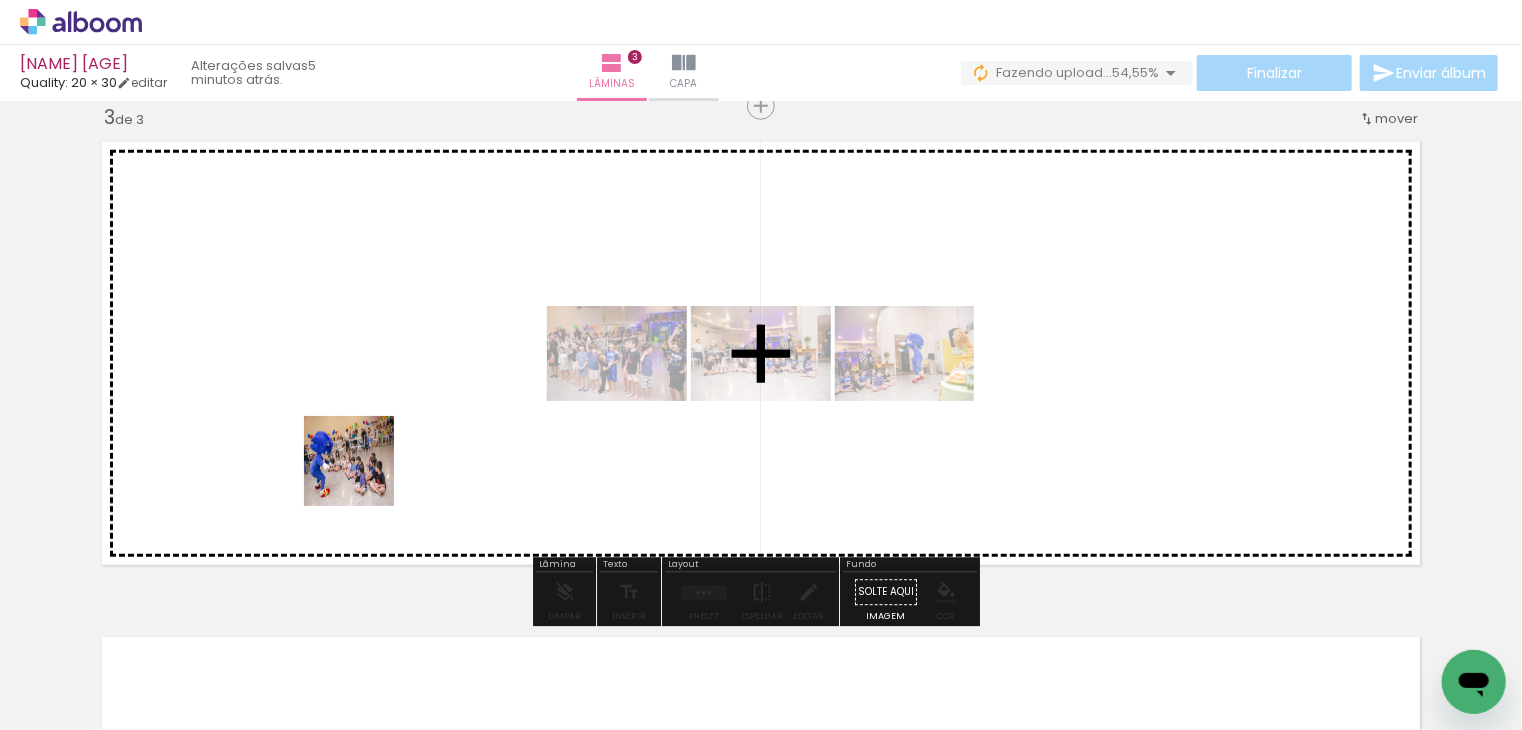 drag, startPoint x: 342, startPoint y: 672, endPoint x: 420, endPoint y: 425, distance: 259.02316 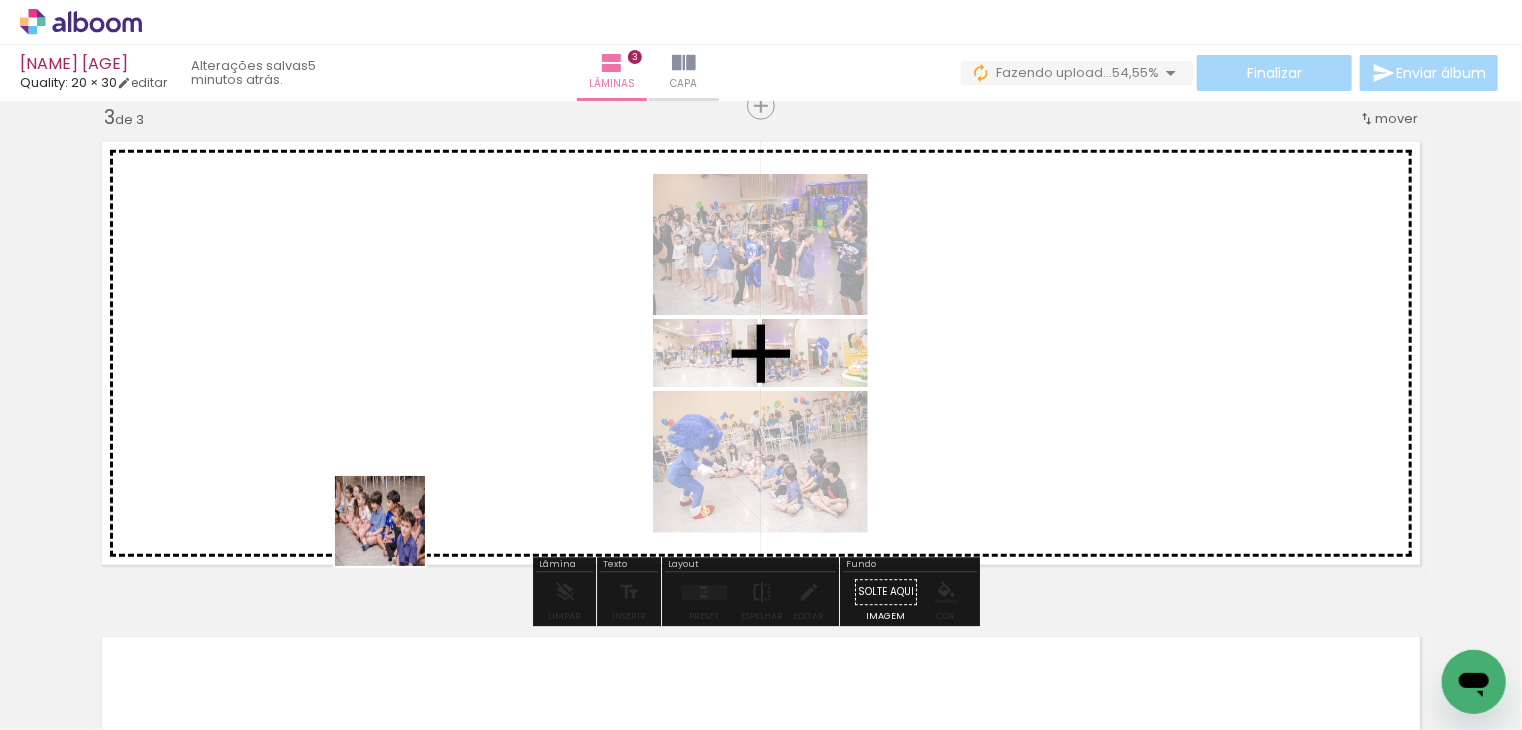 drag, startPoint x: 325, startPoint y: 672, endPoint x: 477, endPoint y: 426, distance: 289.17123 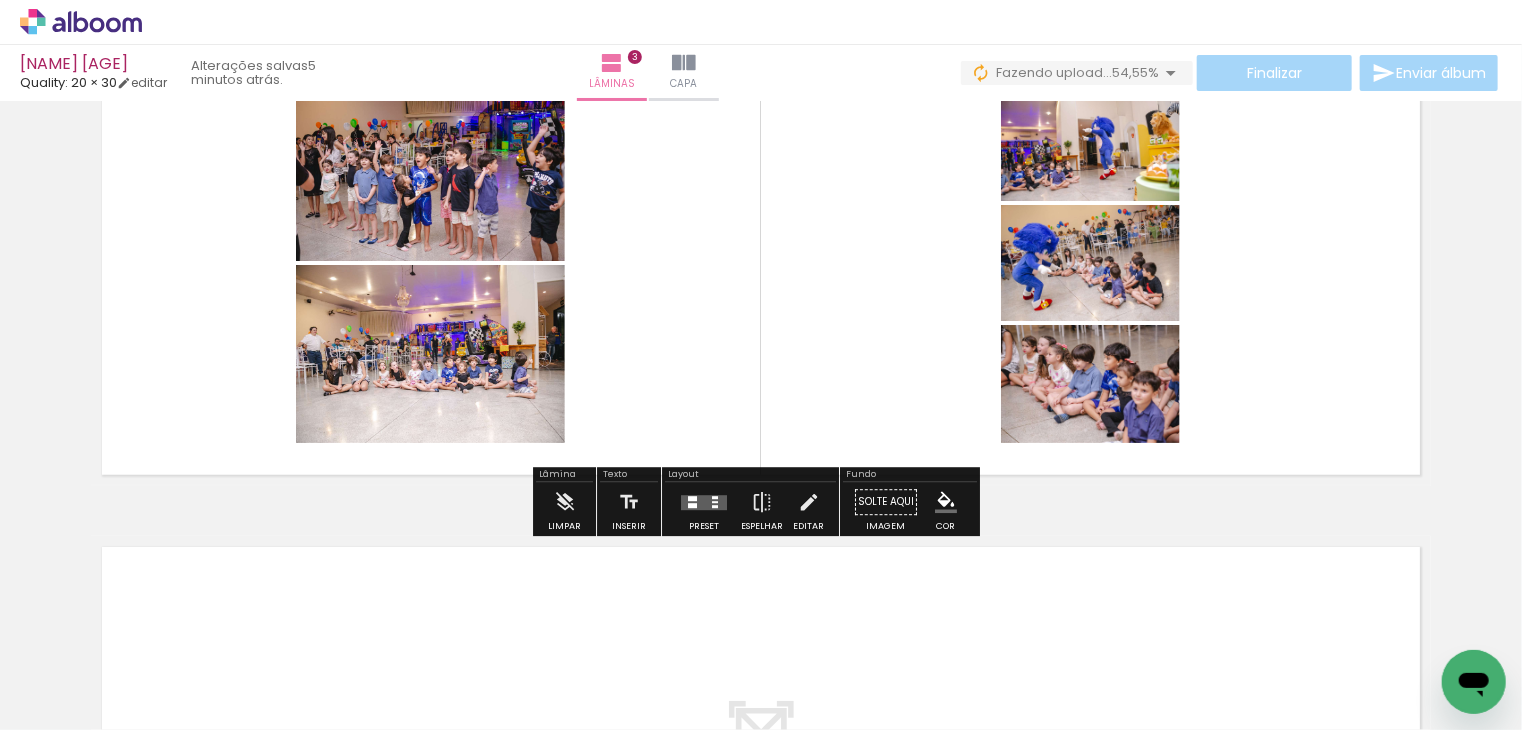 scroll, scrollTop: 1118, scrollLeft: 0, axis: vertical 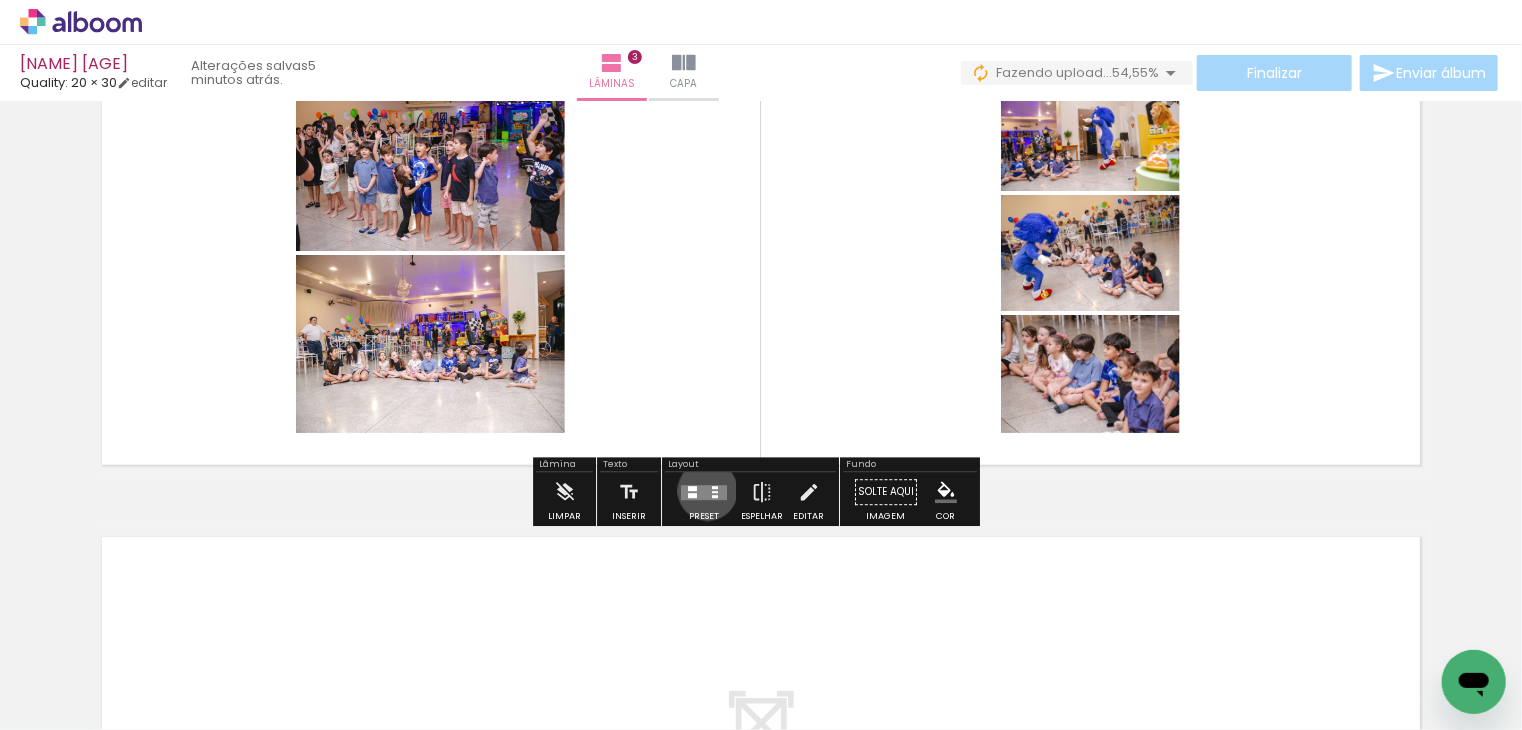 click at bounding box center [704, 492] 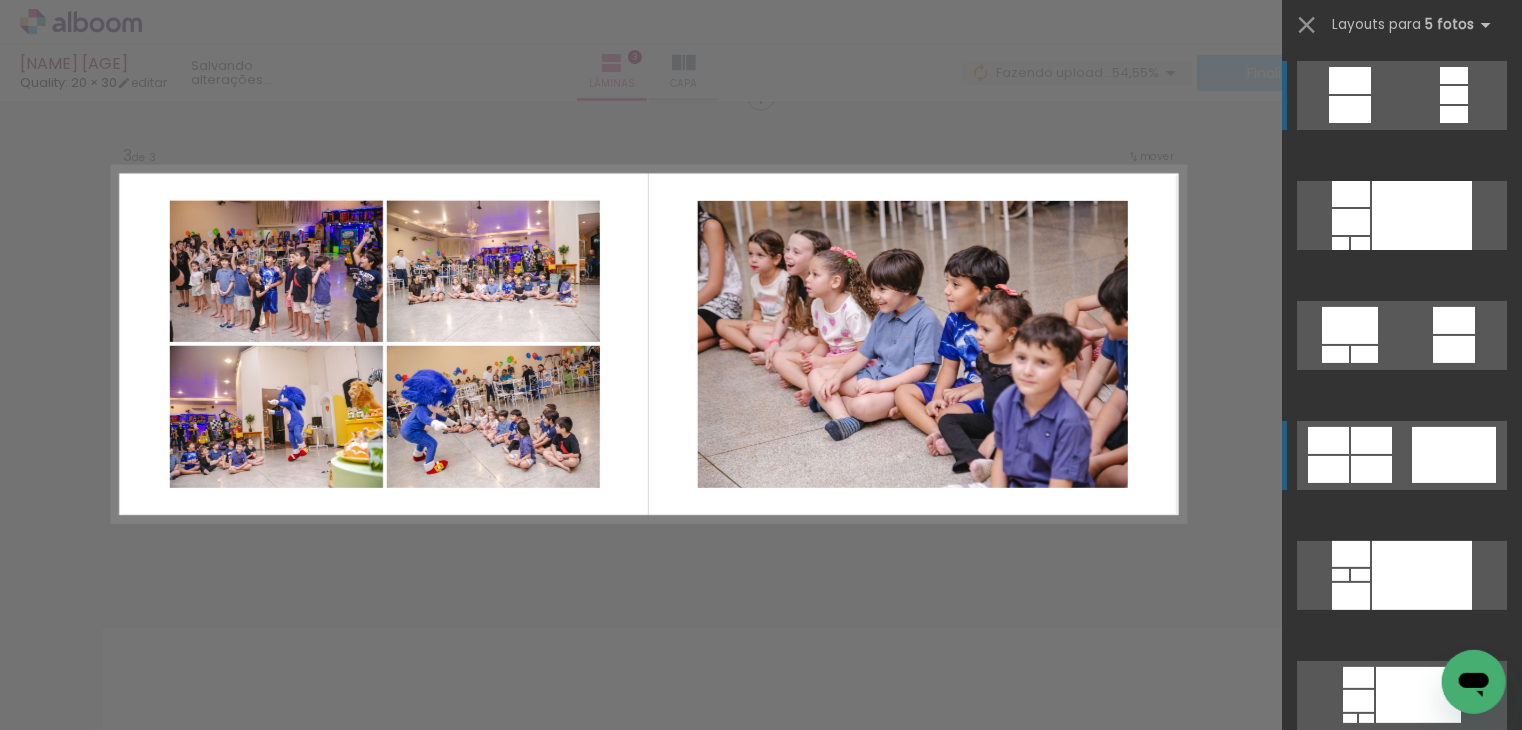 scroll, scrollTop: 1018, scrollLeft: 0, axis: vertical 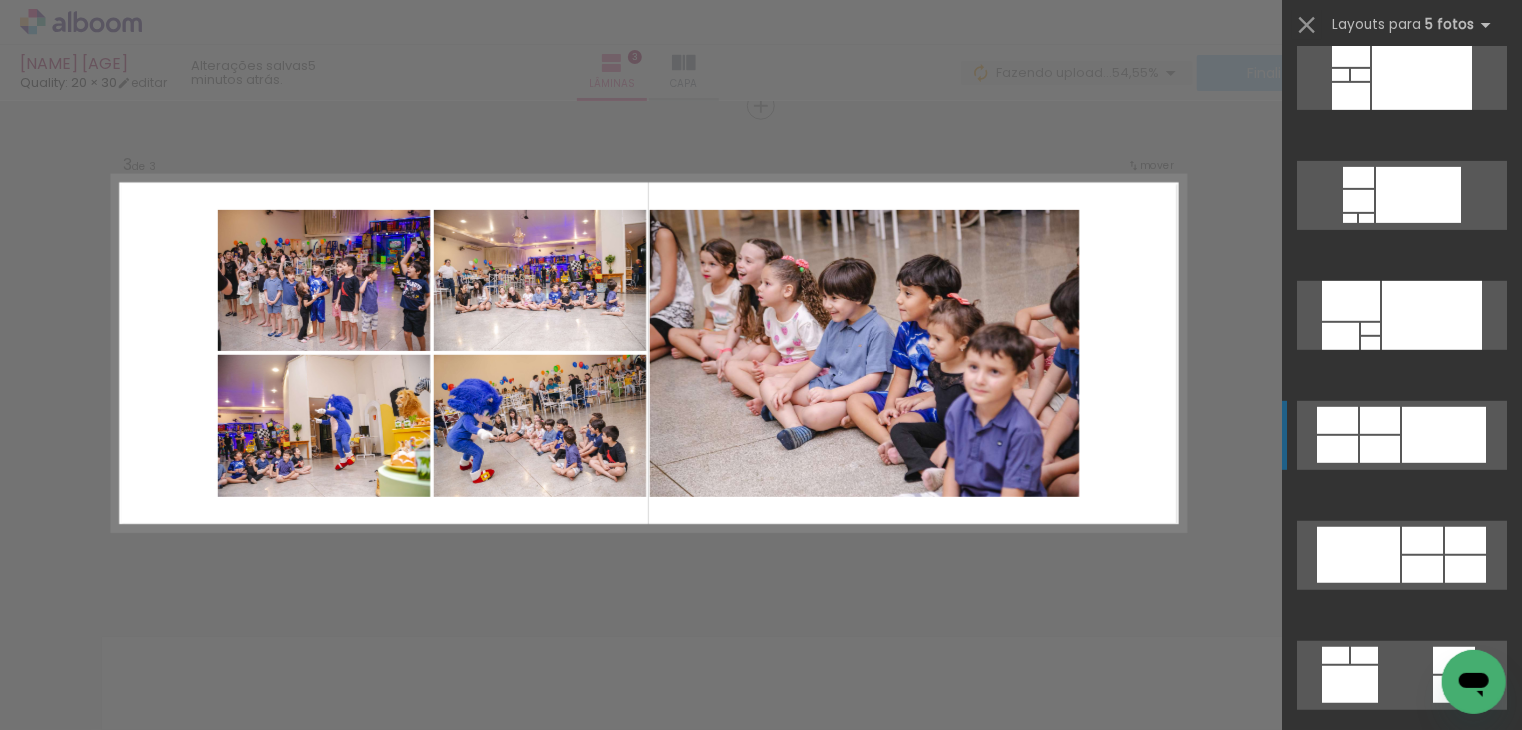 click at bounding box center (1422, -285) 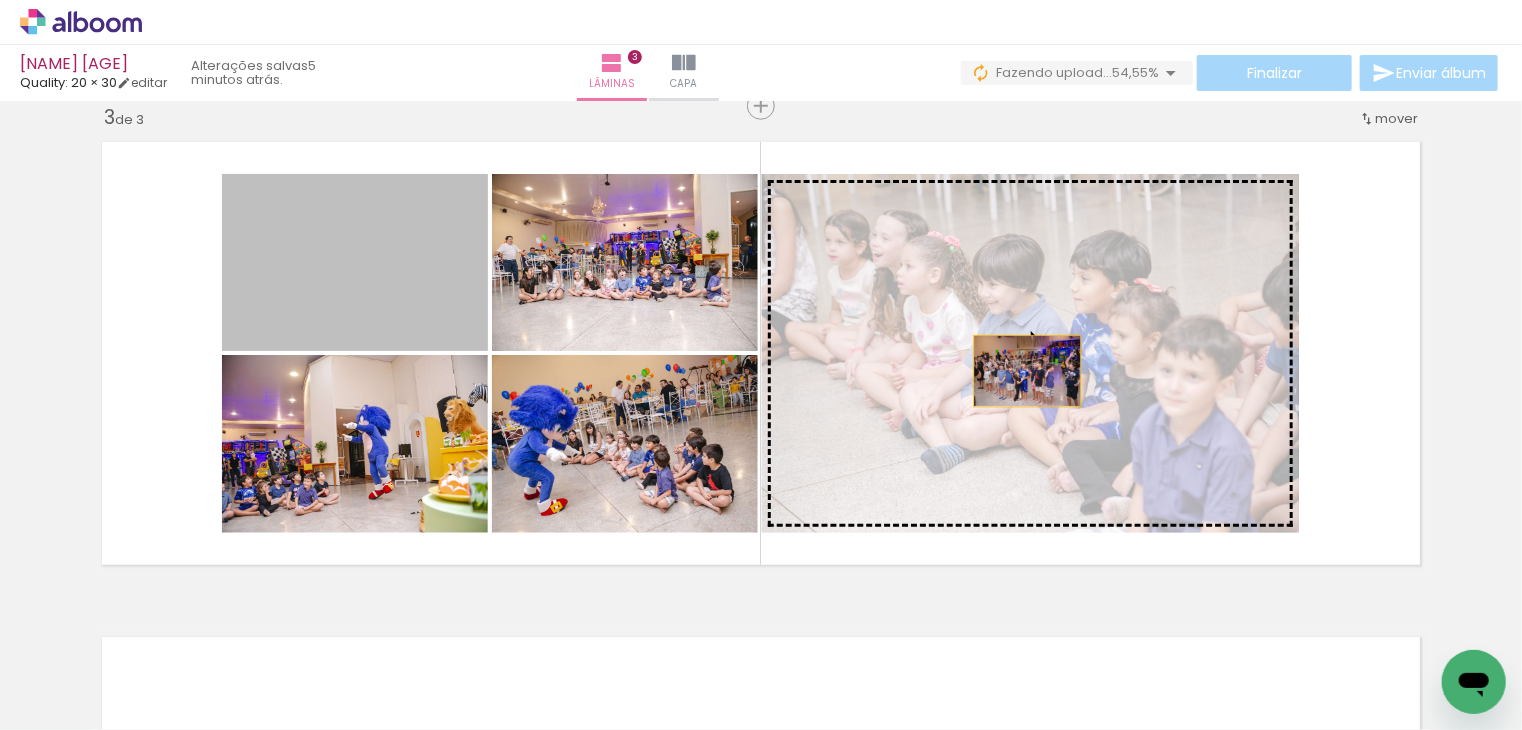 drag, startPoint x: 375, startPoint y: 275, endPoint x: 1039, endPoint y: 380, distance: 672.2507 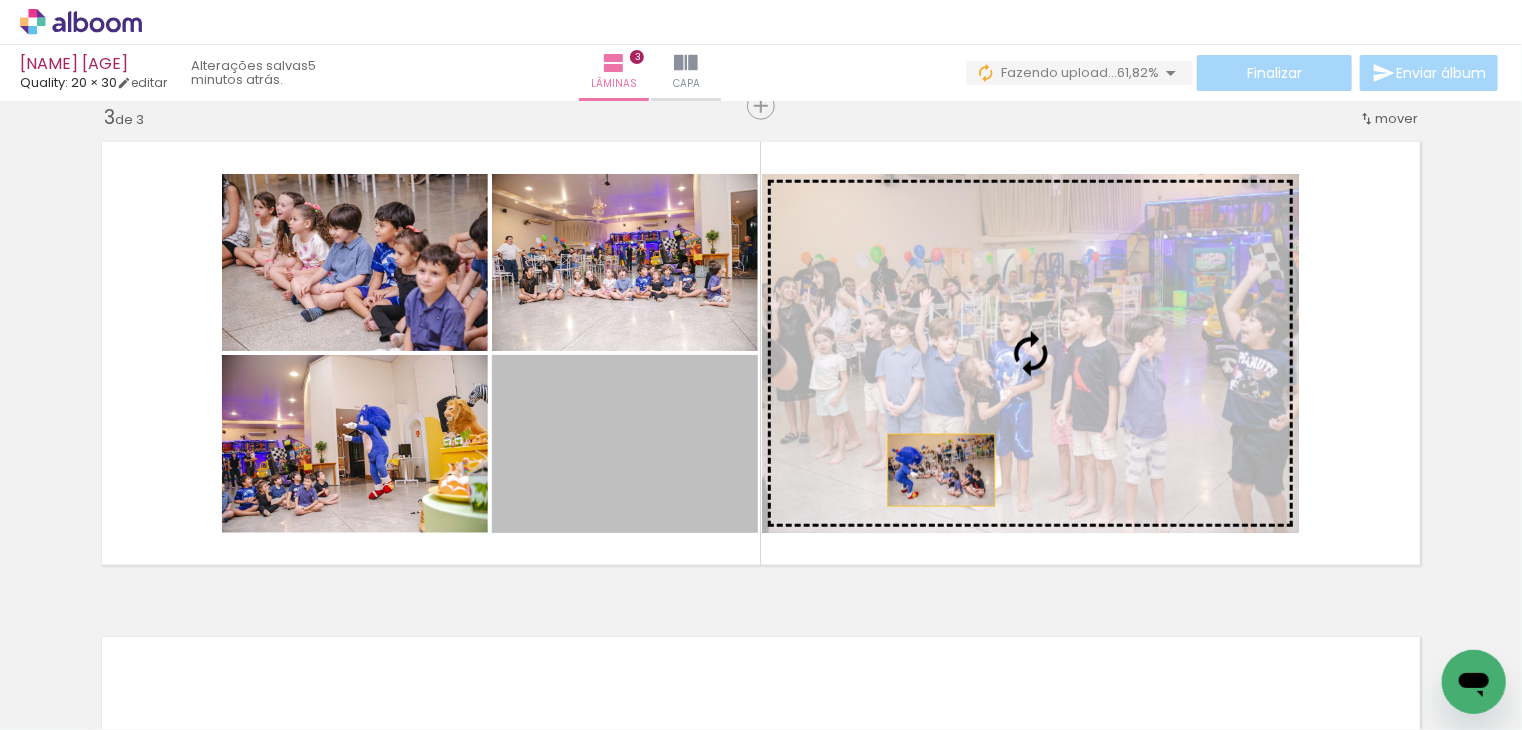 drag, startPoint x: 532, startPoint y: 463, endPoint x: 934, endPoint y: 470, distance: 402.06094 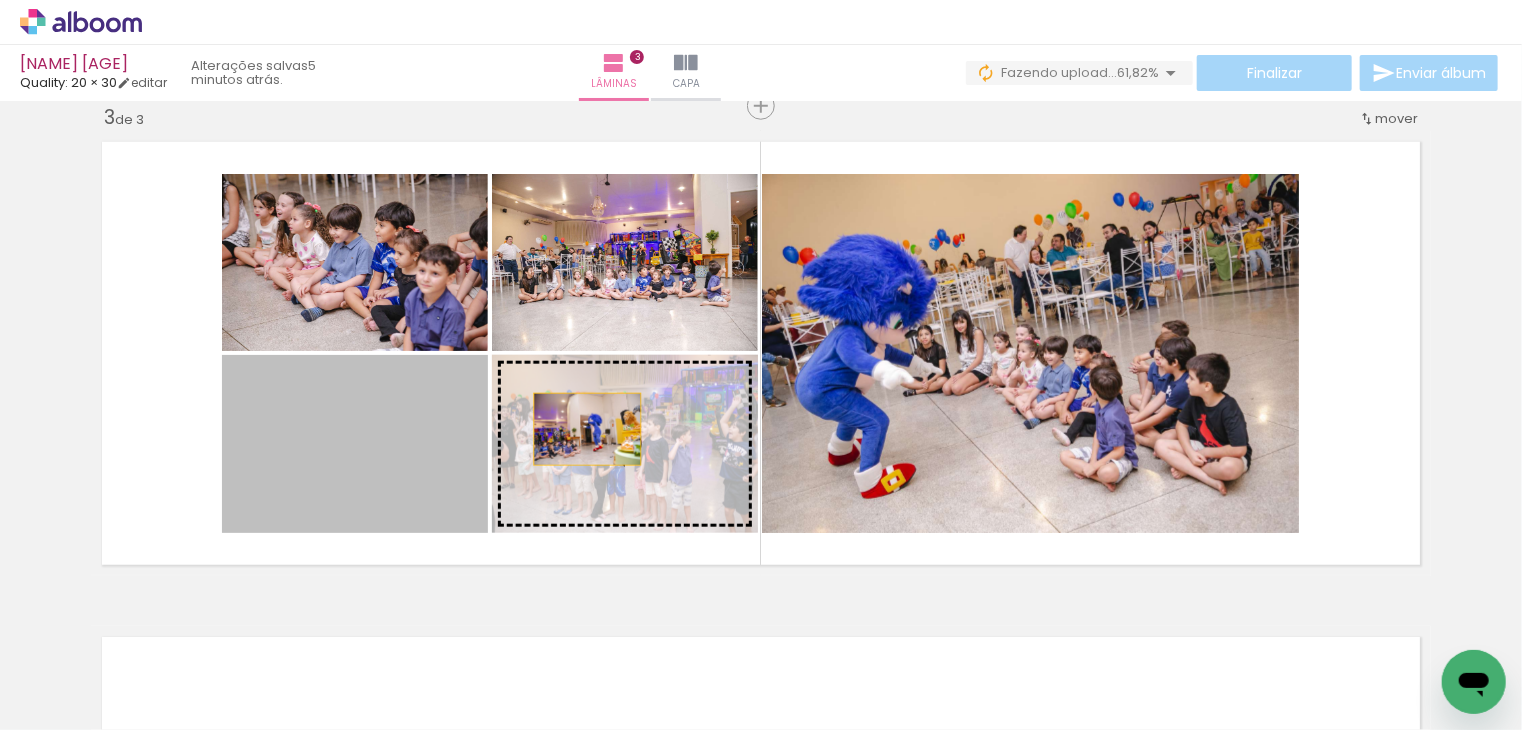 drag, startPoint x: 314, startPoint y: 449, endPoint x: 1008, endPoint y: 438, distance: 694.08716 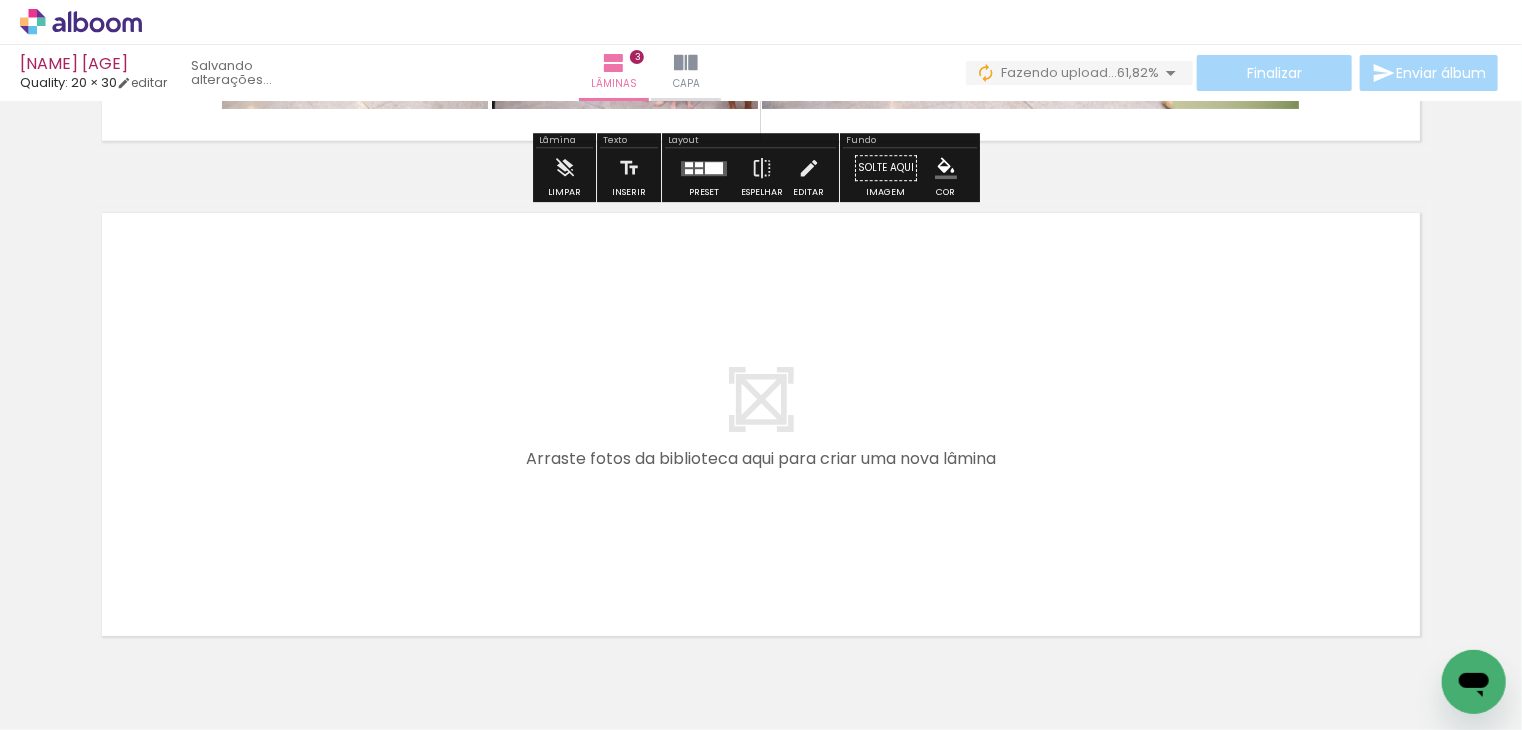 scroll, scrollTop: 1518, scrollLeft: 0, axis: vertical 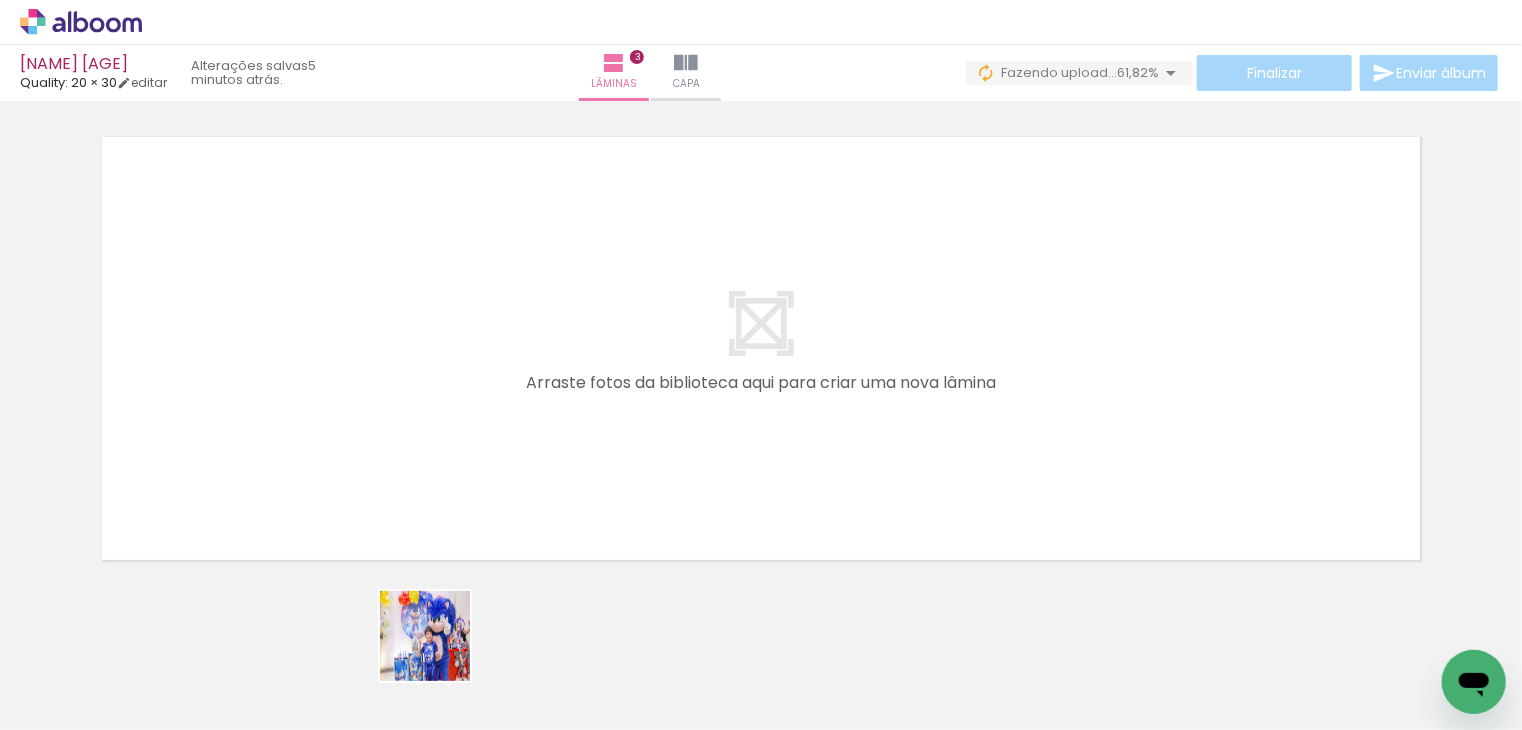 drag, startPoint x: 434, startPoint y: 673, endPoint x: 503, endPoint y: 665, distance: 69.46222 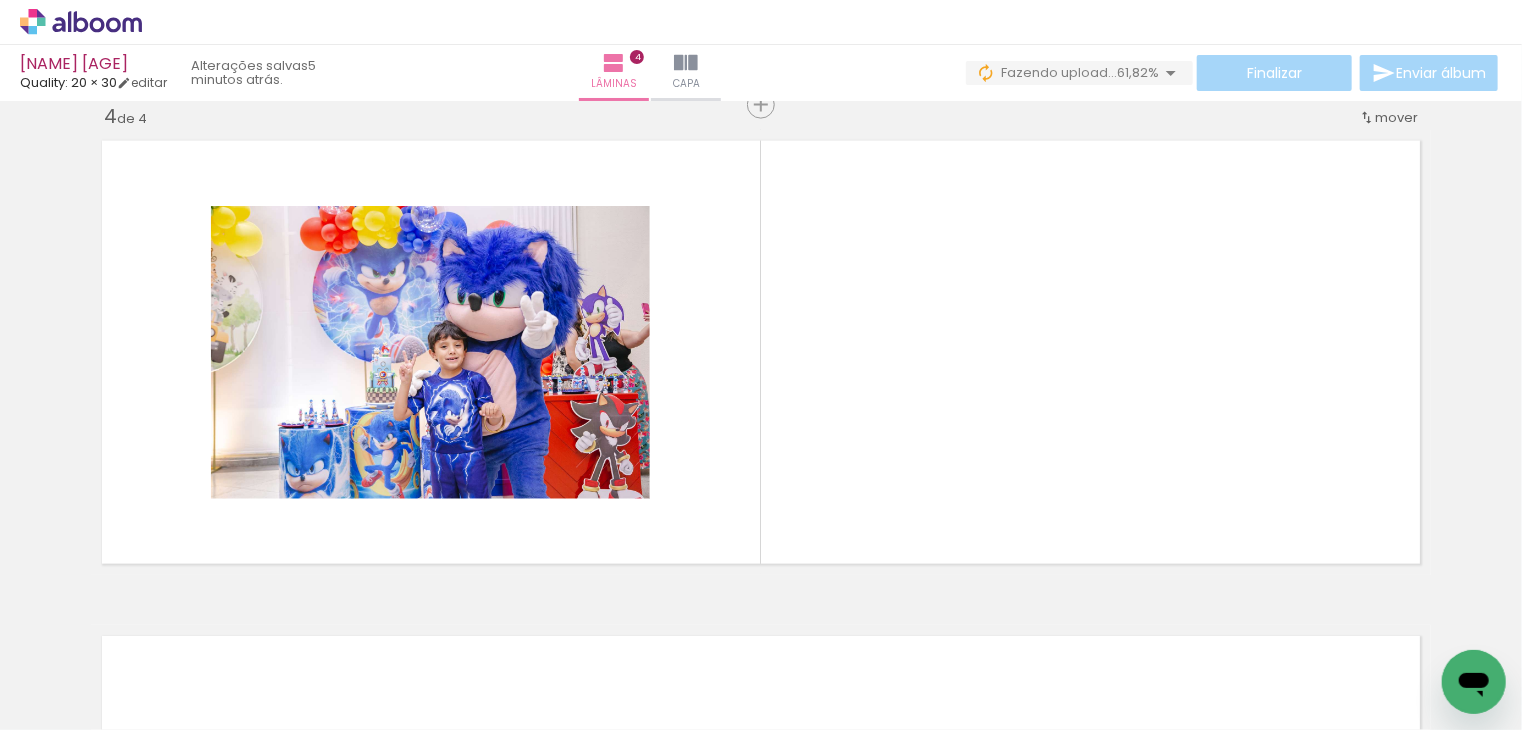 scroll, scrollTop: 1513, scrollLeft: 0, axis: vertical 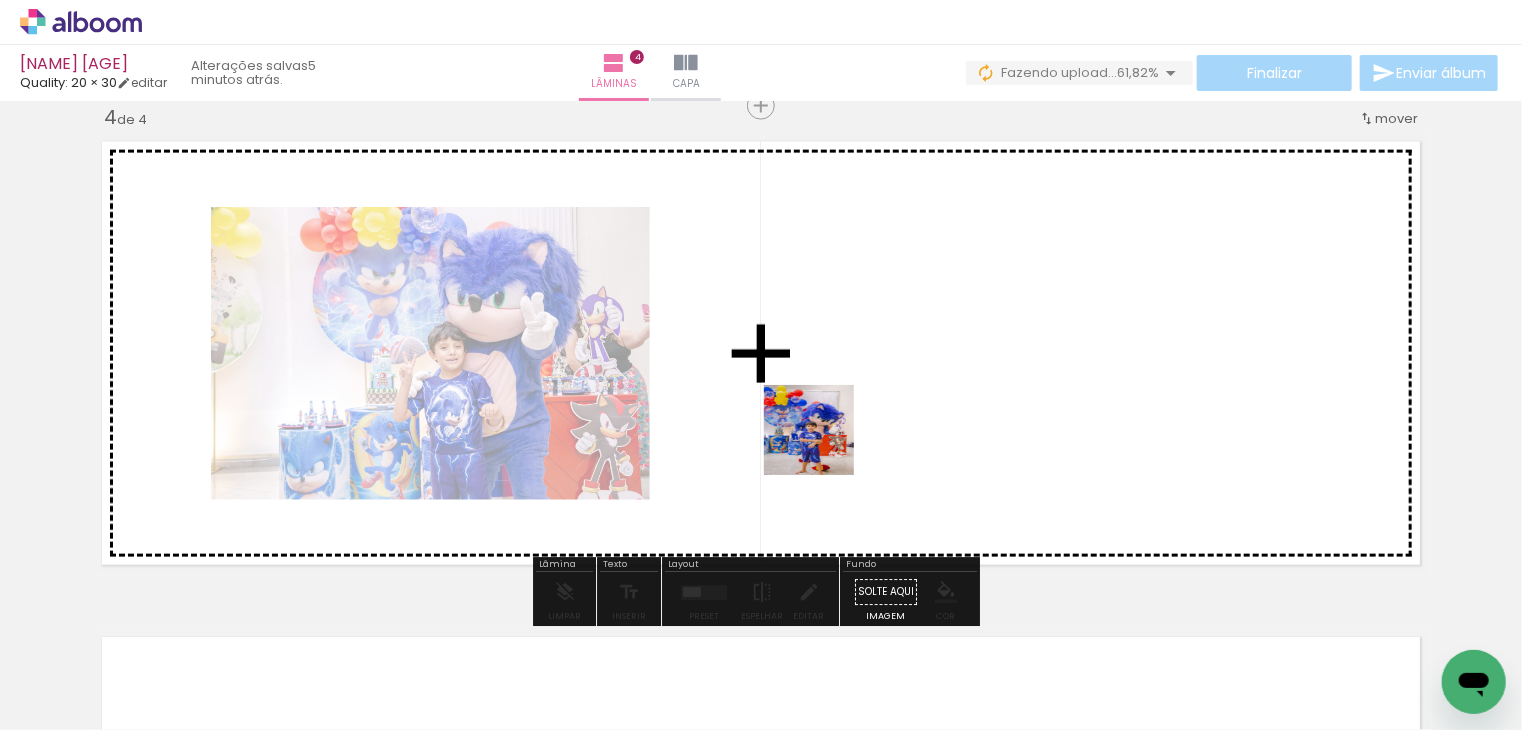 drag, startPoint x: 420, startPoint y: 672, endPoint x: 824, endPoint y: 444, distance: 463.89655 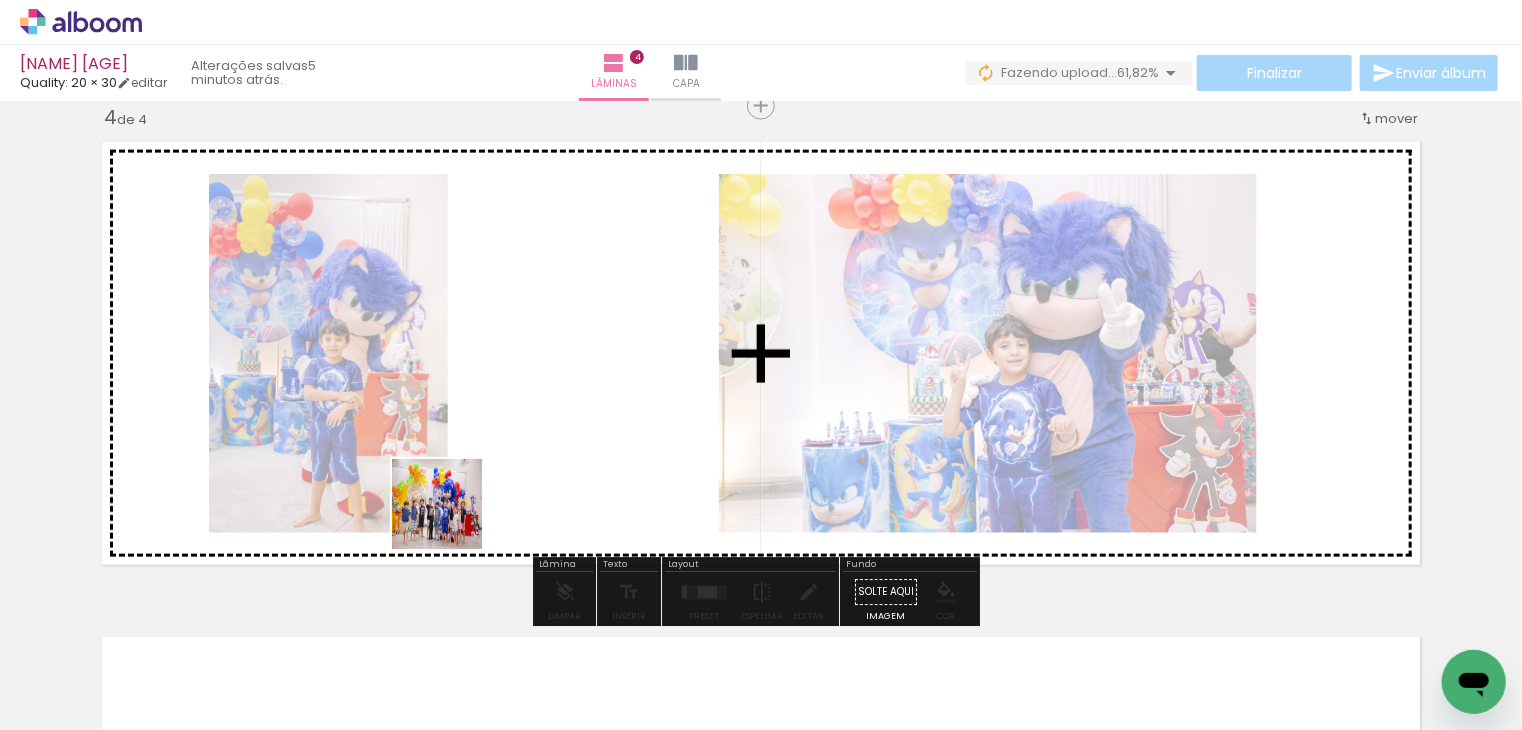 drag, startPoint x: 299, startPoint y: 652, endPoint x: 542, endPoint y: 443, distance: 320.5152 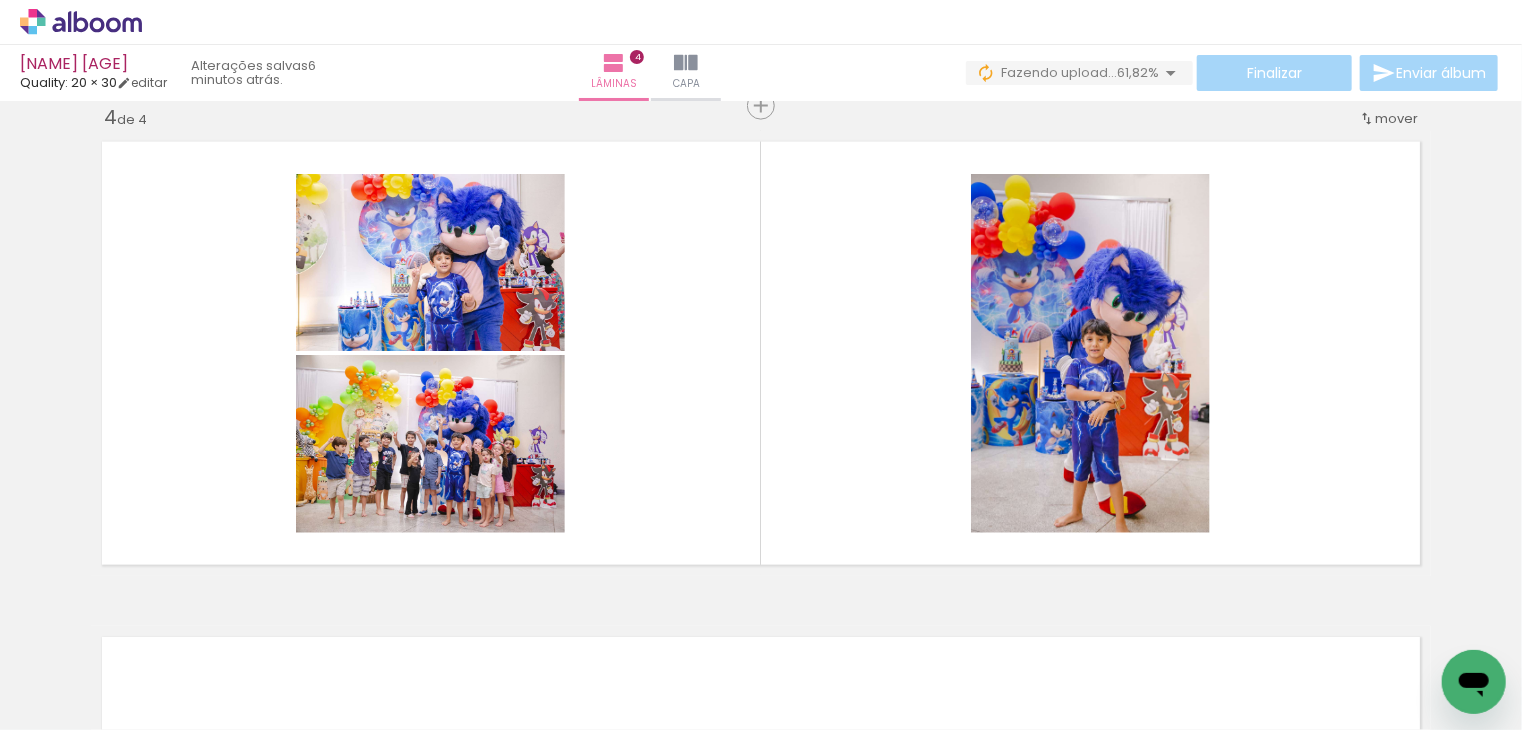 scroll, scrollTop: 0, scrollLeft: 1720, axis: horizontal 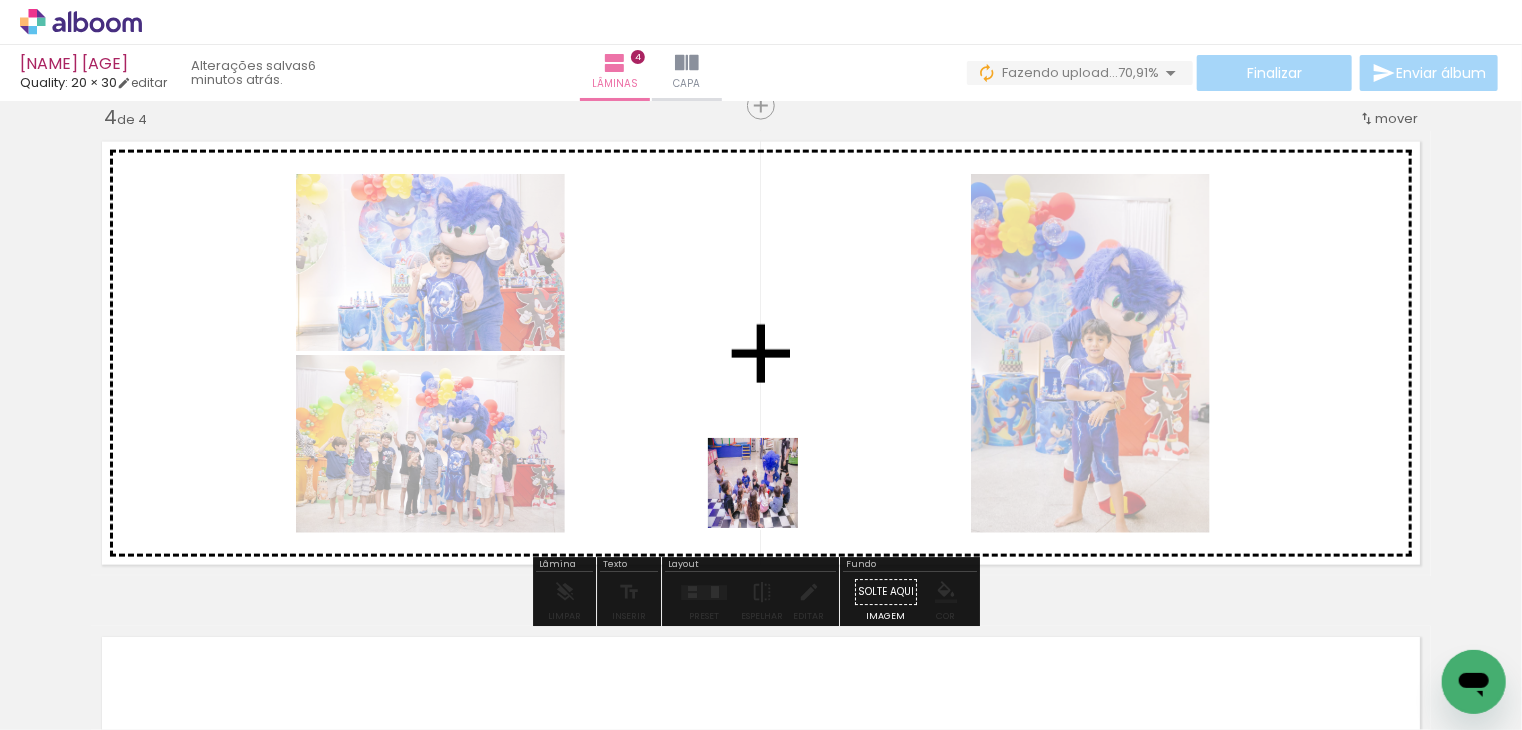 drag, startPoint x: 732, startPoint y: 662, endPoint x: 769, endPoint y: 493, distance: 173.00288 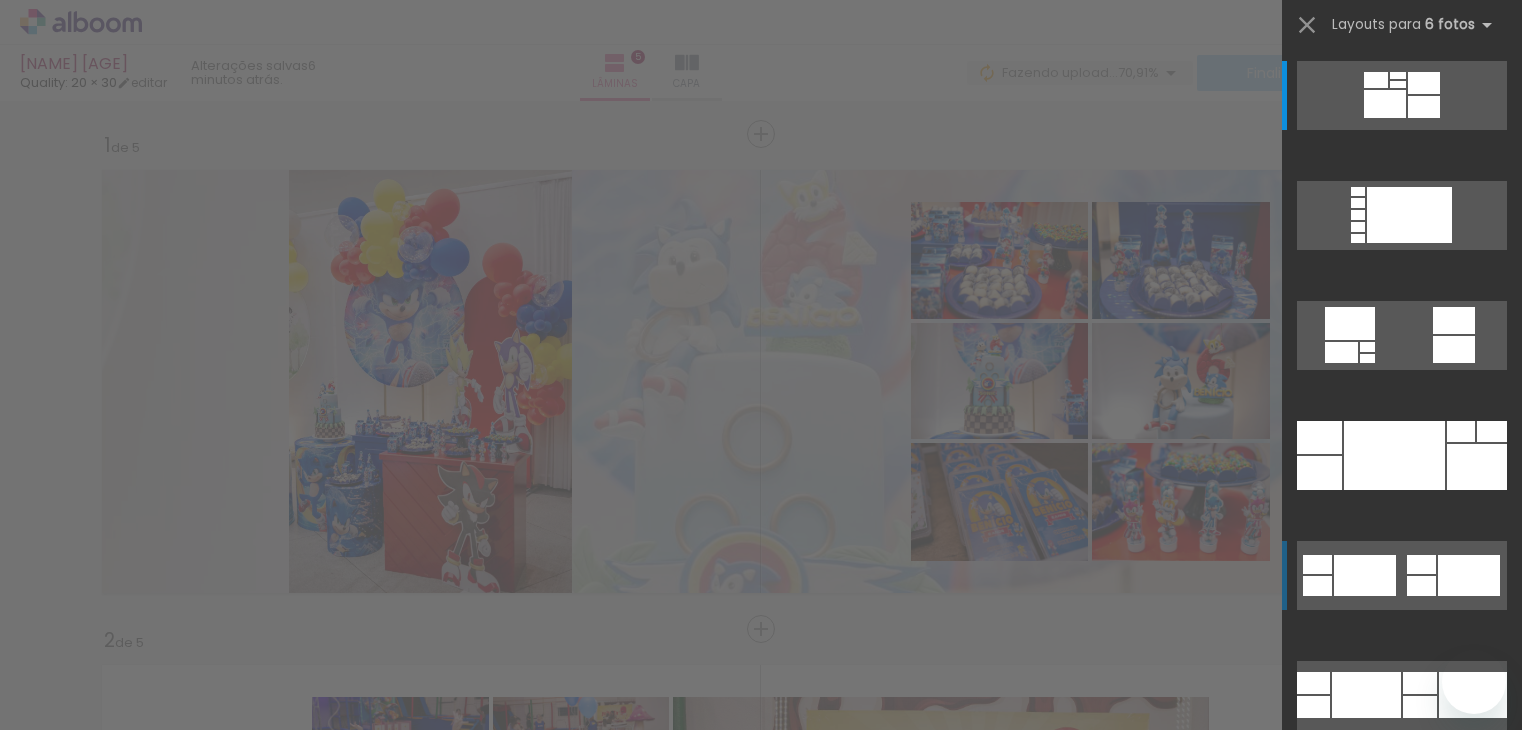 scroll, scrollTop: 0, scrollLeft: 0, axis: both 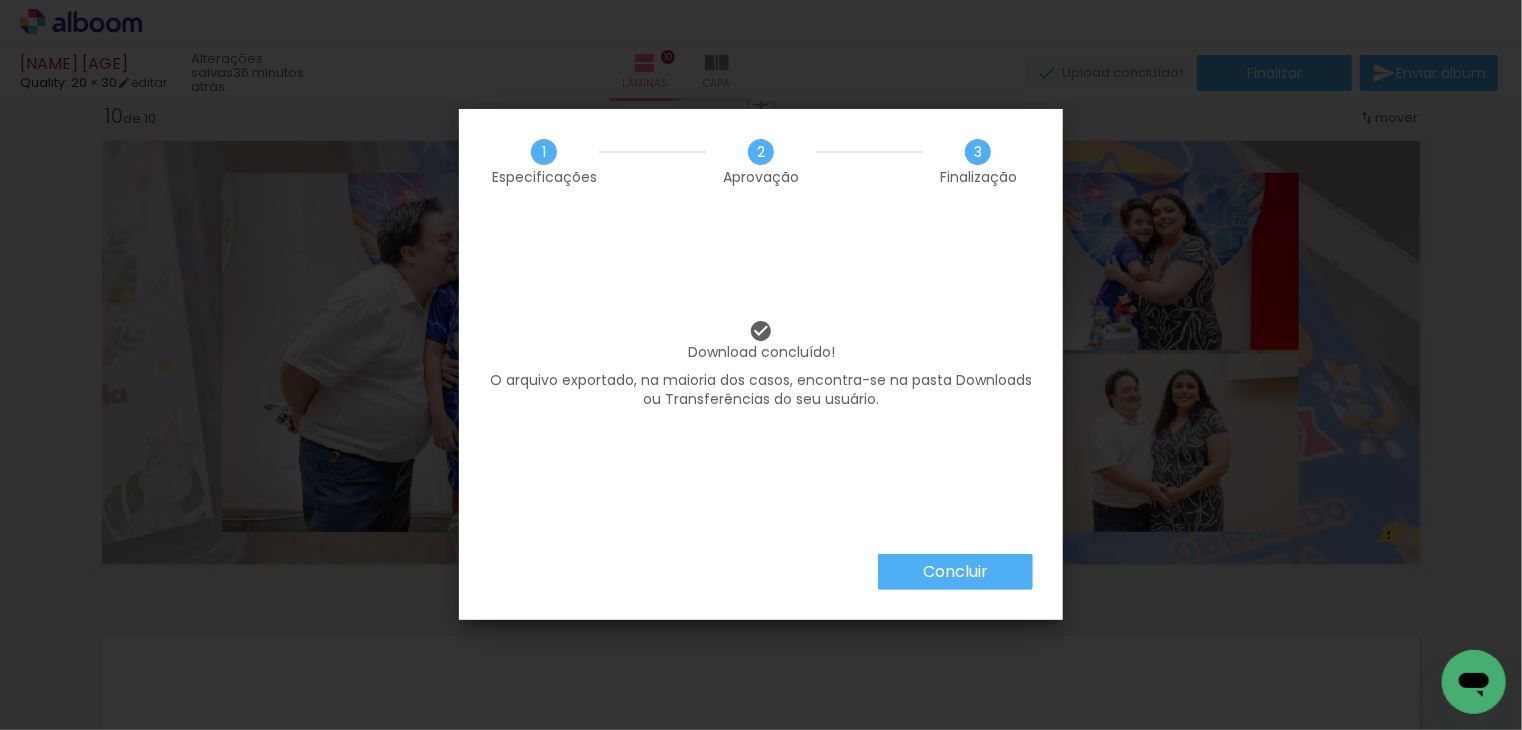 click on "Concluir" at bounding box center (0, 0) 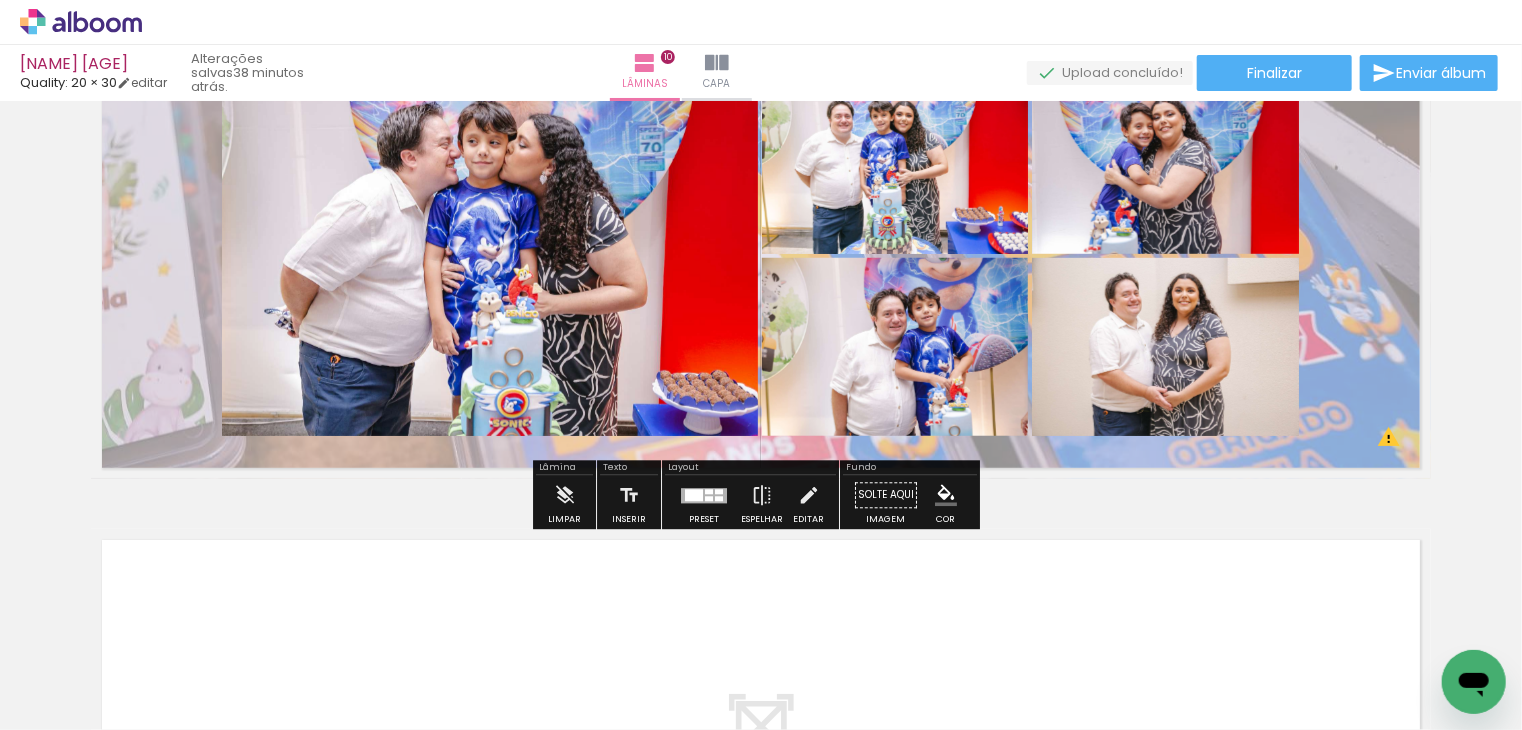 scroll, scrollTop: 4584, scrollLeft: 0, axis: vertical 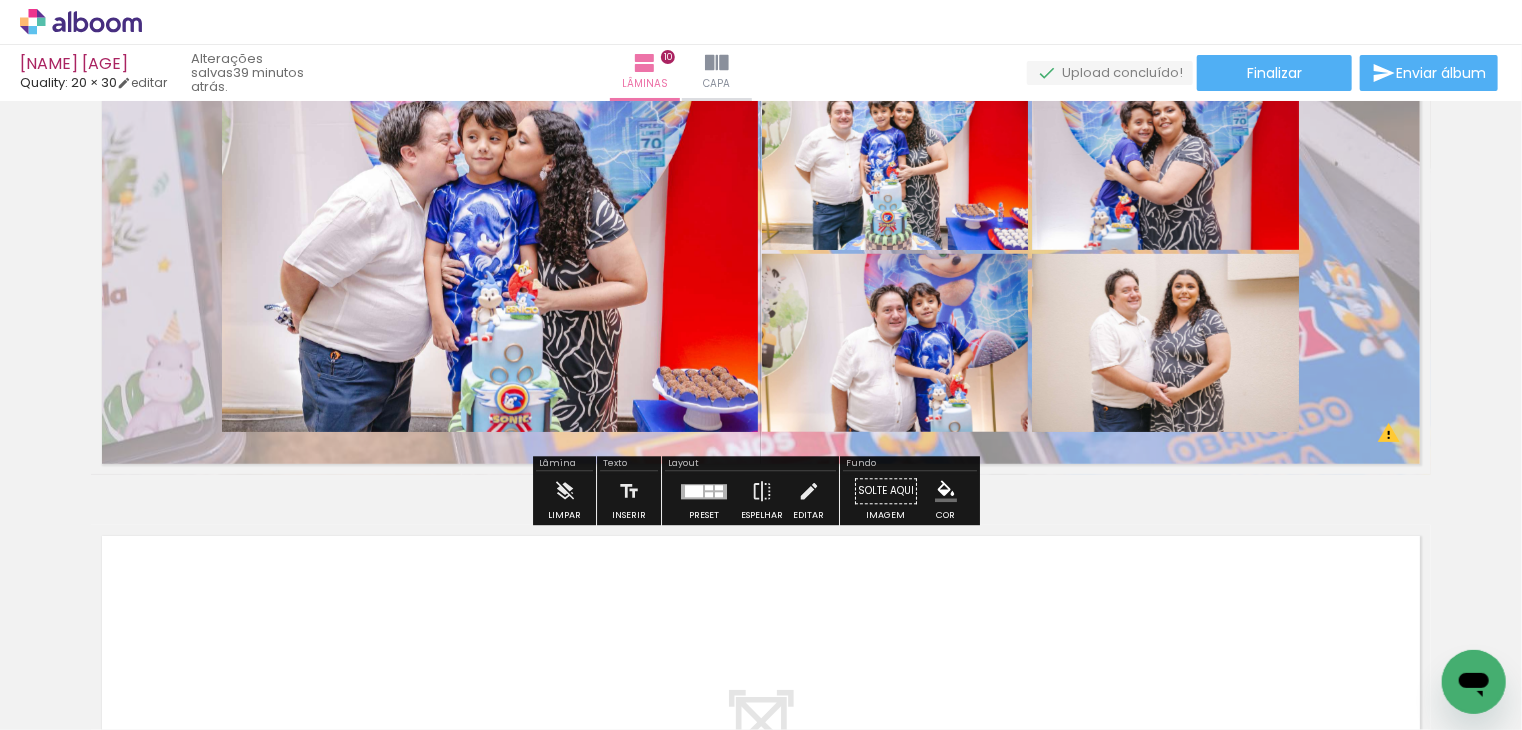 click on "Todas as fotos" at bounding box center (56, 669) 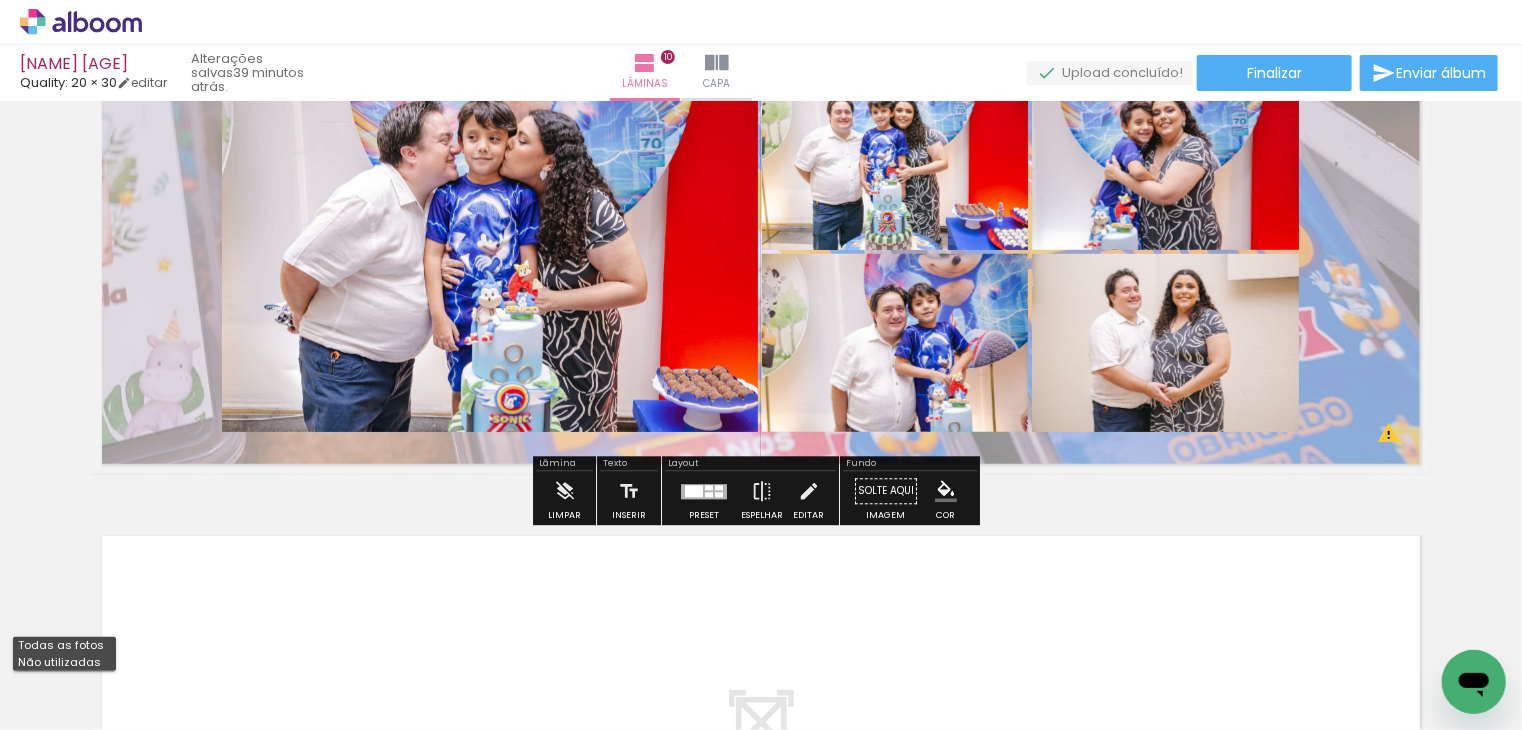 click on "Todas as fotos" at bounding box center (0, 0) 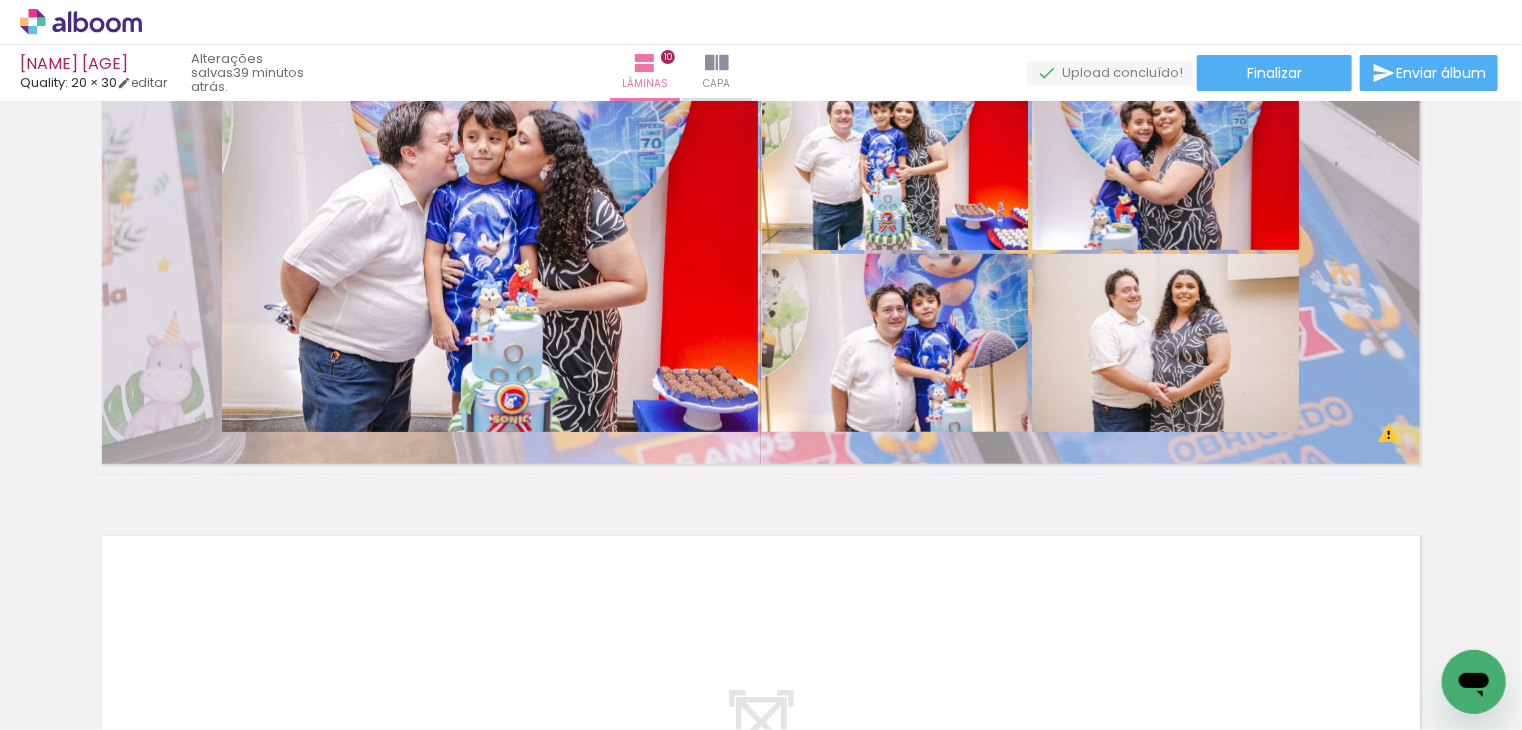 click on "Todas as fotos" at bounding box center [56, 669] 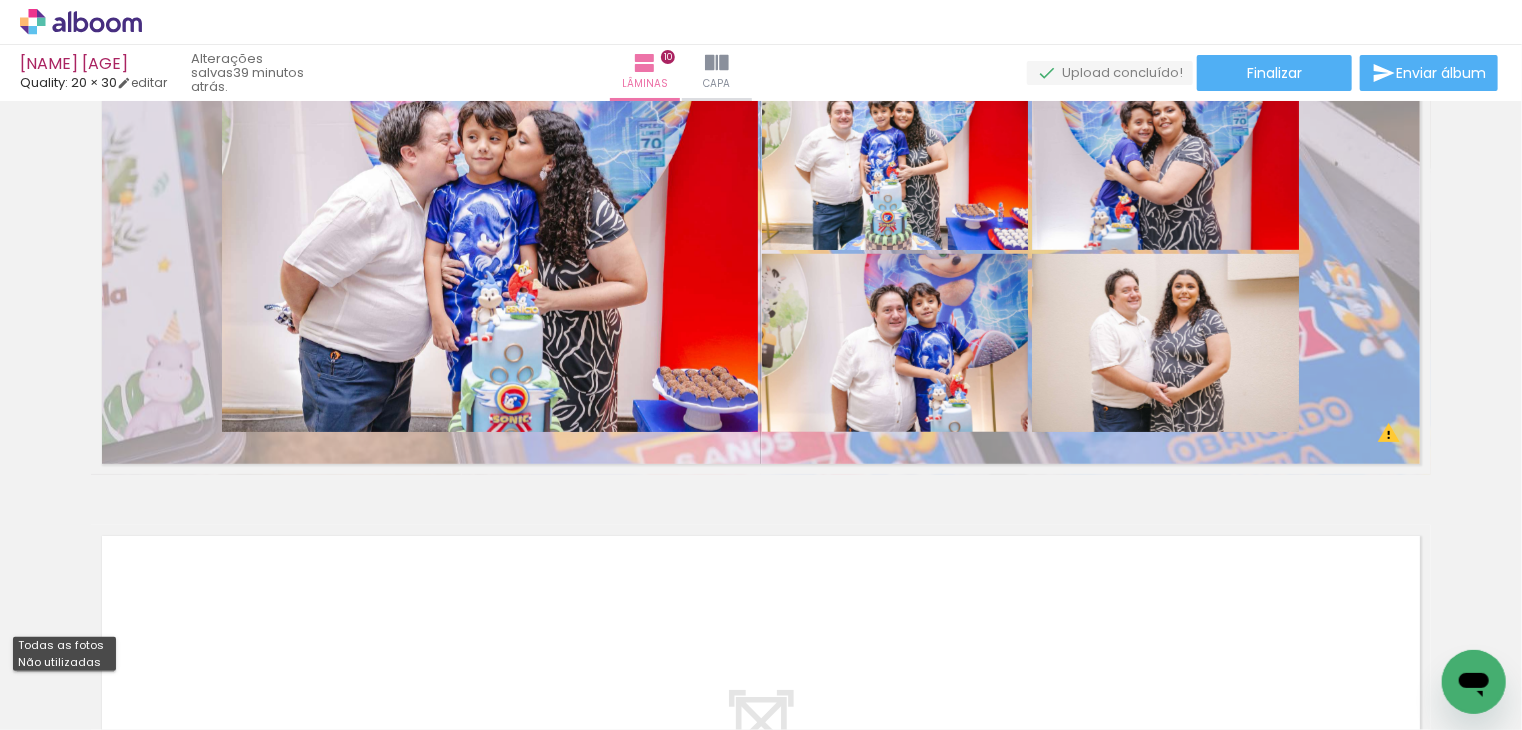 click at bounding box center [64, 664] 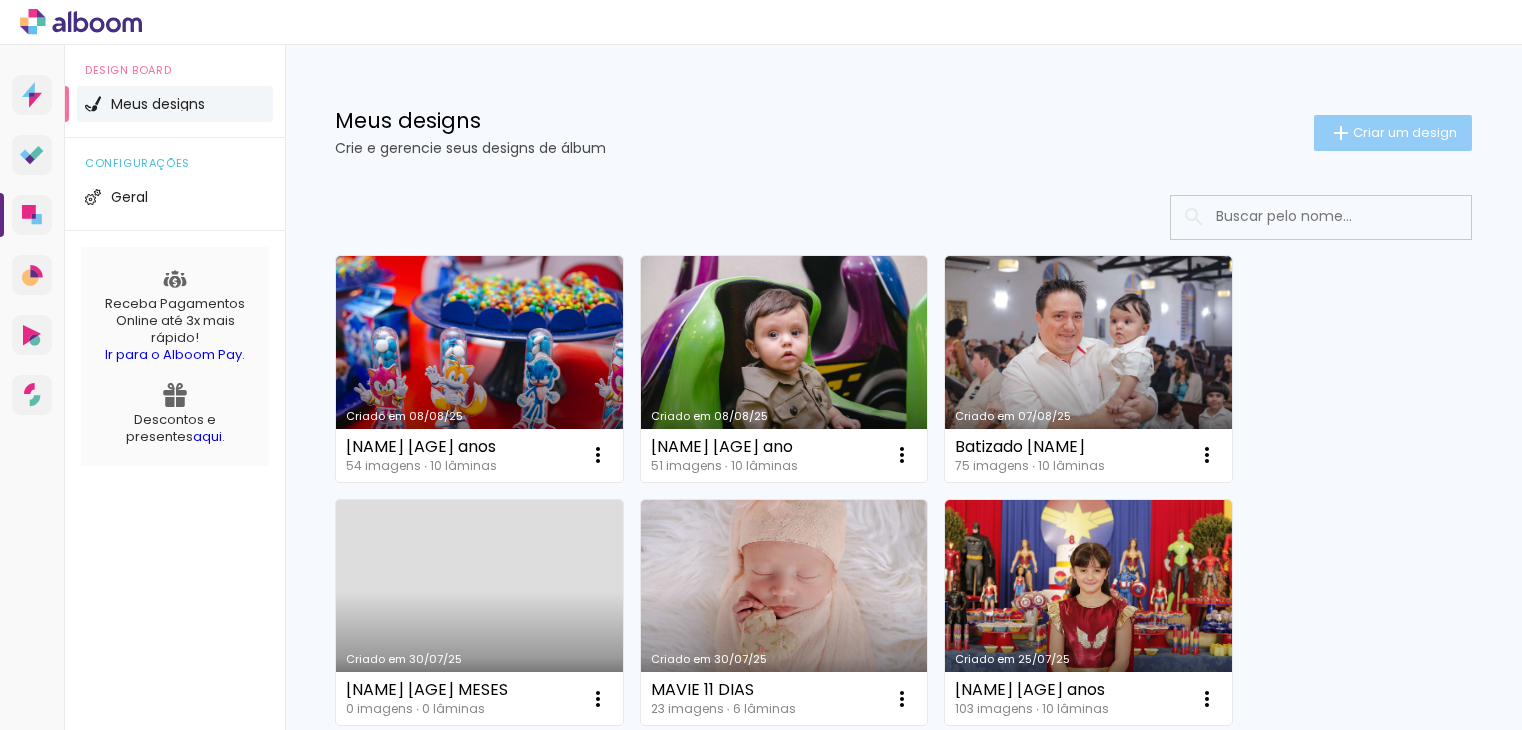 scroll, scrollTop: 0, scrollLeft: 0, axis: both 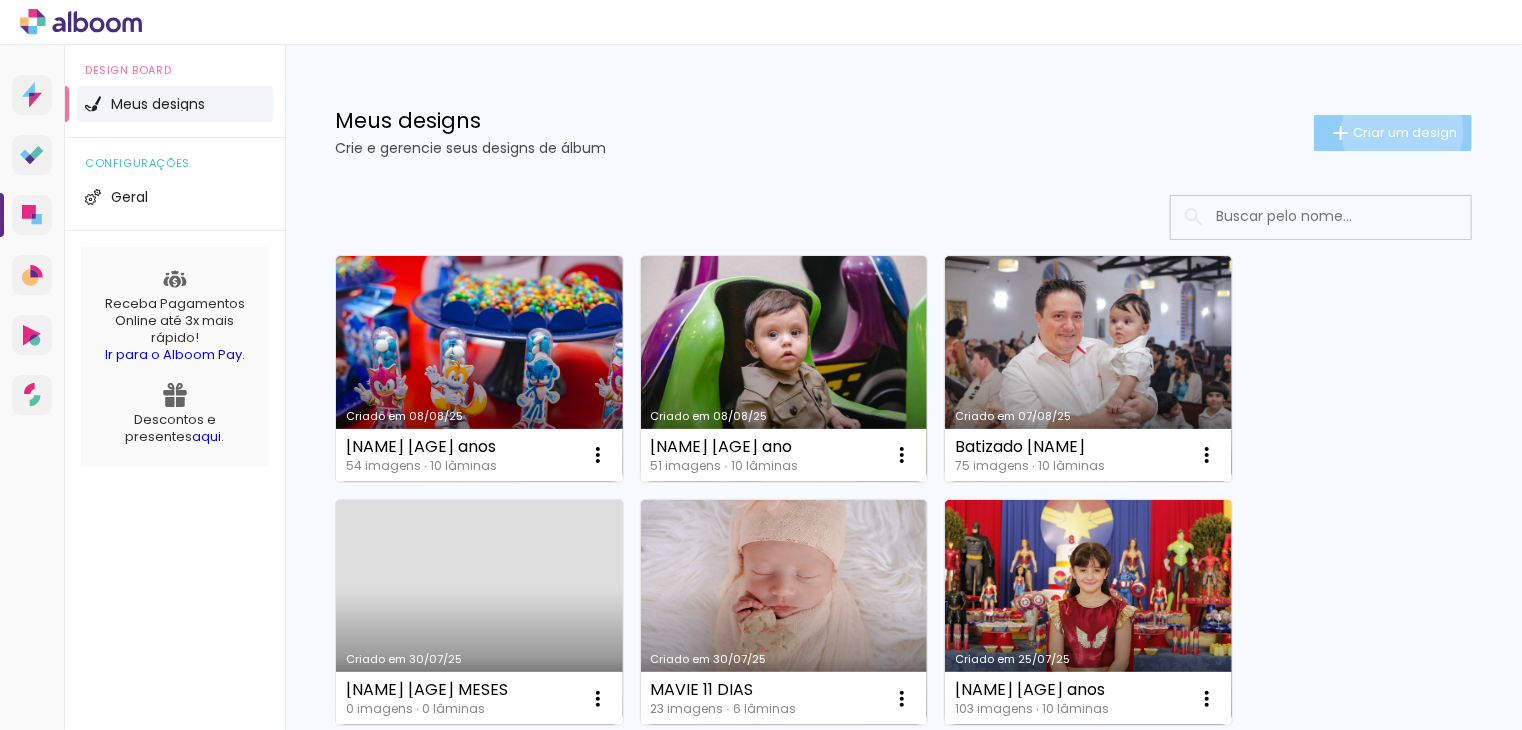 click on "Criar um design" 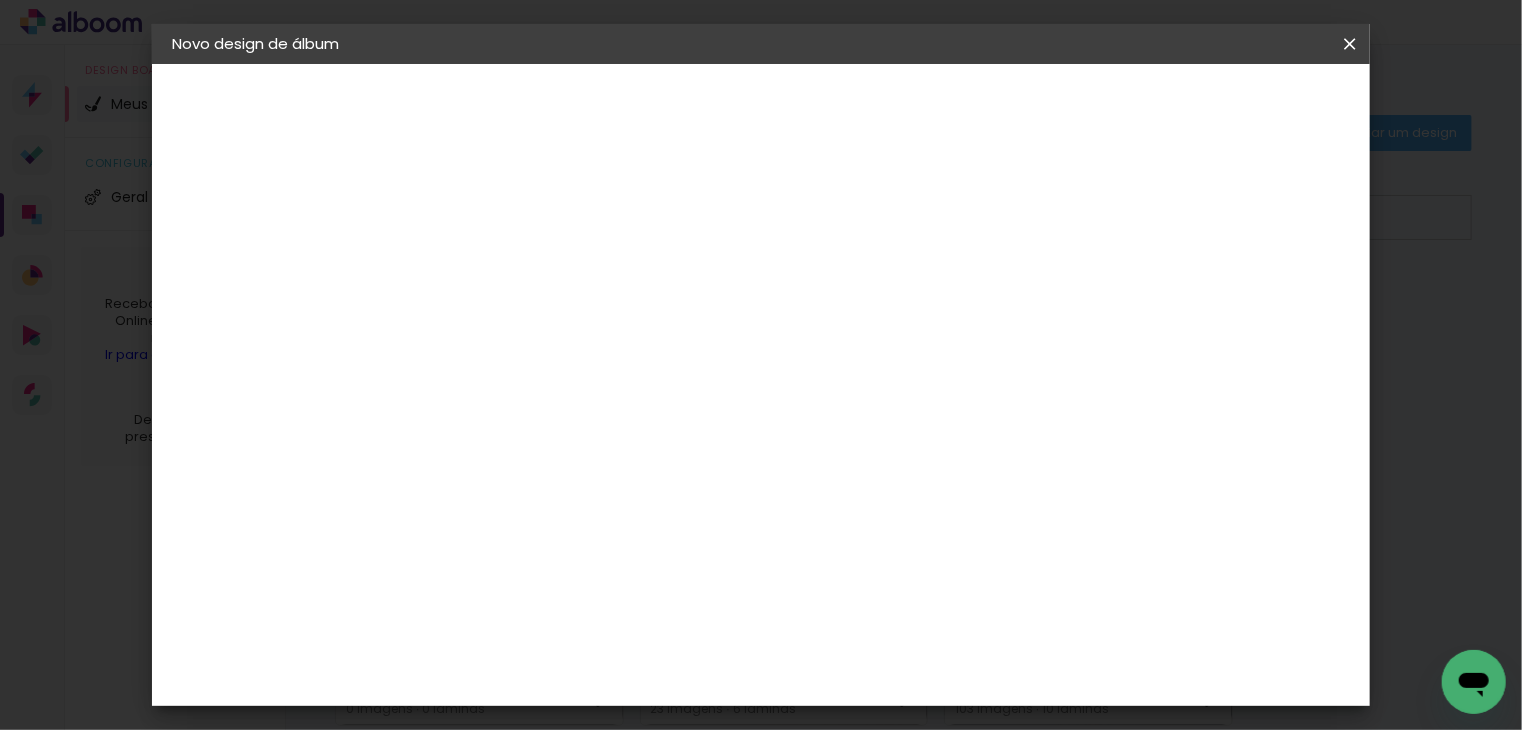 scroll, scrollTop: 0, scrollLeft: 0, axis: both 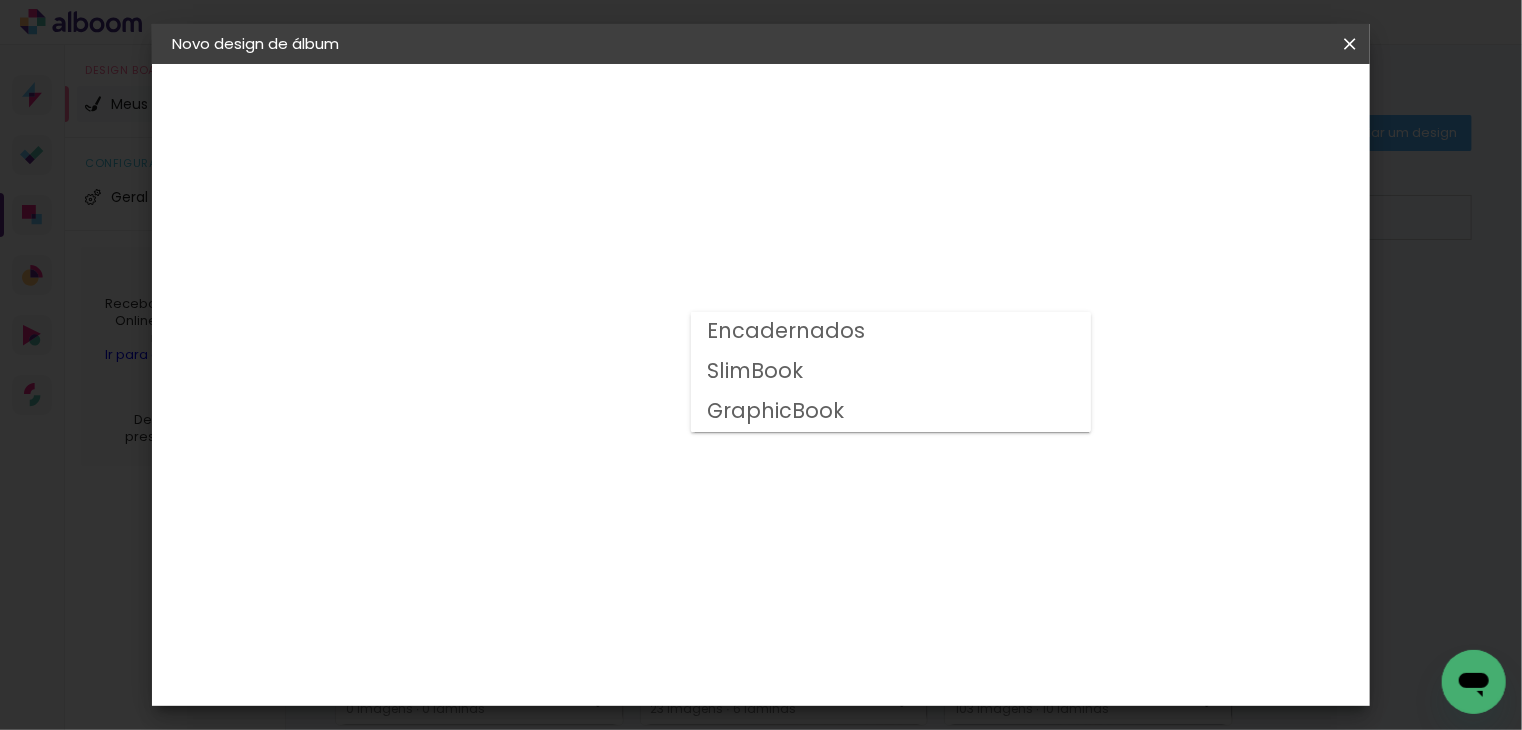 click on "SlimBook" at bounding box center [0, 0] 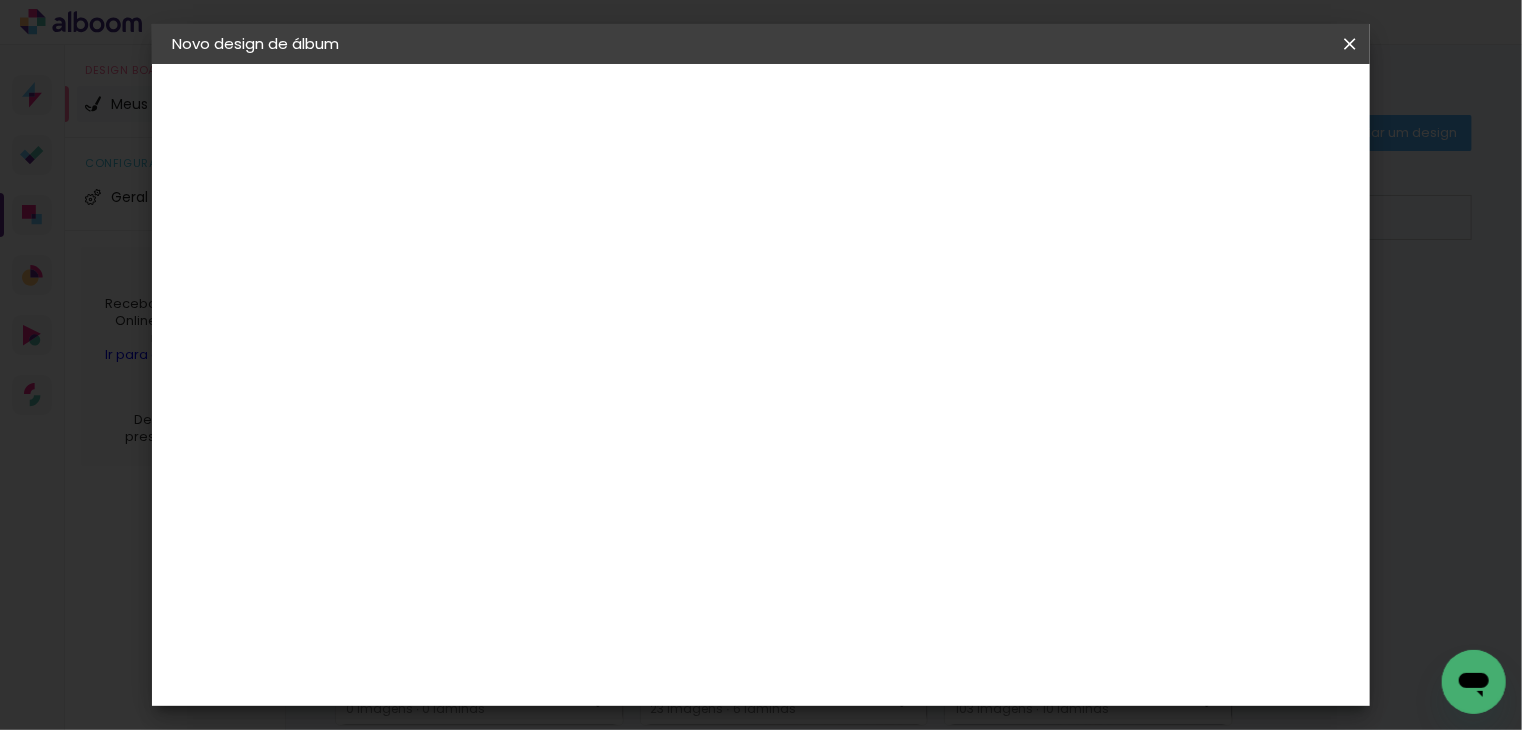 click on "20 × 30" 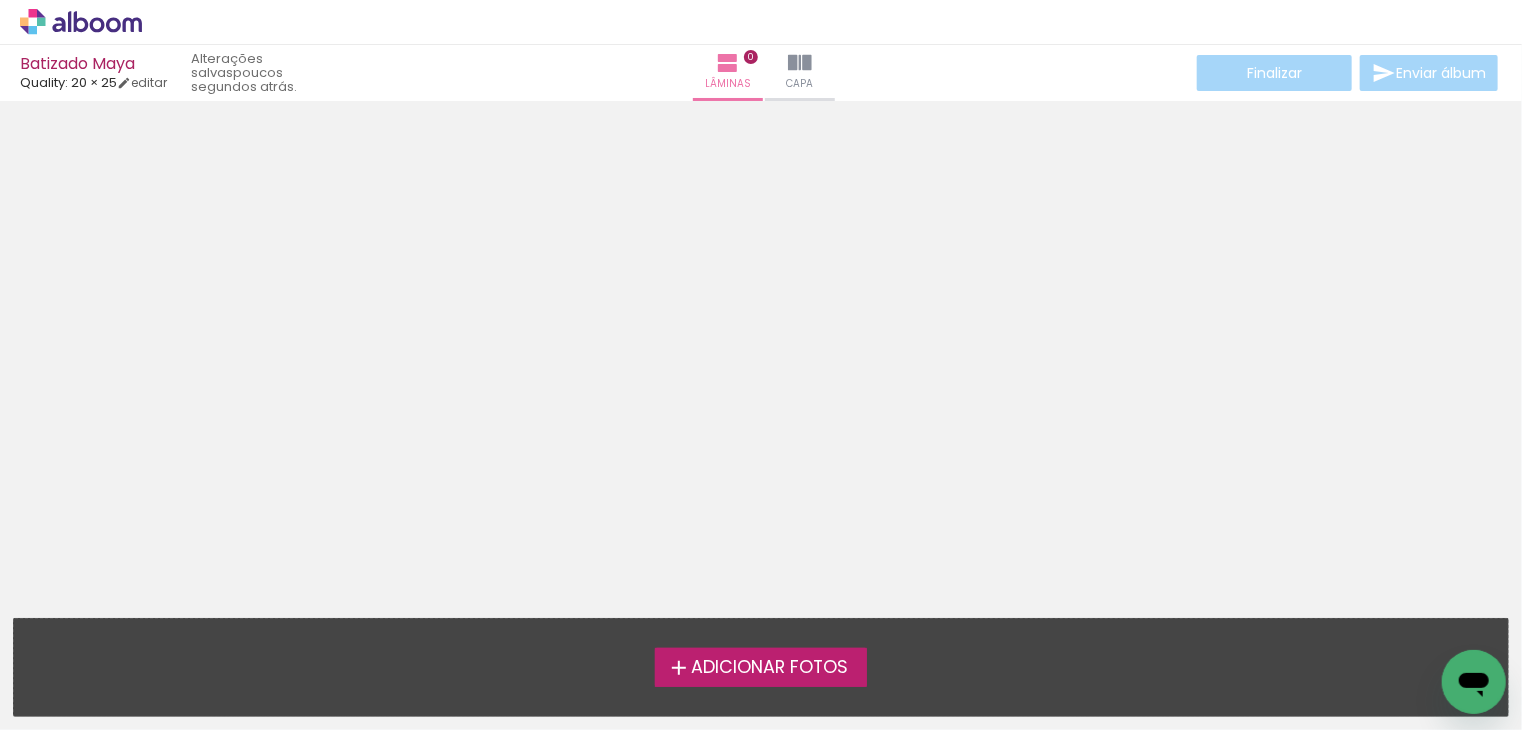 click on "Adicionar Fotos" at bounding box center (769, 668) 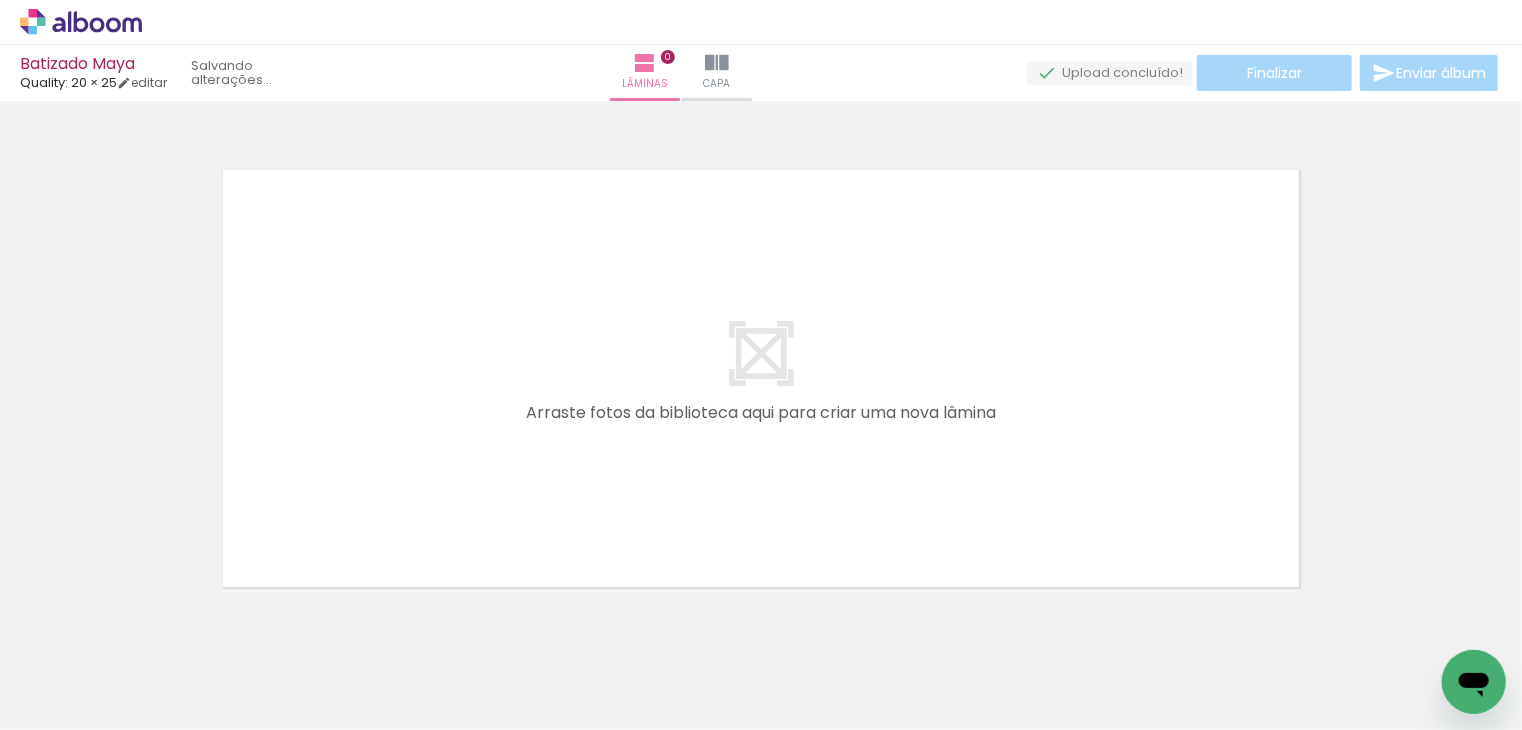 scroll, scrollTop: 25, scrollLeft: 0, axis: vertical 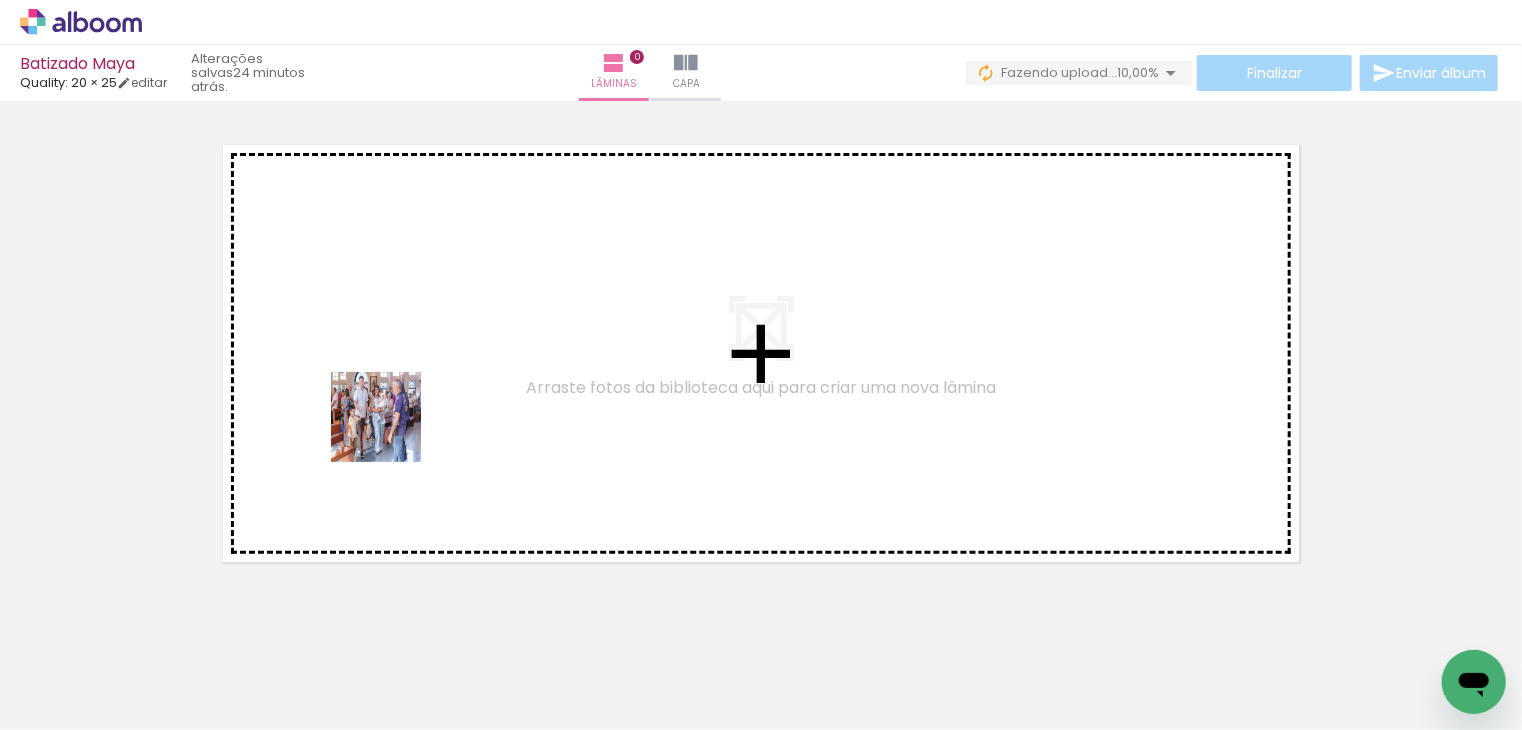 drag, startPoint x: 215, startPoint y: 673, endPoint x: 392, endPoint y: 430, distance: 300.62933 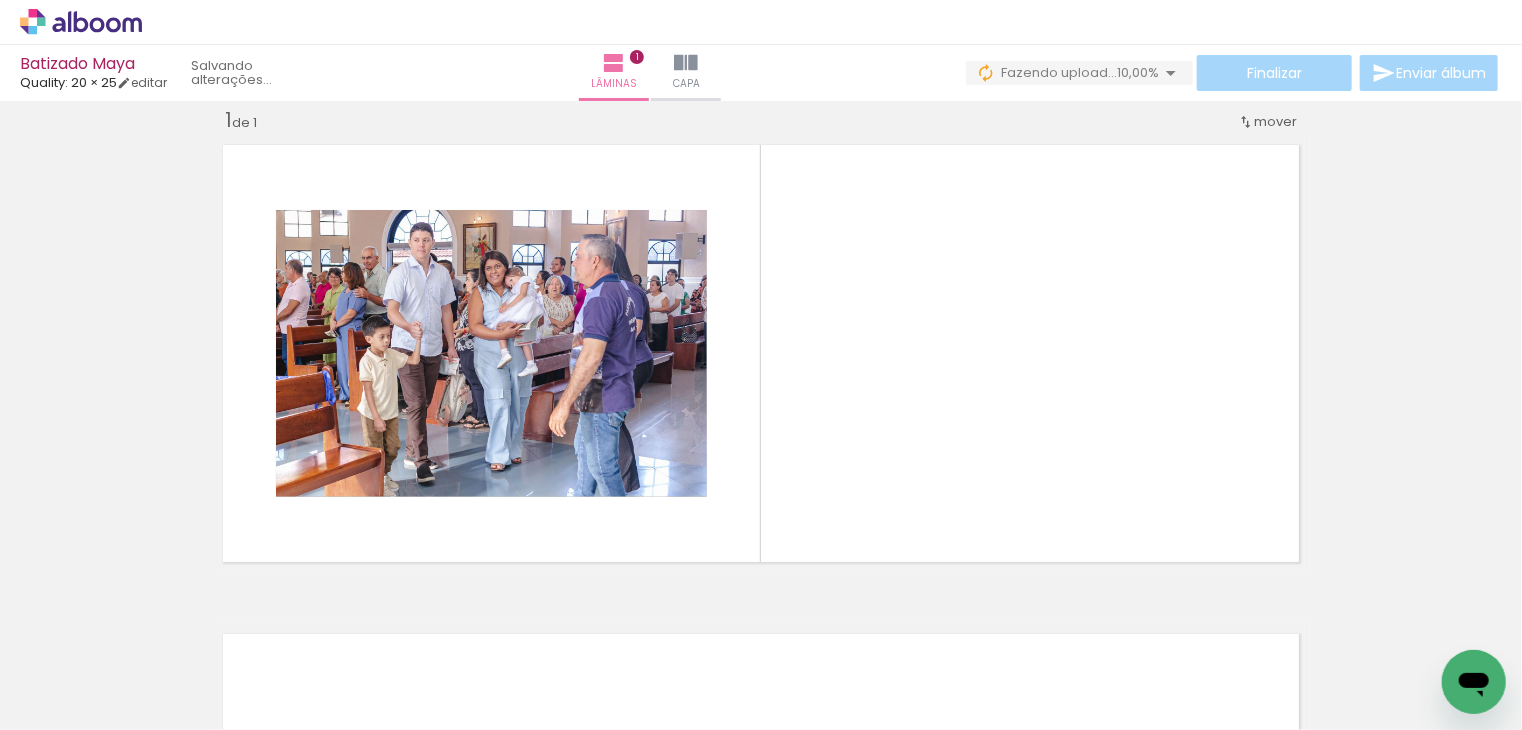 scroll, scrollTop: 25, scrollLeft: 0, axis: vertical 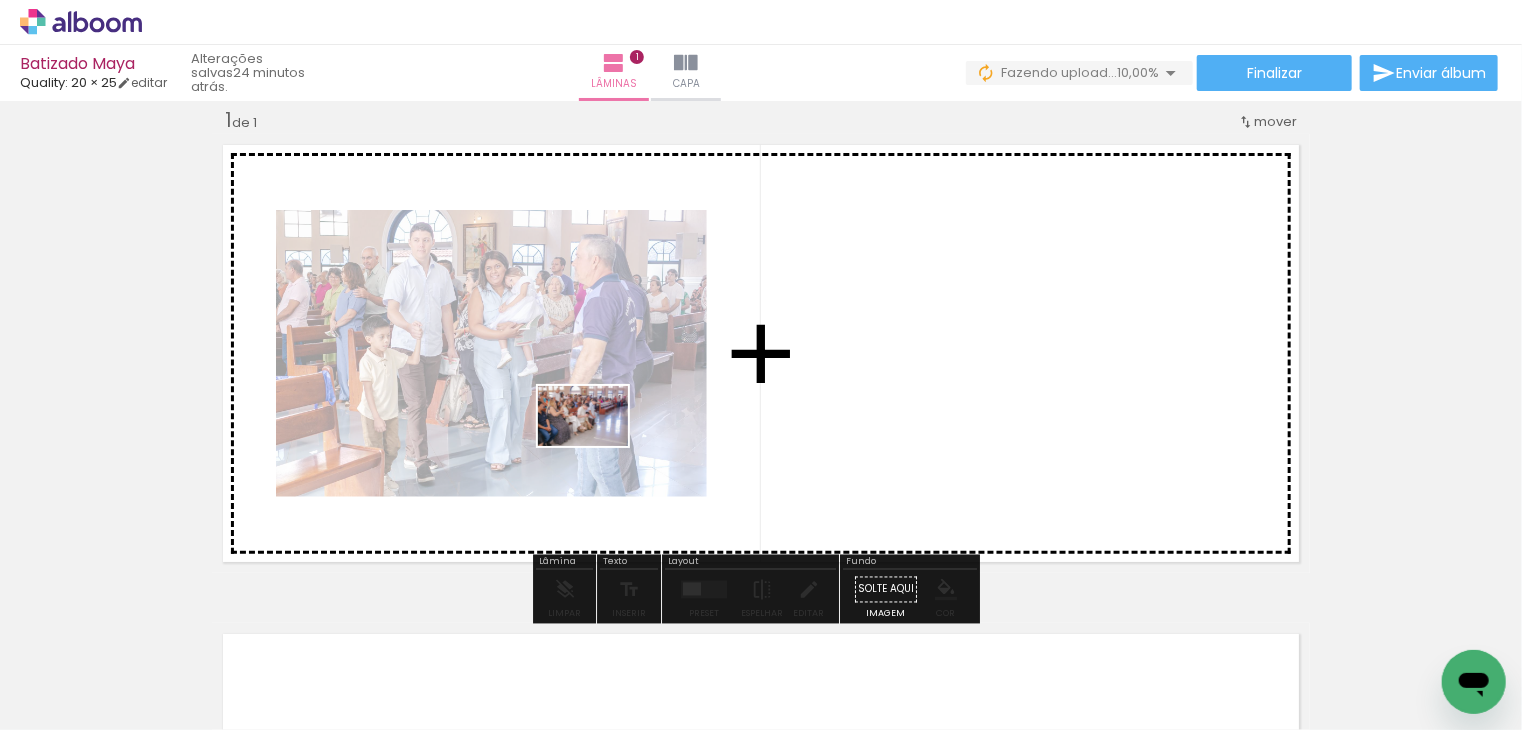 drag, startPoint x: 300, startPoint y: 673, endPoint x: 598, endPoint y: 445, distance: 375.2173 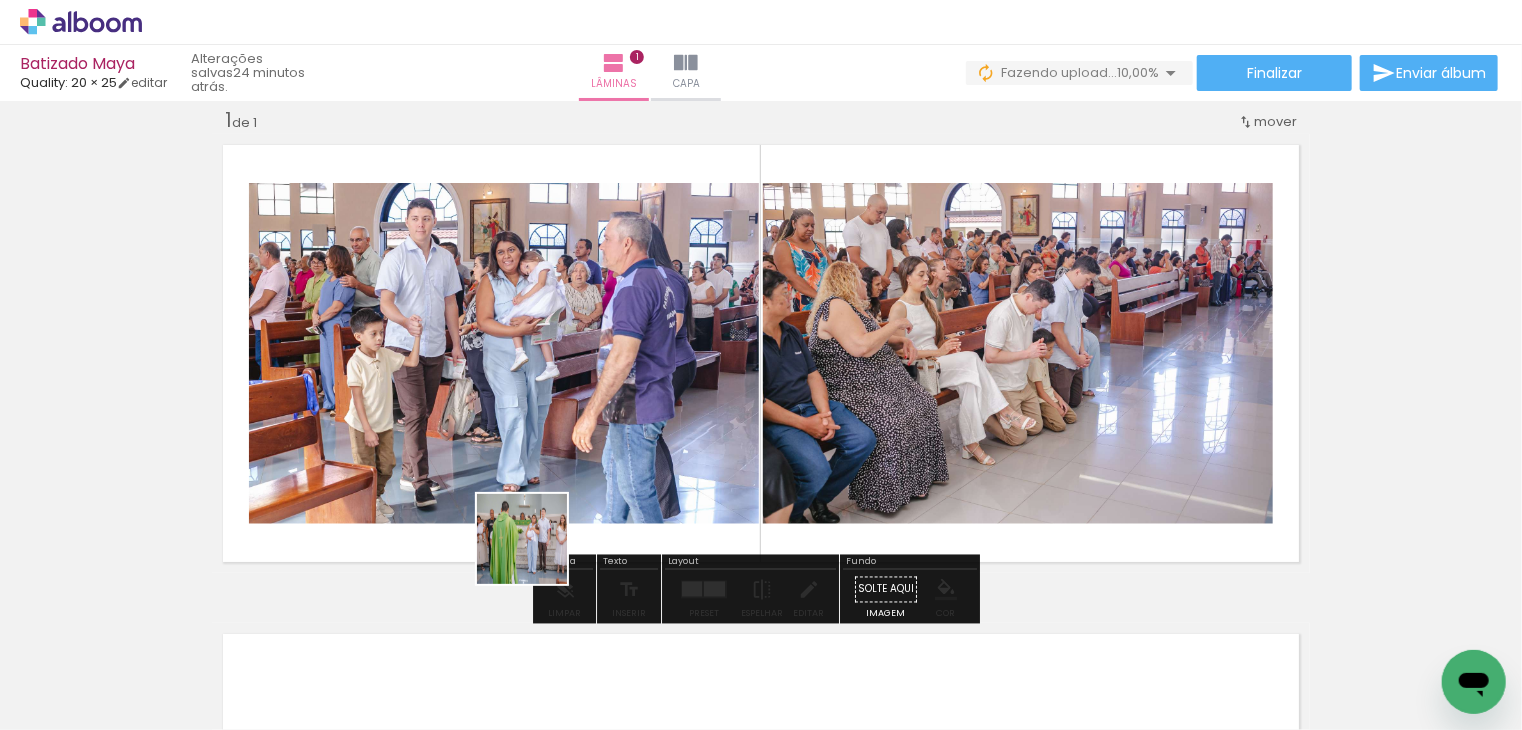 drag, startPoint x: 432, startPoint y: 669, endPoint x: 650, endPoint y: 592, distance: 231.19905 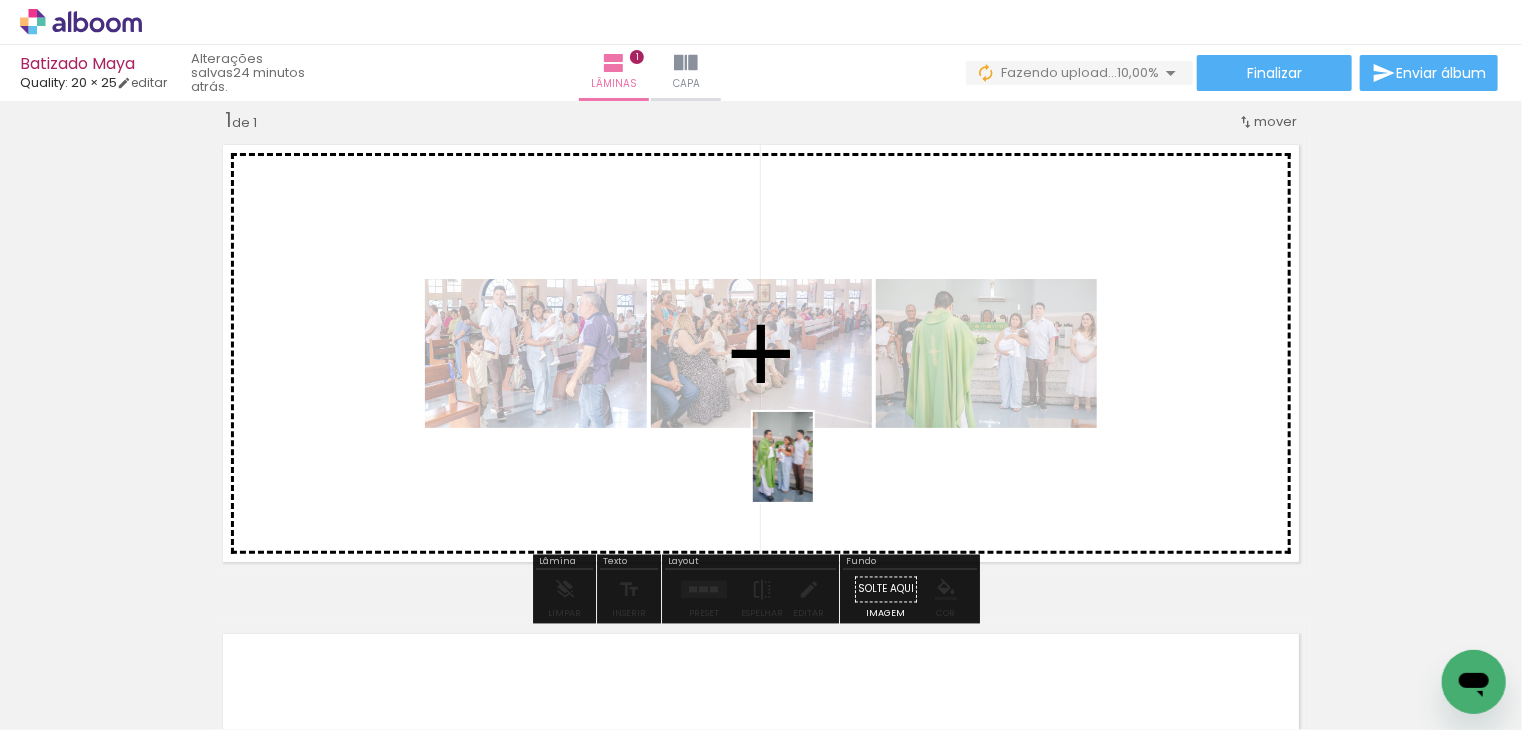 drag, startPoint x: 538, startPoint y: 694, endPoint x: 813, endPoint y: 472, distance: 353.42468 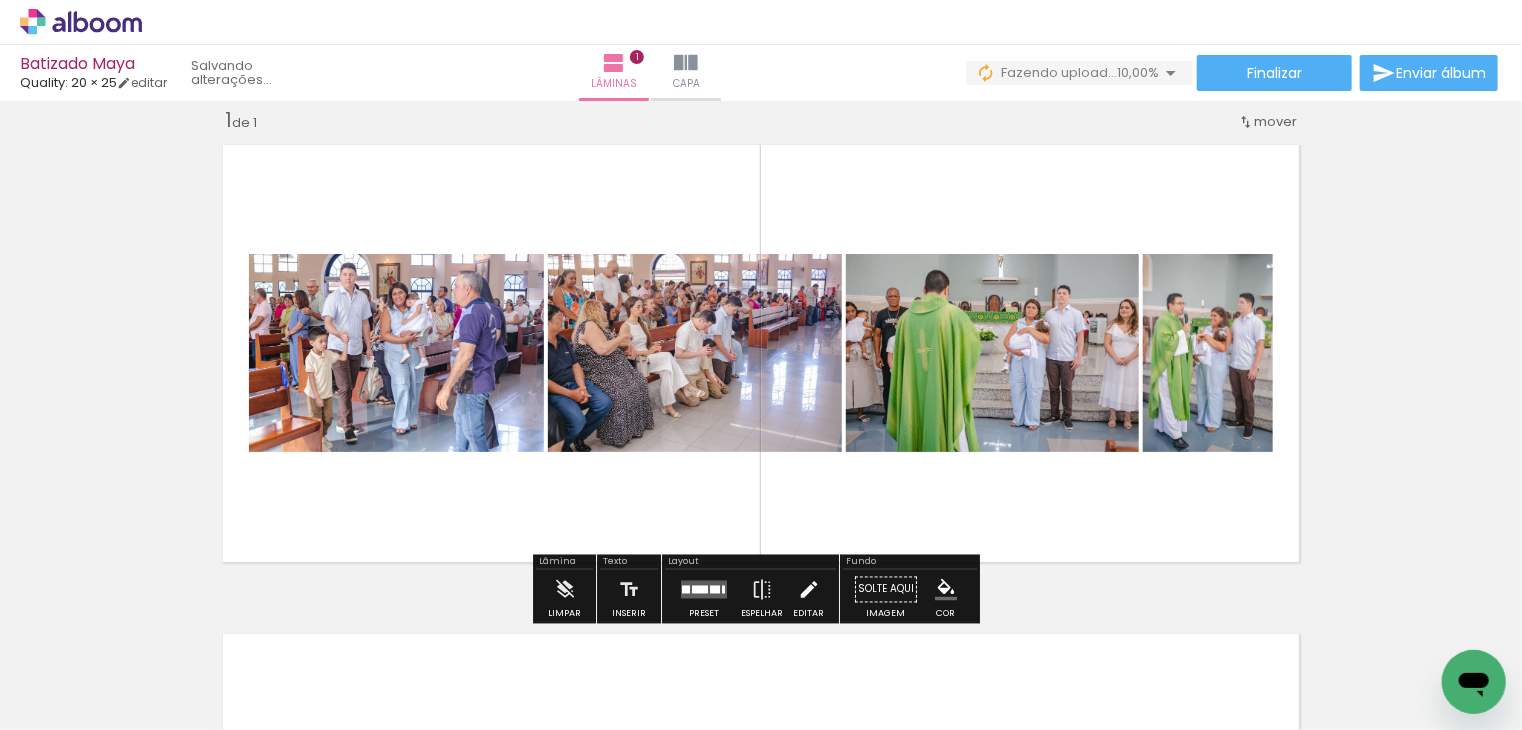 drag, startPoint x: 653, startPoint y: 689, endPoint x: 795, endPoint y: 572, distance: 183.99185 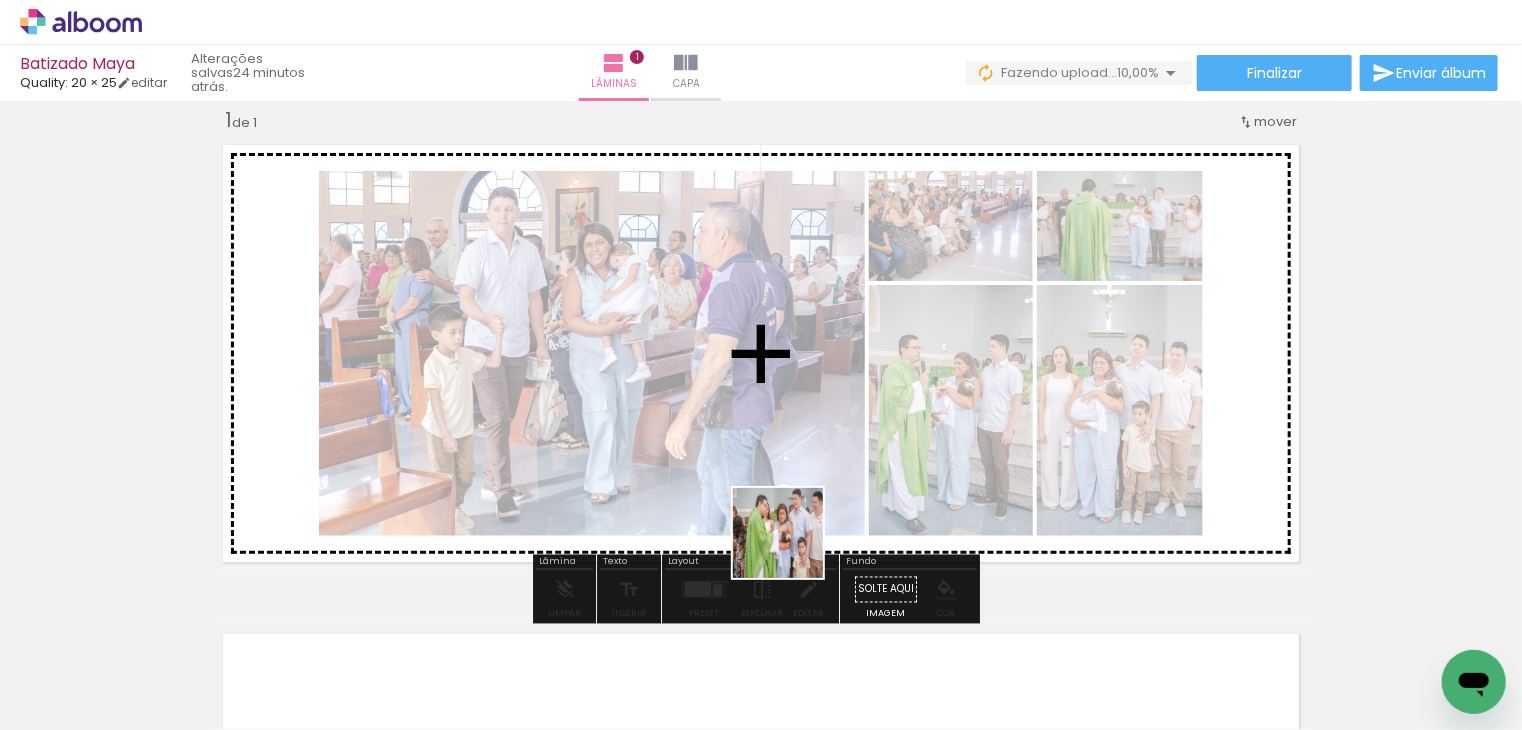 drag, startPoint x: 756, startPoint y: 669, endPoint x: 838, endPoint y: 478, distance: 207.85812 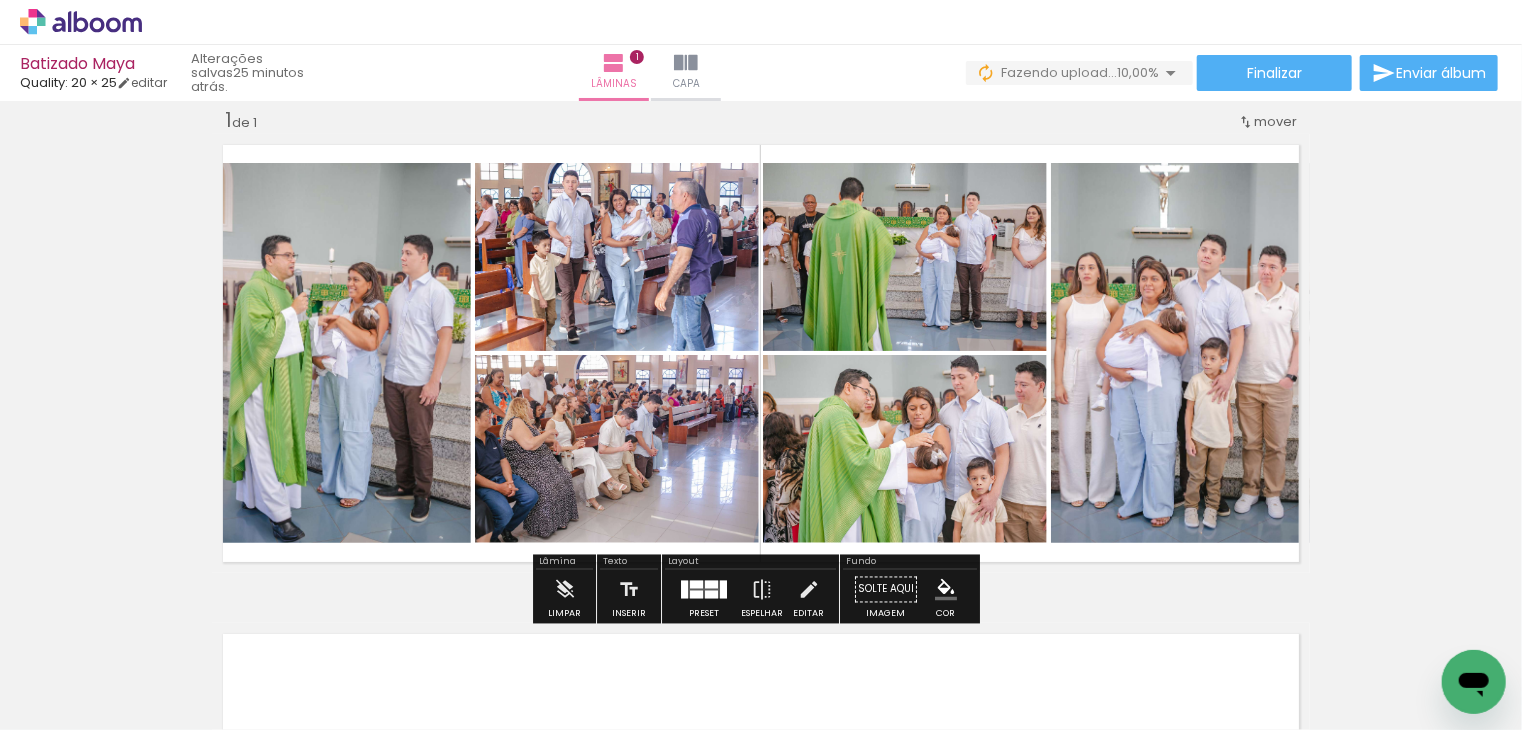 click at bounding box center [711, 585] 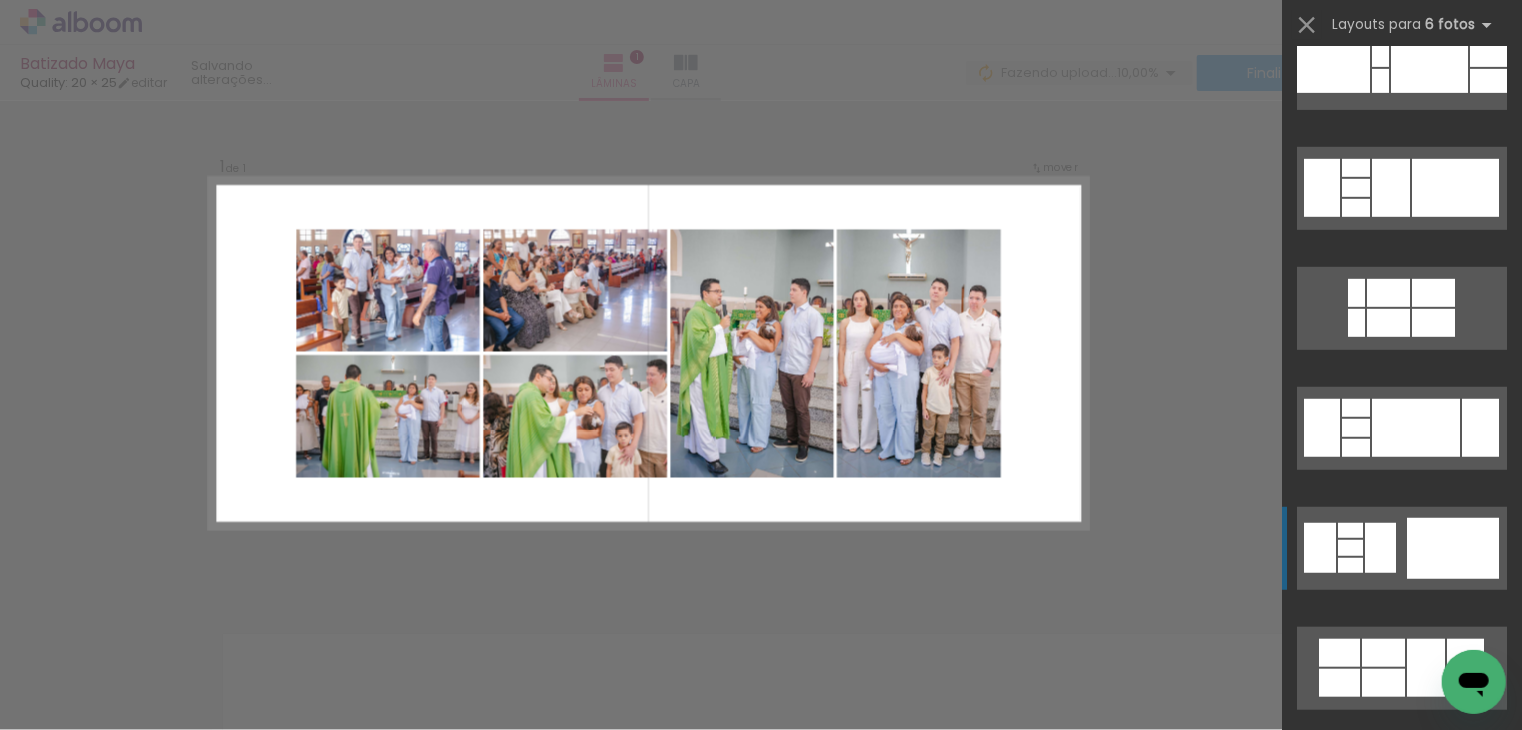 scroll, scrollTop: 800, scrollLeft: 0, axis: vertical 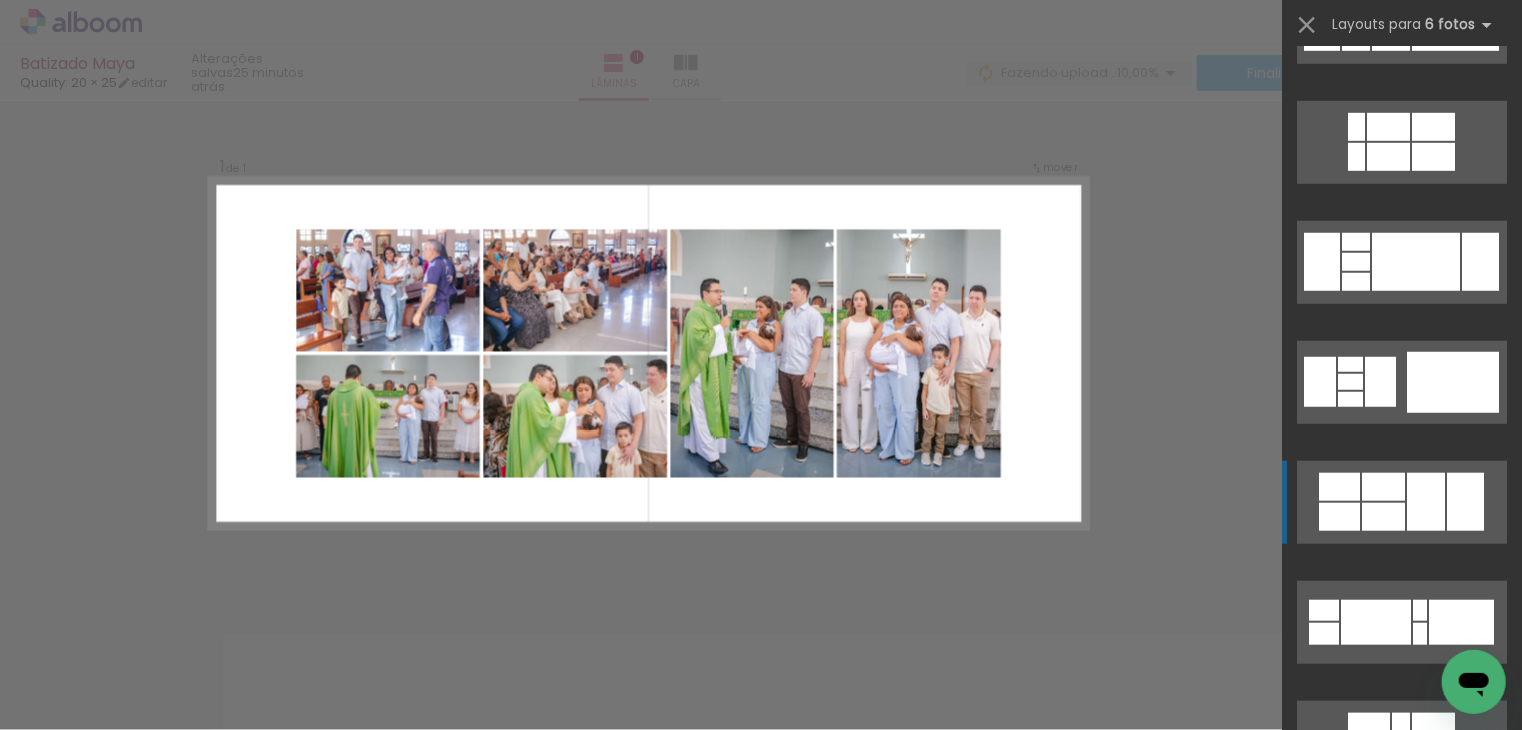 click at bounding box center (1411, 849) 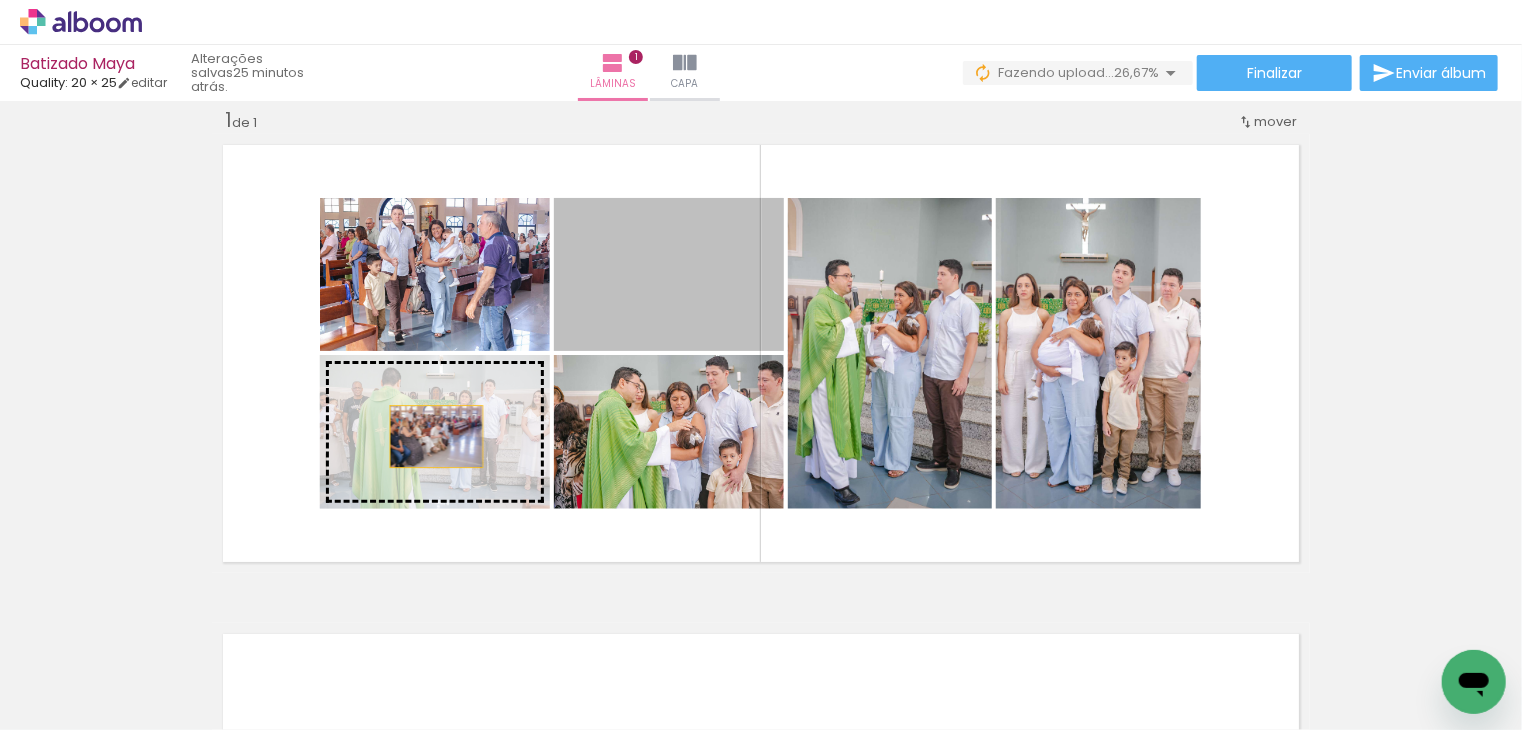 drag, startPoint x: 691, startPoint y: 263, endPoint x: 429, endPoint y: 436, distance: 313.96338 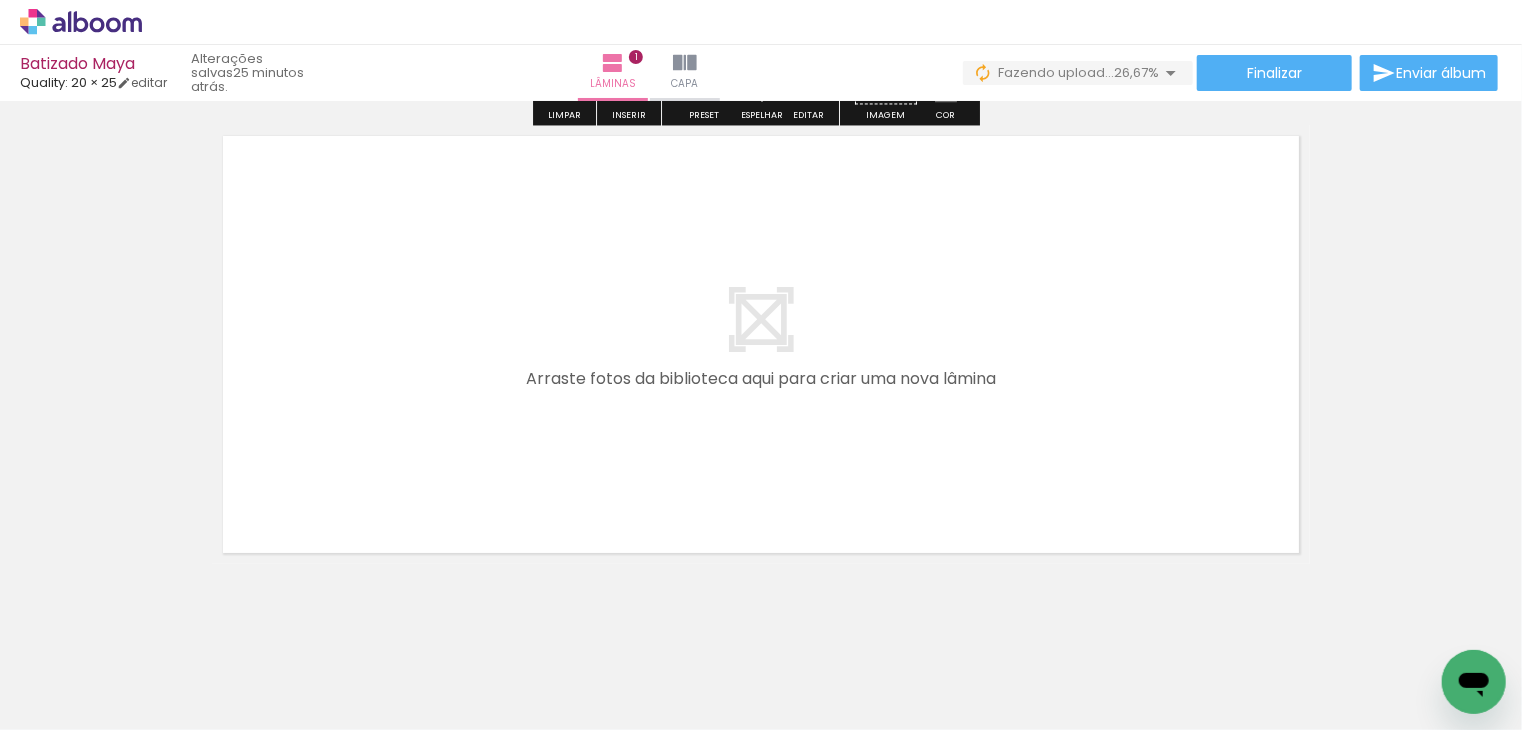 scroll, scrollTop: 525, scrollLeft: 0, axis: vertical 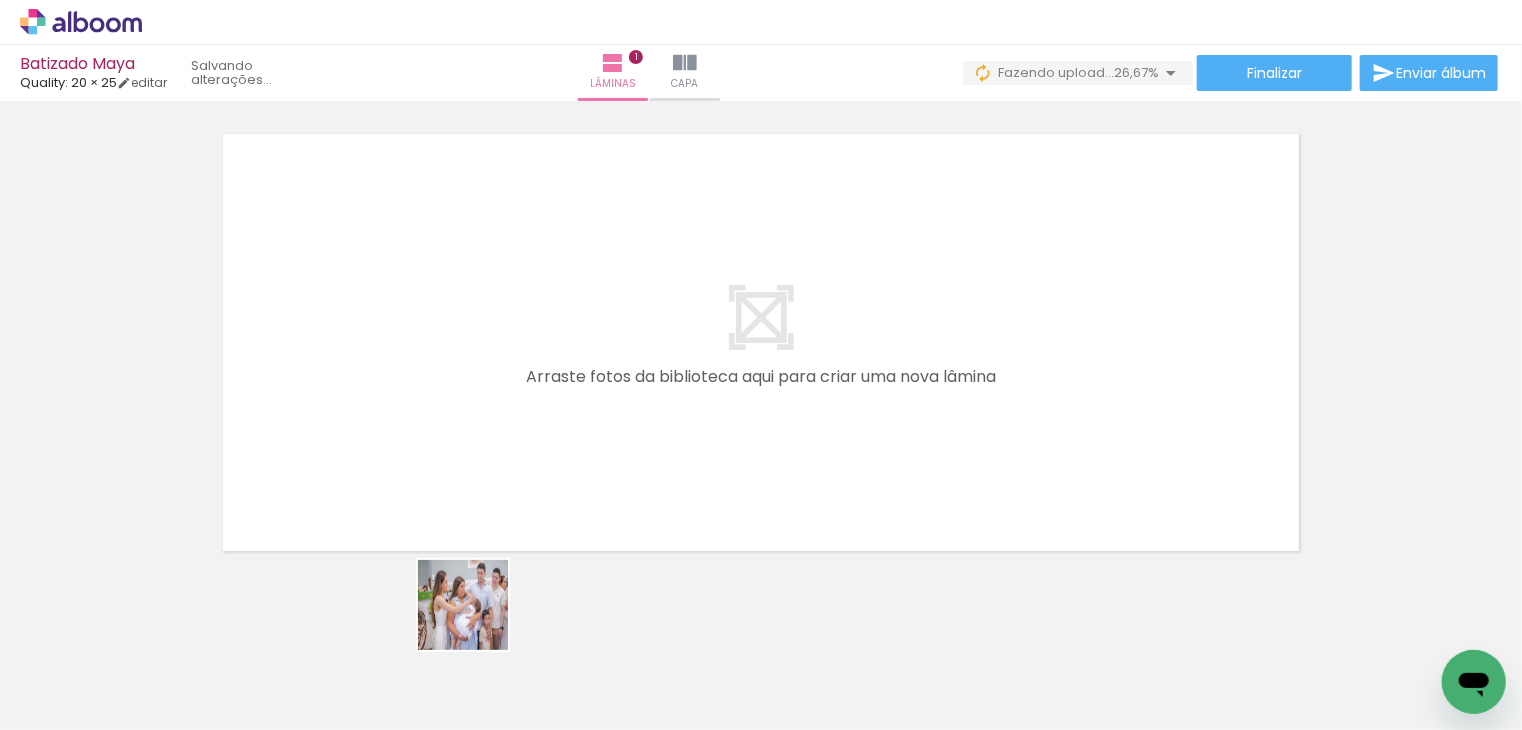 drag, startPoint x: 475, startPoint y: 641, endPoint x: 488, endPoint y: 553, distance: 88.95505 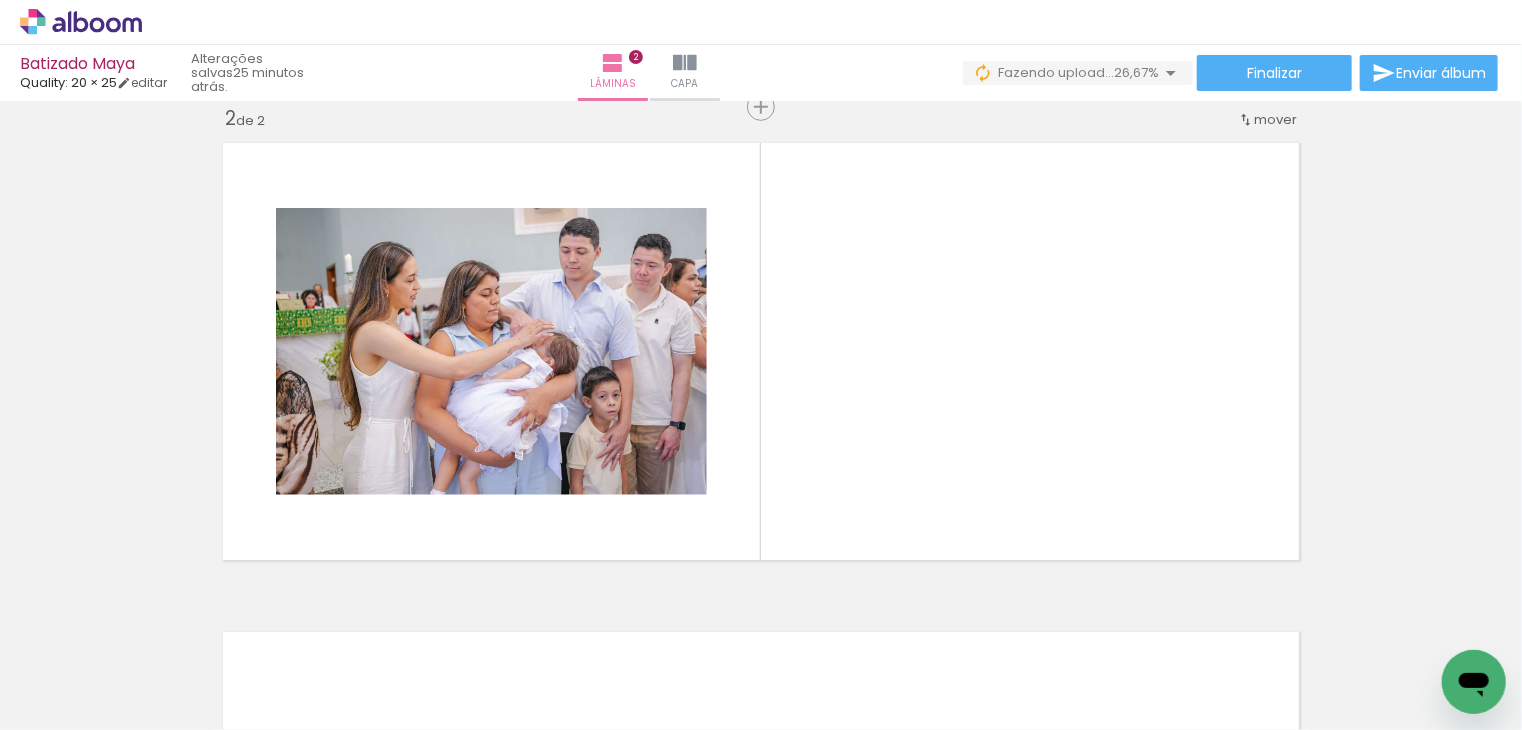 scroll, scrollTop: 514, scrollLeft: 0, axis: vertical 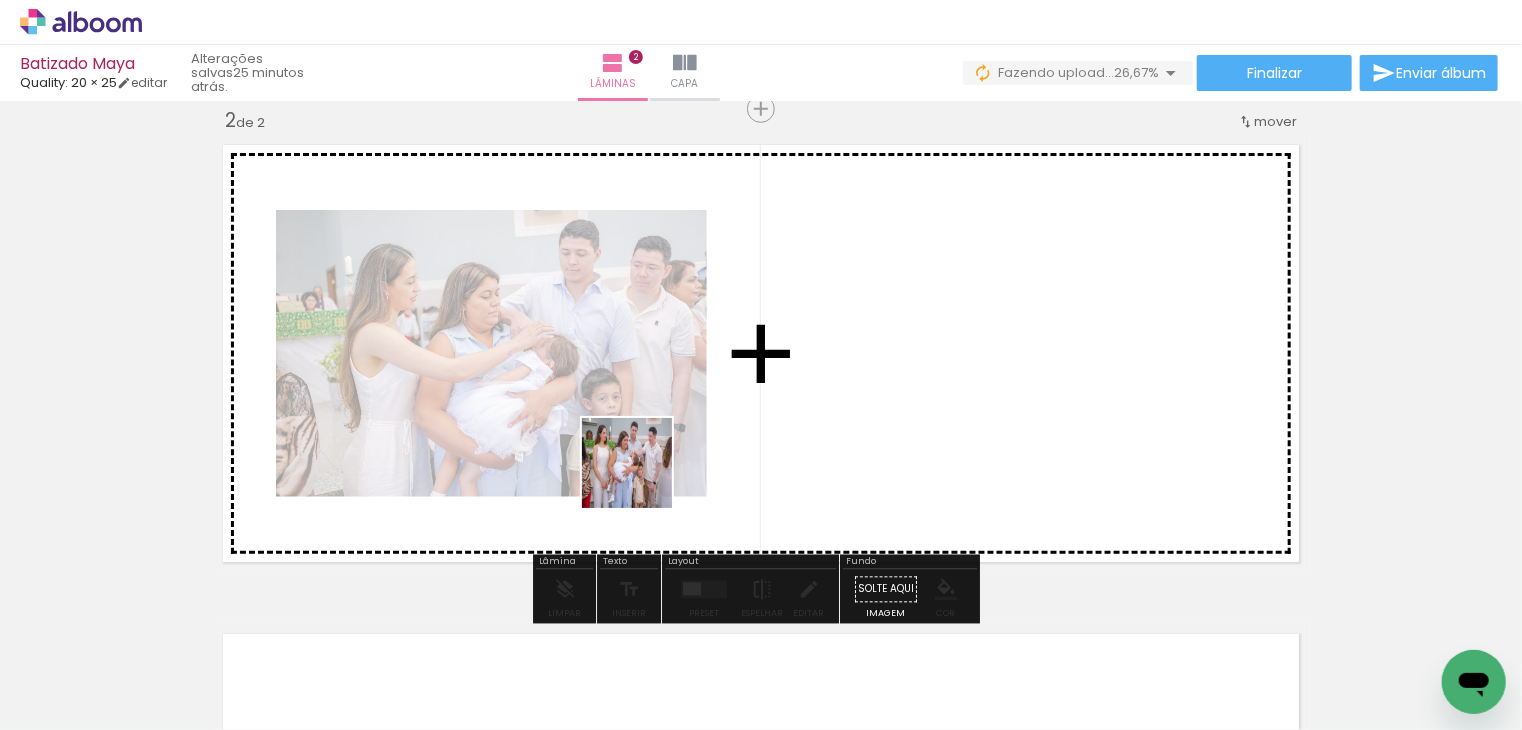 drag, startPoint x: 588, startPoint y: 644, endPoint x: 668, endPoint y: 460, distance: 200.63898 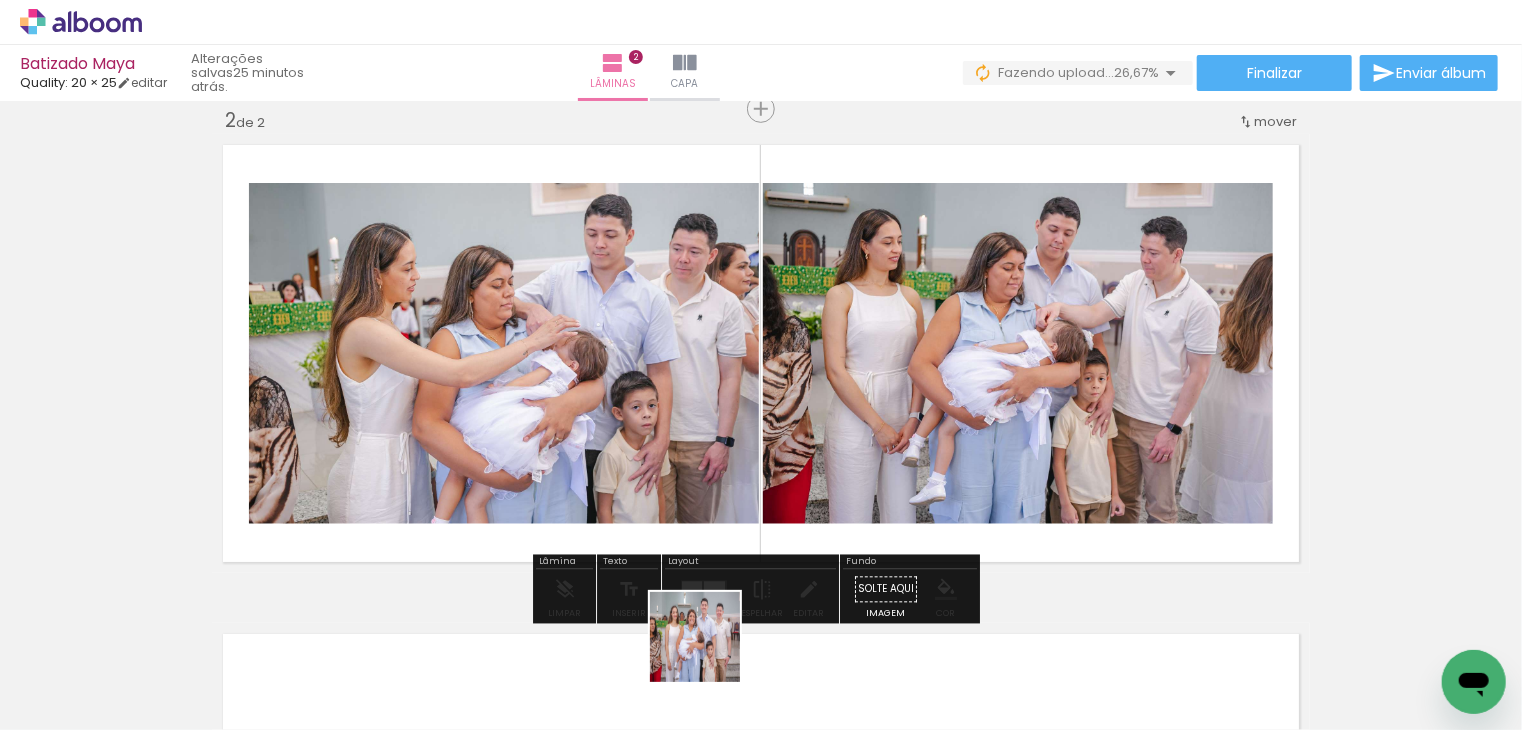 drag, startPoint x: 710, startPoint y: 652, endPoint x: 670, endPoint y: 440, distance: 215.74059 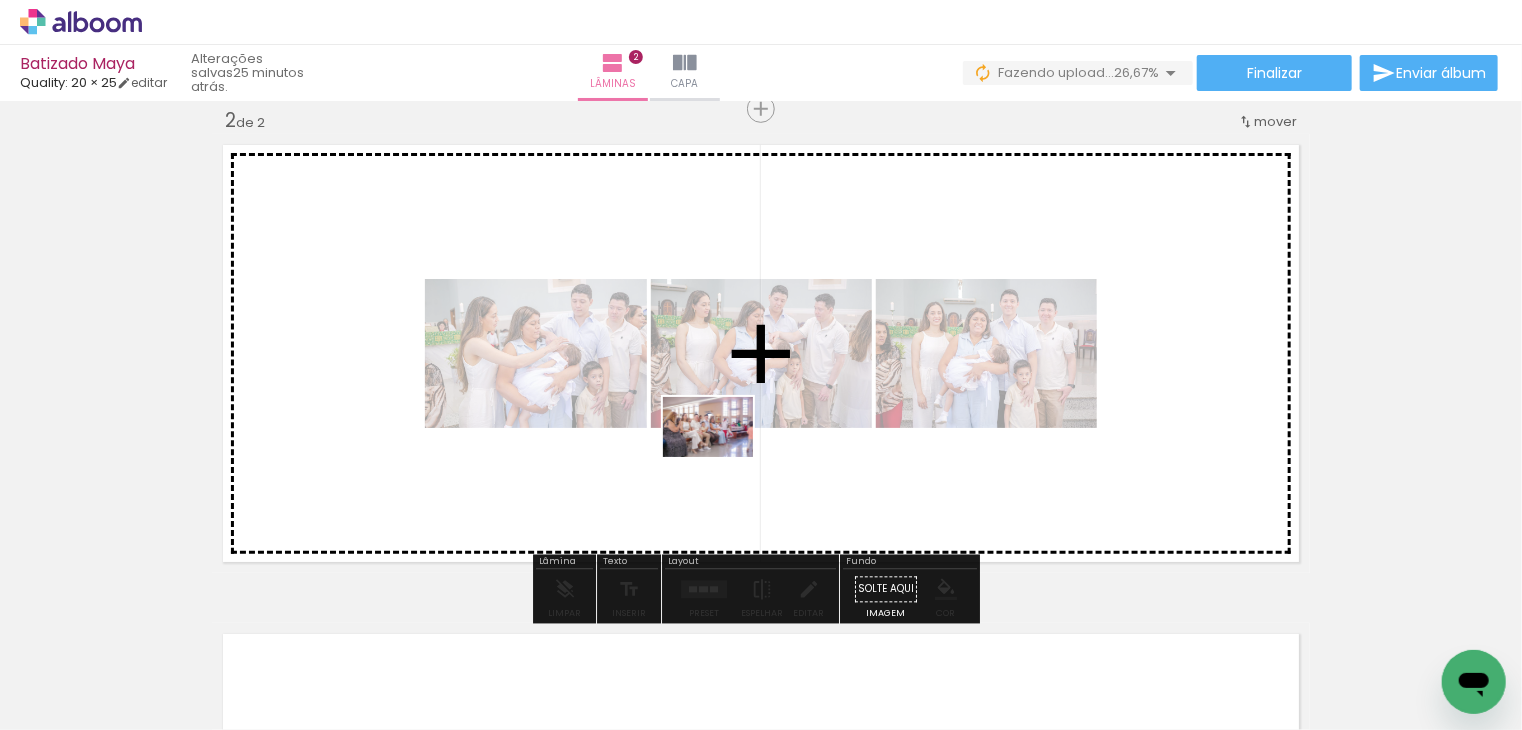 drag, startPoint x: 841, startPoint y: 665, endPoint x: 721, endPoint y: 456, distance: 241 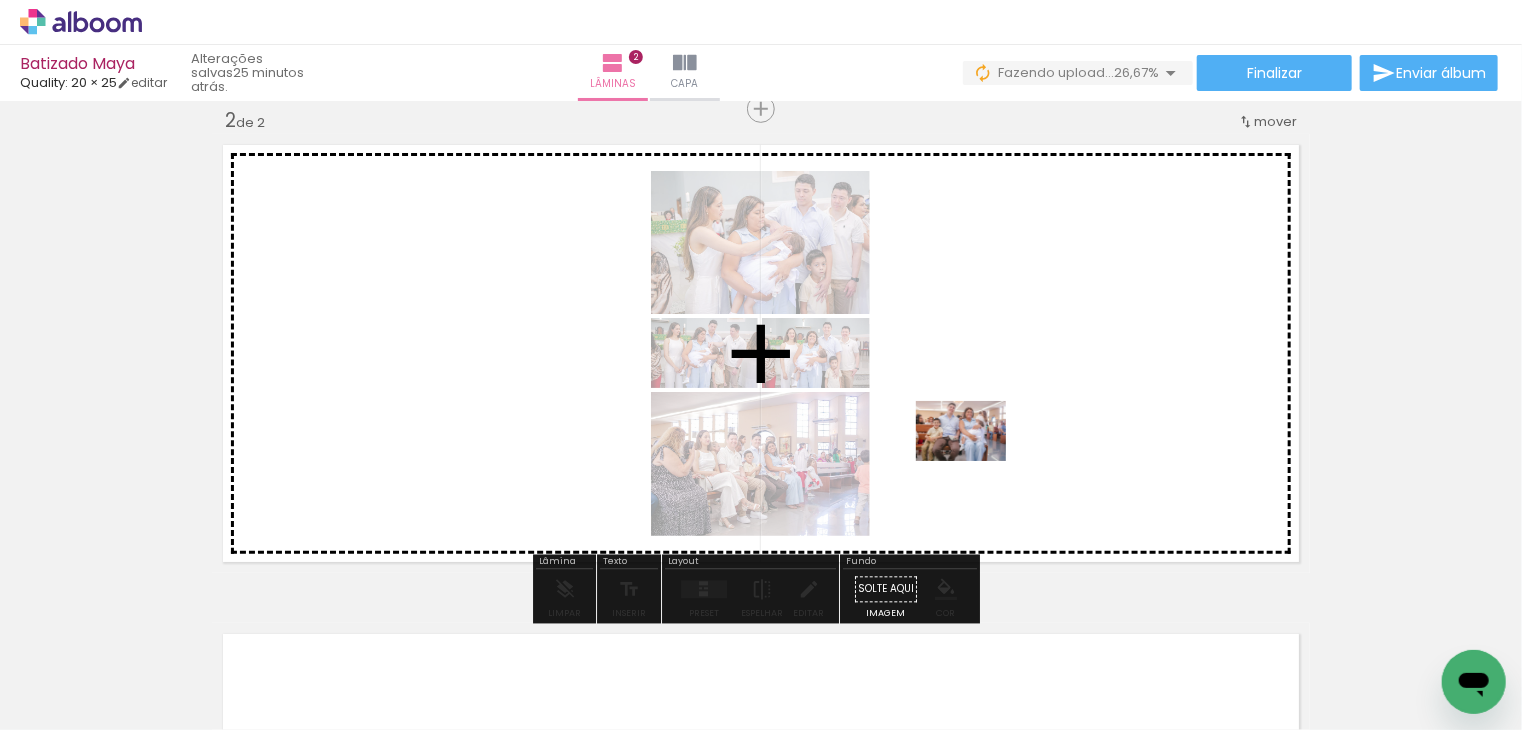 drag, startPoint x: 952, startPoint y: 688, endPoint x: 979, endPoint y: 457, distance: 232.57257 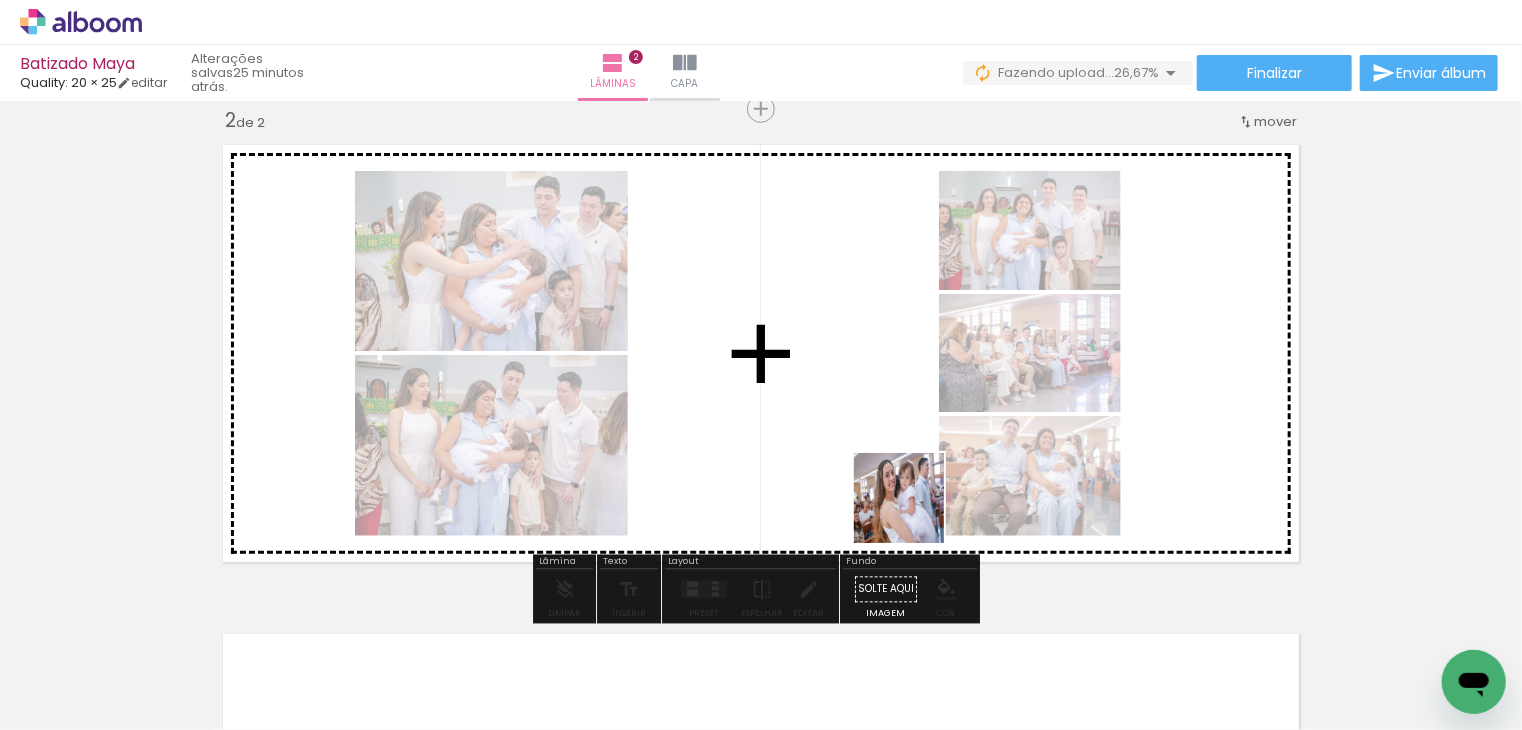 drag, startPoint x: 1032, startPoint y: 672, endPoint x: 770, endPoint y: 561, distance: 284.5435 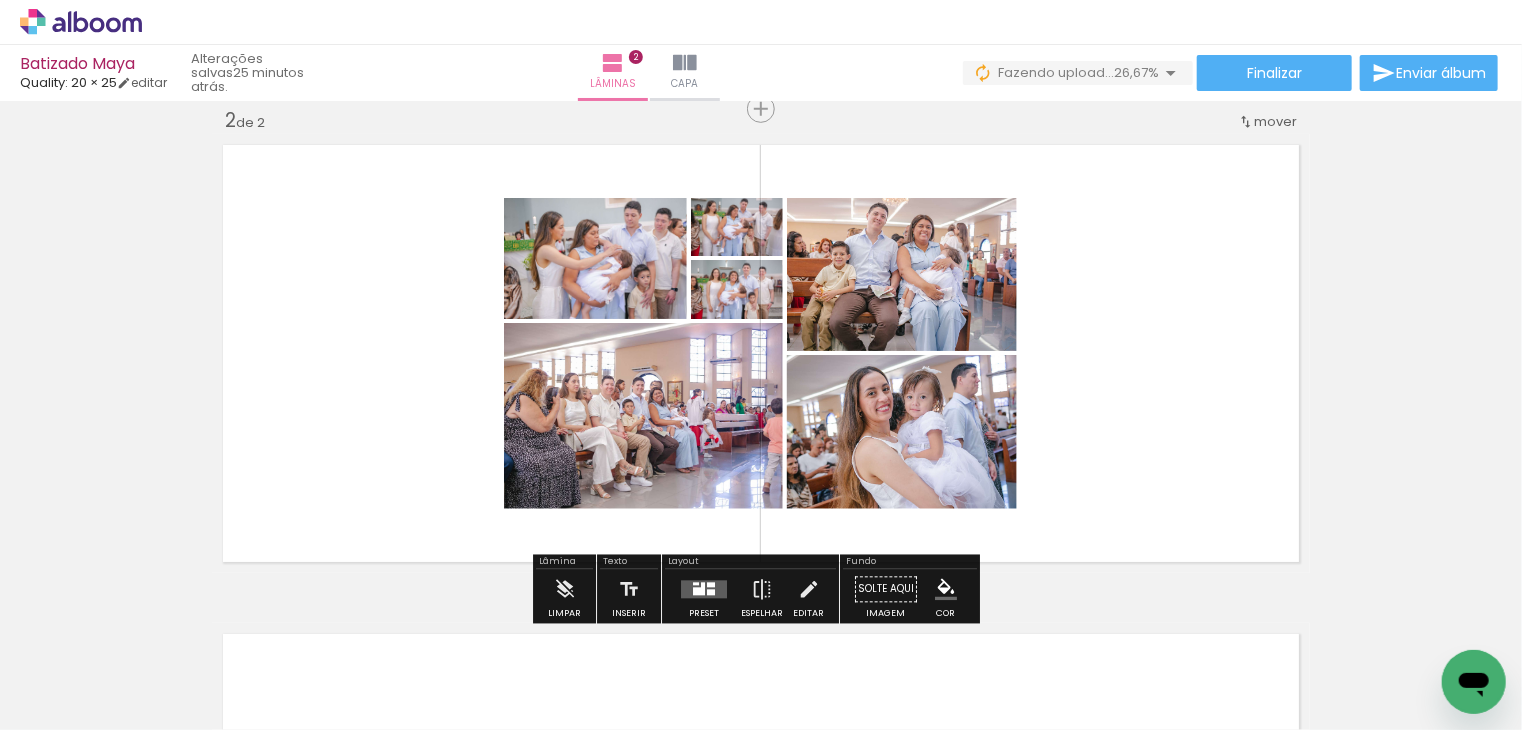 click at bounding box center (699, 592) 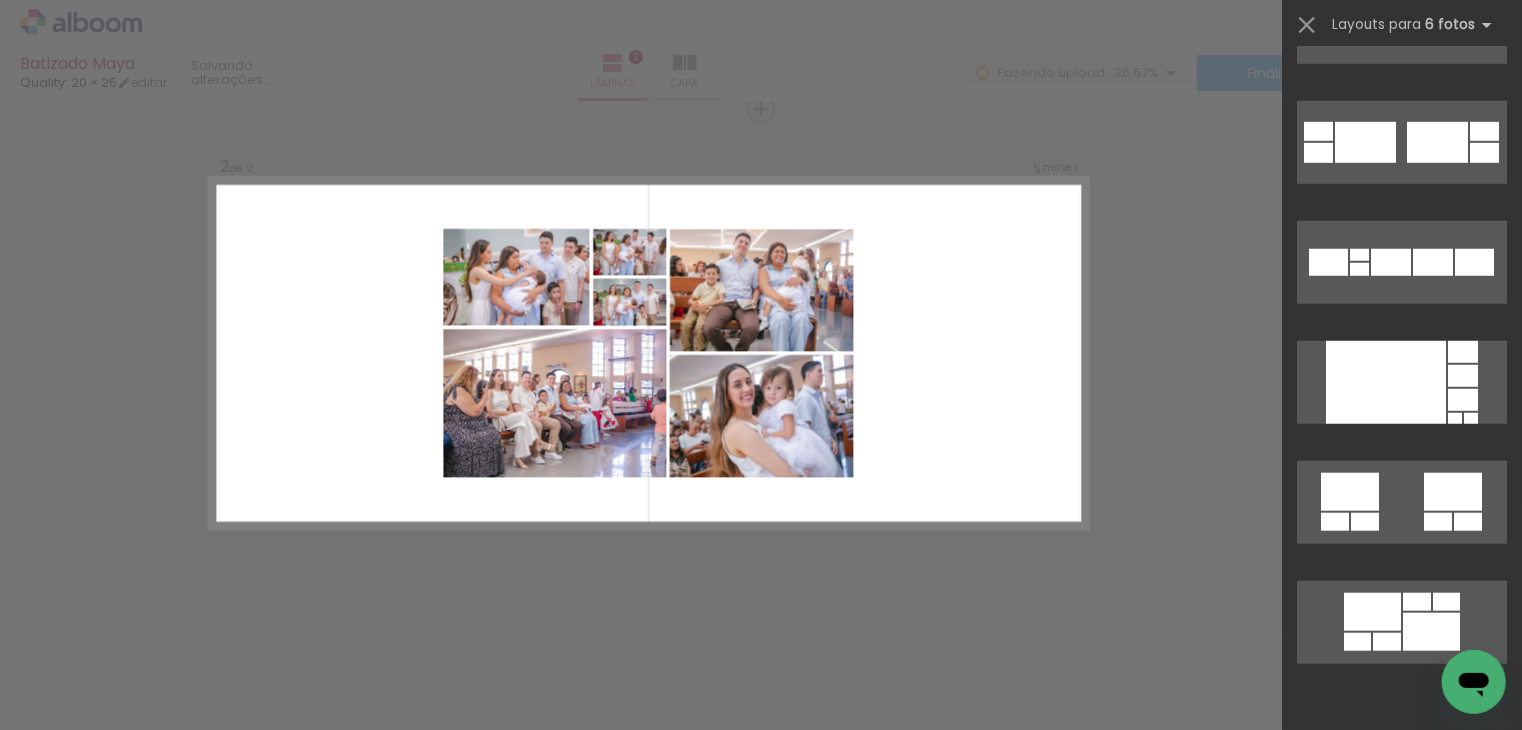 scroll, scrollTop: 0, scrollLeft: 0, axis: both 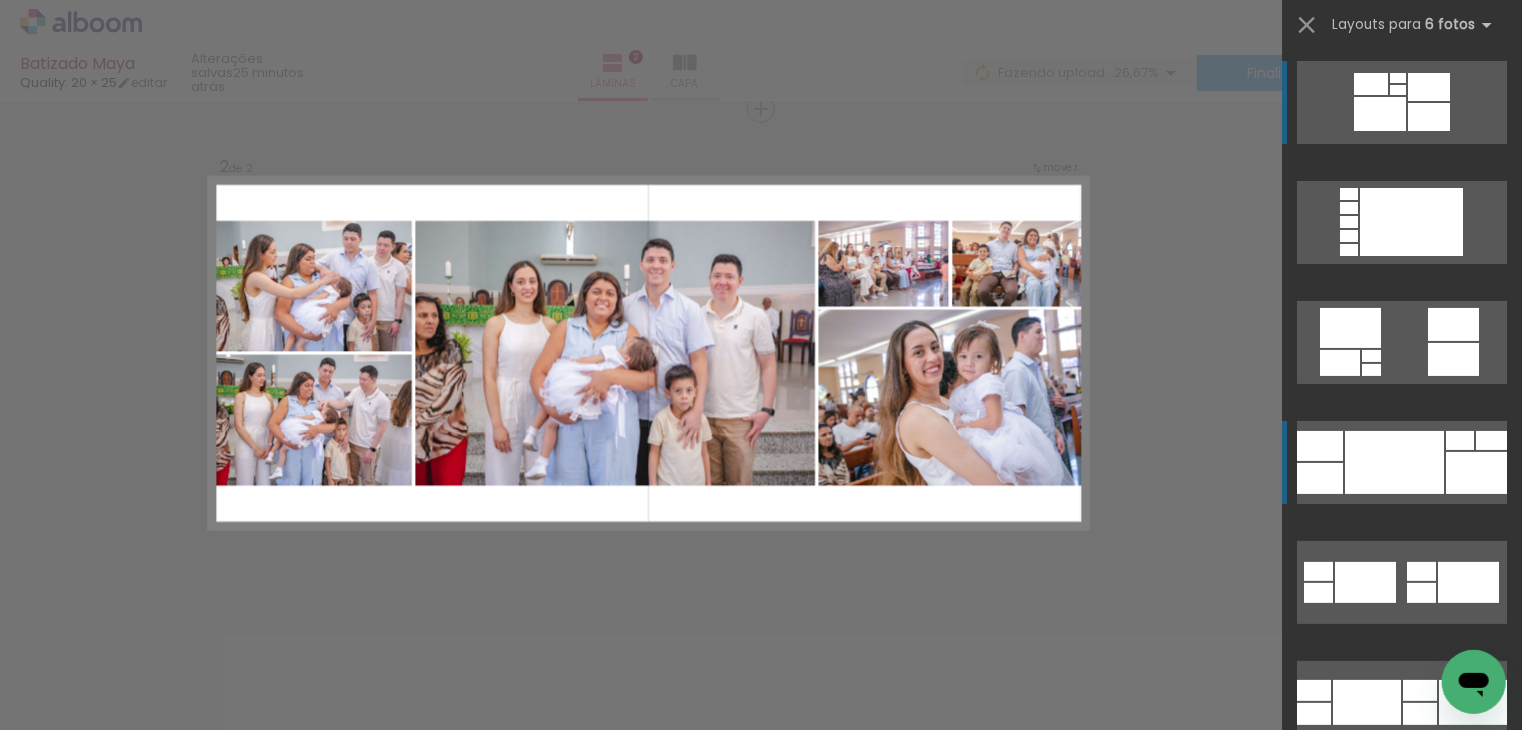 click at bounding box center (1394, 462) 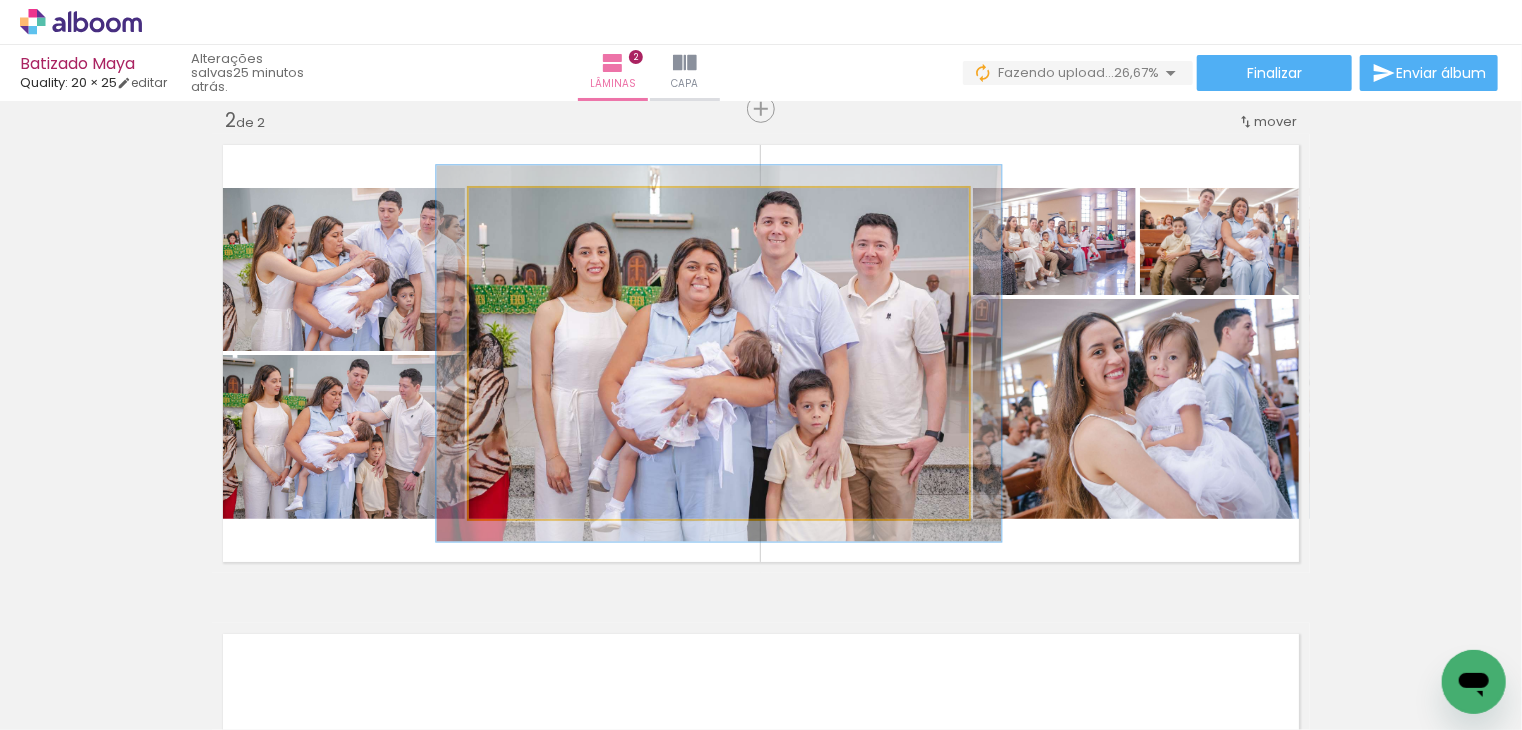 type on "113" 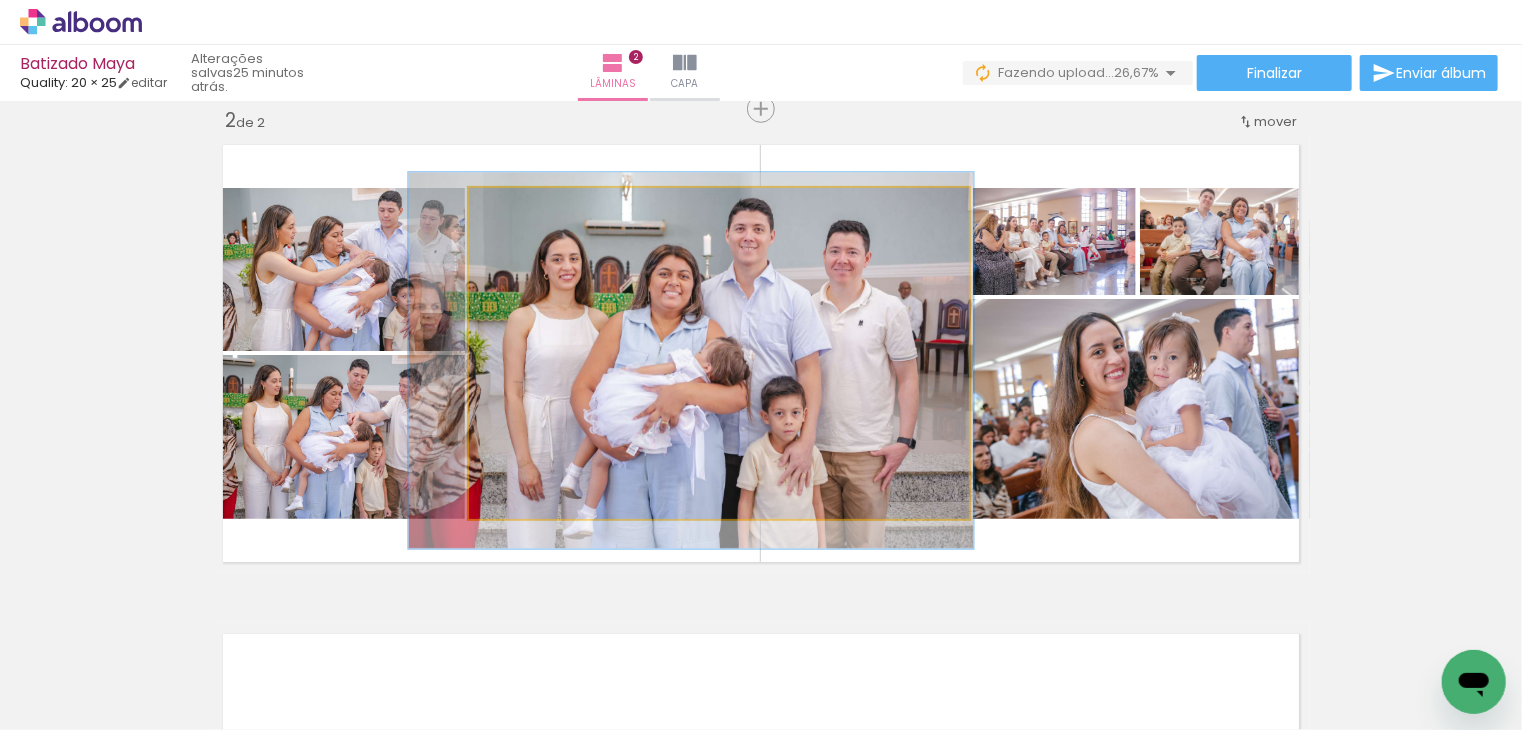 drag, startPoint x: 730, startPoint y: 306, endPoint x: 702, endPoint y: 313, distance: 28.86174 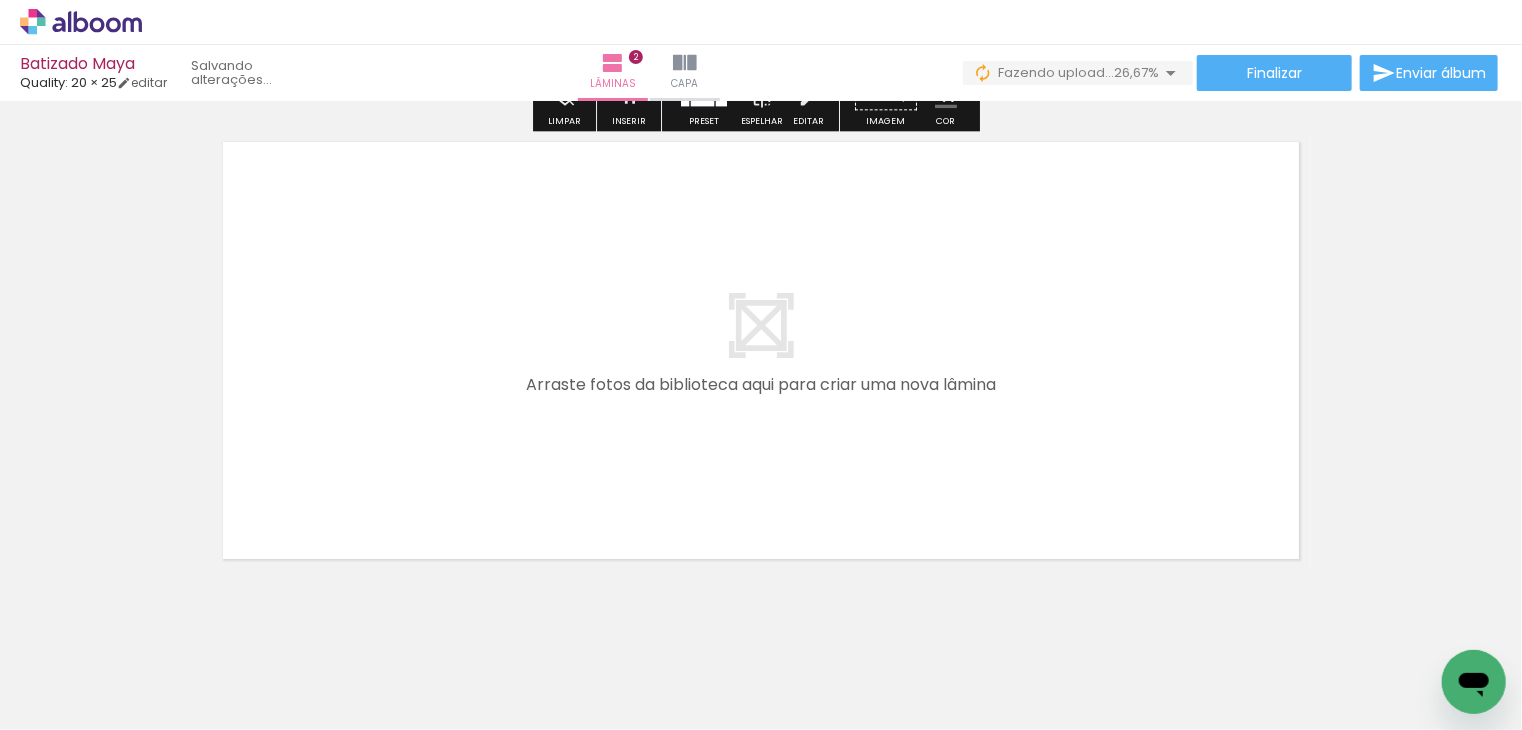 scroll, scrollTop: 1014, scrollLeft: 0, axis: vertical 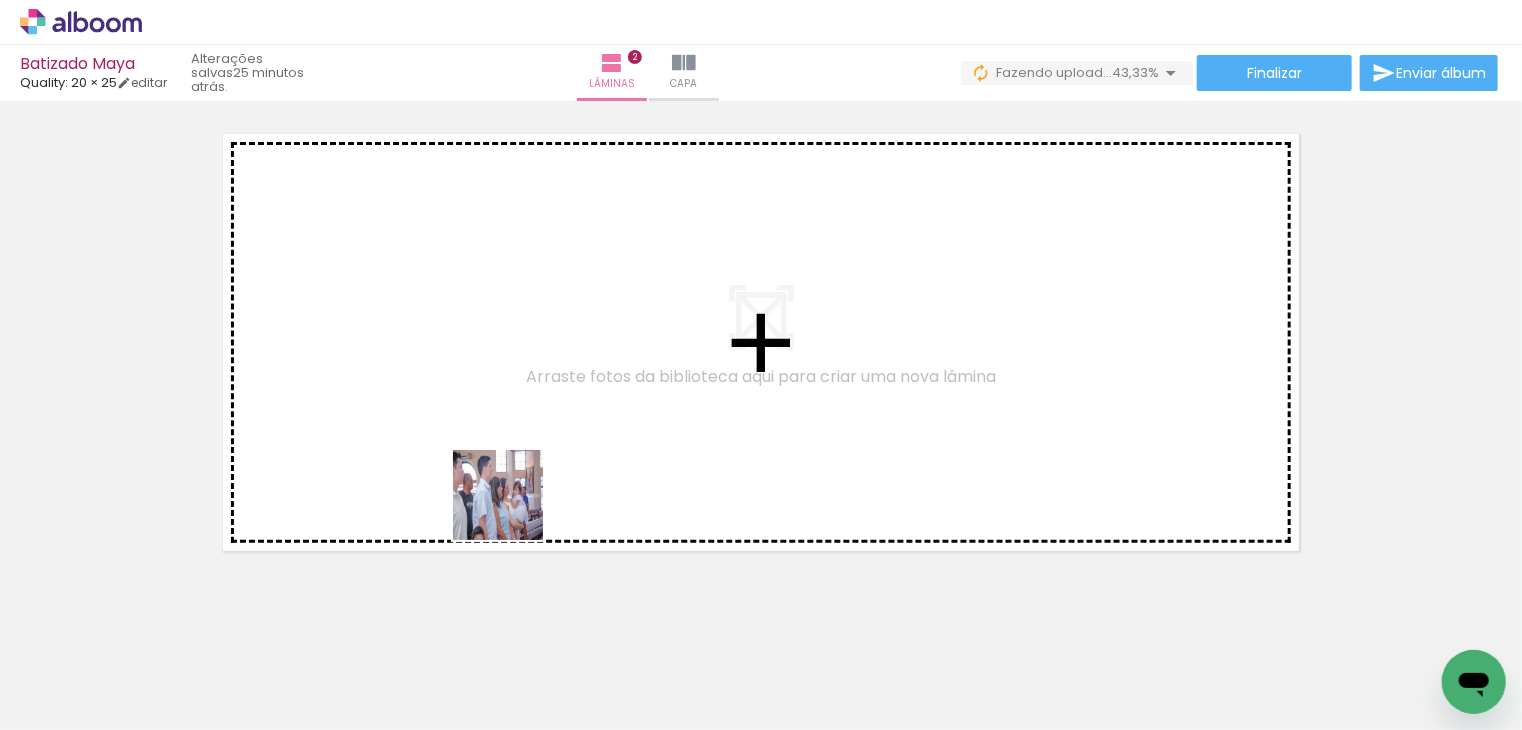 drag, startPoint x: 524, startPoint y: 659, endPoint x: 675, endPoint y: 643, distance: 151.84532 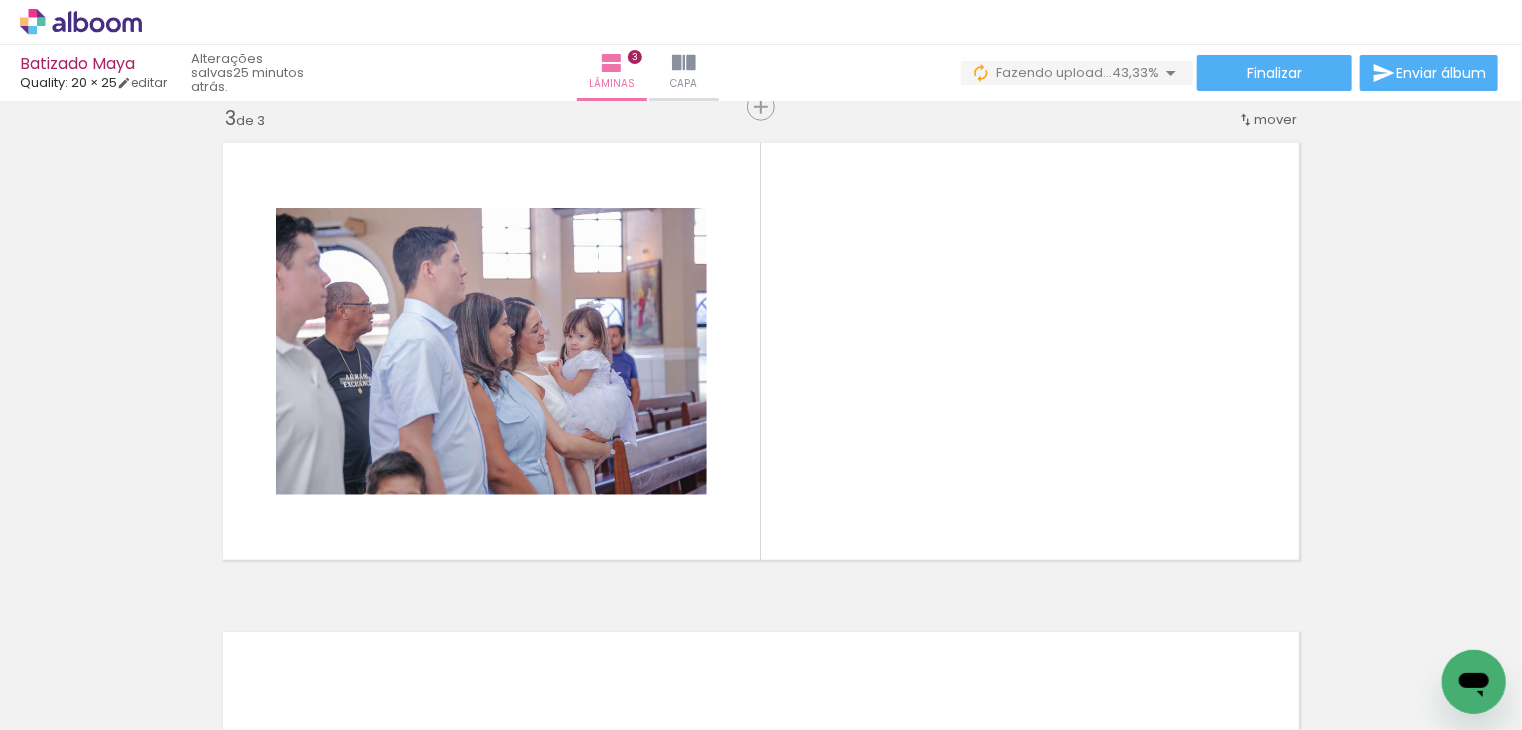 scroll, scrollTop: 1004, scrollLeft: 0, axis: vertical 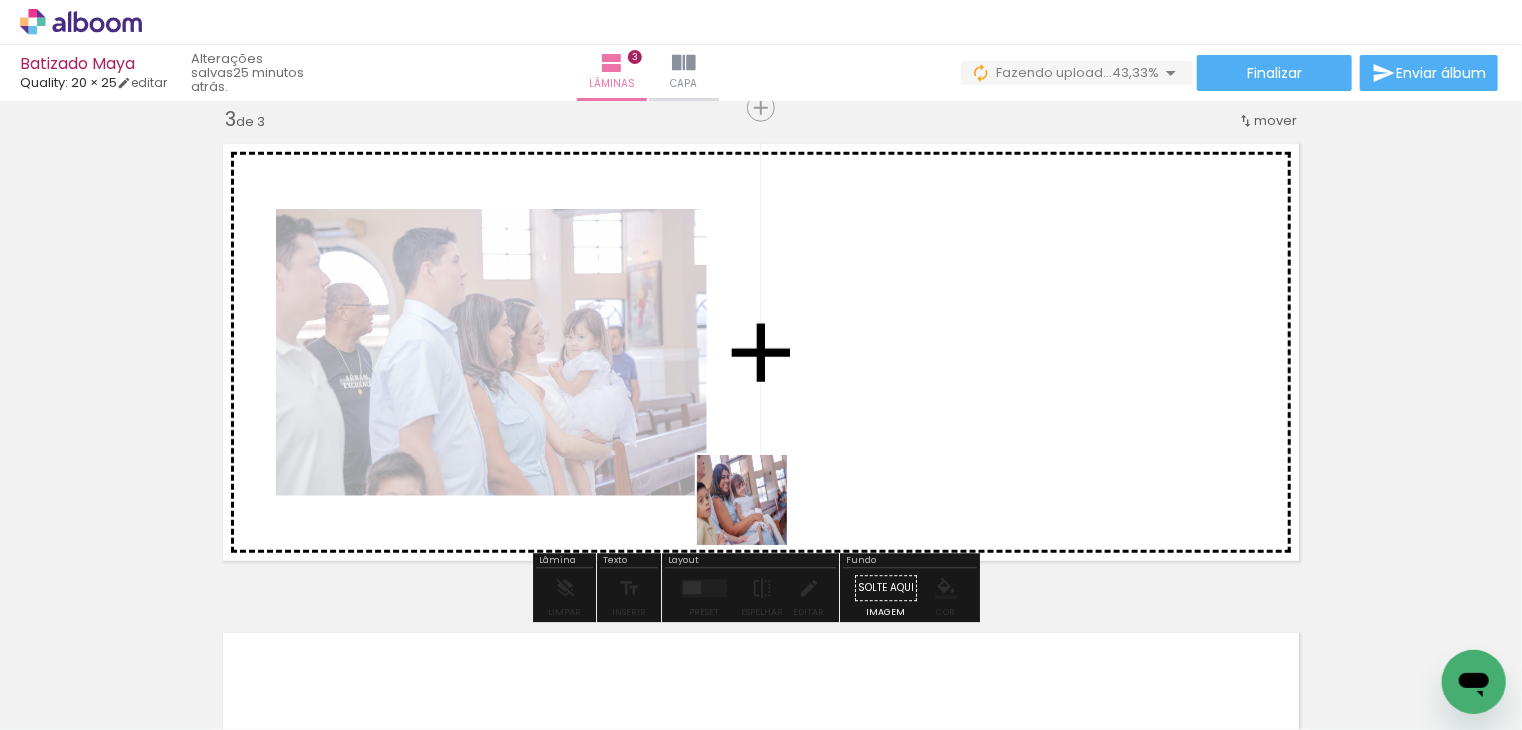 drag, startPoint x: 648, startPoint y: 660, endPoint x: 808, endPoint y: 649, distance: 160.37769 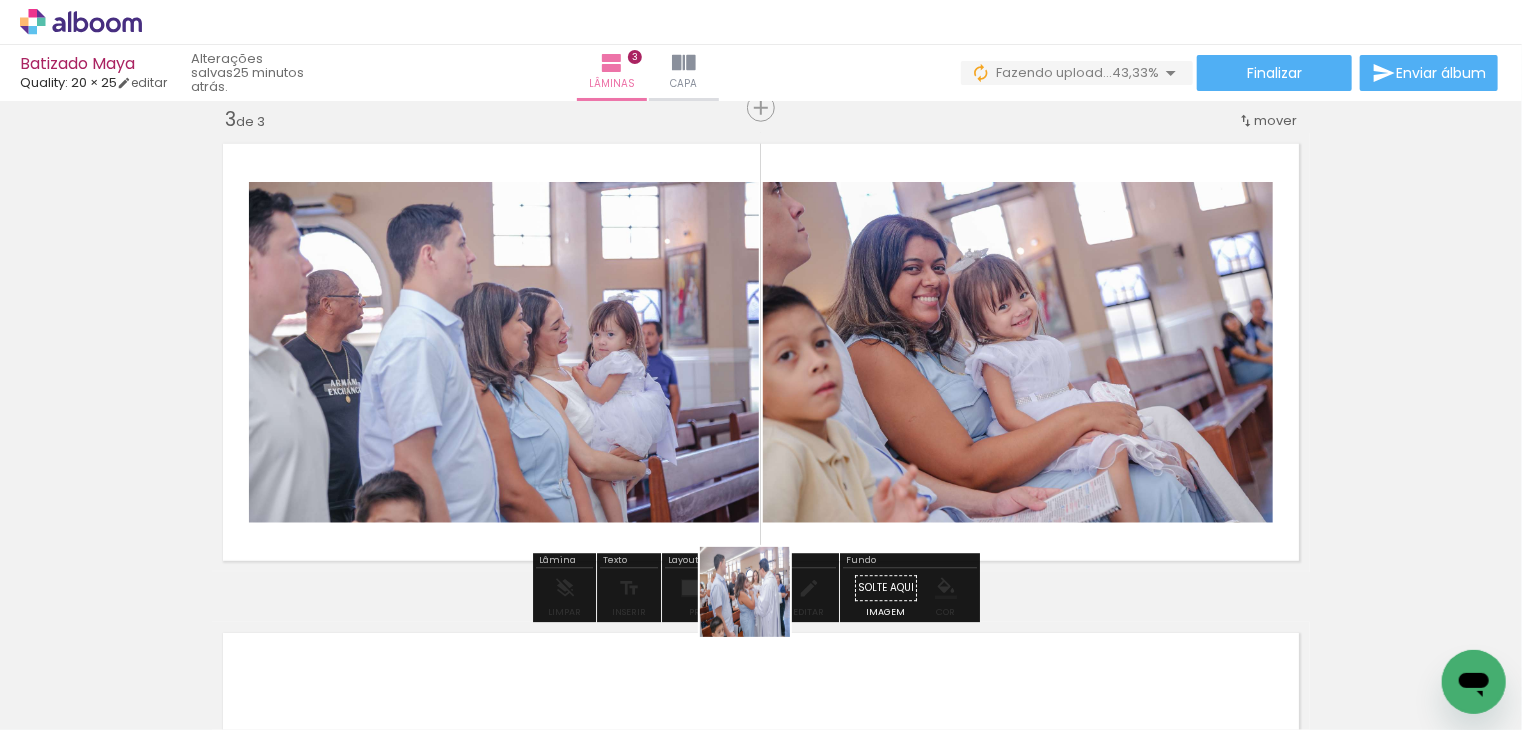 drag, startPoint x: 761, startPoint y: 660, endPoint x: 720, endPoint y: 505, distance: 160.3309 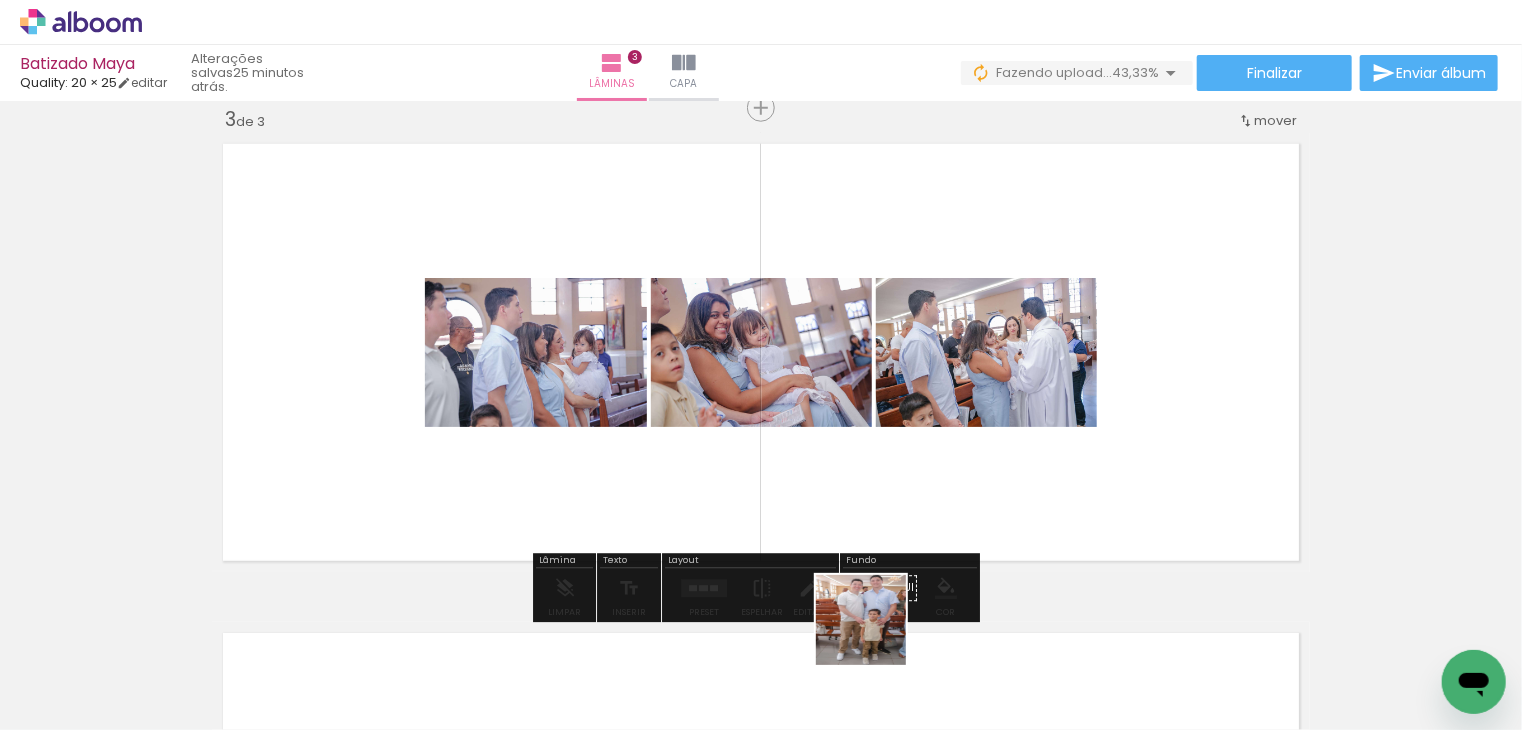 drag, startPoint x: 876, startPoint y: 635, endPoint x: 899, endPoint y: 593, distance: 47.88528 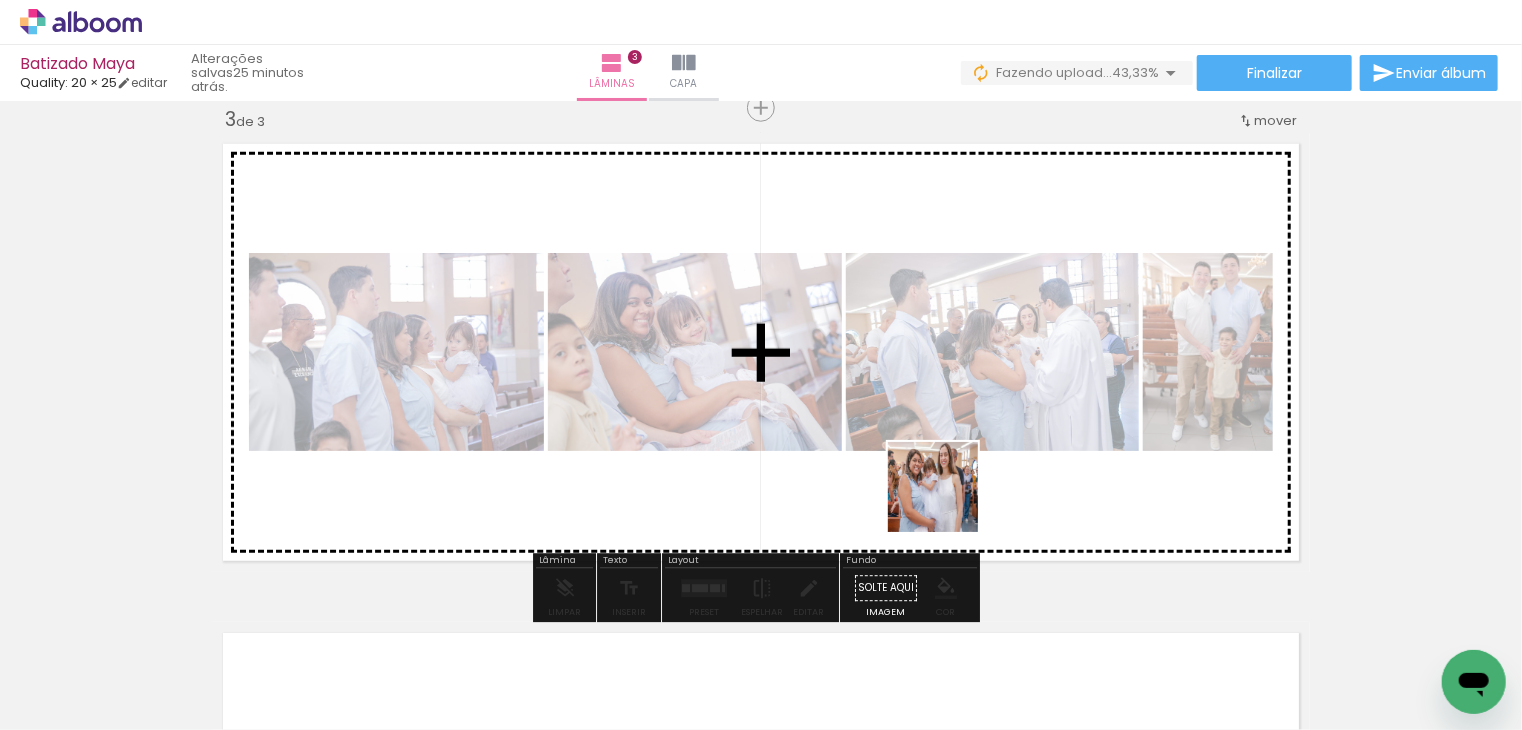 drag, startPoint x: 997, startPoint y: 671, endPoint x: 948, endPoint y: 502, distance: 175.96022 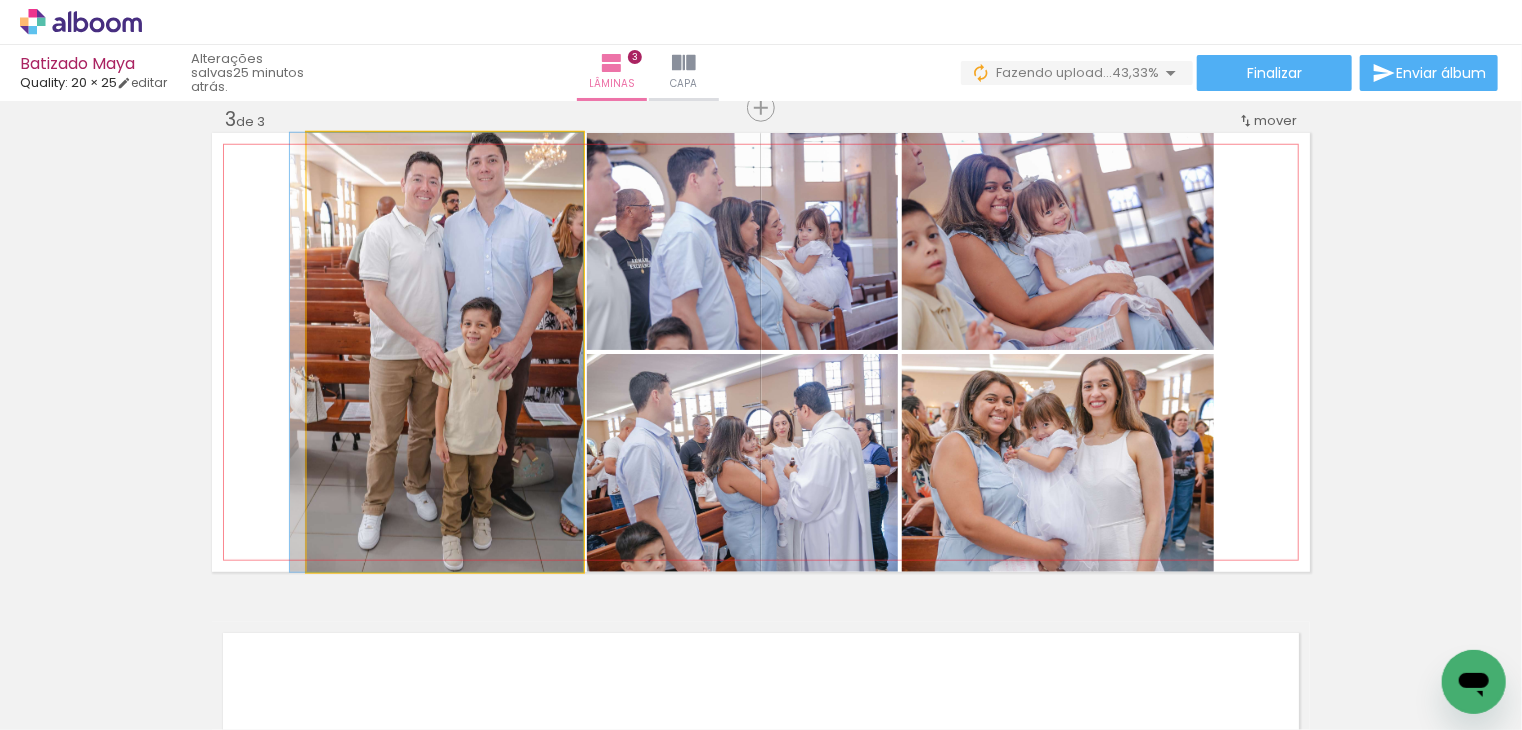 drag, startPoint x: 510, startPoint y: 338, endPoint x: 497, endPoint y: 359, distance: 24.698177 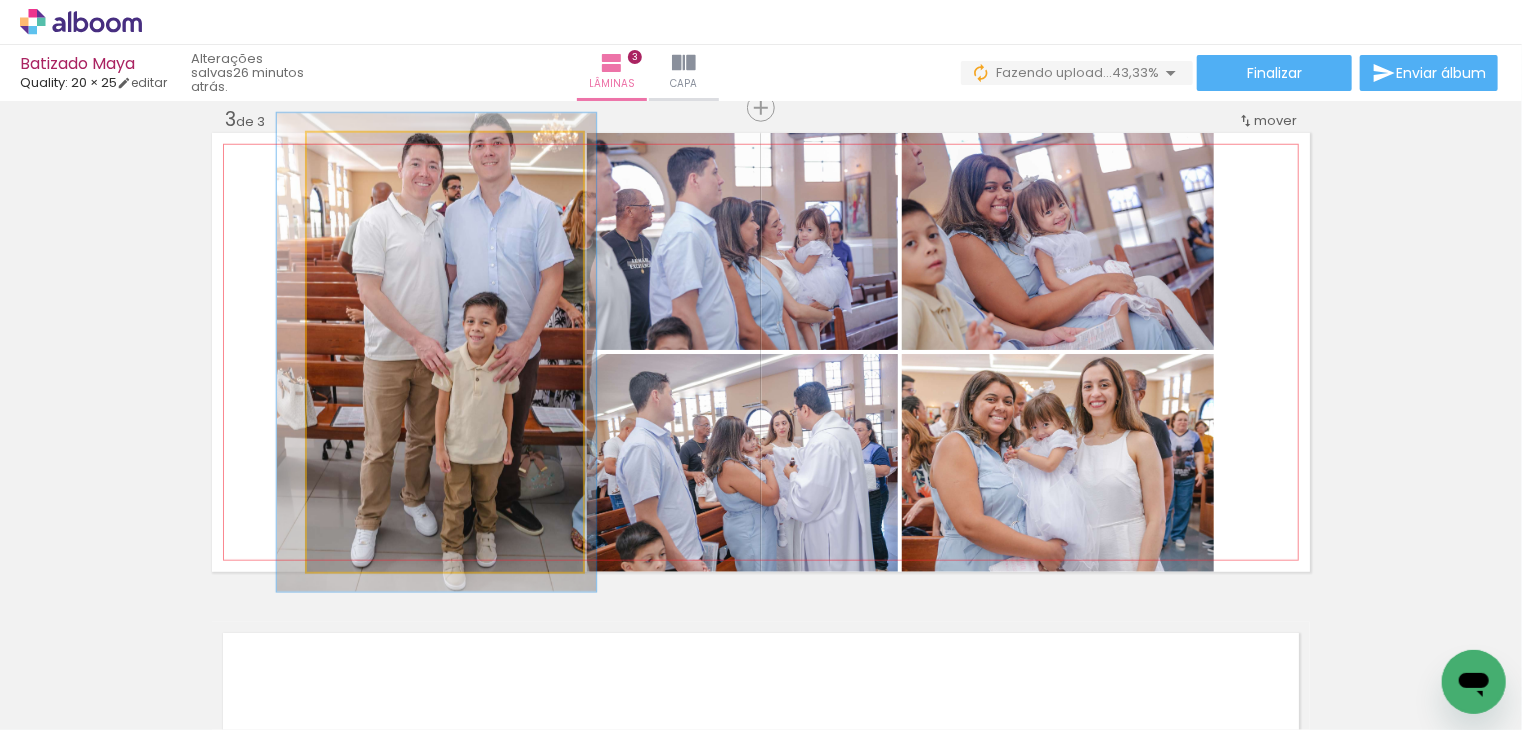 click at bounding box center (360, 154) 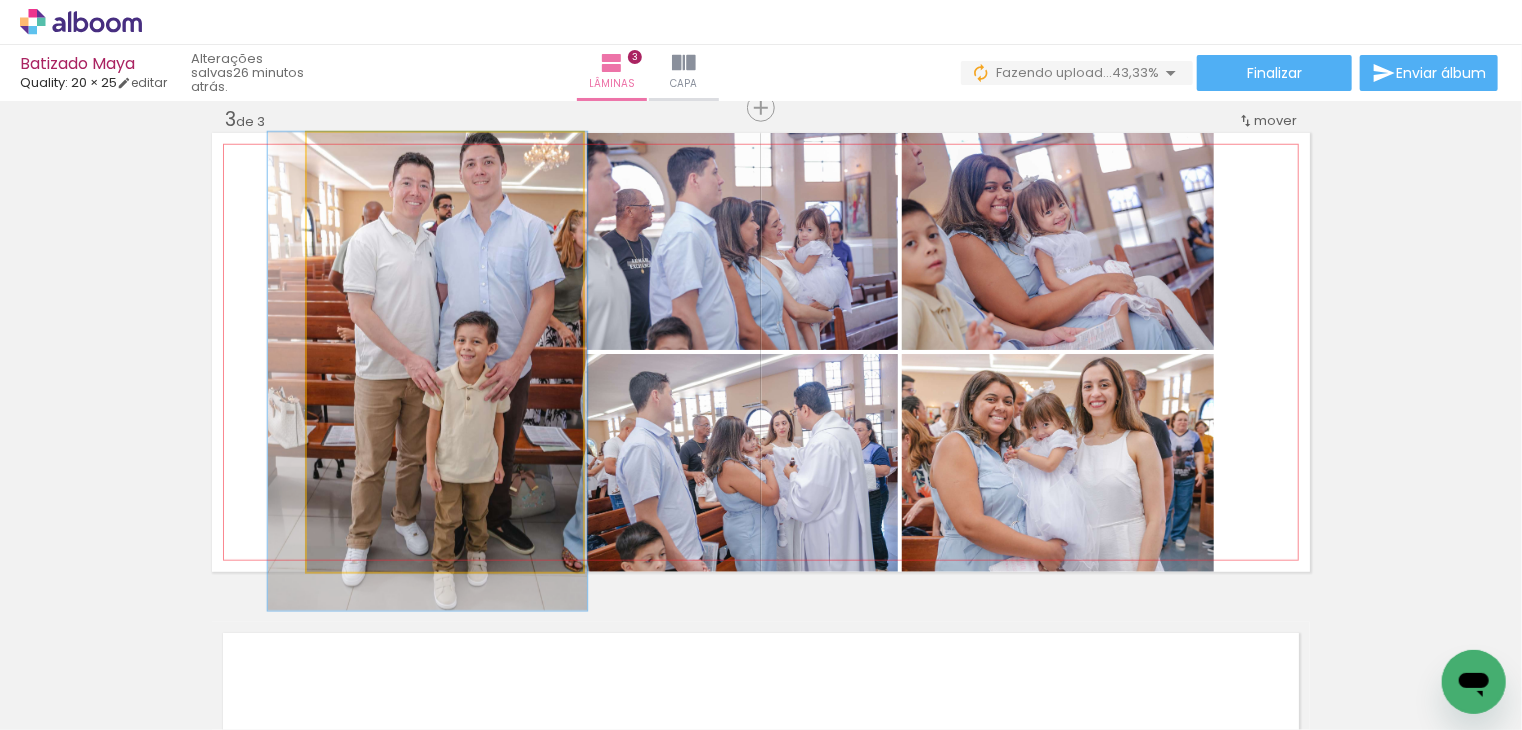 drag, startPoint x: 507, startPoint y: 234, endPoint x: 498, endPoint y: 375, distance: 141.28694 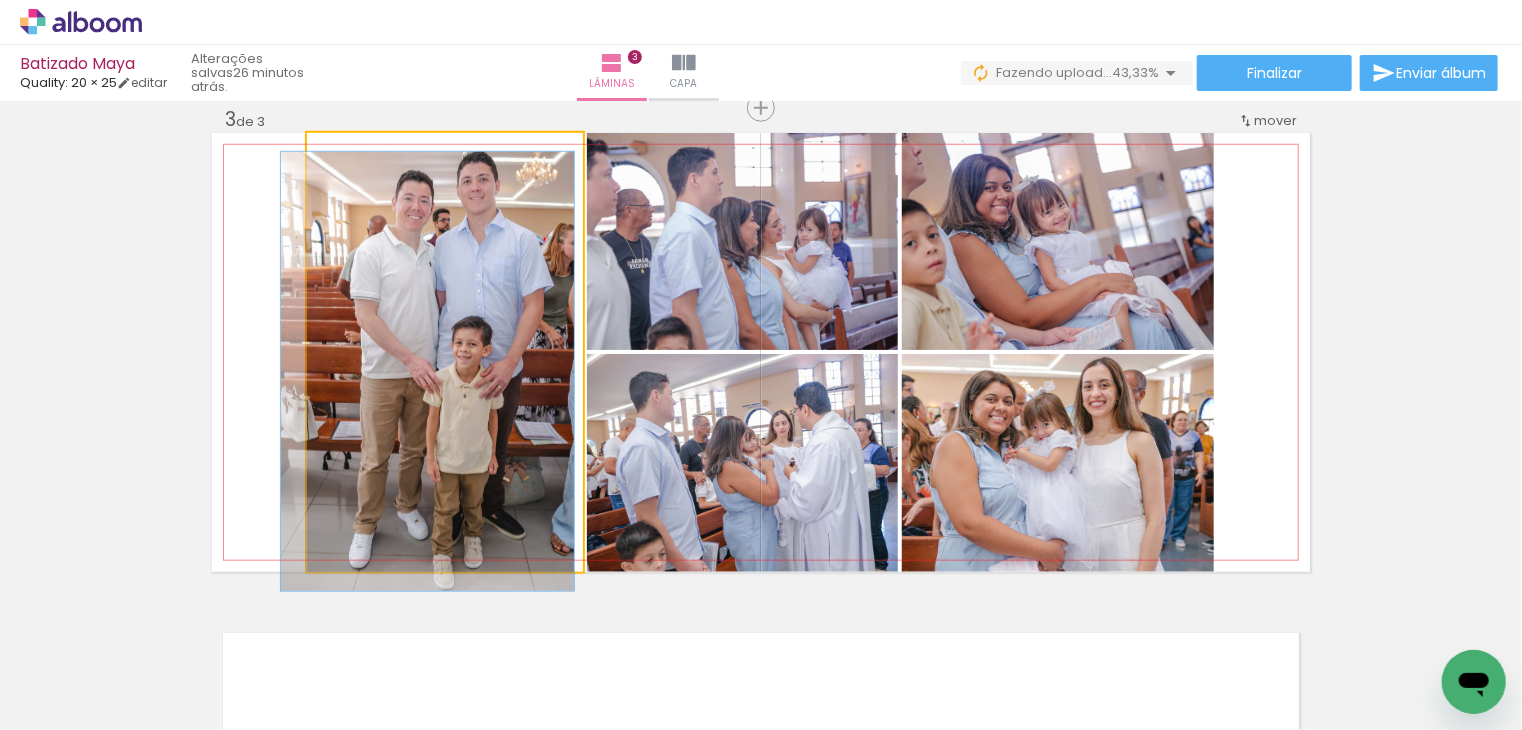 drag, startPoint x: 352, startPoint y: 149, endPoint x: 307, endPoint y: 160, distance: 46.32494 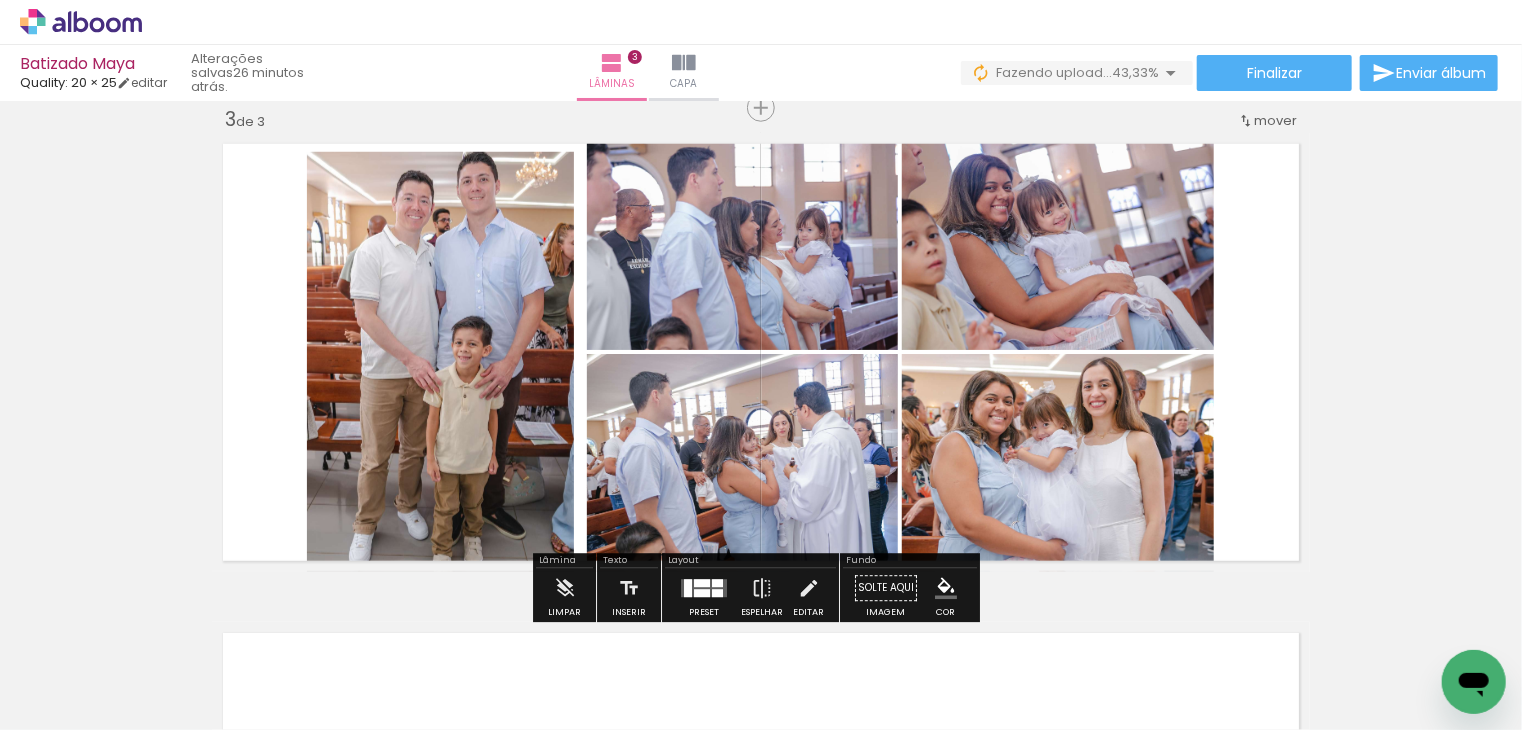 click 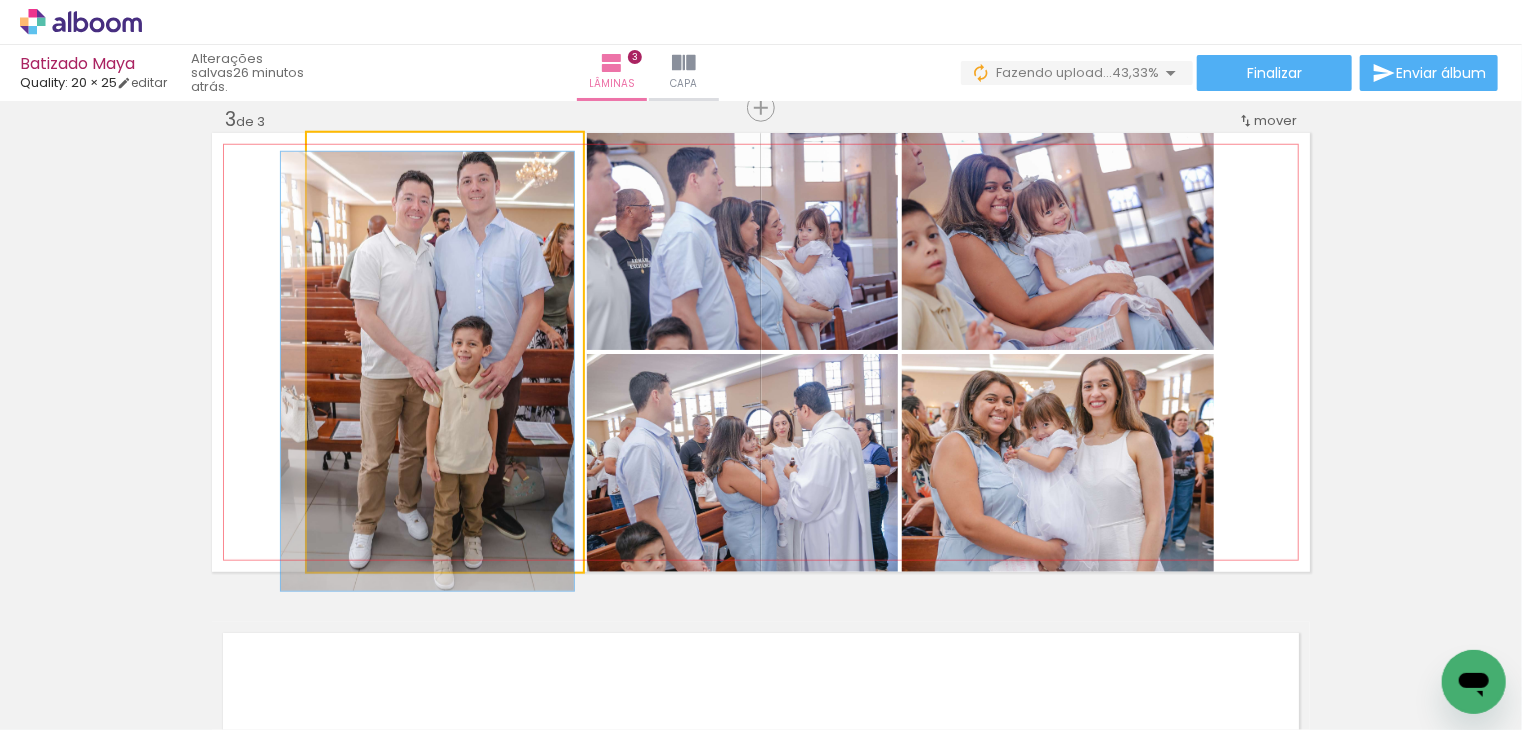 click 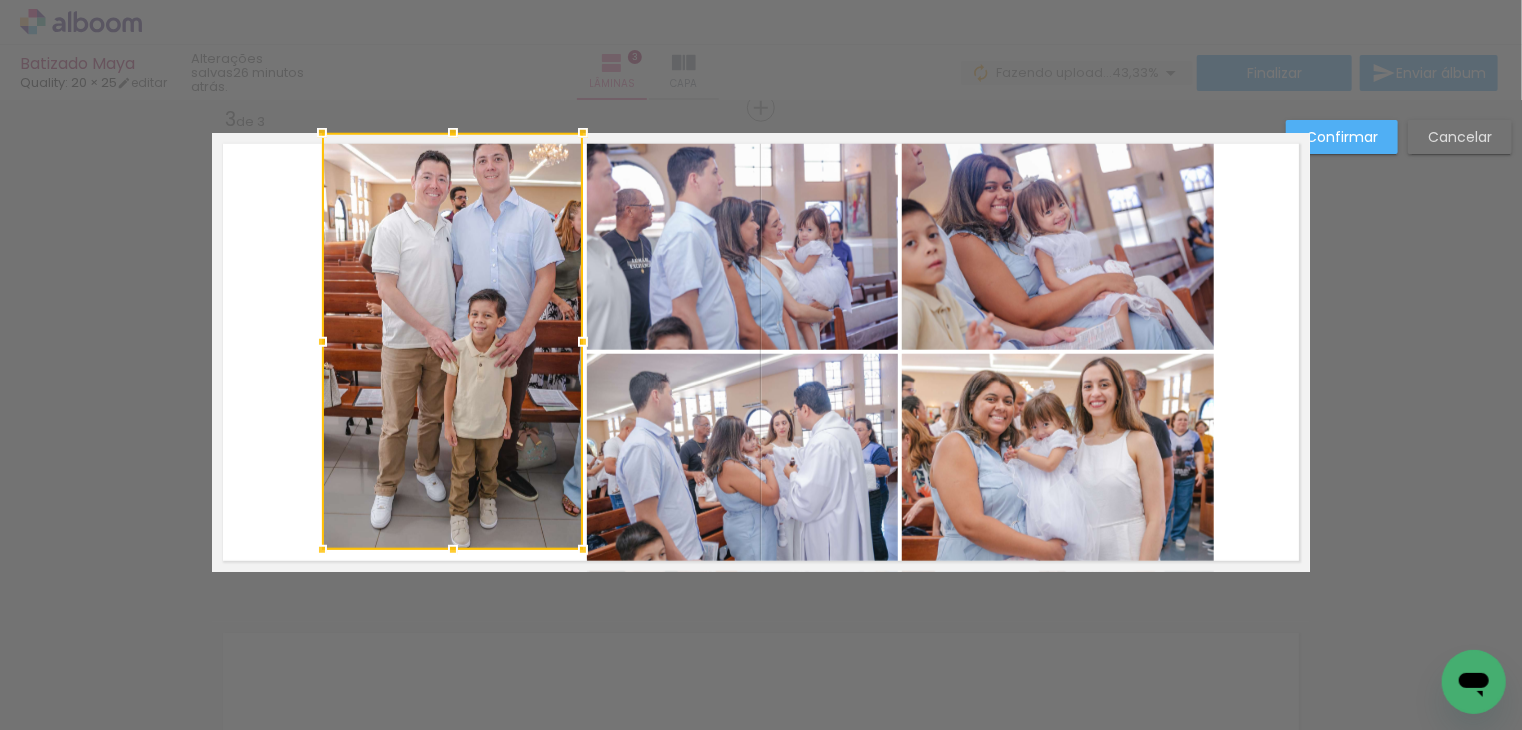 drag, startPoint x: 297, startPoint y: 576, endPoint x: 312, endPoint y: 553, distance: 27.45906 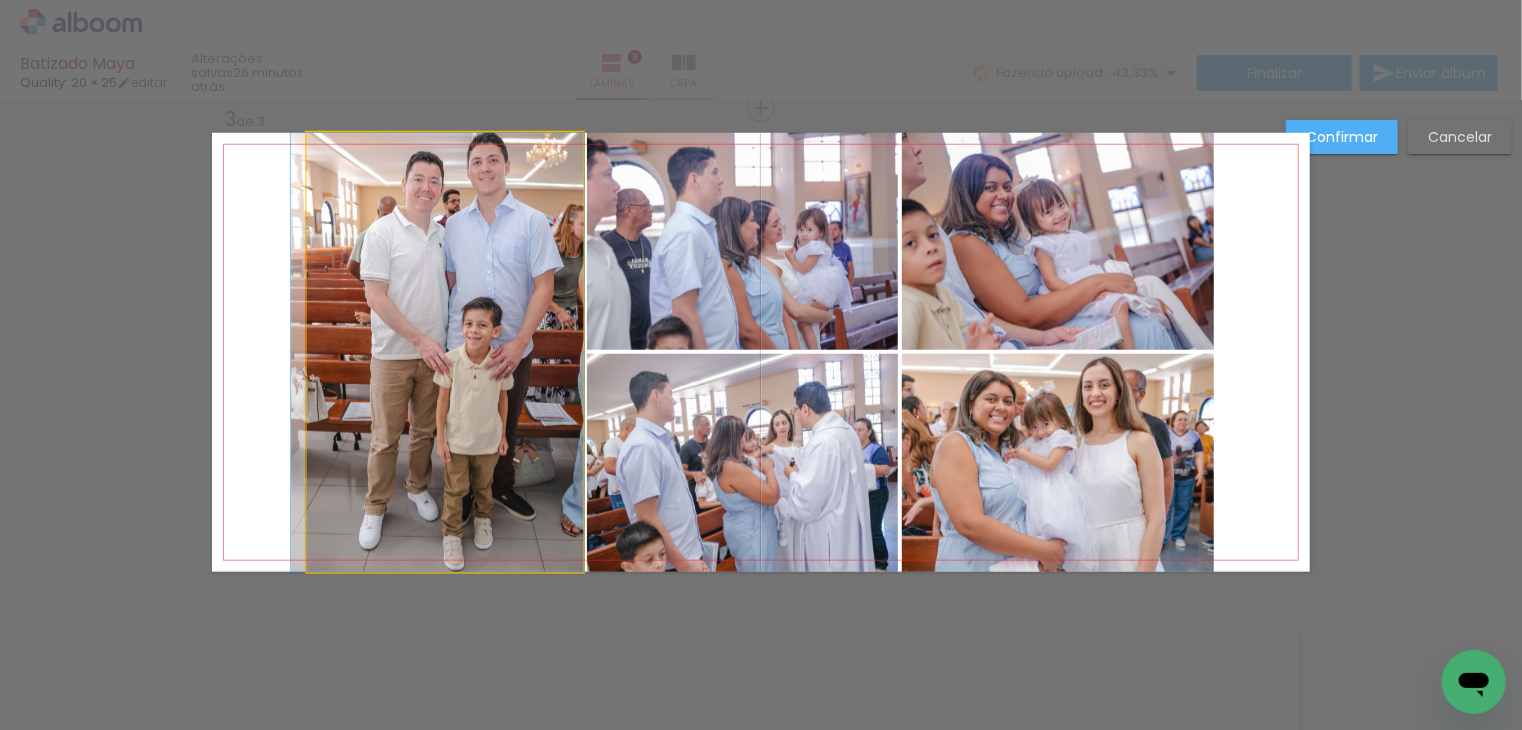 click 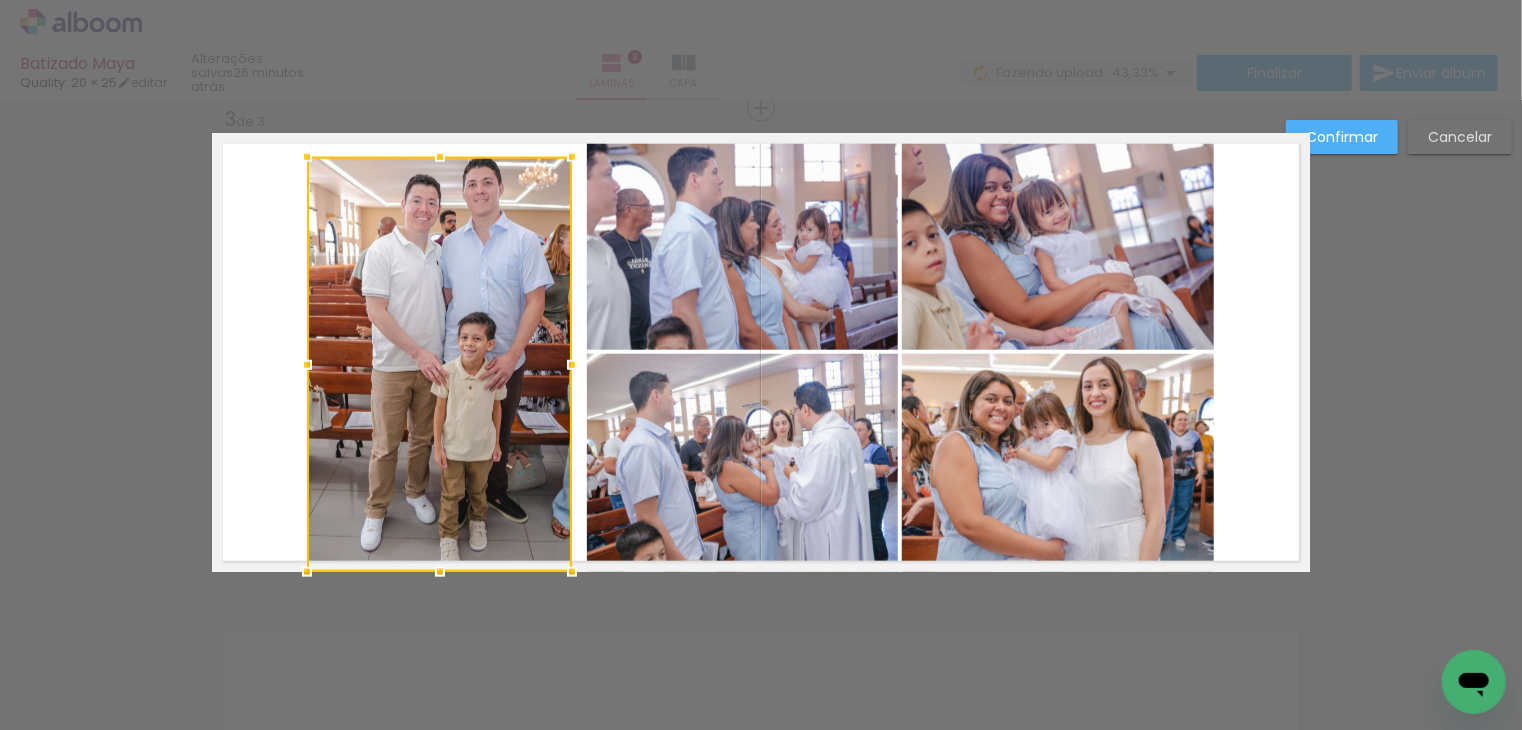 drag, startPoint x: 582, startPoint y: 127, endPoint x: 571, endPoint y: 151, distance: 26.400757 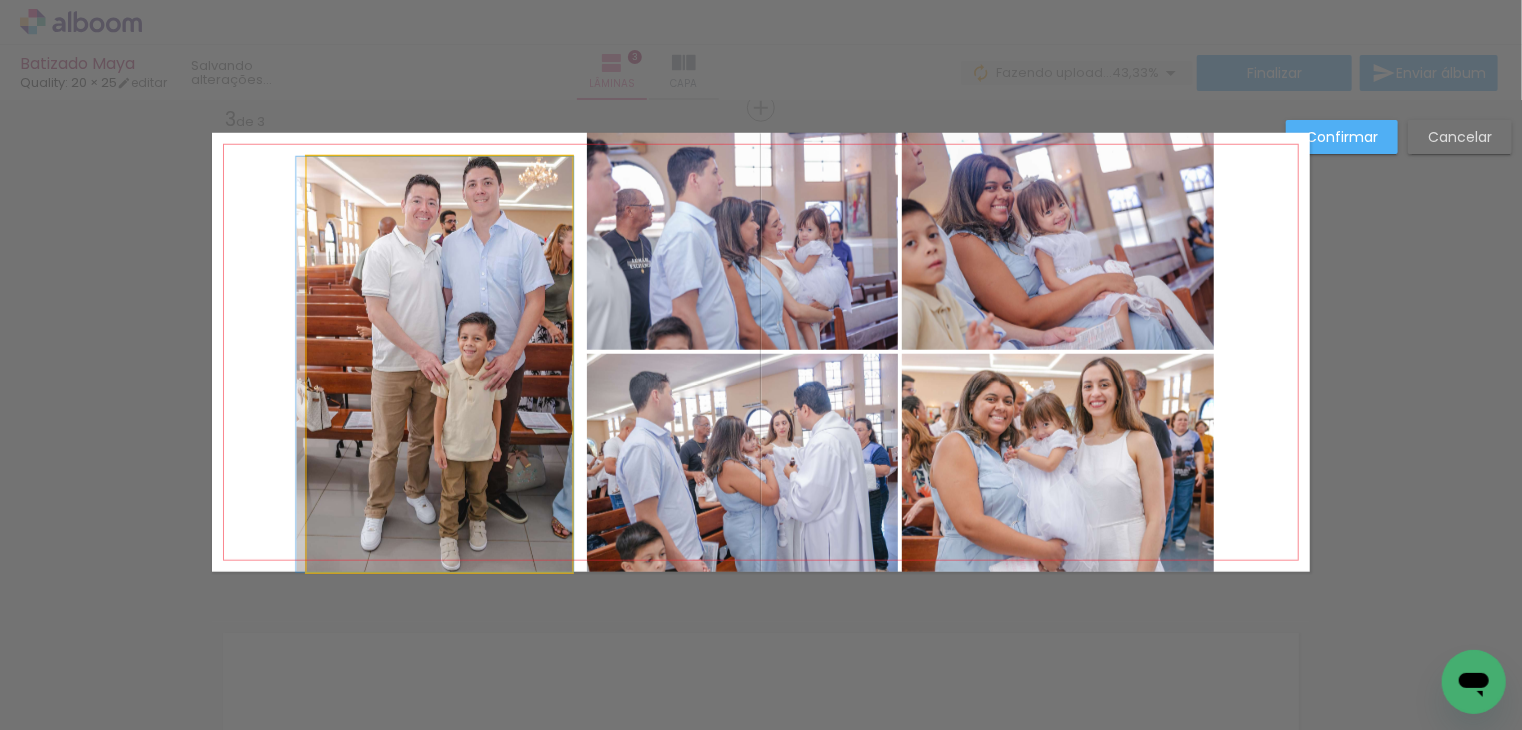 click 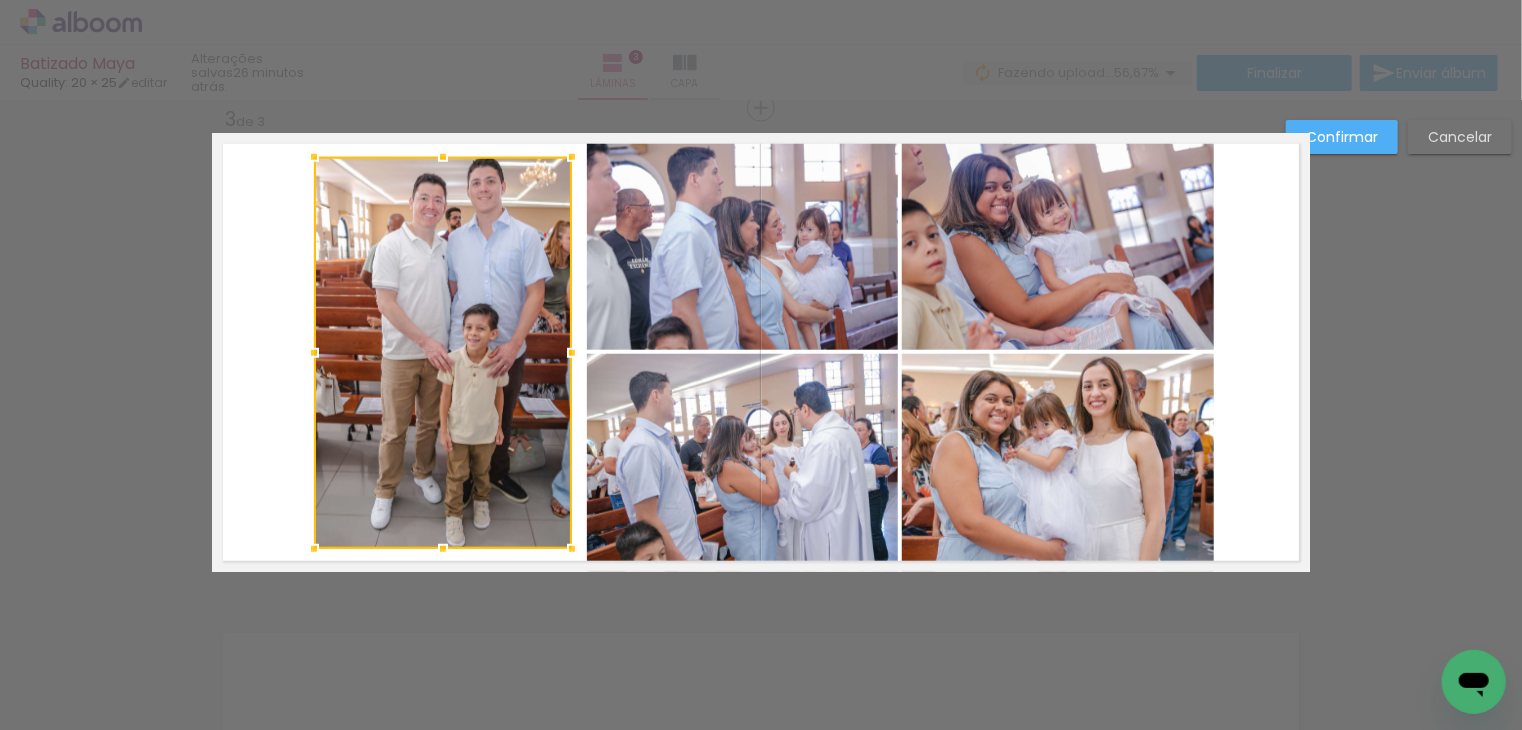 drag, startPoint x: 298, startPoint y: 577, endPoint x: 305, endPoint y: 554, distance: 24.04163 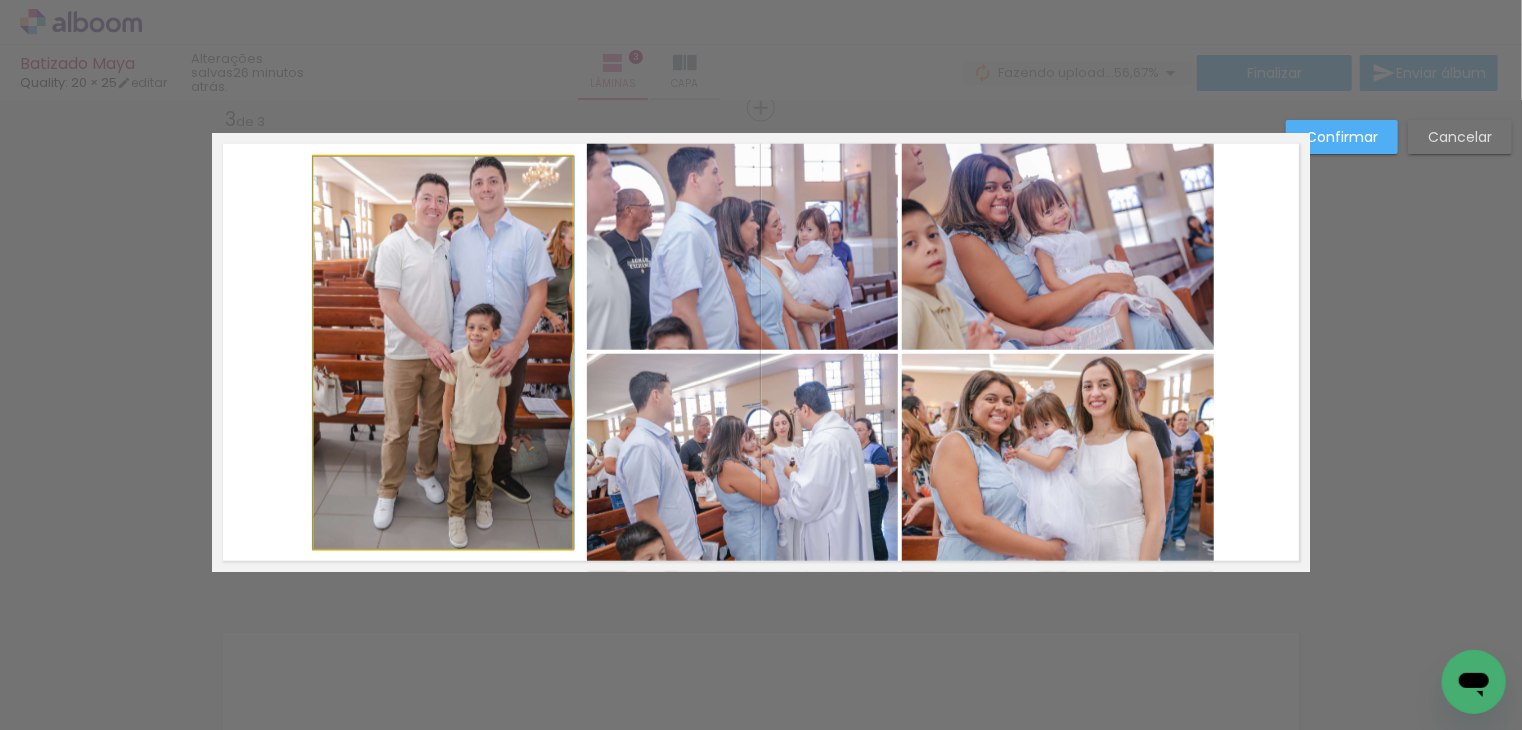 drag, startPoint x: 373, startPoint y: 470, endPoint x: 395, endPoint y: 452, distance: 28.42534 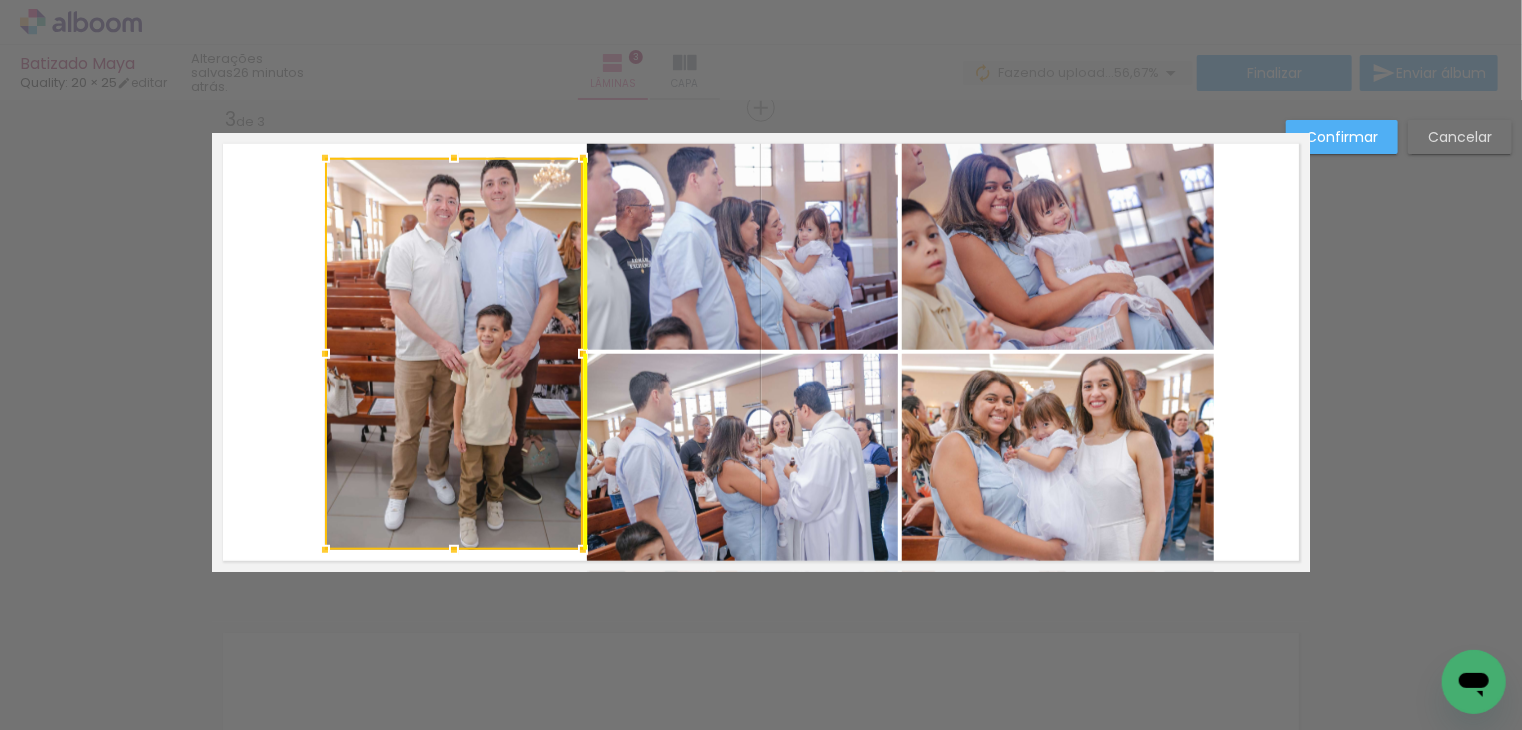 drag, startPoint x: 430, startPoint y: 444, endPoint x: 441, endPoint y: 445, distance: 11.045361 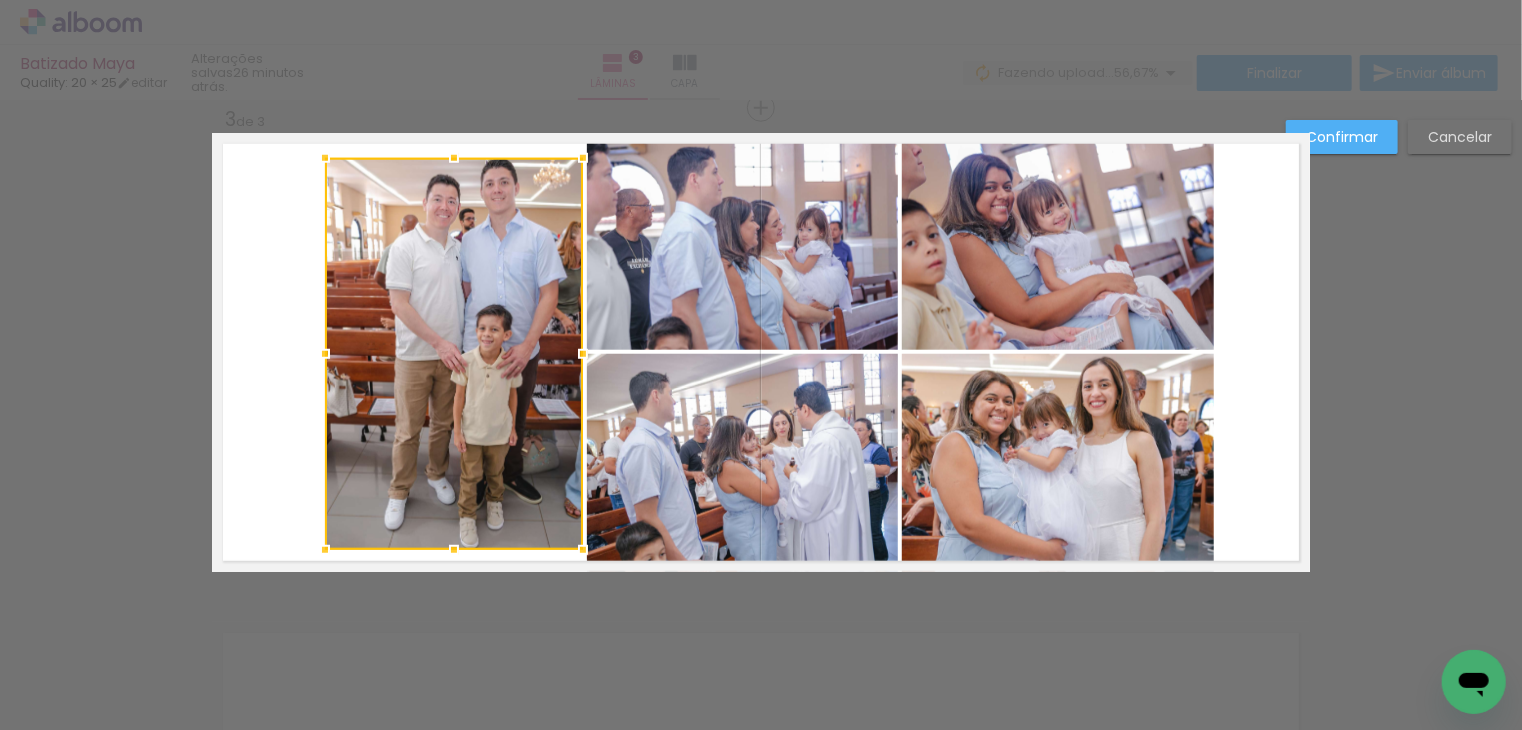 click on "Confirmar Cancelar" at bounding box center [761, 99] 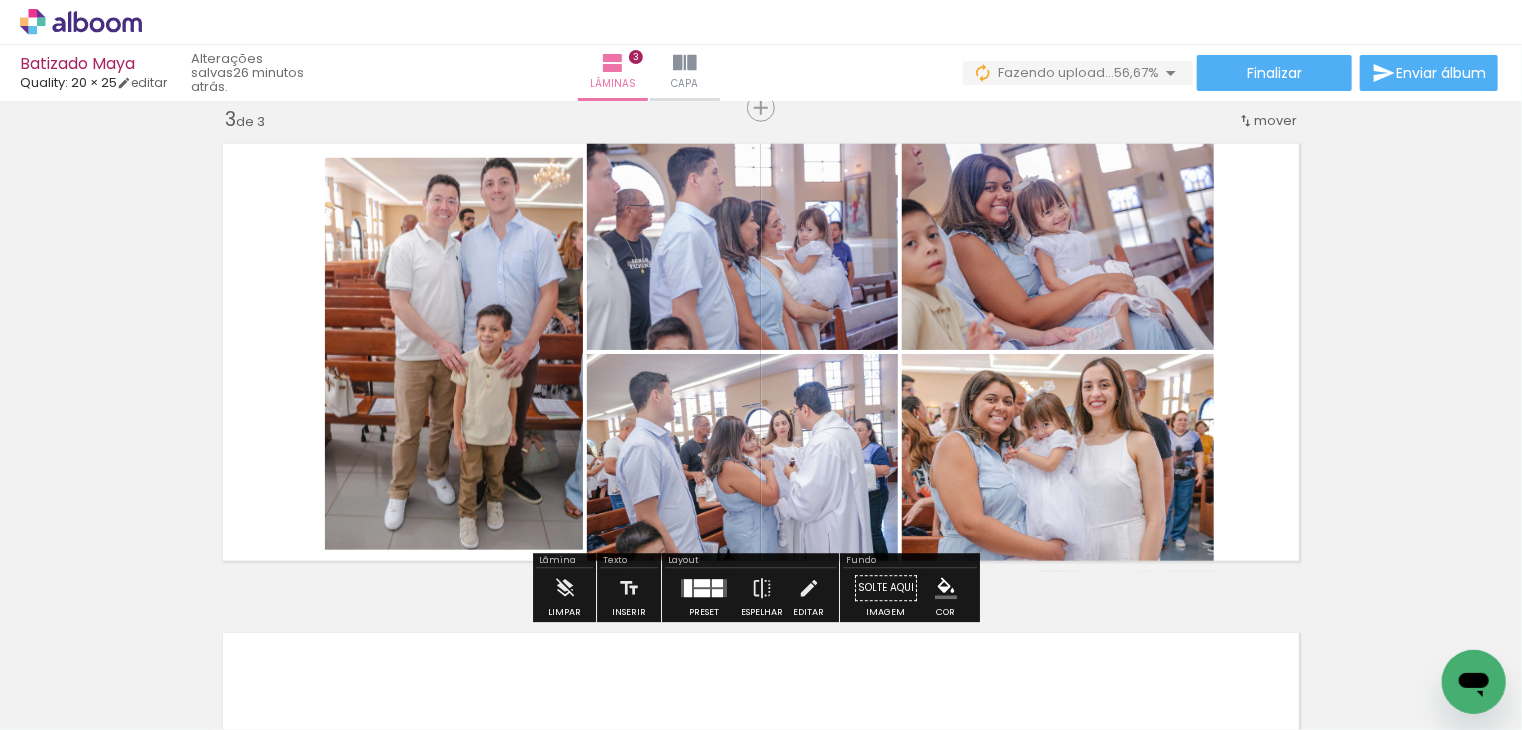 click 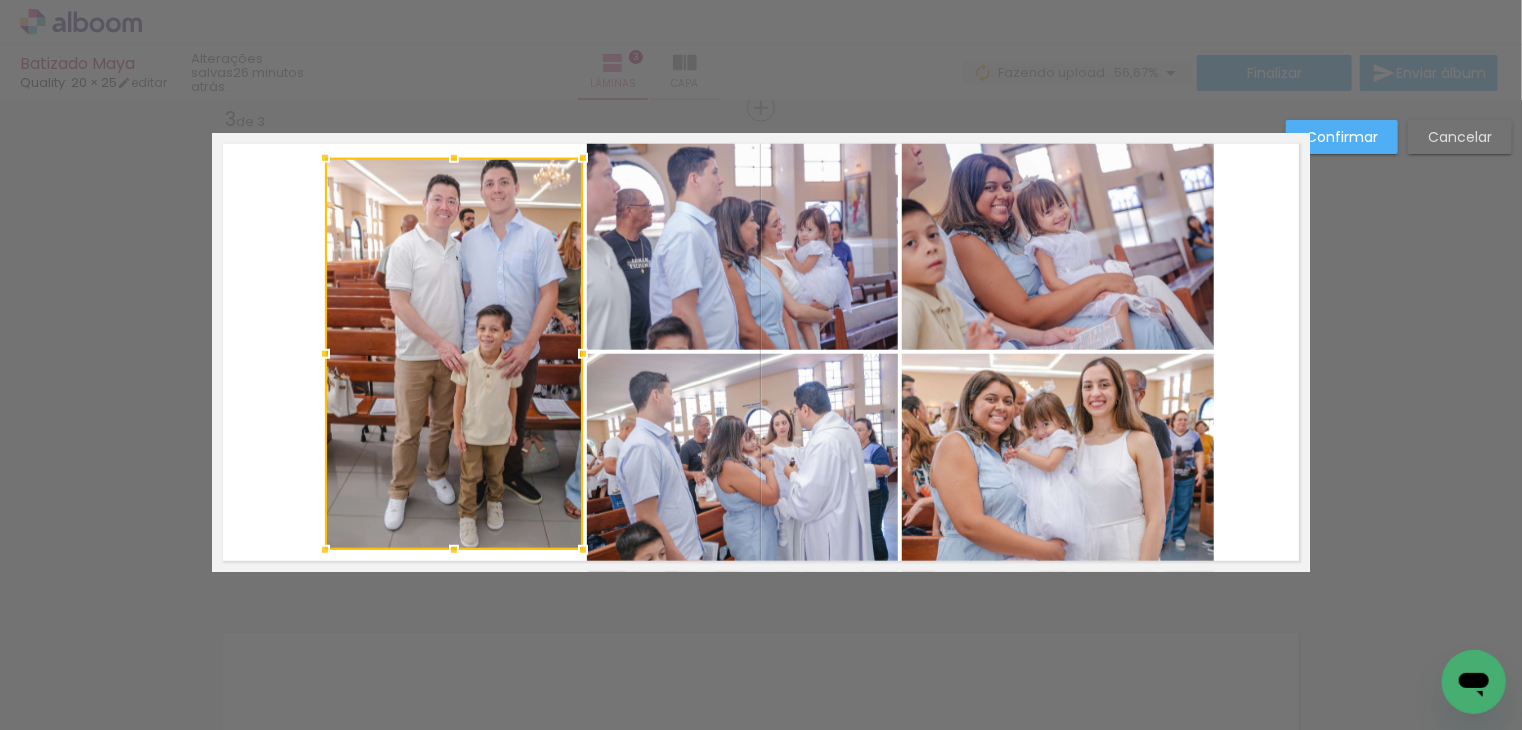 click on "Cancelar" at bounding box center [0, 0] 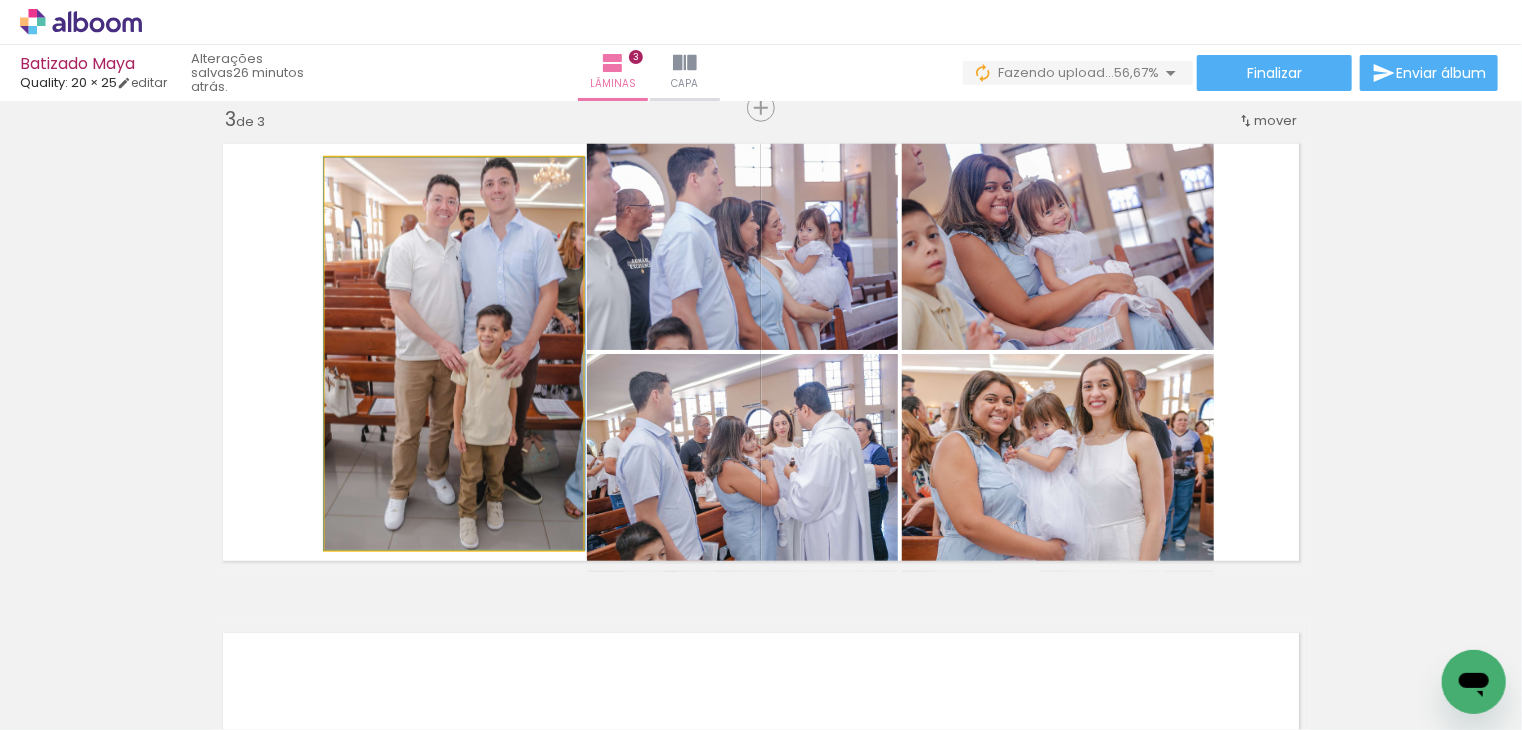 click 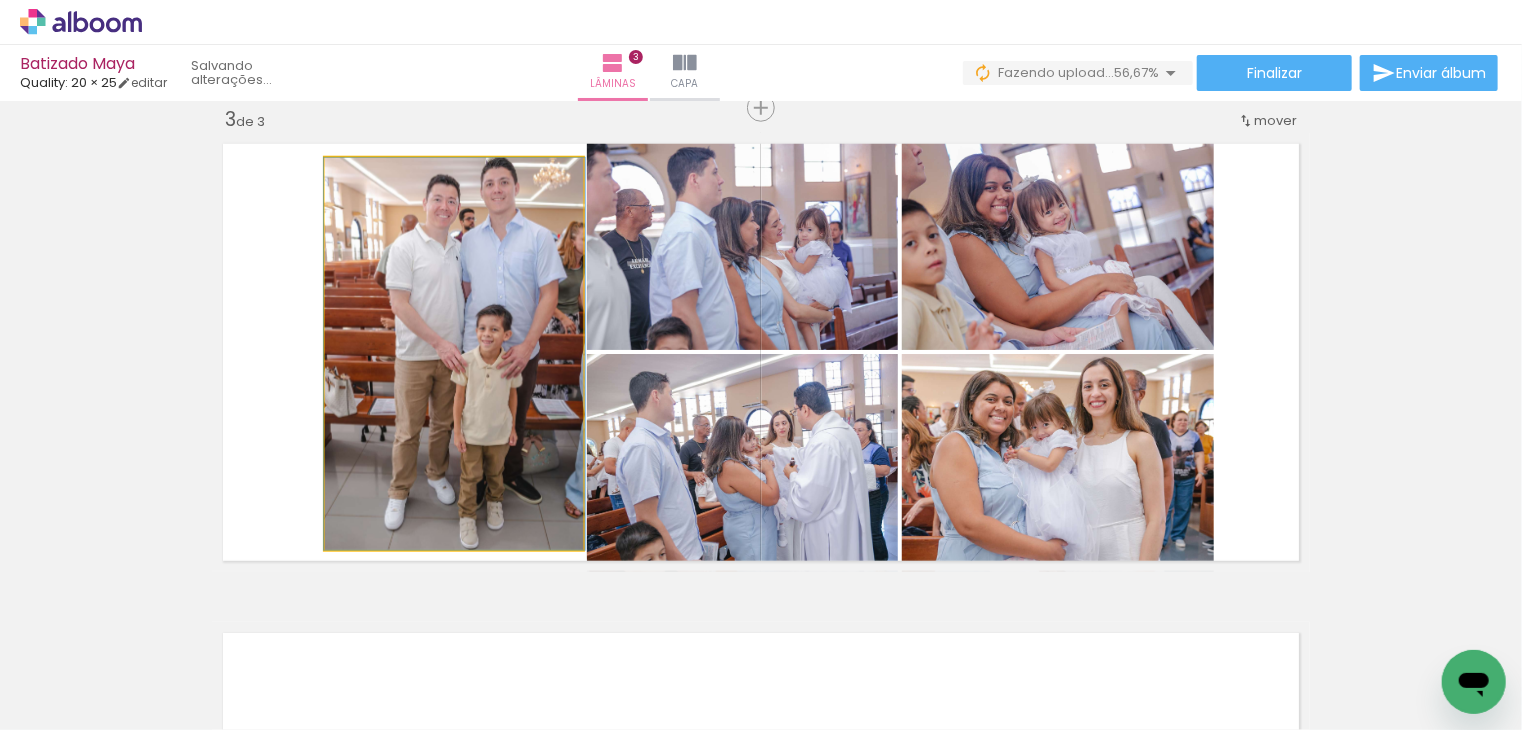 click 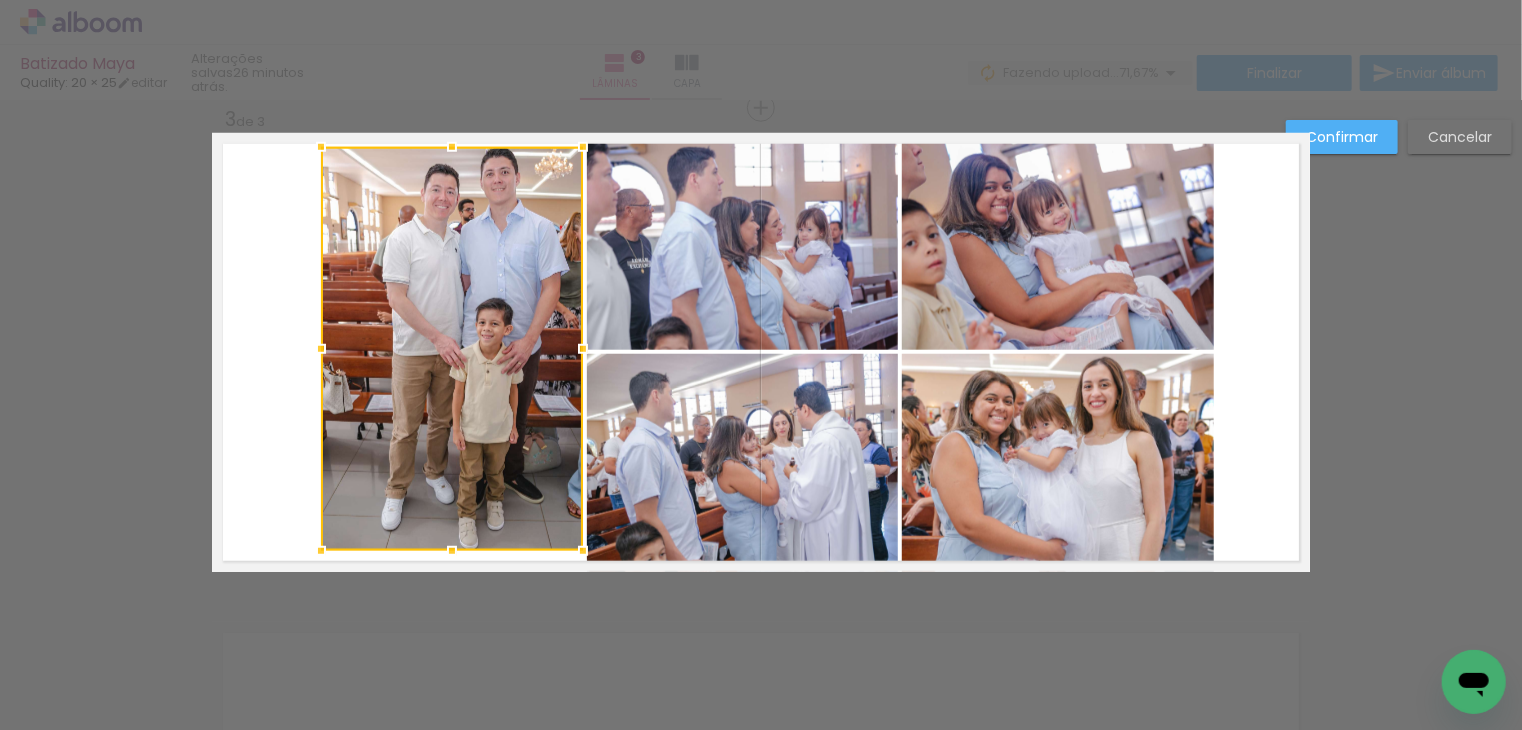 drag, startPoint x: 316, startPoint y: 156, endPoint x: 311, endPoint y: 145, distance: 12.083046 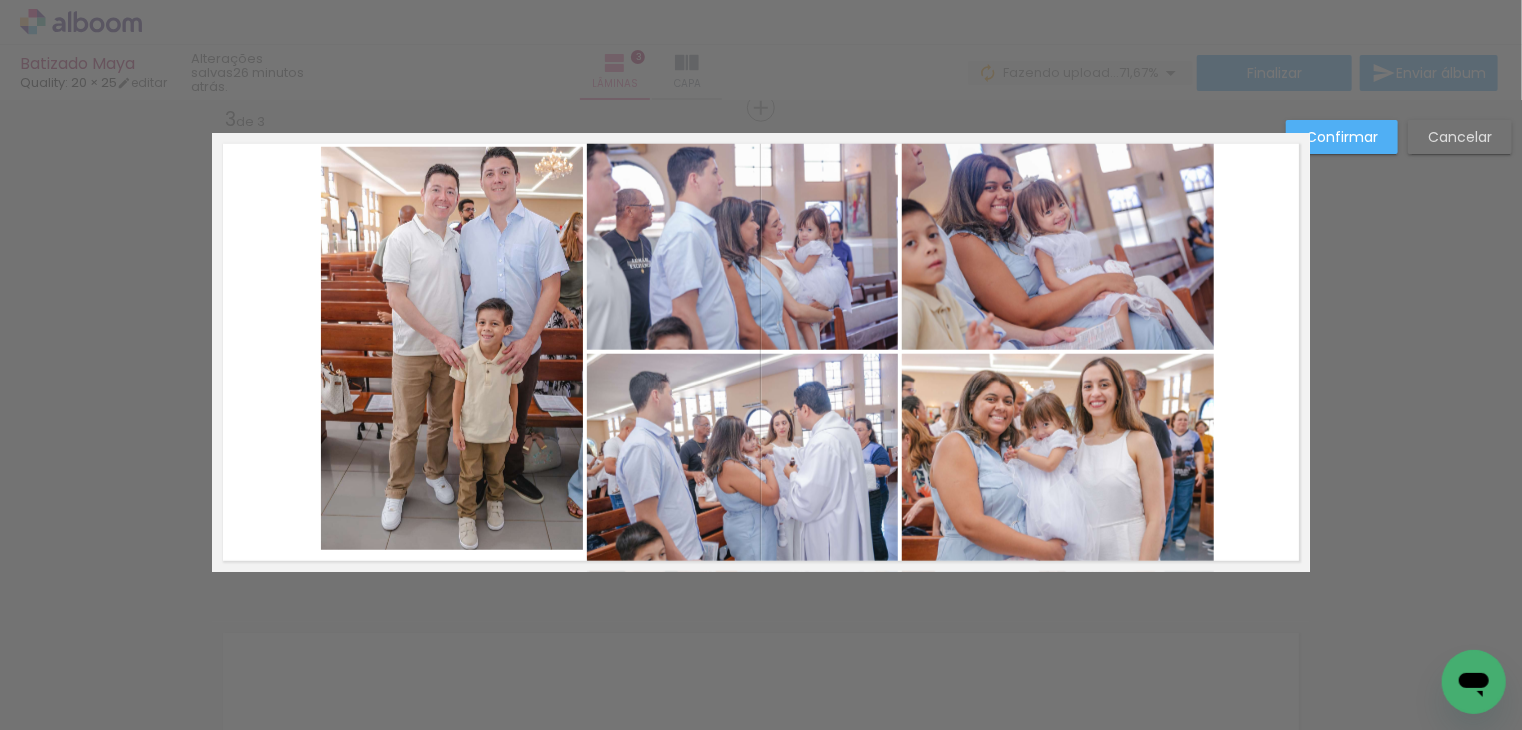 click on "Confirmar Cancelar" at bounding box center [761, 99] 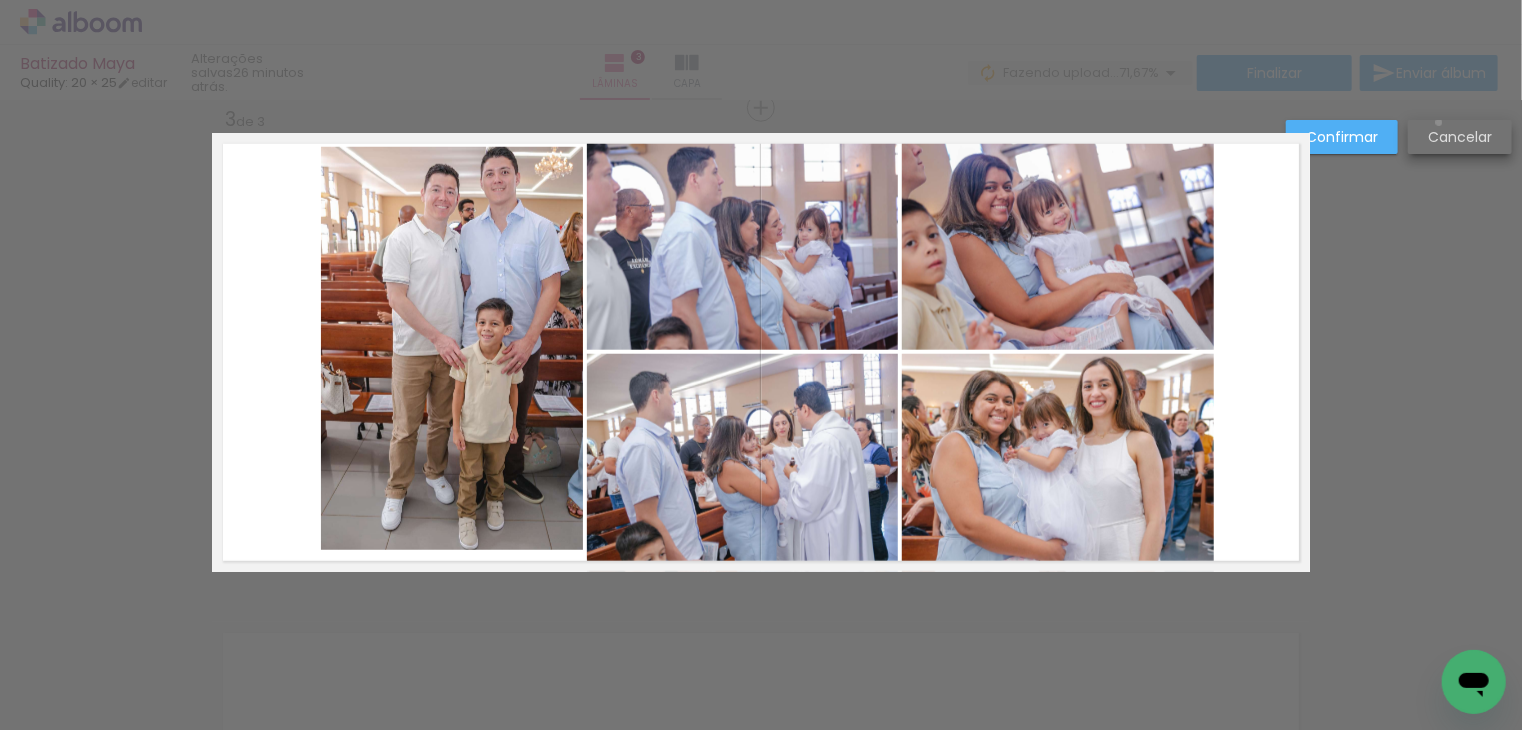 drag, startPoint x: 1439, startPoint y: 122, endPoint x: 1408, endPoint y: 207, distance: 90.47652 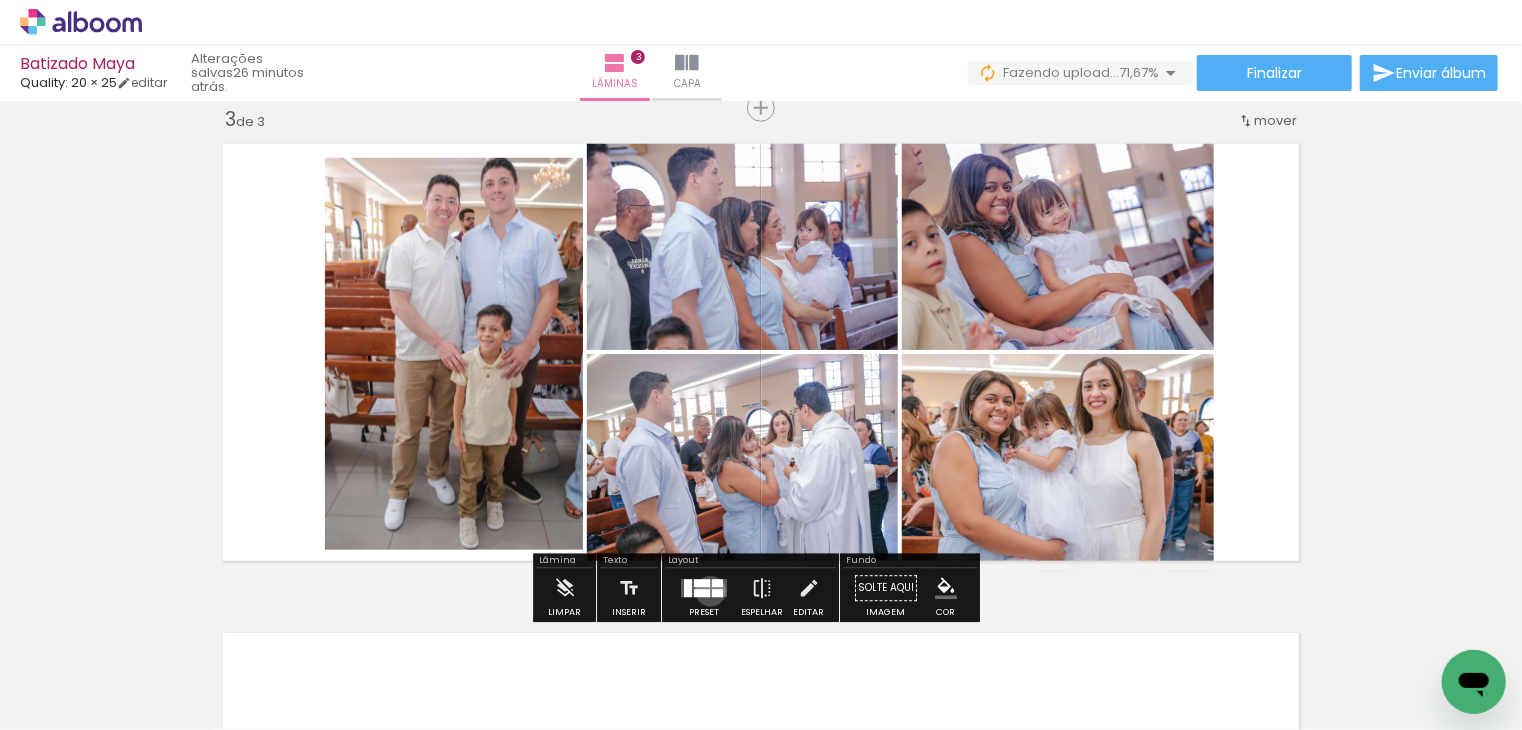 click at bounding box center [704, 589] 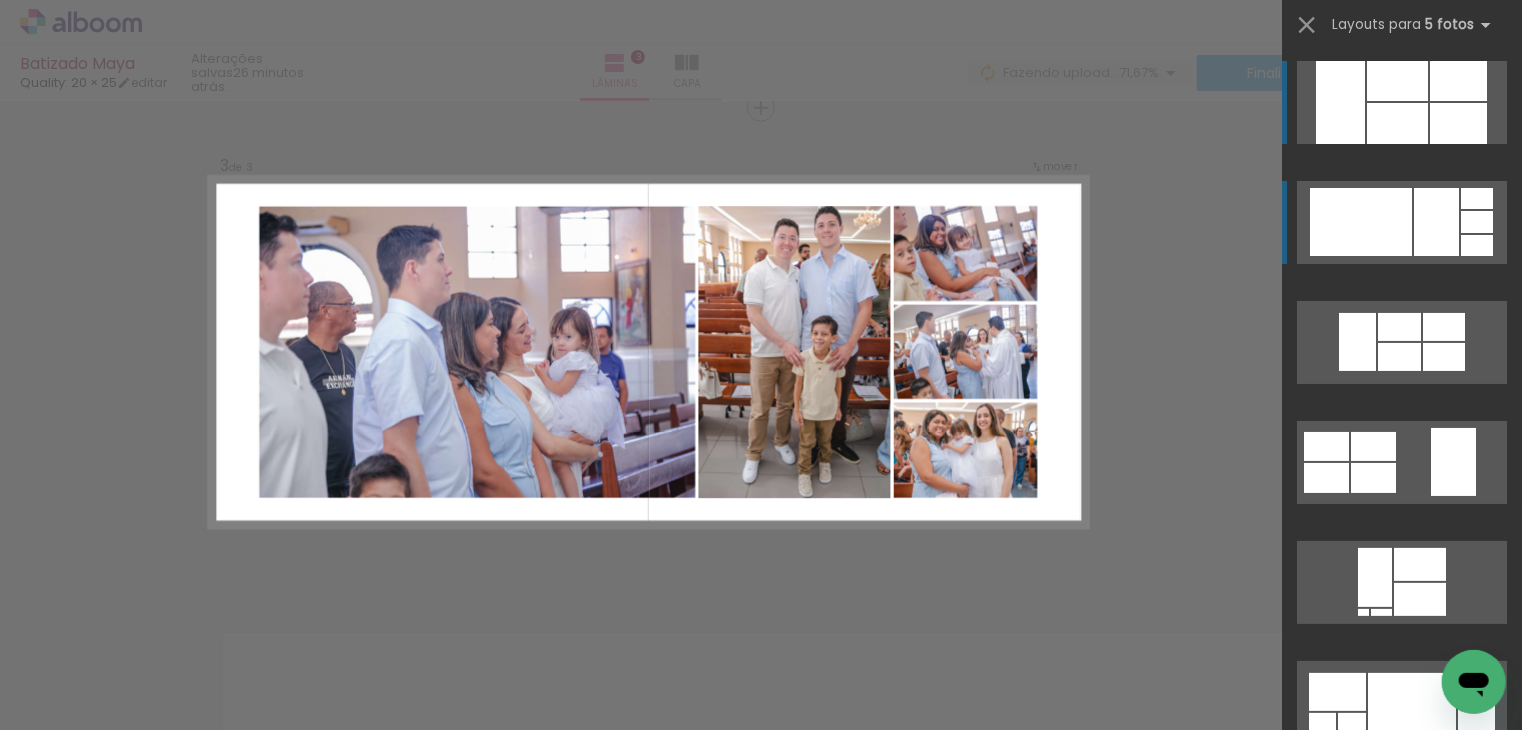 click at bounding box center (1361, 222) 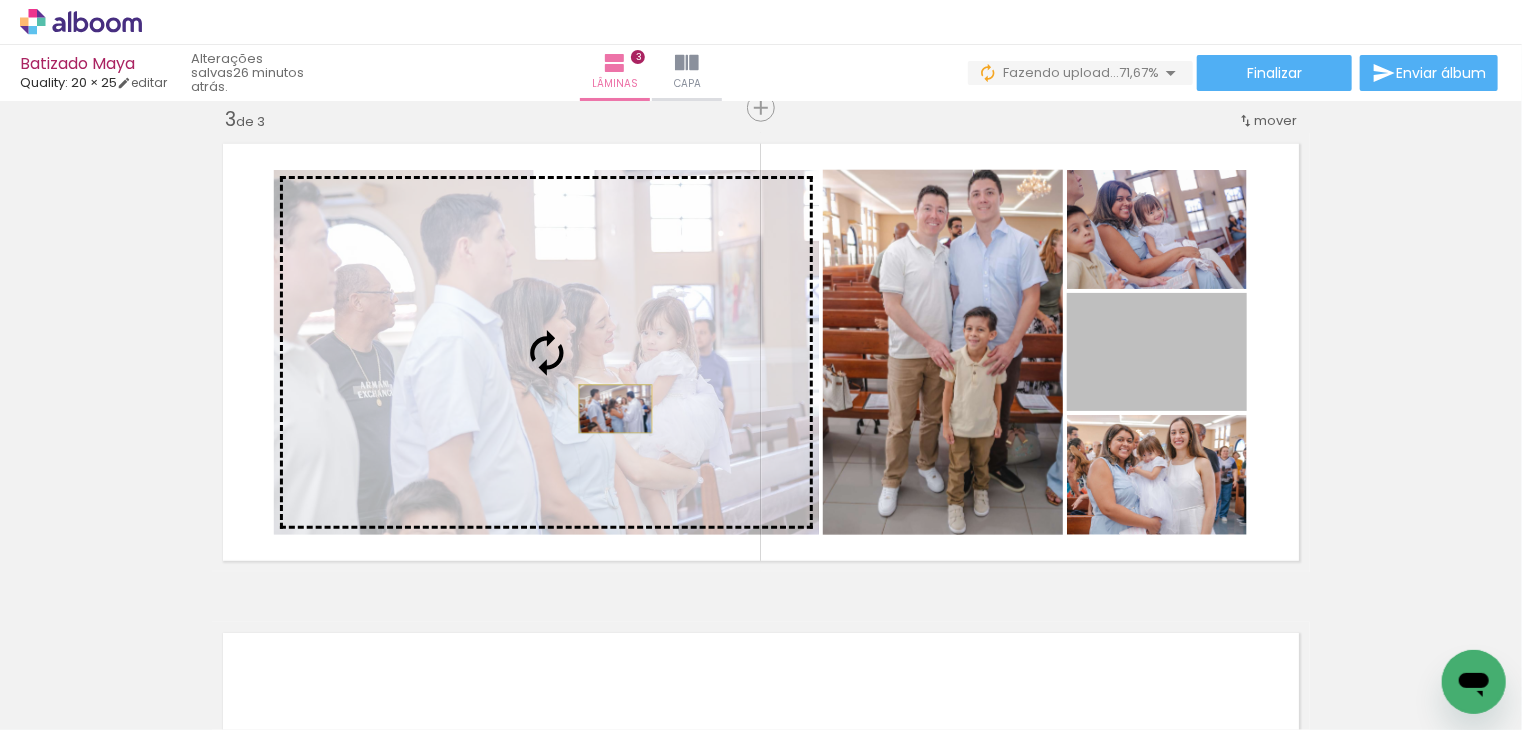 drag, startPoint x: 1180, startPoint y: 356, endPoint x: 608, endPoint y: 409, distance: 574.4502 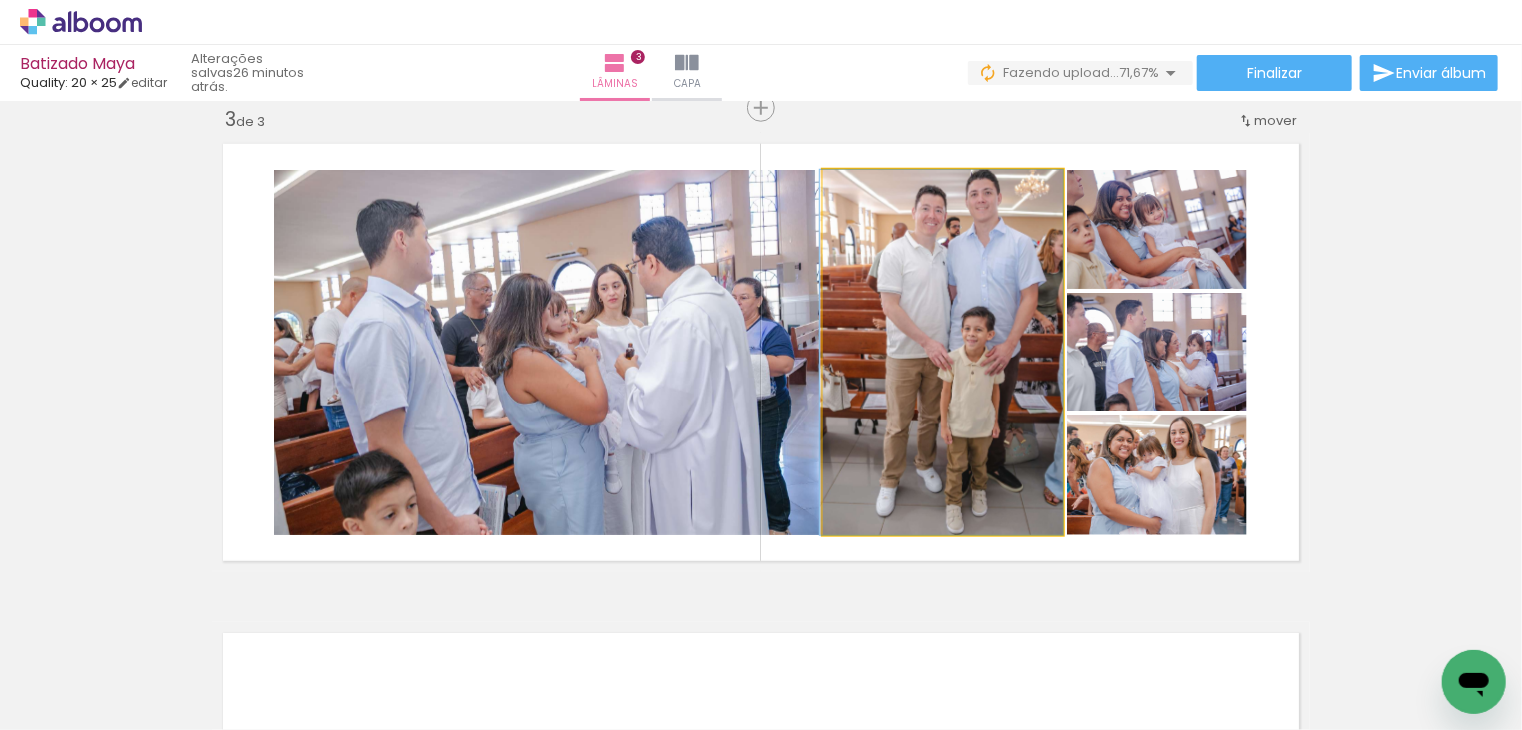 drag, startPoint x: 1003, startPoint y: 369, endPoint x: 1000, endPoint y: 386, distance: 17.262676 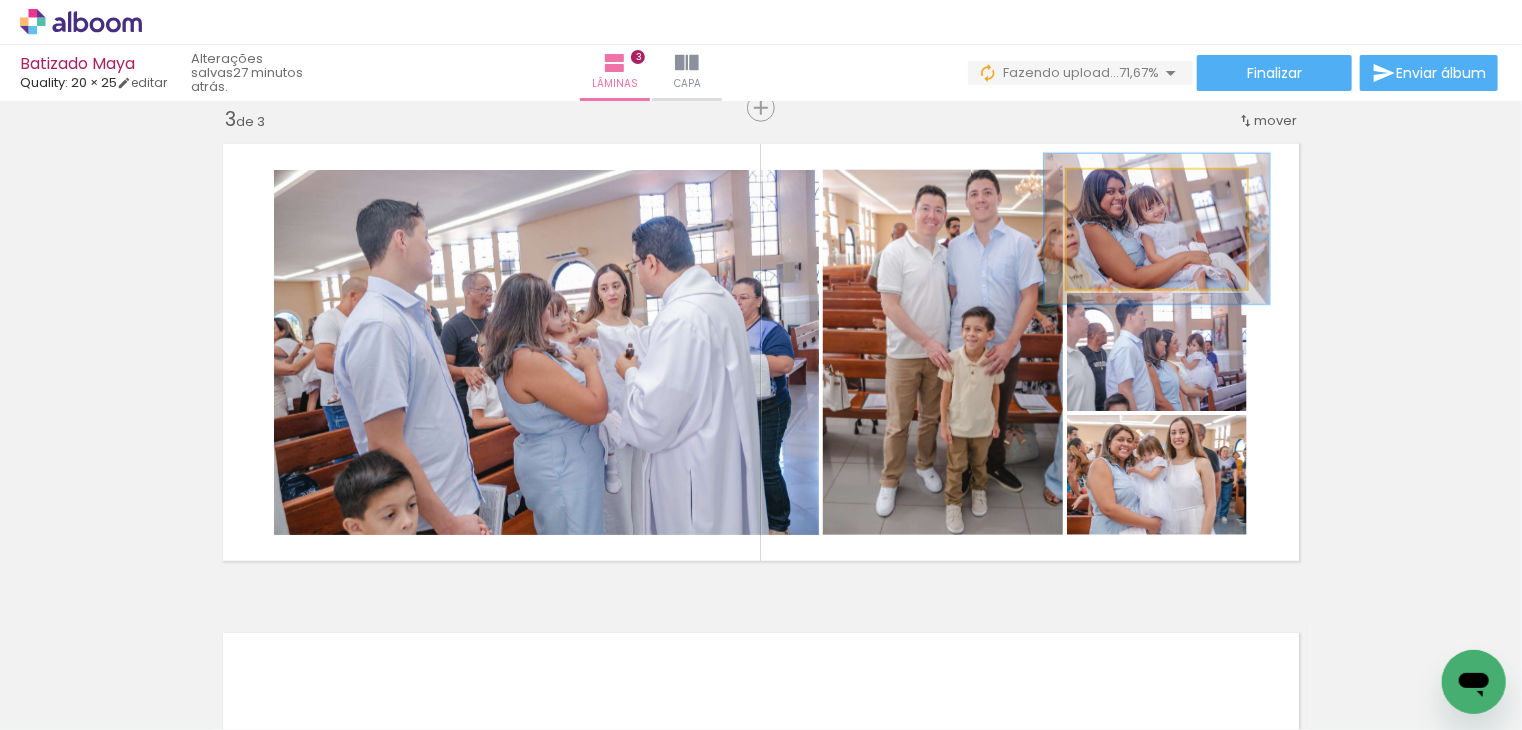 drag, startPoint x: 1105, startPoint y: 191, endPoint x: 1120, endPoint y: 190, distance: 15.033297 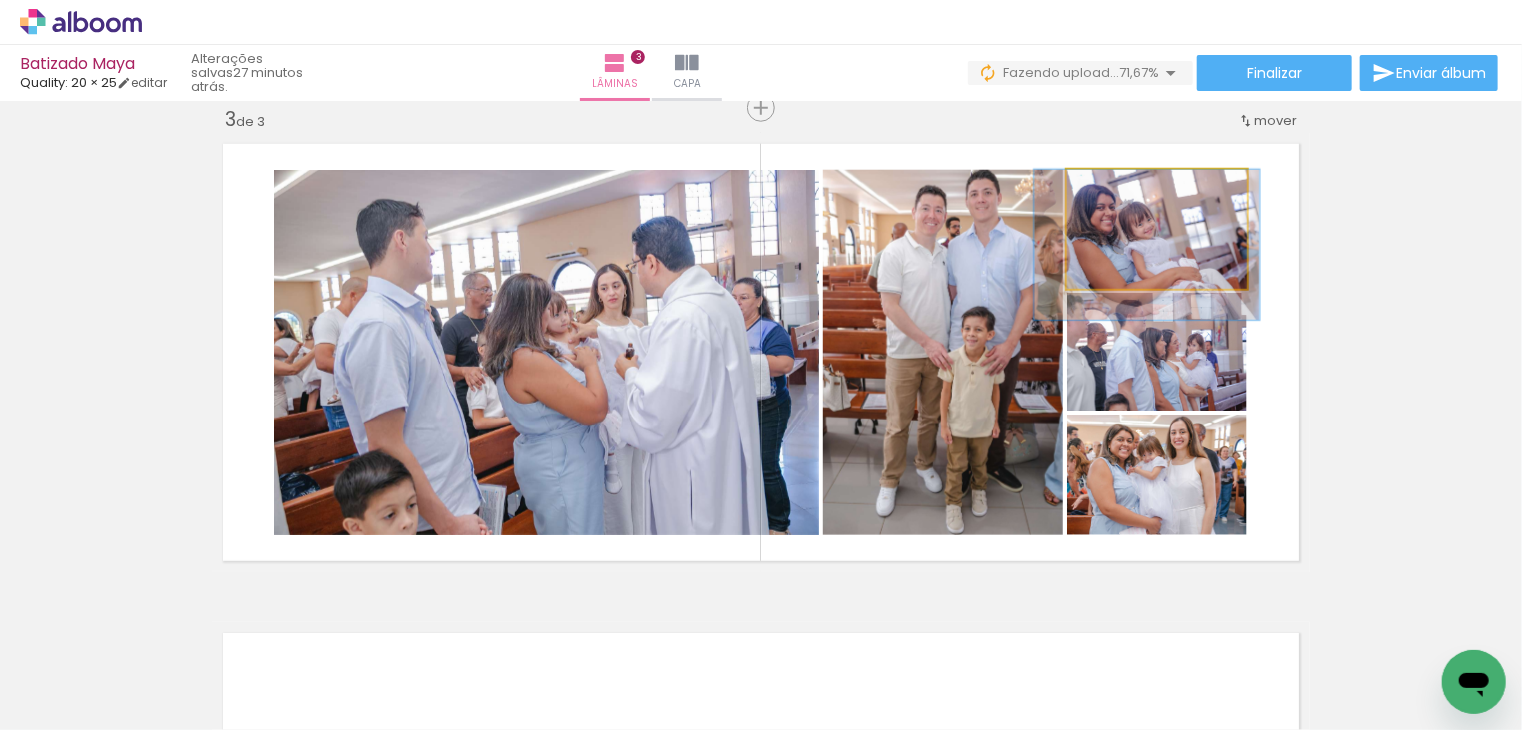 drag, startPoint x: 1195, startPoint y: 237, endPoint x: 1184, endPoint y: 257, distance: 22.825424 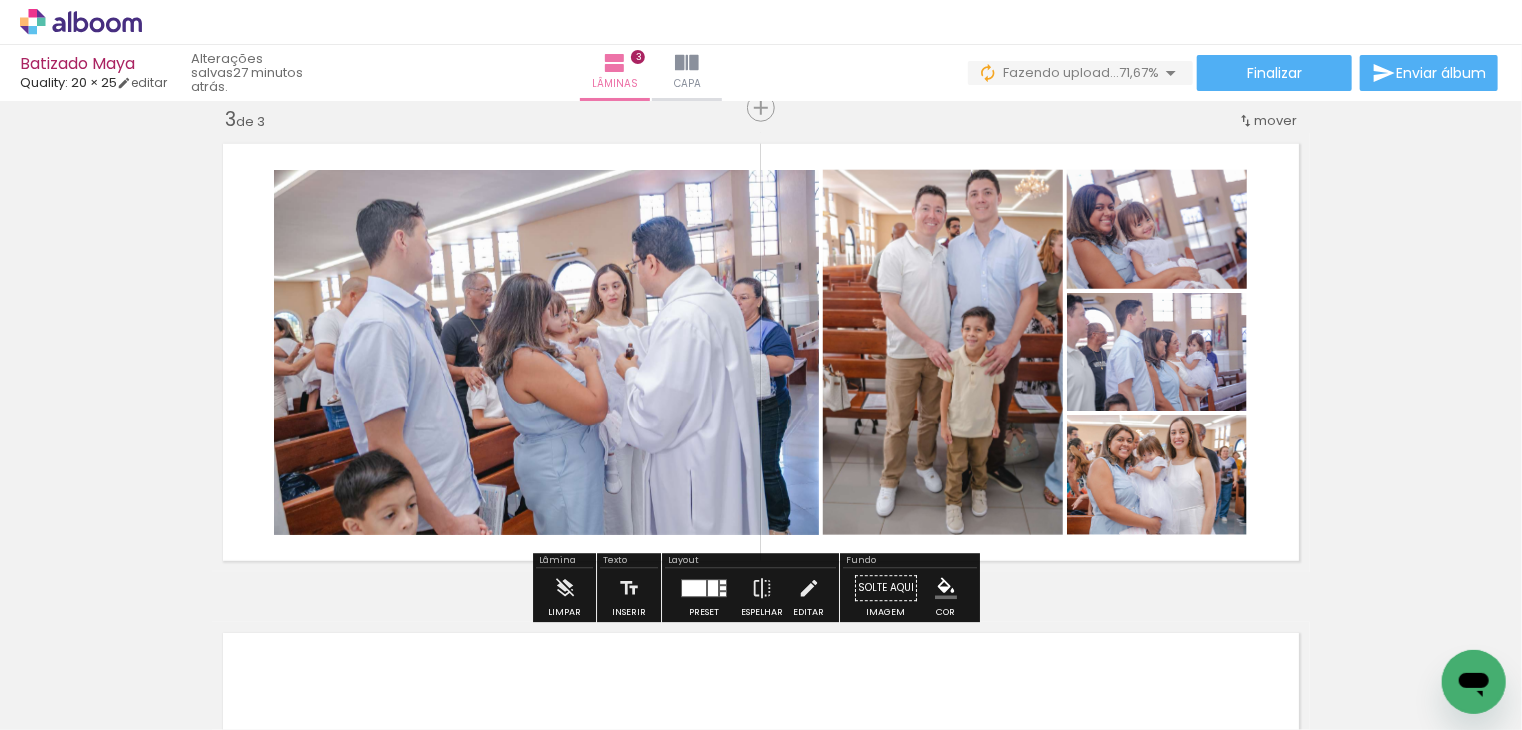 click on "Inserir lâmina 1  de 3  Inserir lâmina 2  de 3  Inserir lâmina 3  de 3" at bounding box center [761, 82] 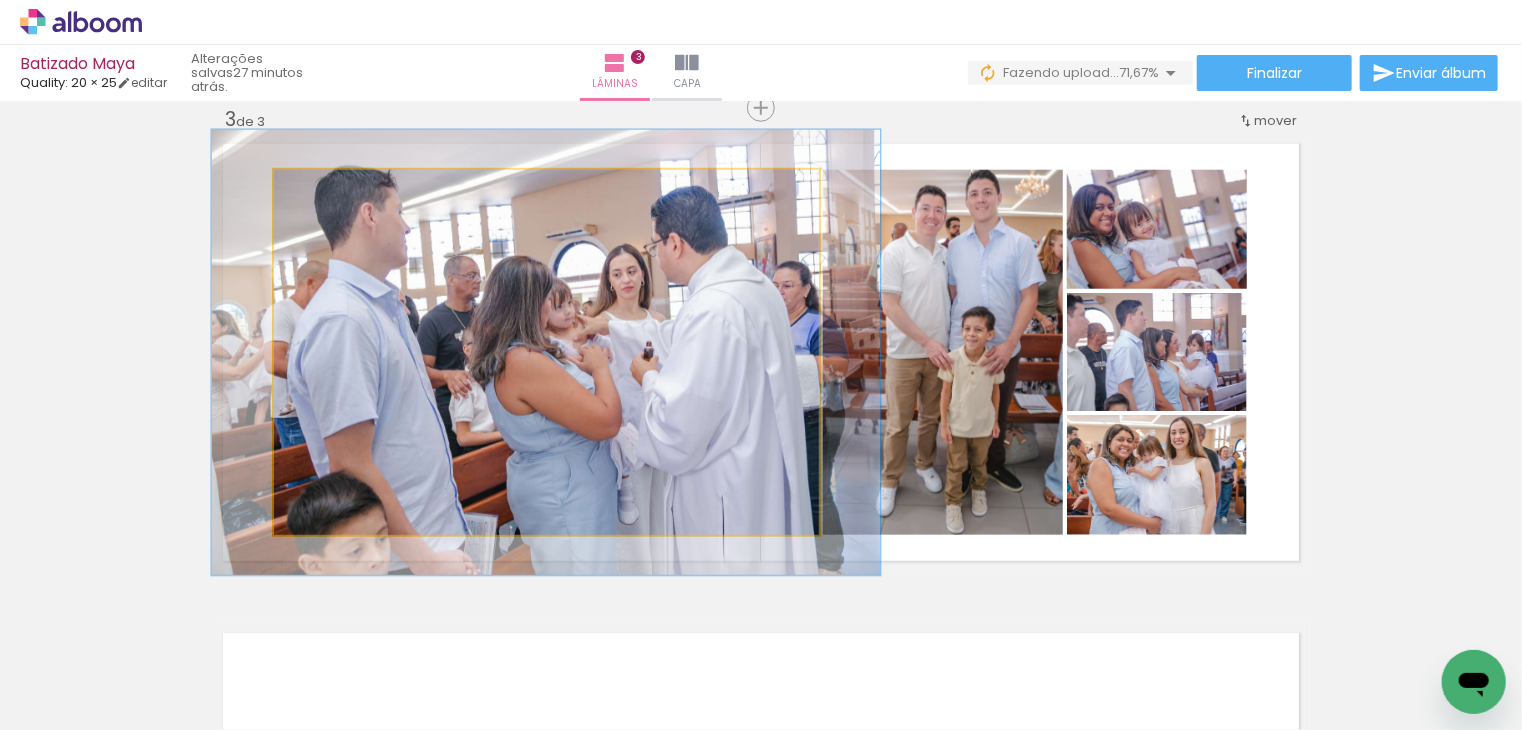 drag, startPoint x: 318, startPoint y: 185, endPoint x: 333, endPoint y: 185, distance: 15 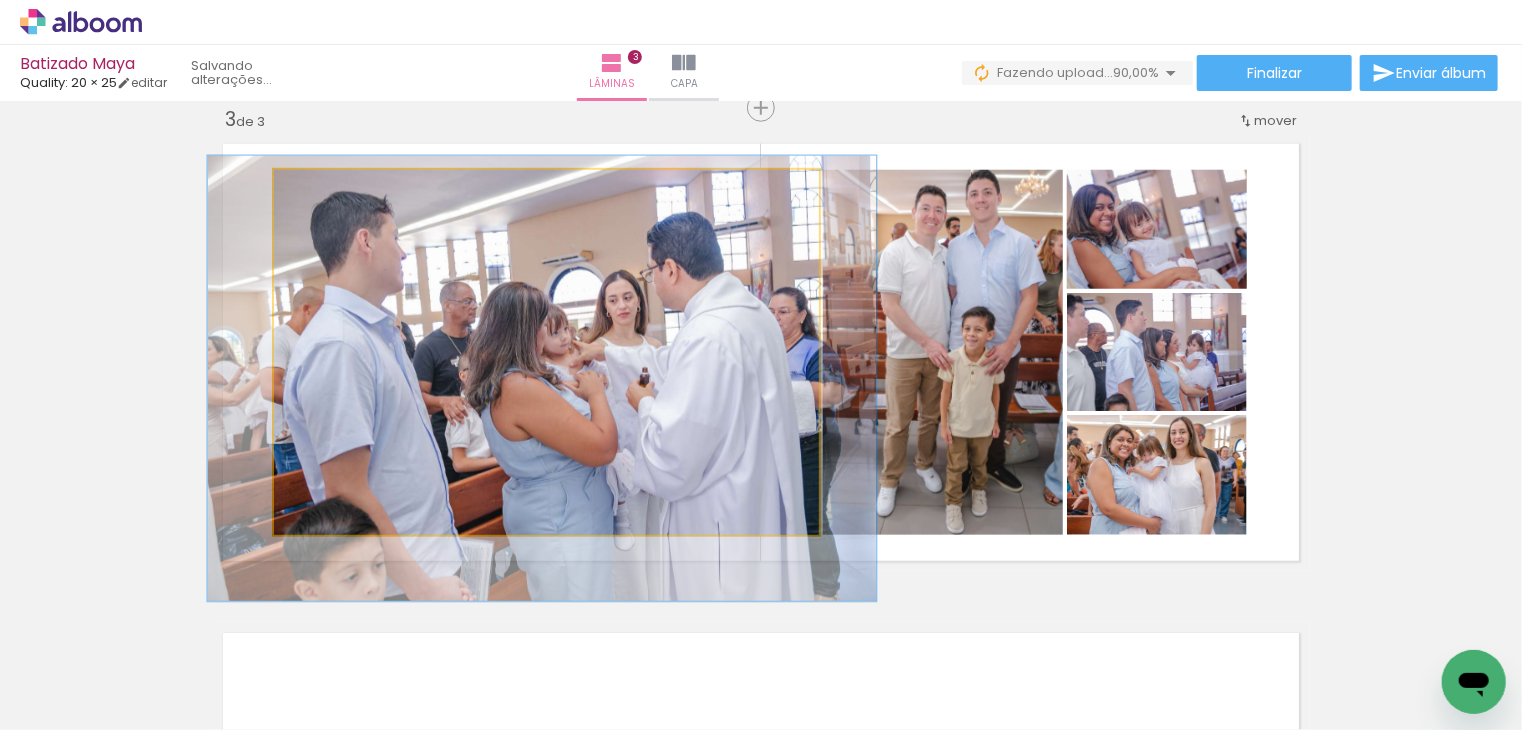 drag, startPoint x: 640, startPoint y: 330, endPoint x: 636, endPoint y: 355, distance: 25.317978 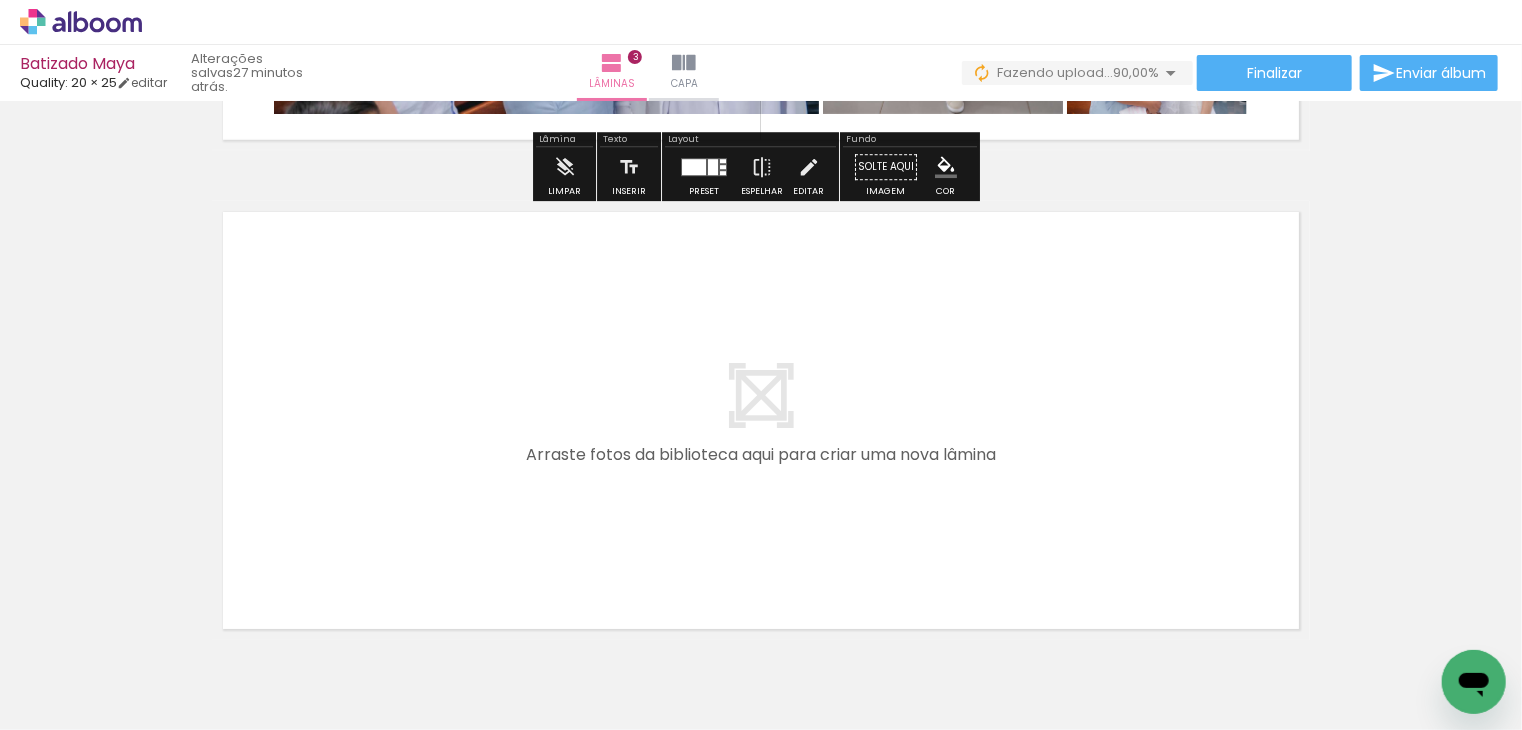 scroll, scrollTop: 1504, scrollLeft: 0, axis: vertical 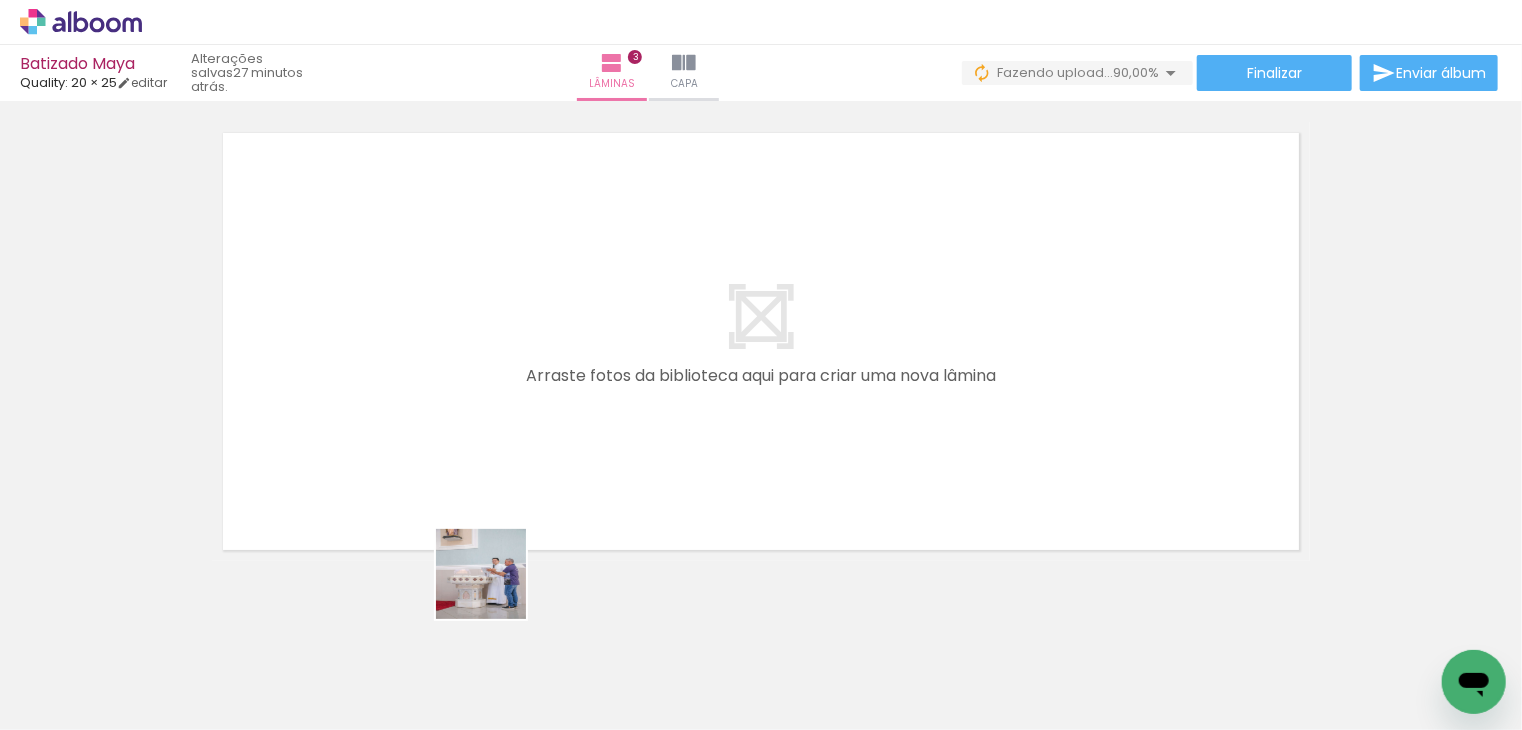 drag, startPoint x: 496, startPoint y: 589, endPoint x: 647, endPoint y: 445, distance: 208.65521 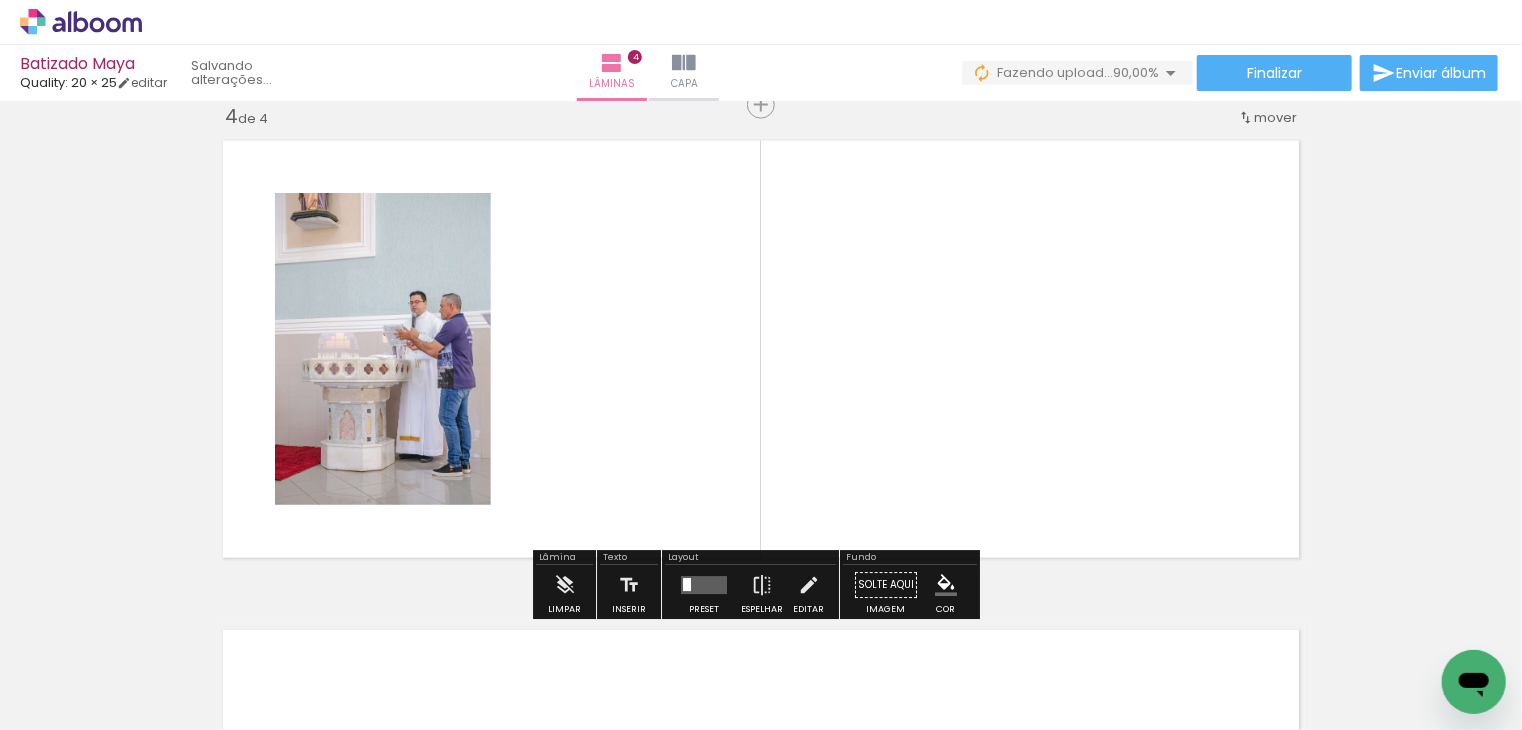 scroll, scrollTop: 1492, scrollLeft: 0, axis: vertical 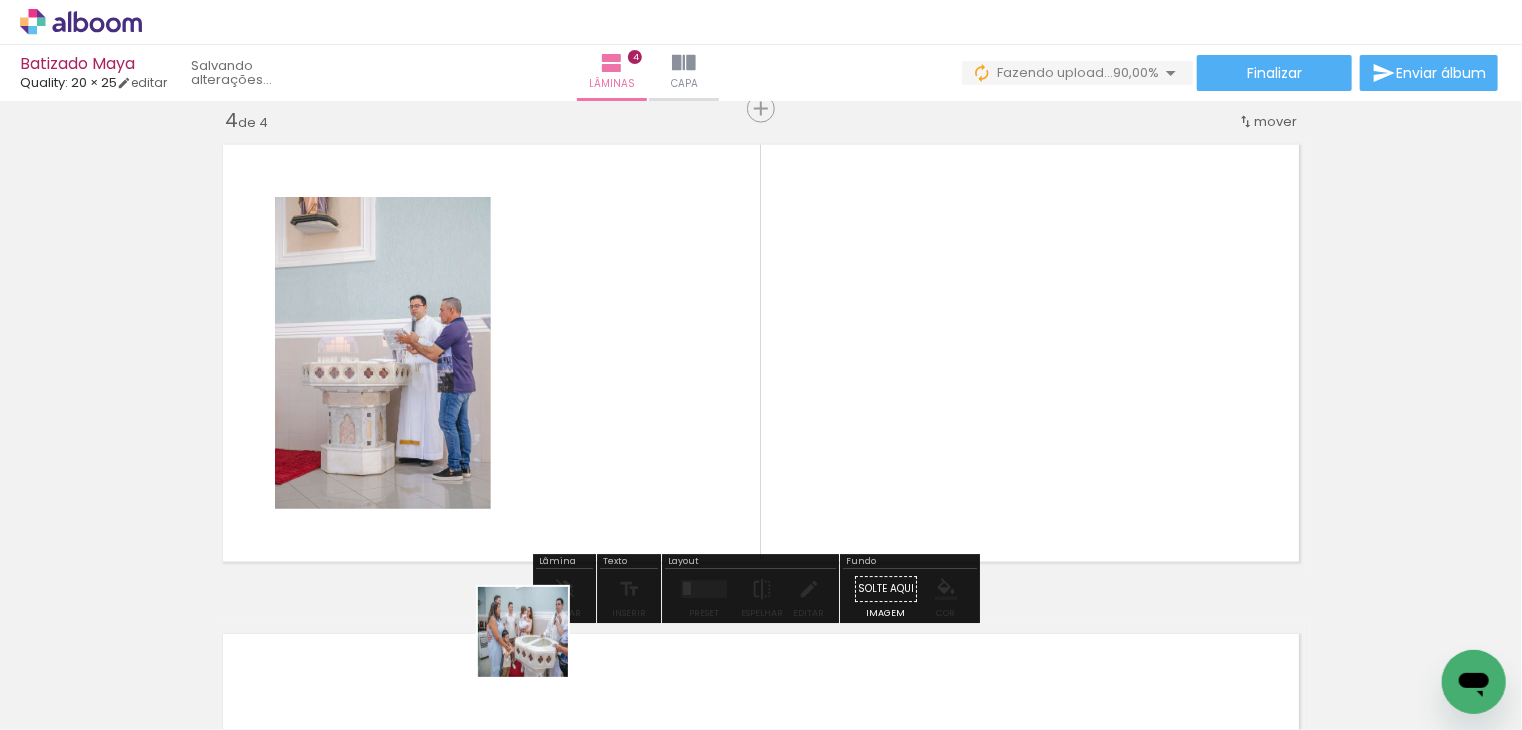 drag, startPoint x: 538, startPoint y: 647, endPoint x: 663, endPoint y: 421, distance: 258.26538 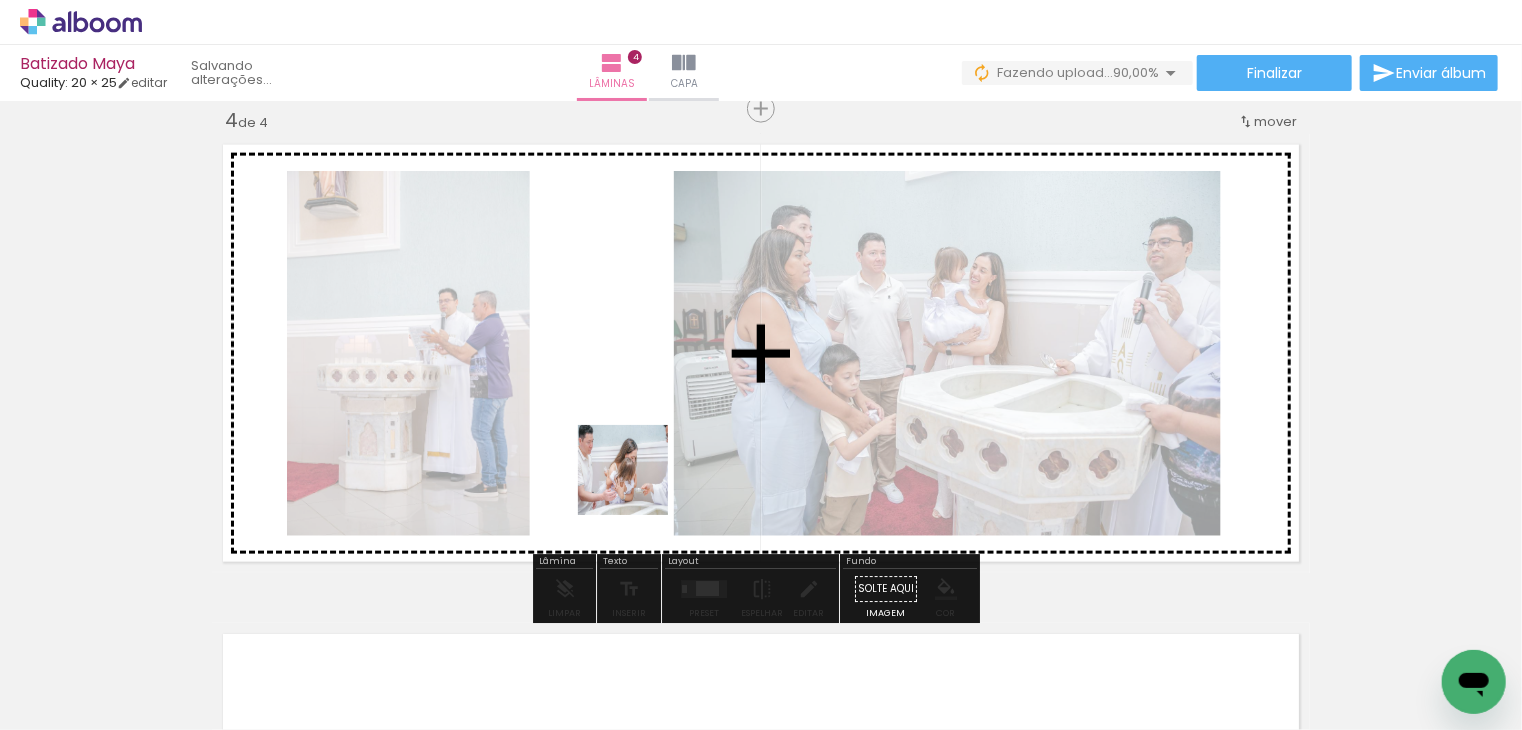 drag, startPoint x: 663, startPoint y: 622, endPoint x: 622, endPoint y: 481, distance: 146.84004 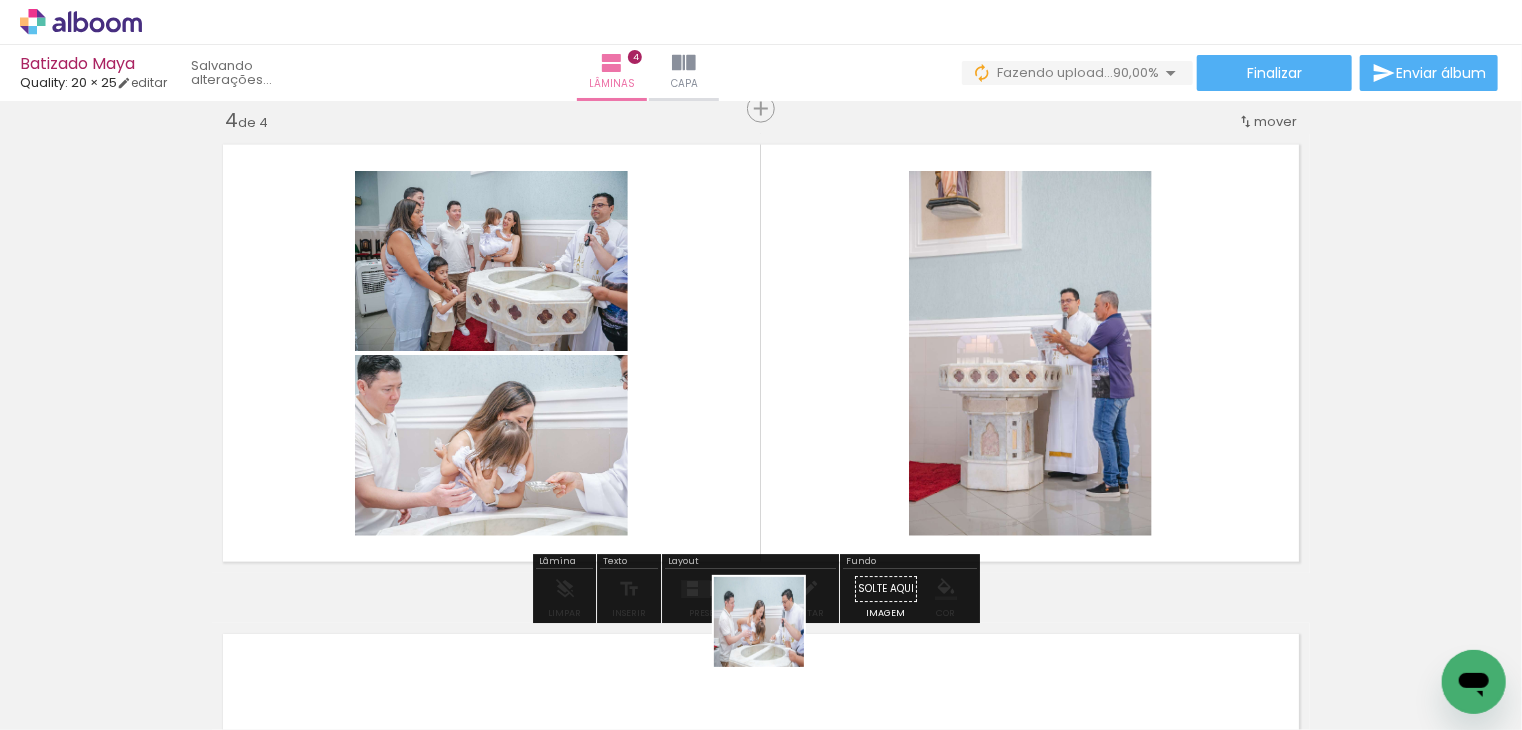 drag, startPoint x: 769, startPoint y: 674, endPoint x: 790, endPoint y: 437, distance: 237.92856 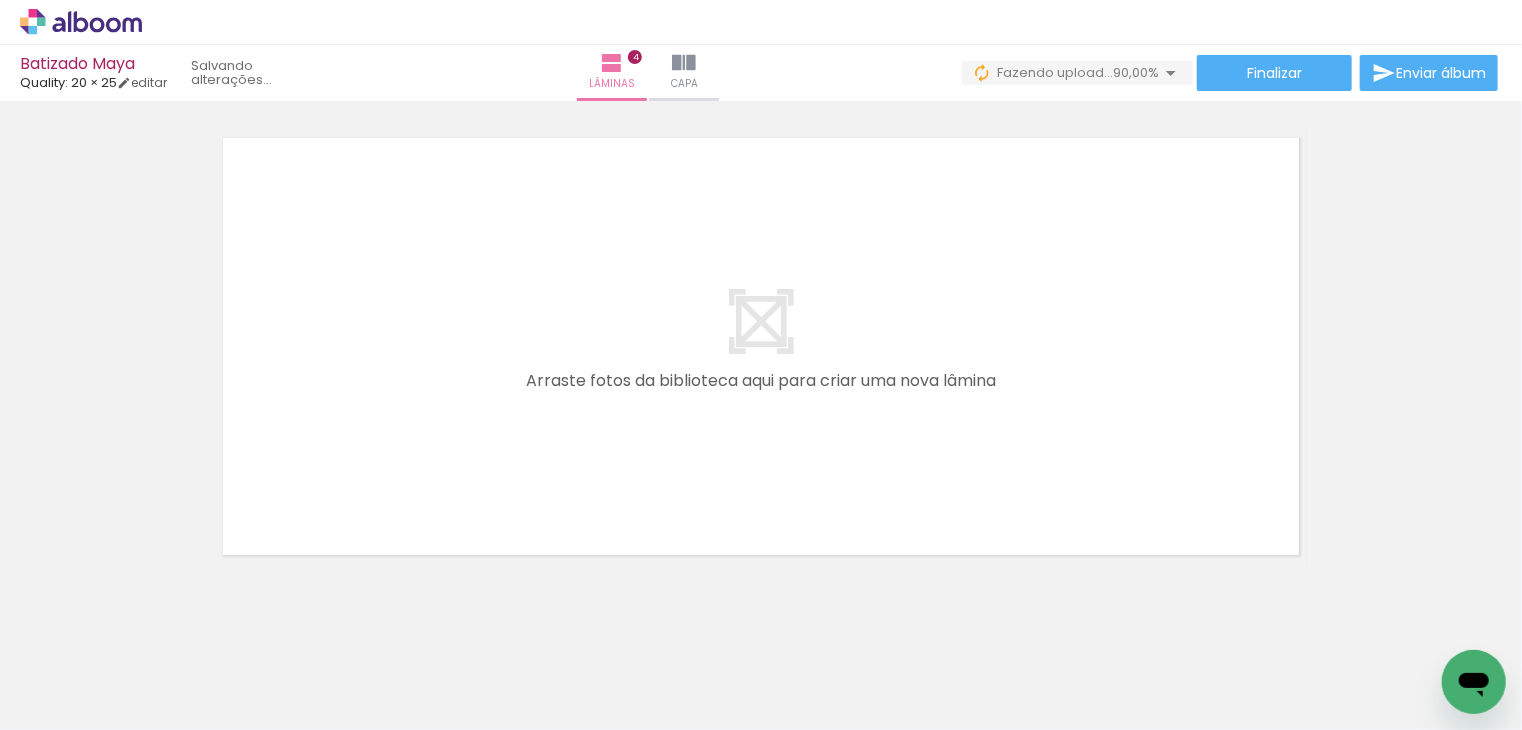 scroll, scrollTop: 1992, scrollLeft: 0, axis: vertical 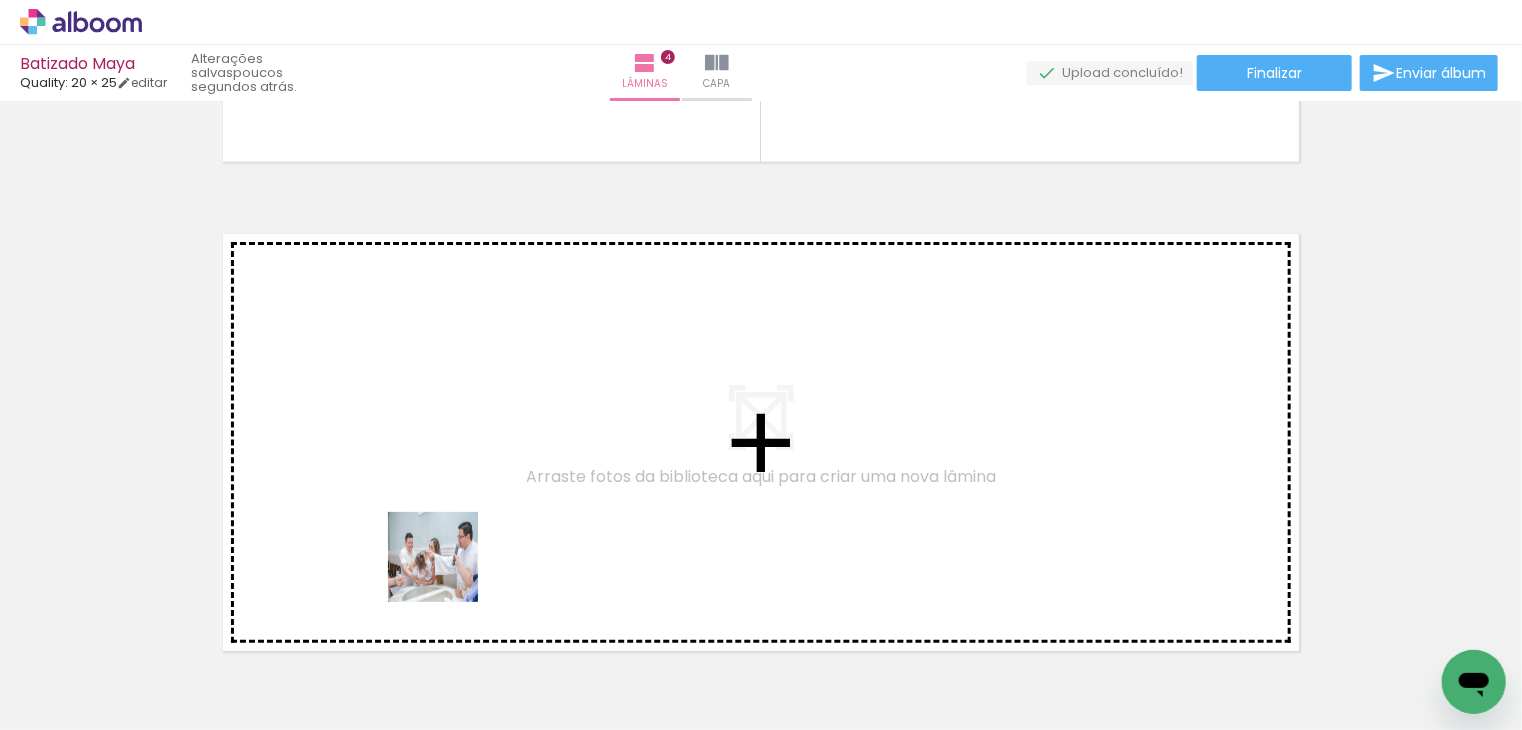 drag, startPoint x: 405, startPoint y: 678, endPoint x: 586, endPoint y: 615, distance: 191.65073 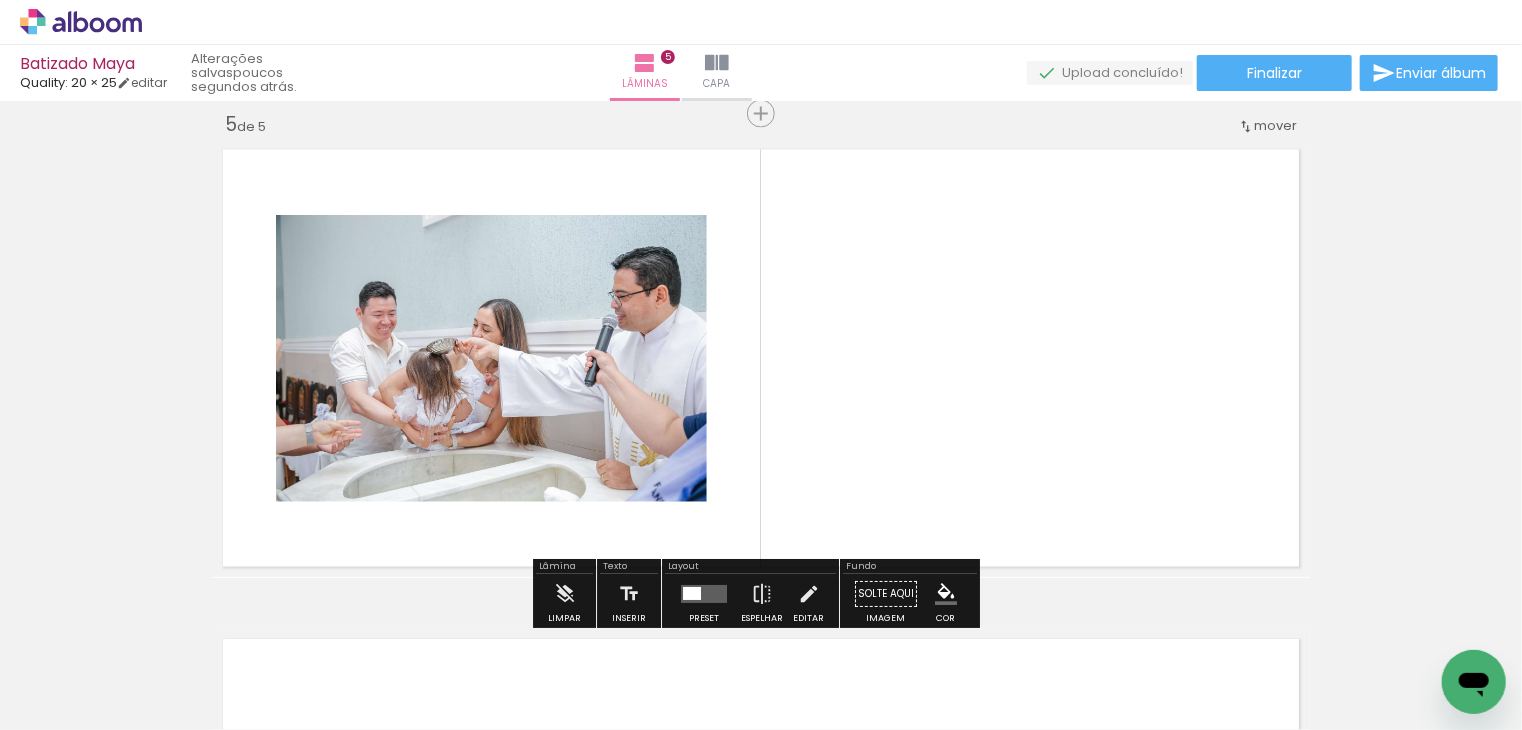 scroll, scrollTop: 1981, scrollLeft: 0, axis: vertical 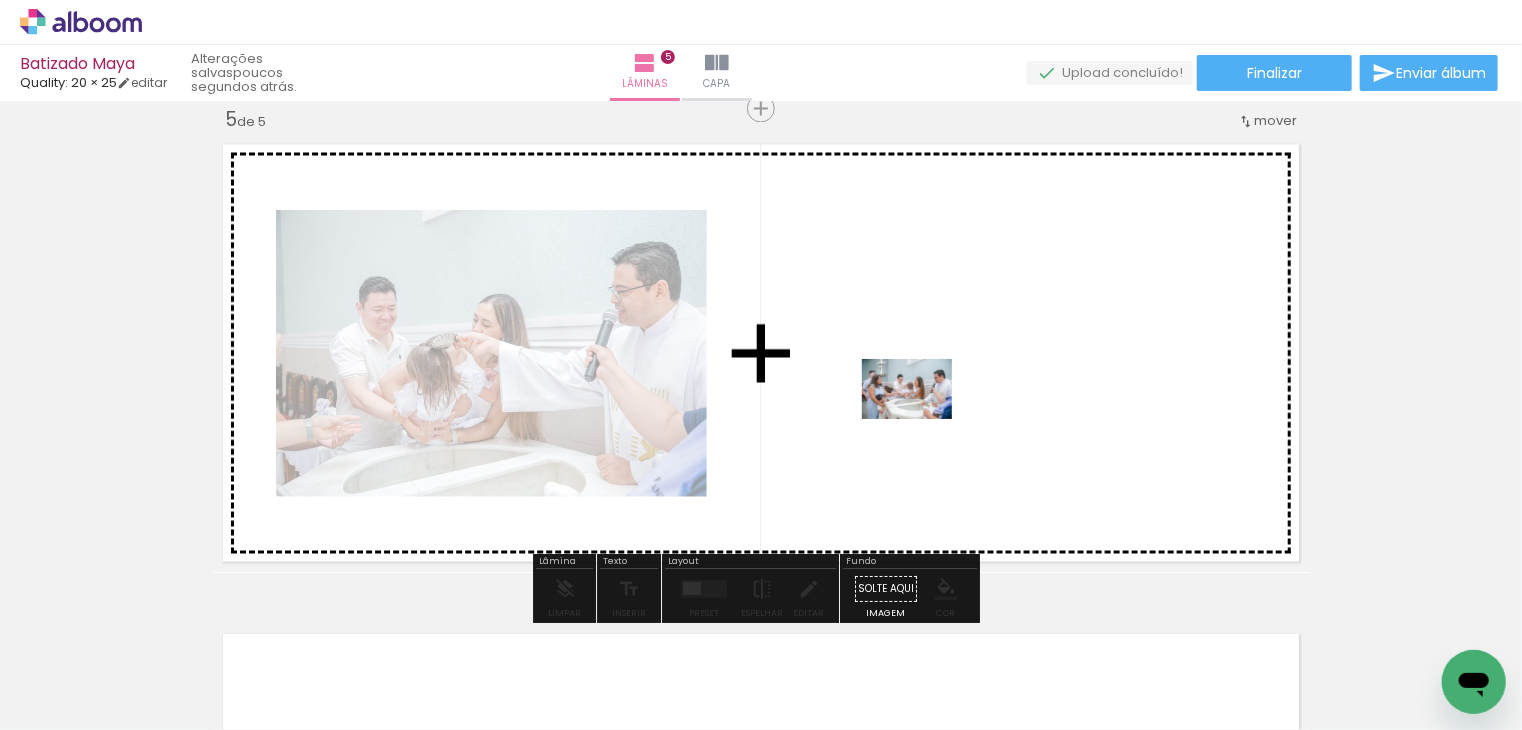drag, startPoint x: 523, startPoint y: 664, endPoint x: 922, endPoint y: 419, distance: 468.21576 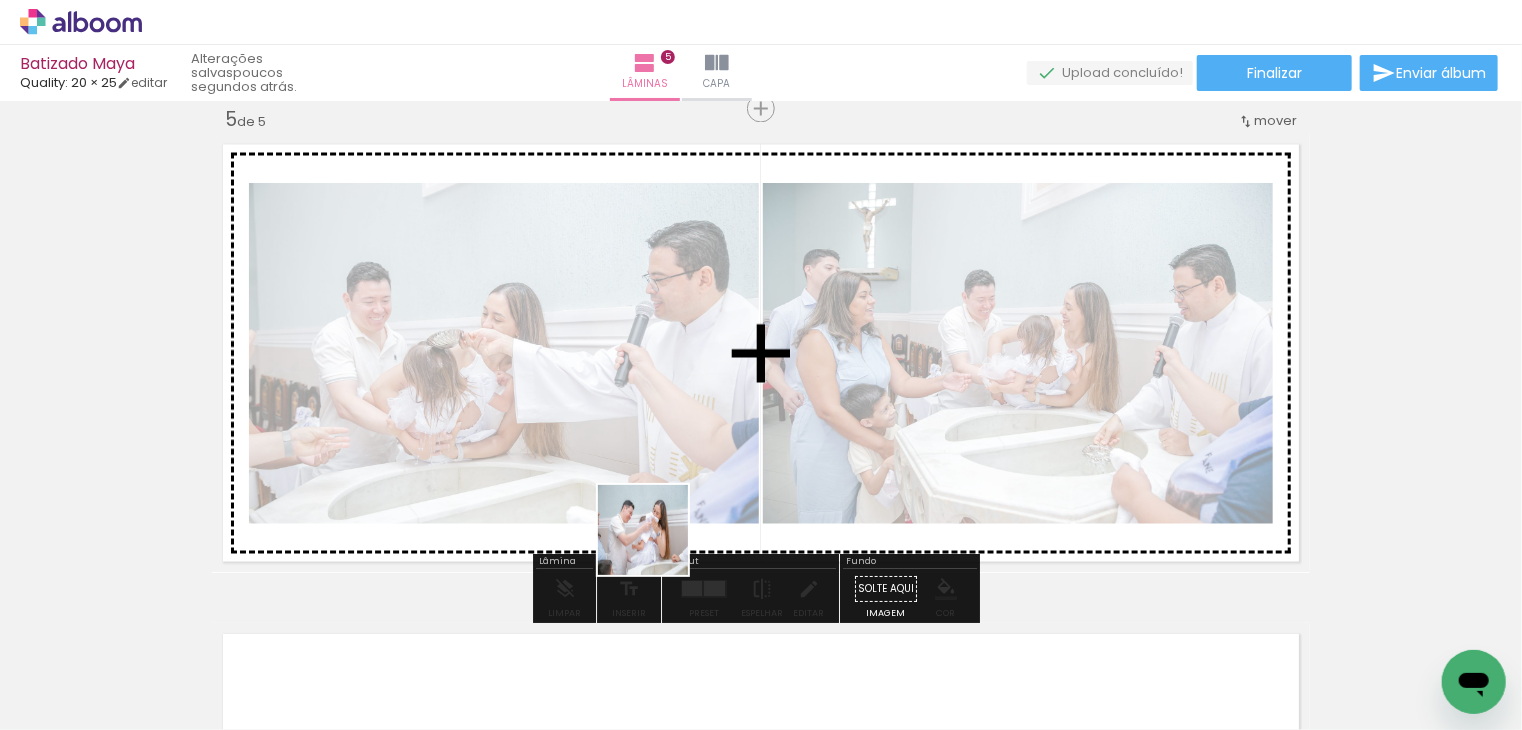 drag, startPoint x: 636, startPoint y: 666, endPoint x: 671, endPoint y: 450, distance: 218.81728 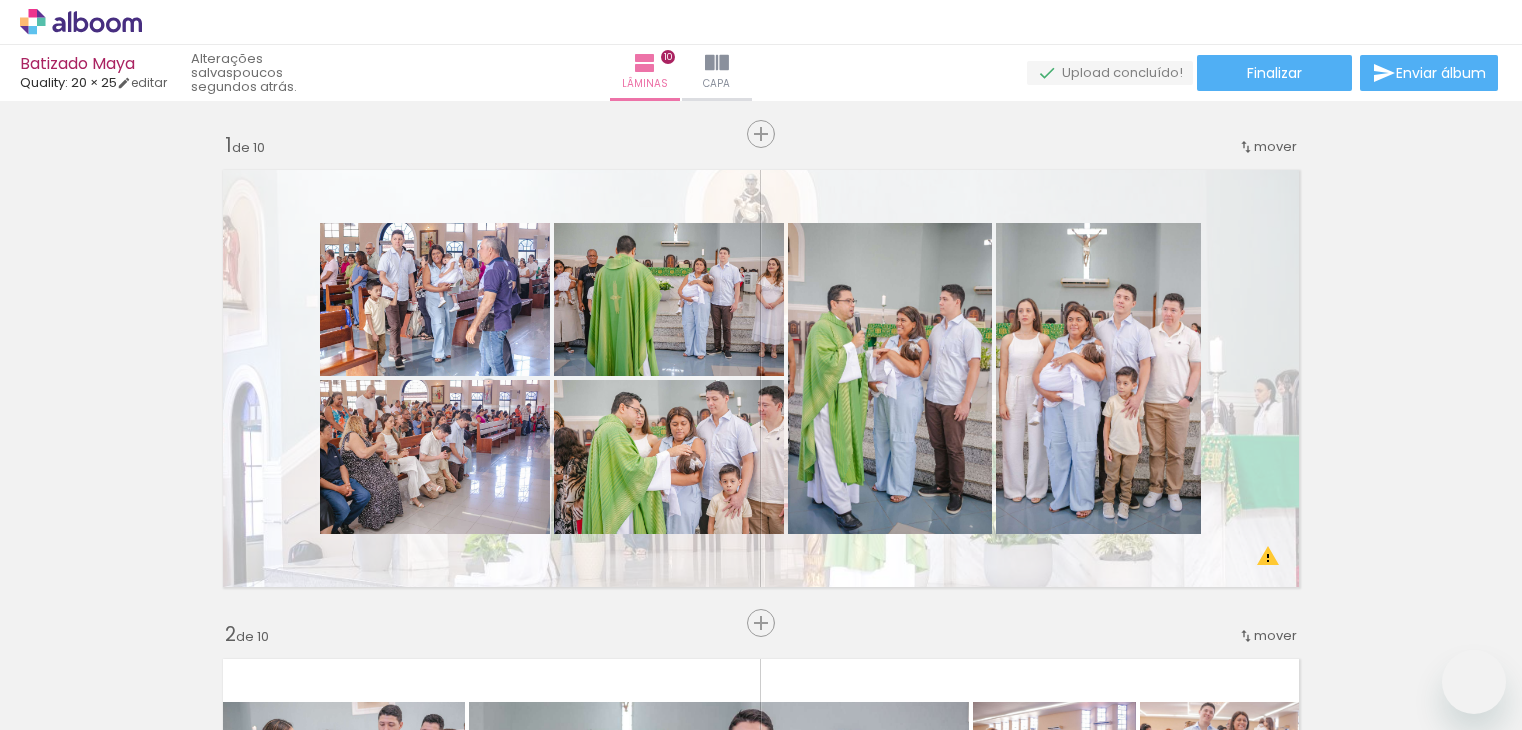 scroll, scrollTop: 0, scrollLeft: 0, axis: both 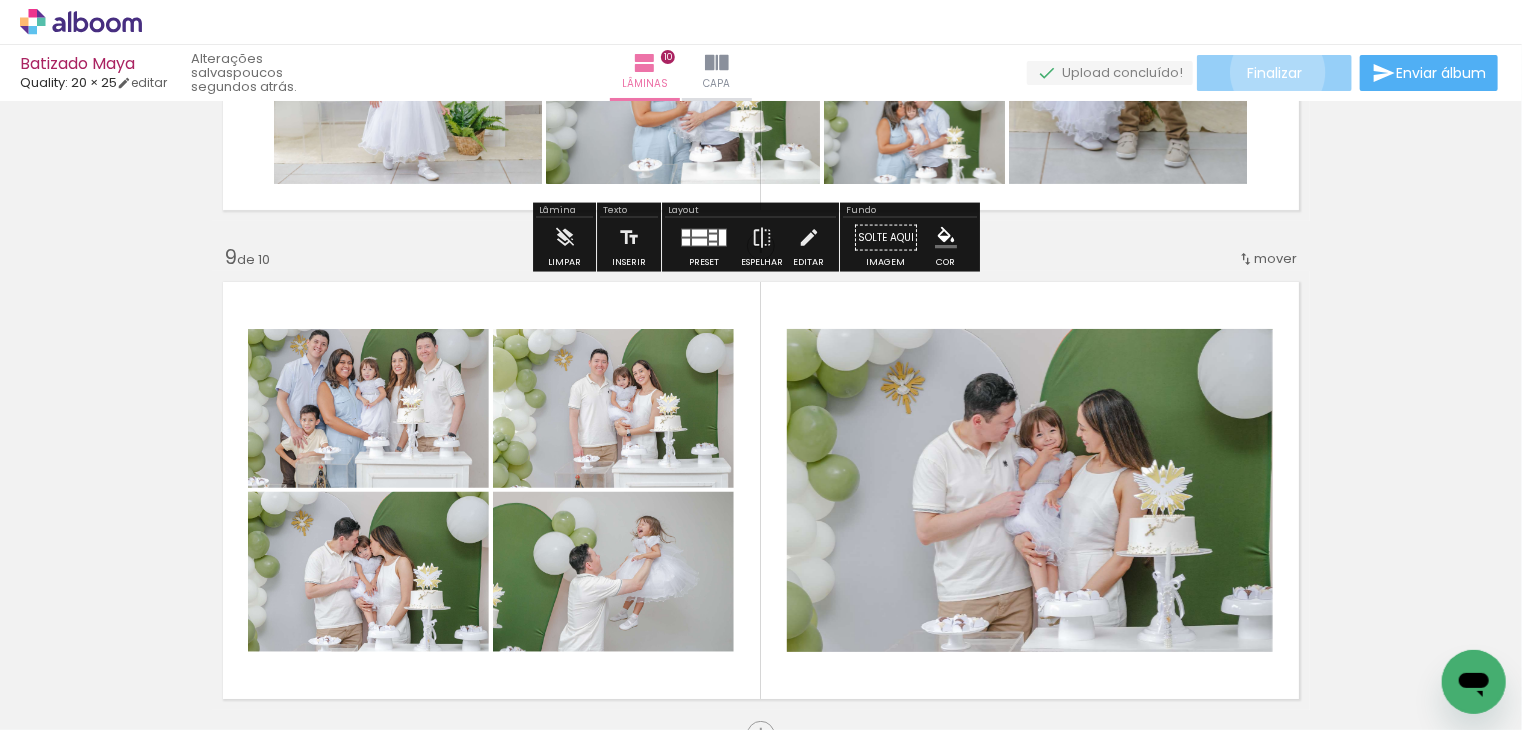 click on "Finalizar" 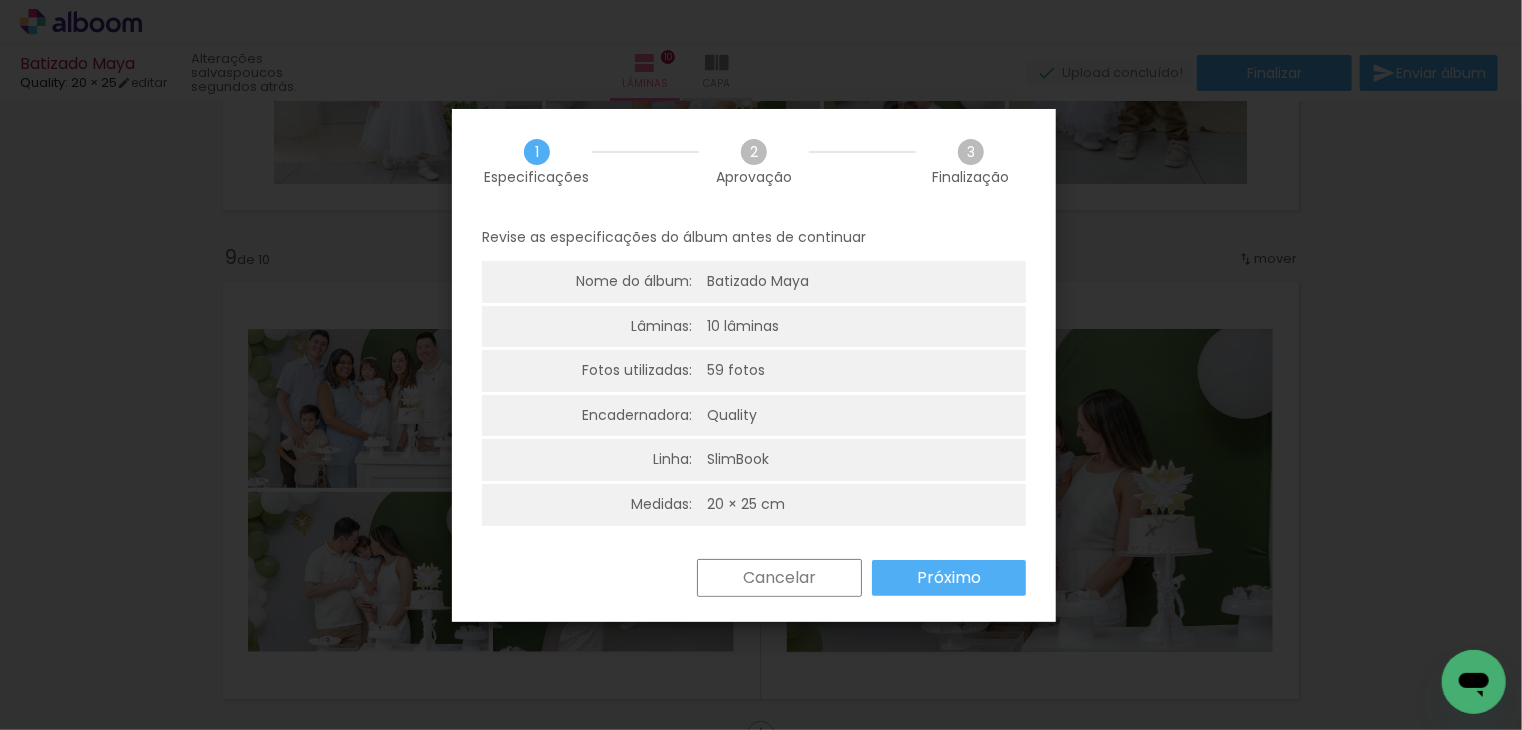 click on "Próximo" at bounding box center (0, 0) 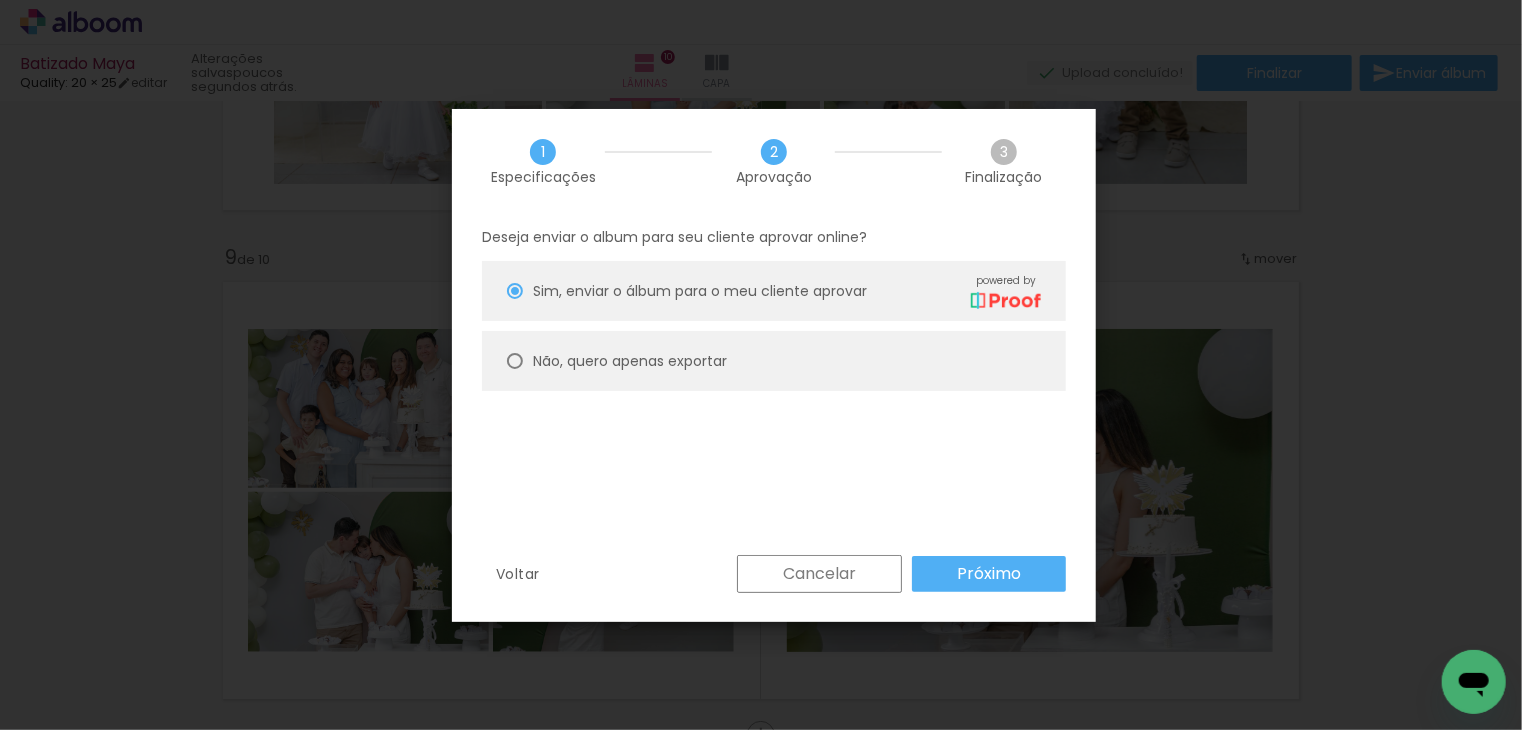 click on "Não, quero apenas exportar" at bounding box center (0, 0) 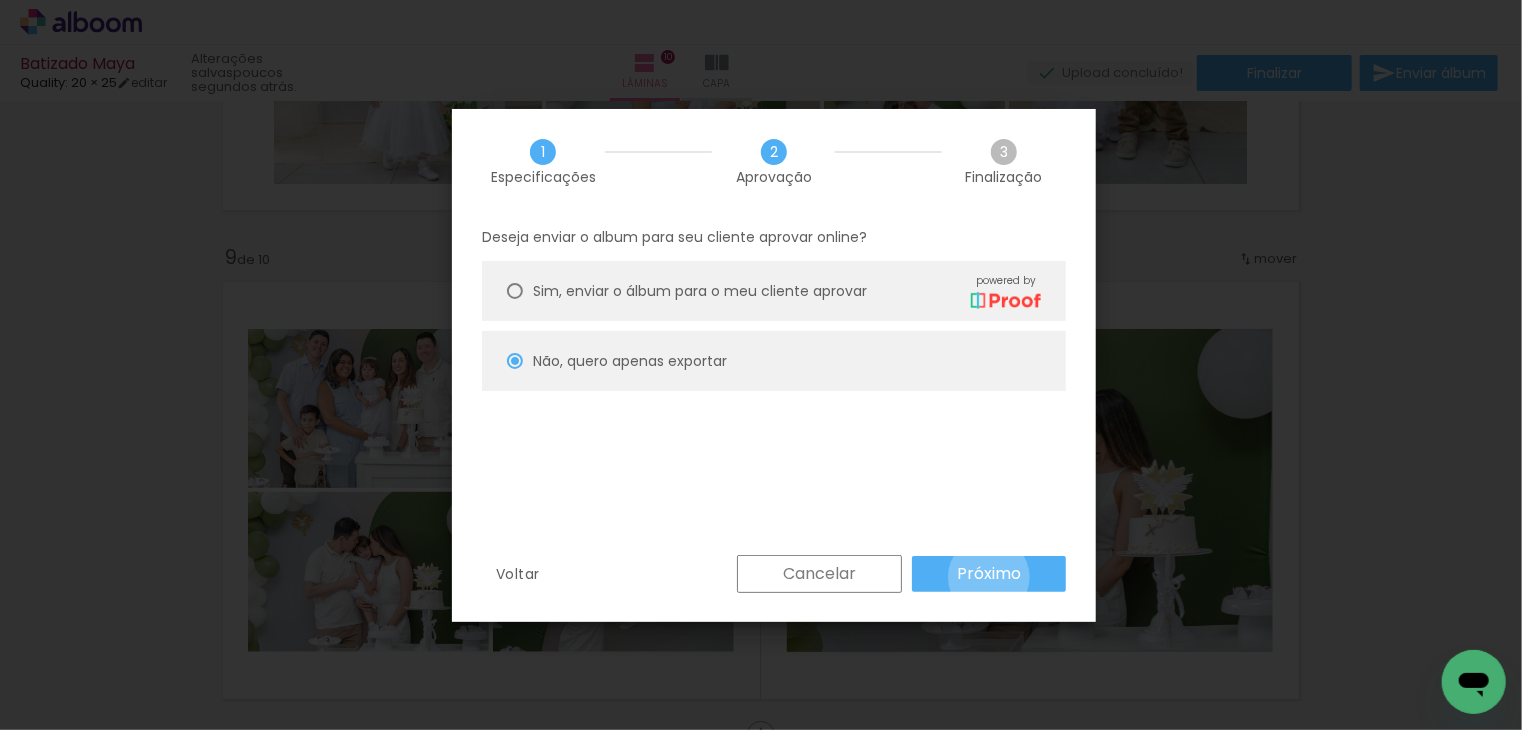 click on "Próximo" at bounding box center [0, 0] 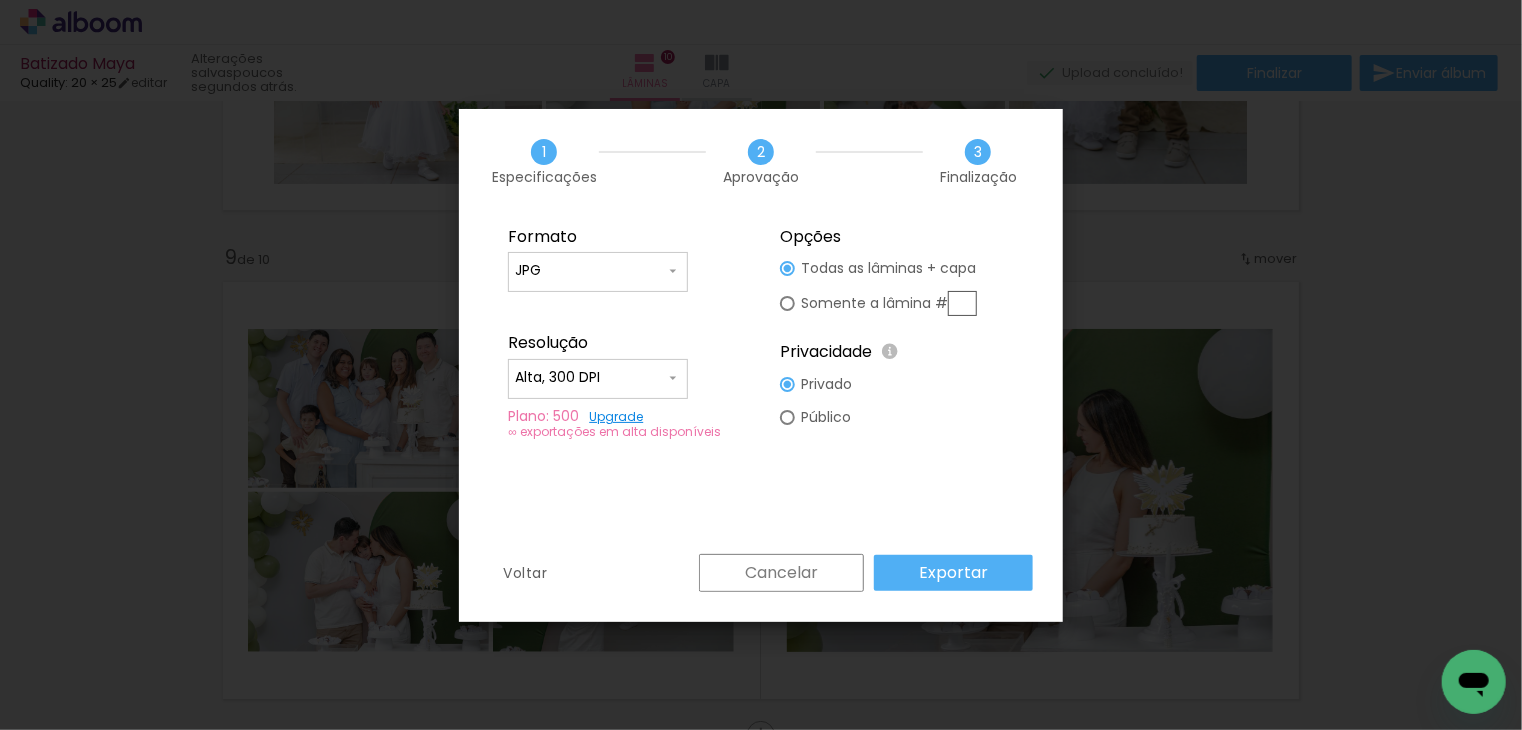 click on "Exportar" at bounding box center [0, 0] 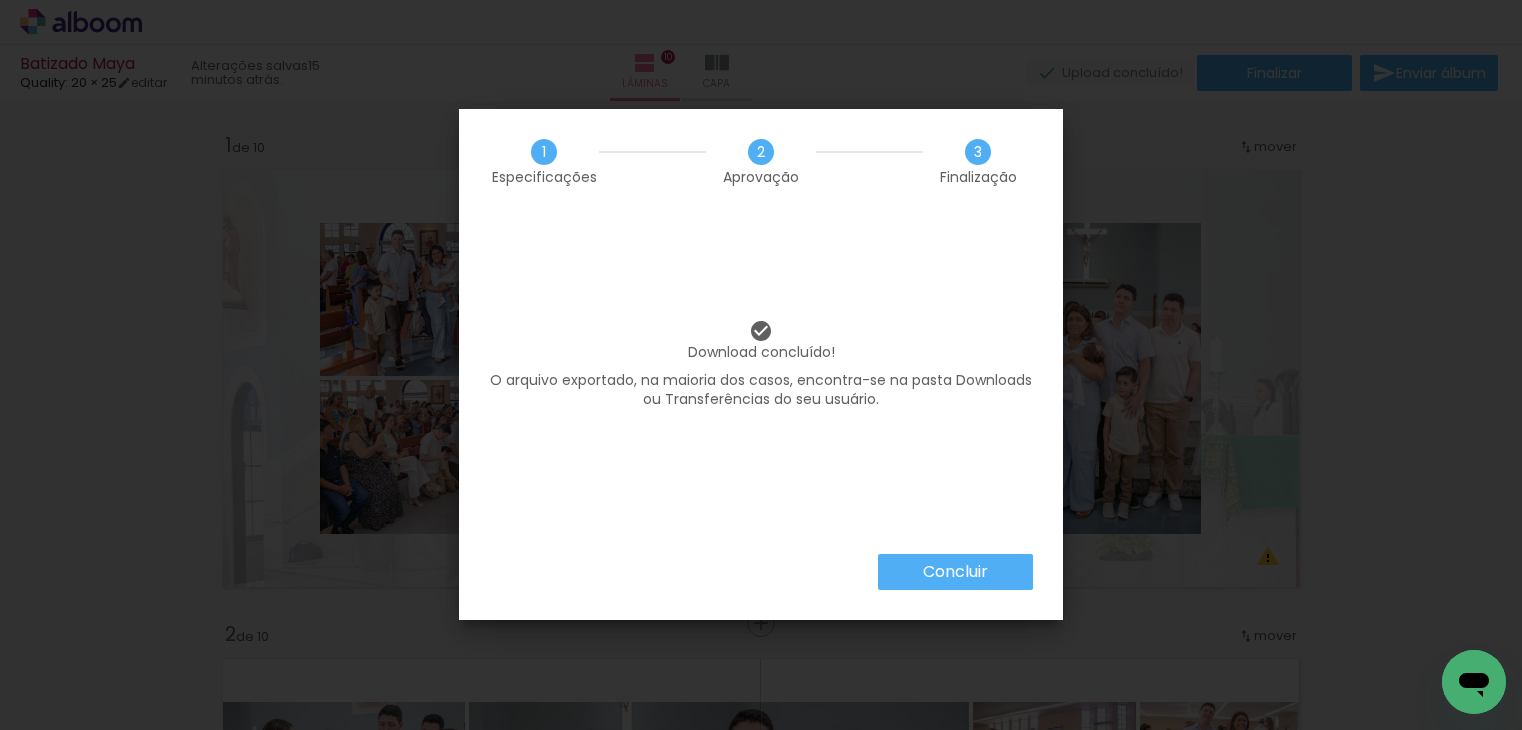 scroll, scrollTop: 0, scrollLeft: 0, axis: both 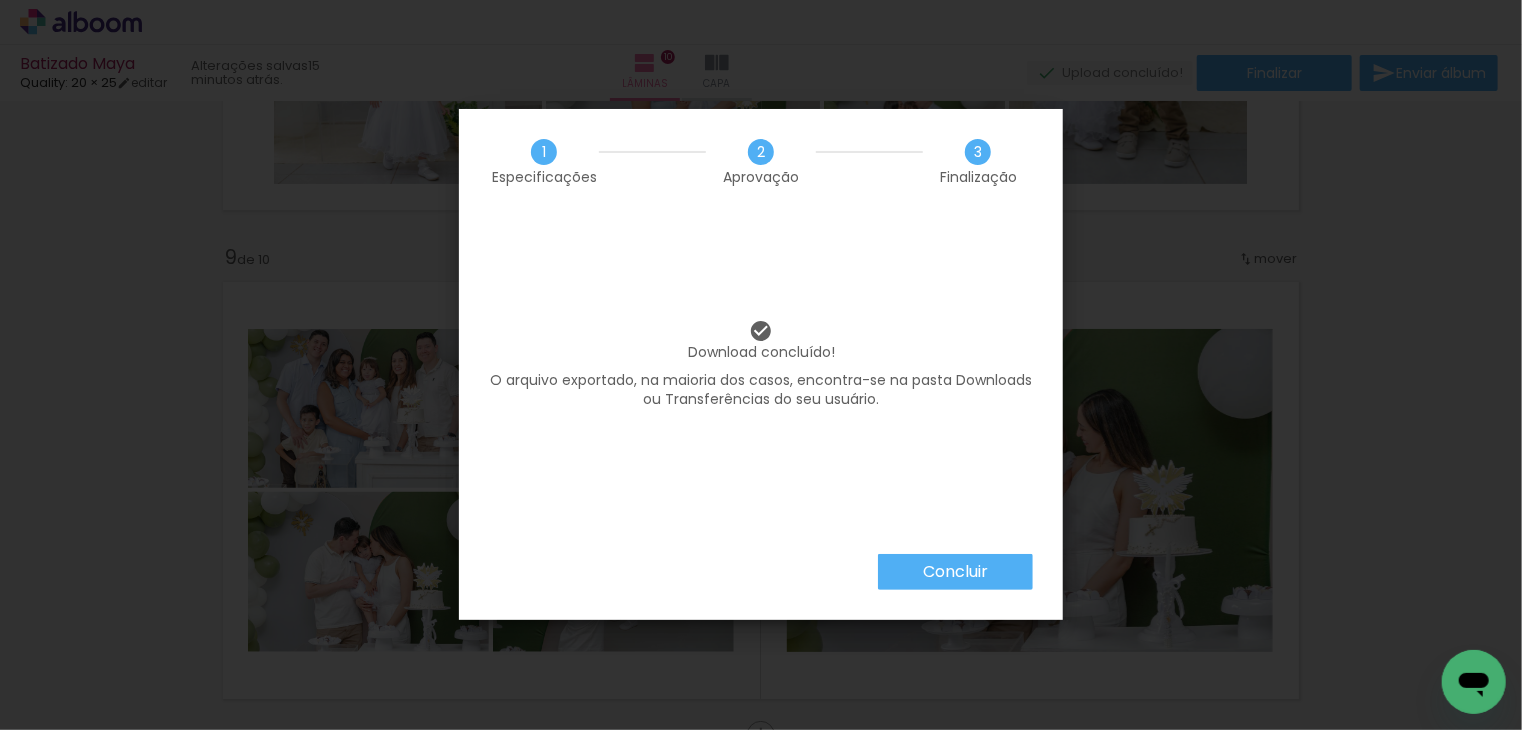 click on "Concluir" at bounding box center (955, 572) 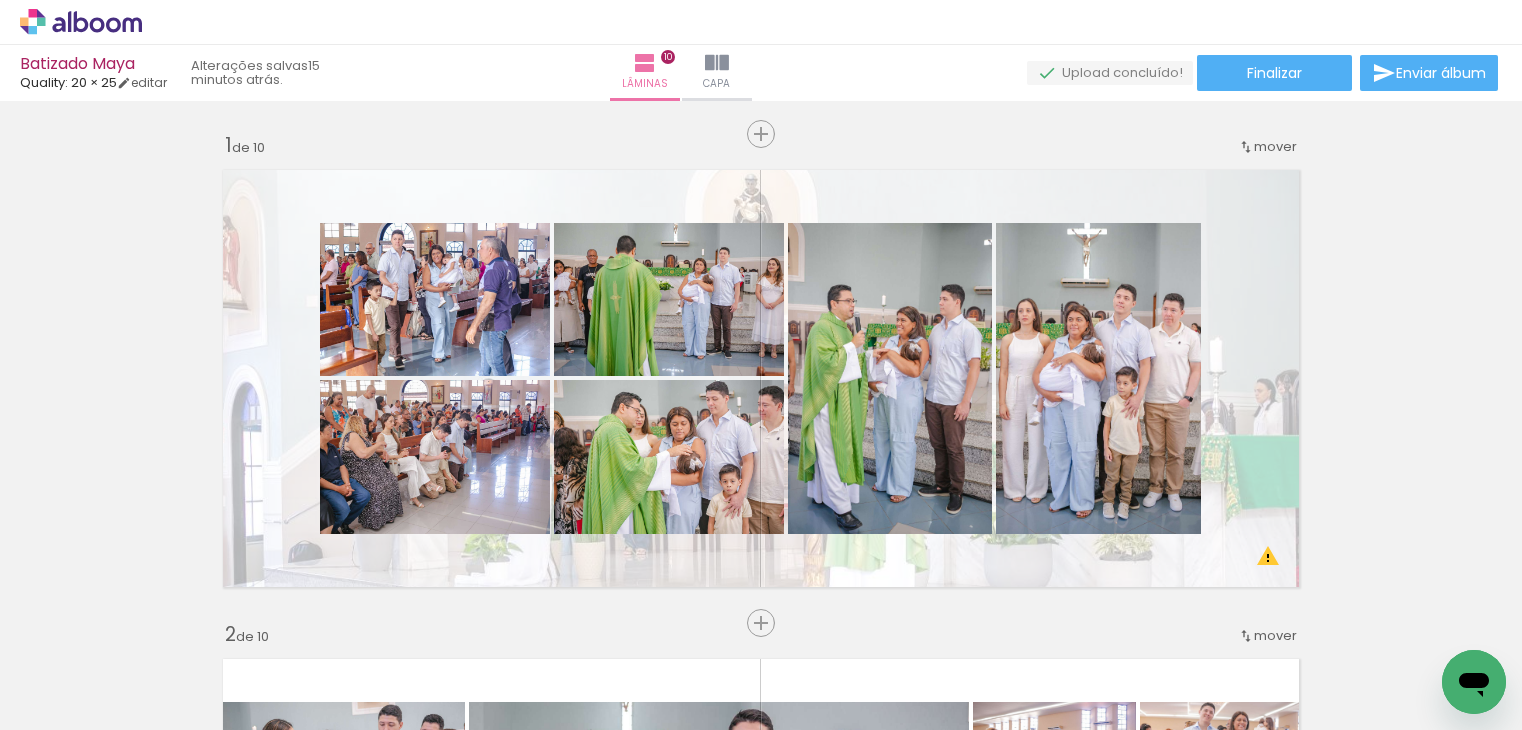 scroll, scrollTop: 0, scrollLeft: 0, axis: both 